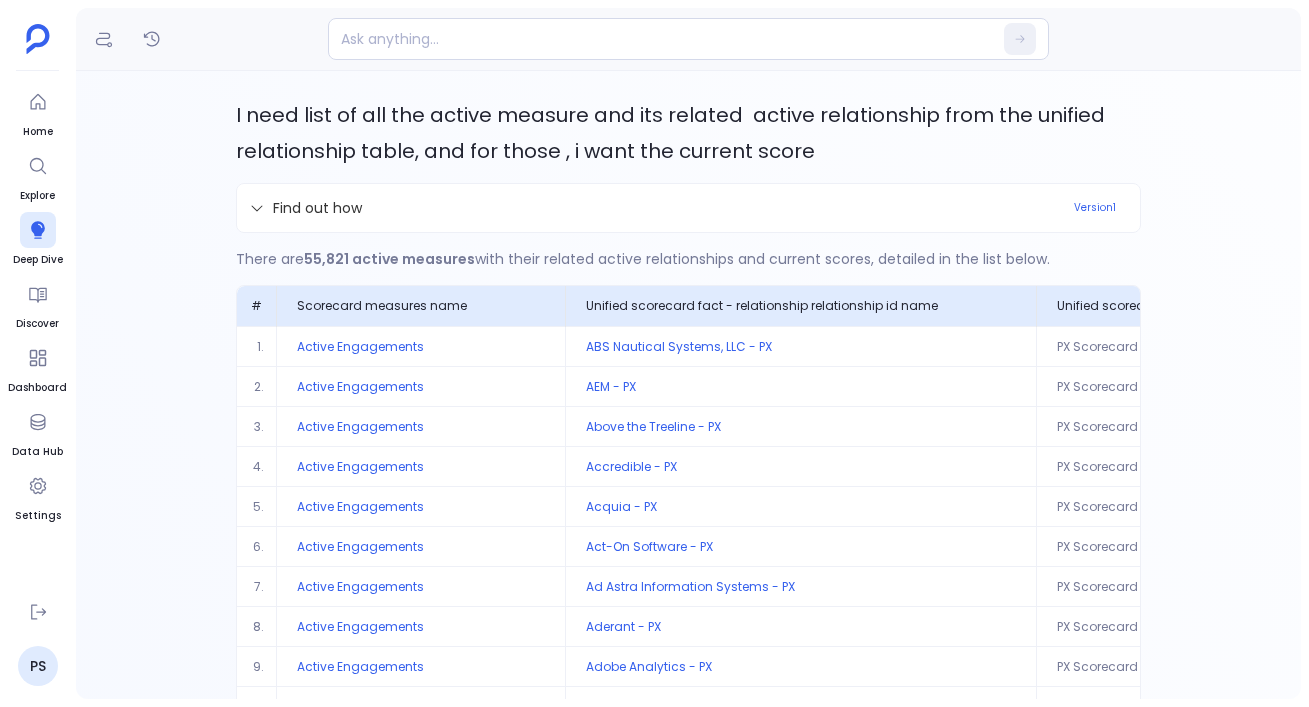 scroll, scrollTop: 0, scrollLeft: 0, axis: both 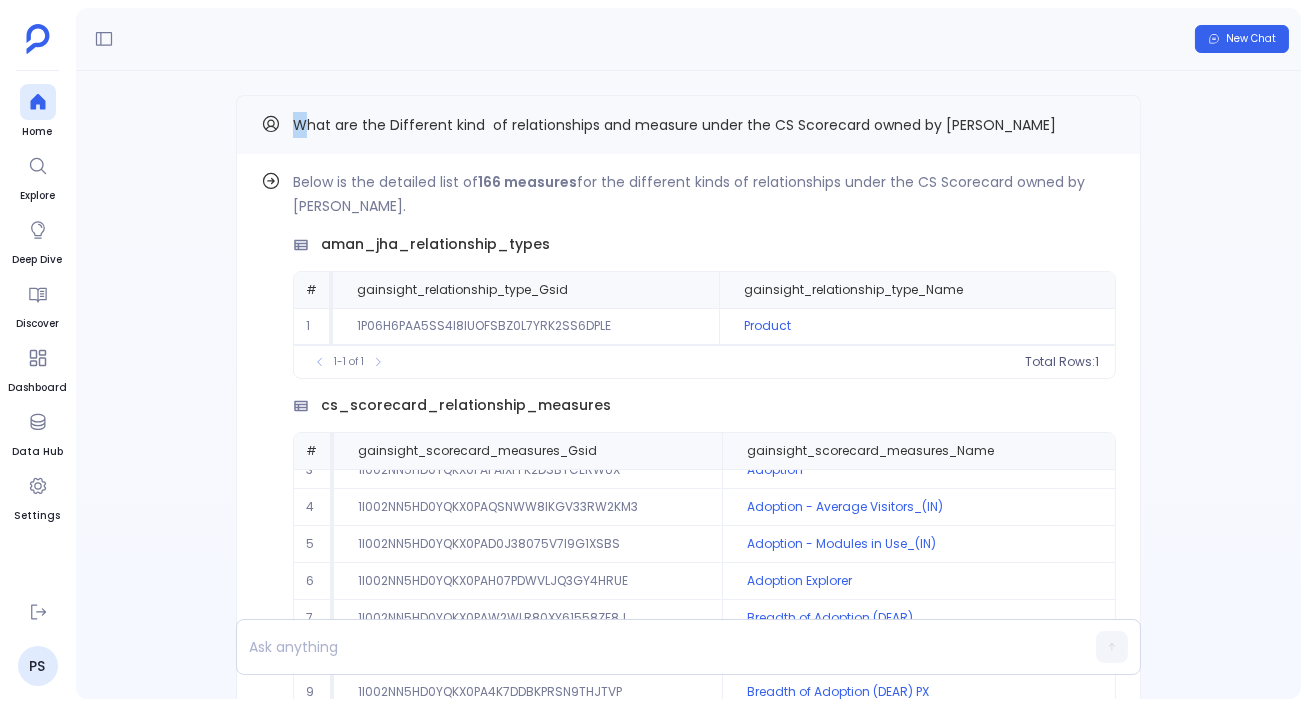 click on "What are the Different kind  of relationships and measure under the CS Scorecard owned by Aman Jha" at bounding box center (674, 125) 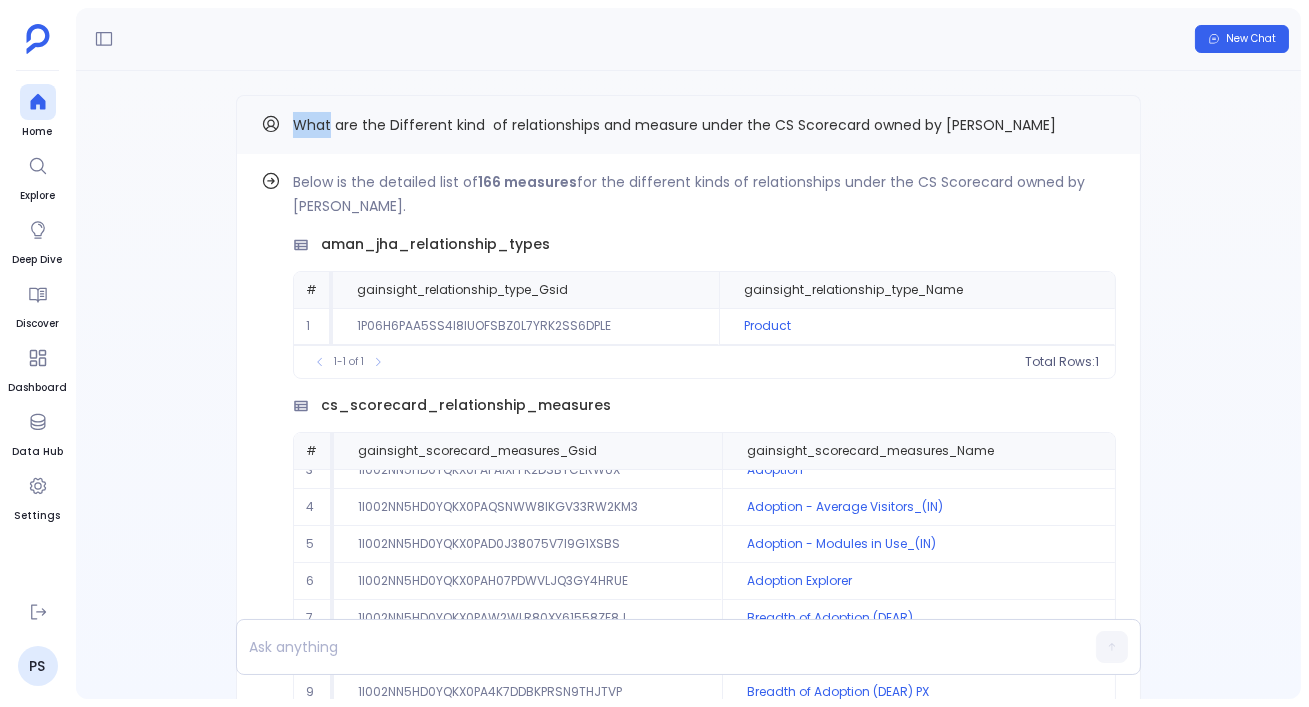 click on "What are the Different kind  of relationships and measure under the CS Scorecard owned by Aman Jha" at bounding box center (674, 125) 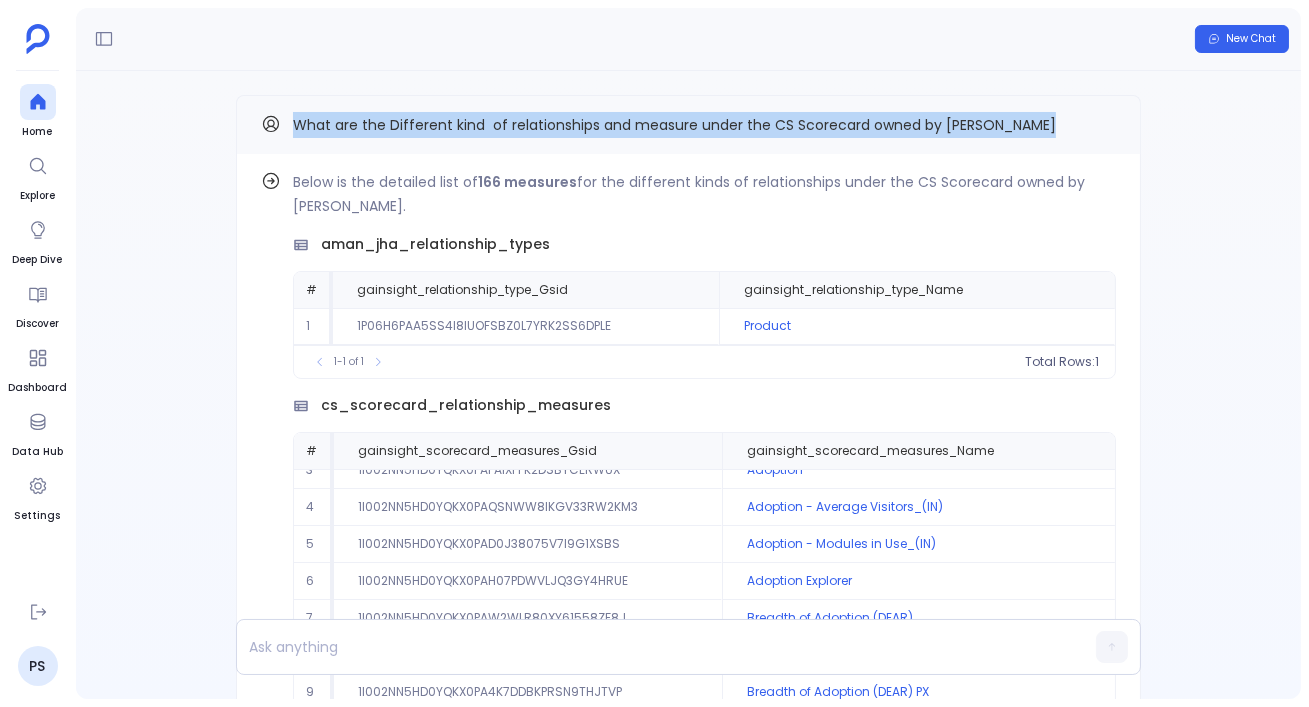 click on "What are the Different kind  of relationships and measure under the CS Scorecard owned by Aman Jha" at bounding box center (688, 125) 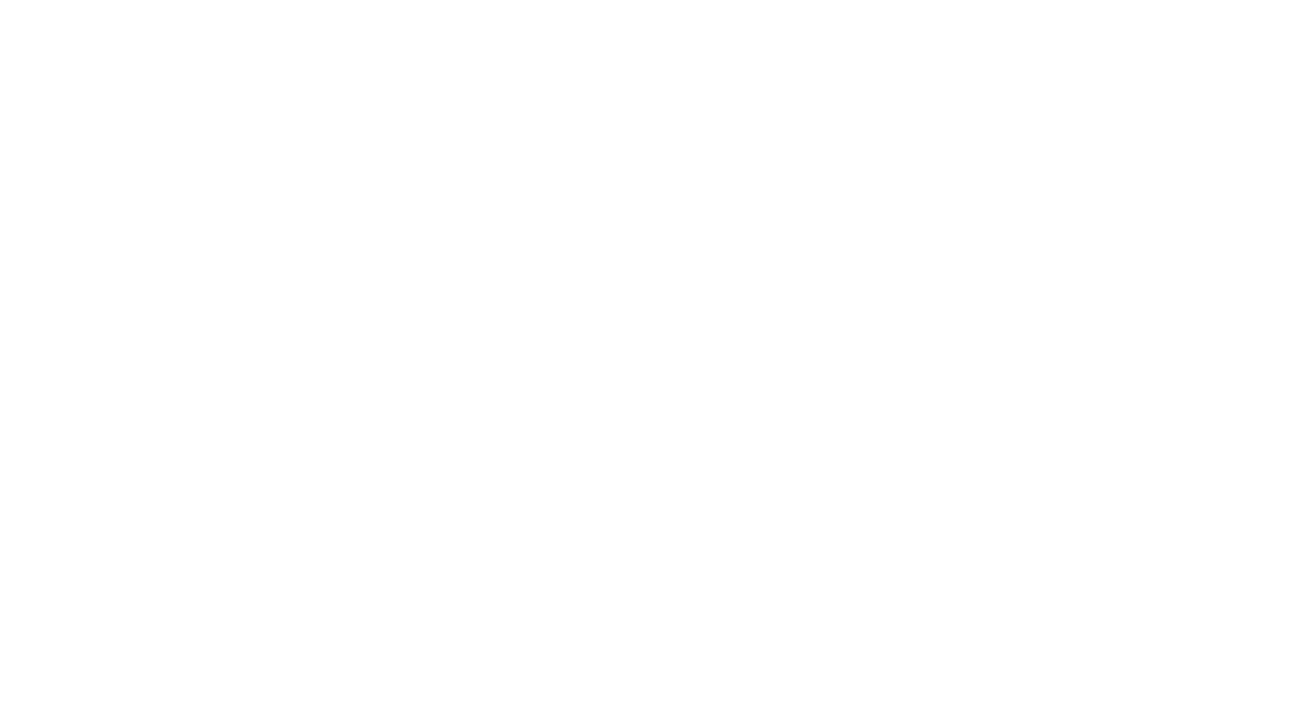 scroll, scrollTop: 0, scrollLeft: 0, axis: both 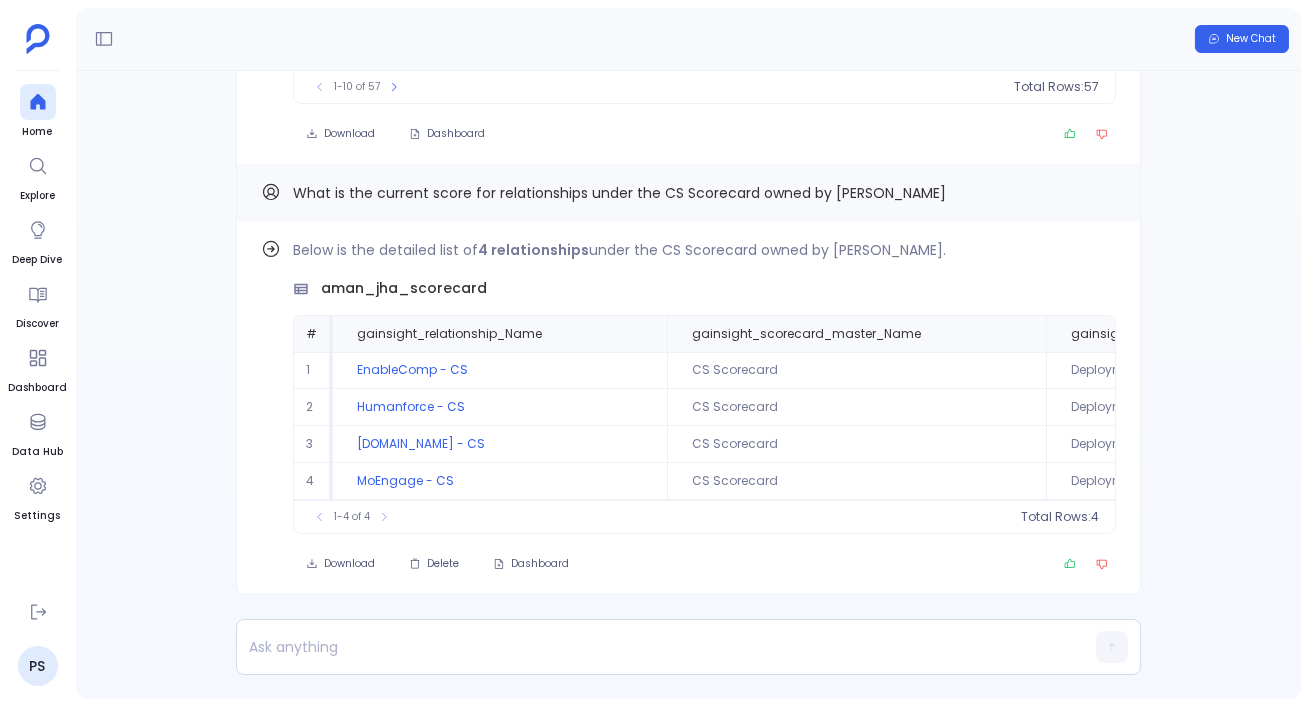 click on "Find out how Below is the detailed list of  4 relationships  under the CS Scorecard owned by [PERSON_NAME]. aman_jha_scorecard # gainsight_relationship_Name gainsight_scorecard_master_Name gainsight_scorecard_measures_Name gainsight_scoring_scheme_definition_Score gainsight_scoring_scheme_definition_Label gainsight_unified_scorecard_fact_relationship_0_ModifiedDate 1 EnableComp - CS CS Scorecard Deployment (DEAR) 20 Red [DATE] 00:12:53 2 Humanforce - CS CS Scorecard Deployment (DEAR) 20 Red [DATE] 00:12:53 3 [DOMAIN_NAME] - CS CS Scorecard Deployment (DEAR) 20 Red [DATE] 00:12:53 4 MoEngage - CS CS Scorecard Deployment (DEAR) 80 Lime [DATE] 00:16:32
To pick up a draggable item, press the space bar.
While dragging, use the arrow keys to move the item.
Press space again to drop the item in its new position, or press escape to cancel.
1-4 of 4 Total Rows:  4 Download Delete Dashboard What is the current score for relationships under the CS Scorecard owned by [PERSON_NAME] Find out how # 1" at bounding box center [688, 385] 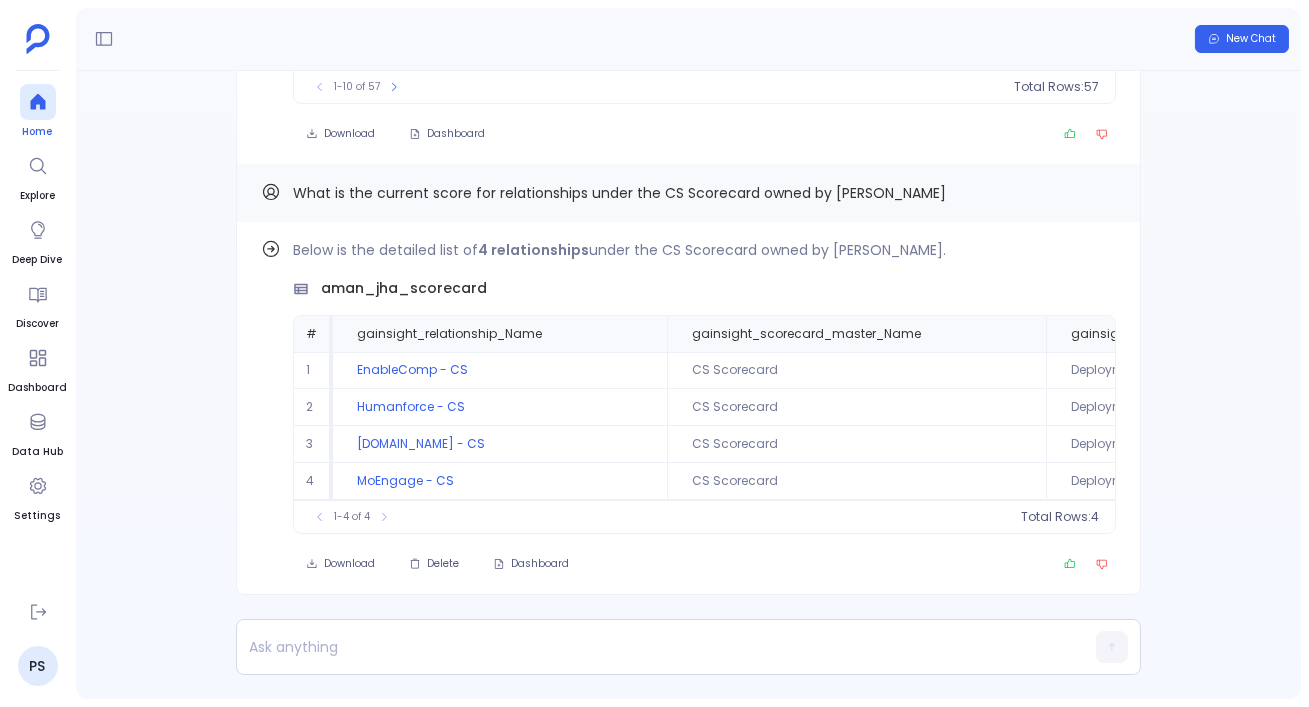 click at bounding box center [38, 102] 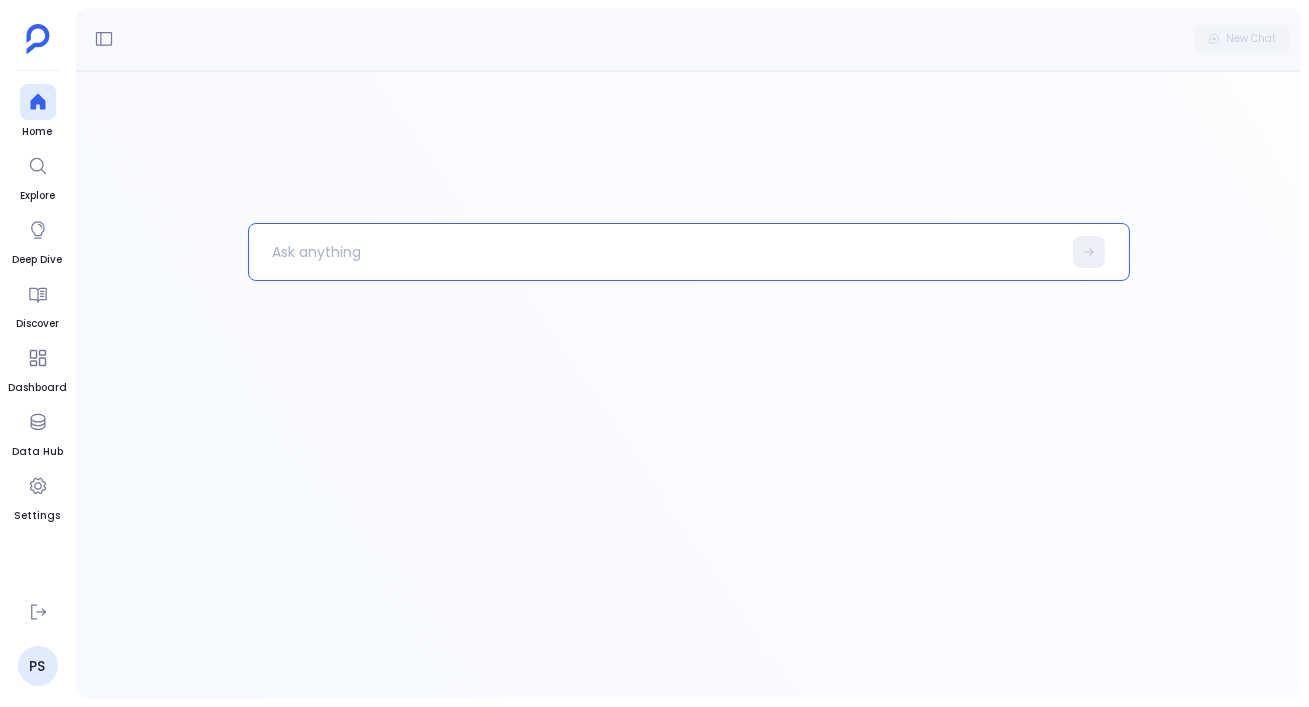 click at bounding box center (655, 252) 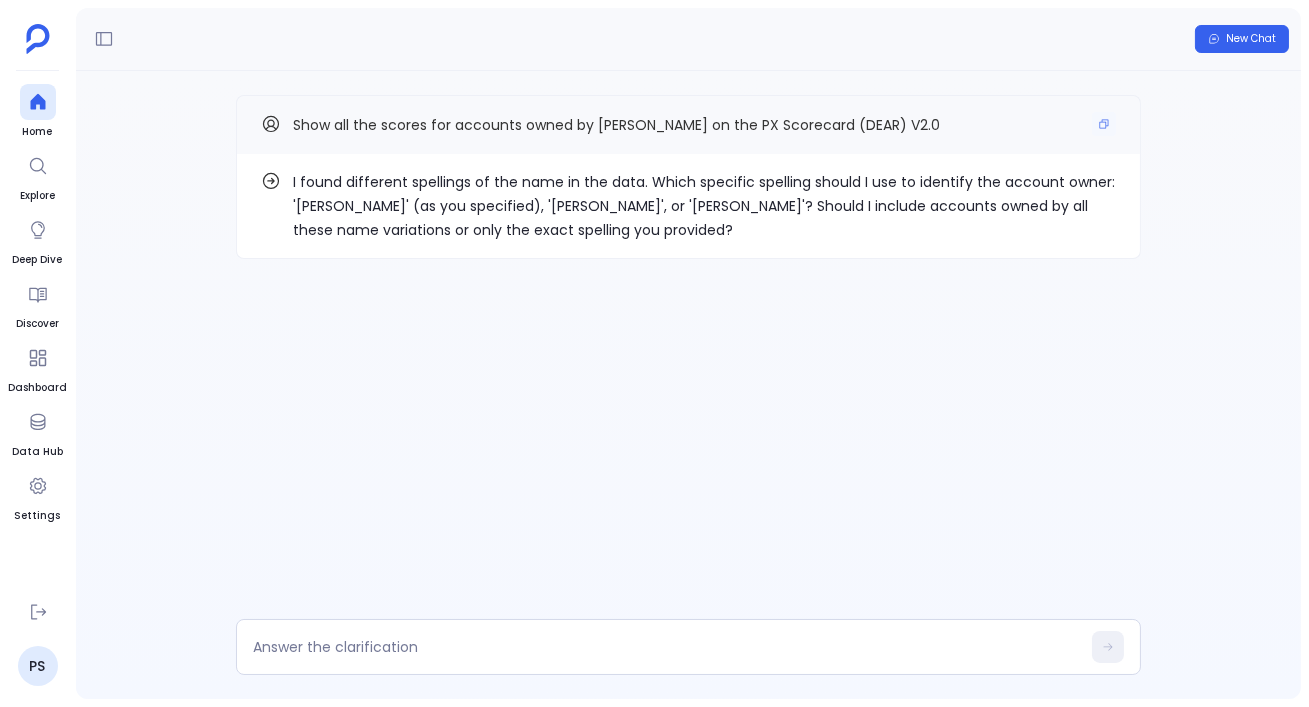 click on "Show all the scores for accounts owned by [PERSON_NAME] on the PX Scorecard (DEAR) V2.0" at bounding box center [688, 124] 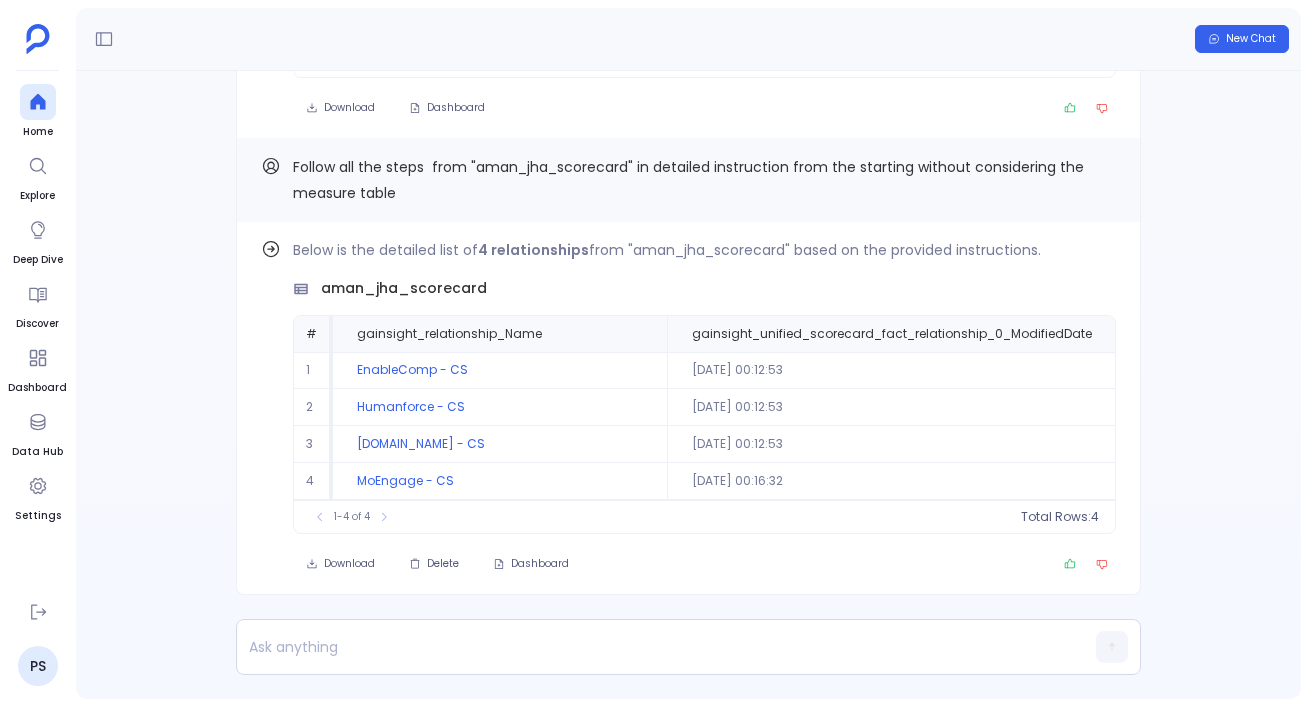 scroll, scrollTop: 0, scrollLeft: 0, axis: both 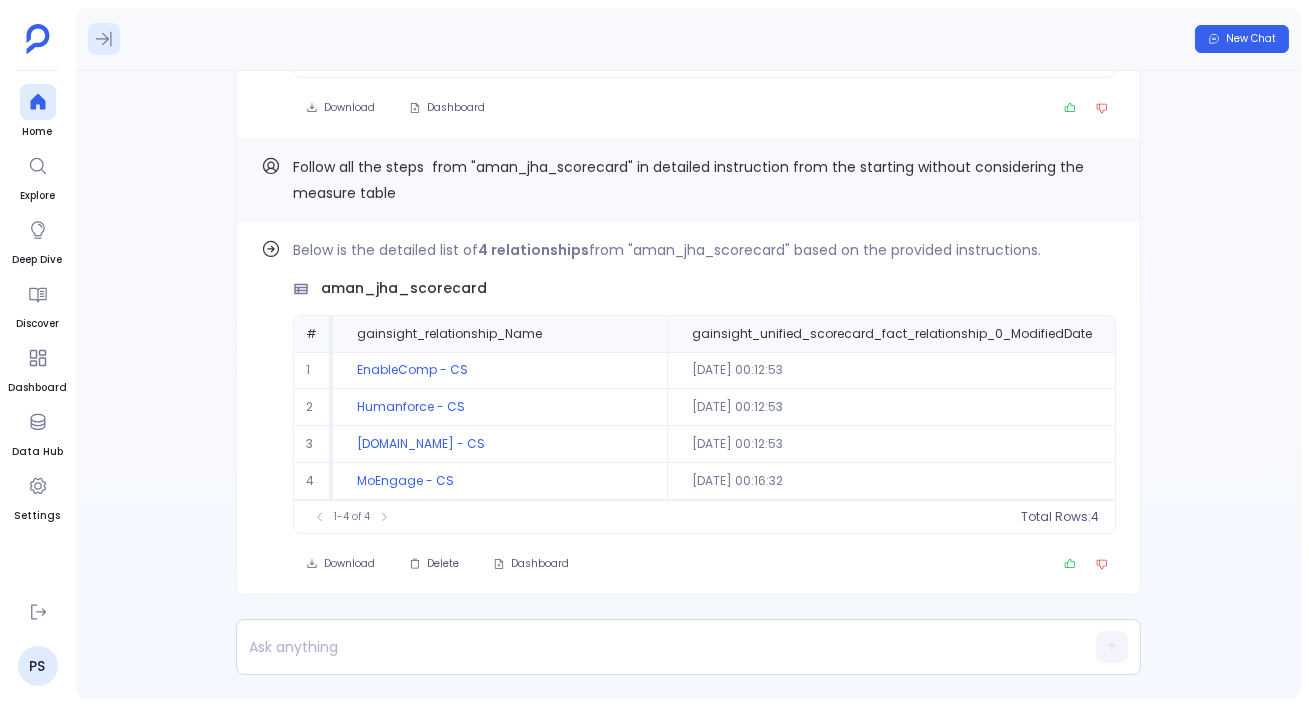 click 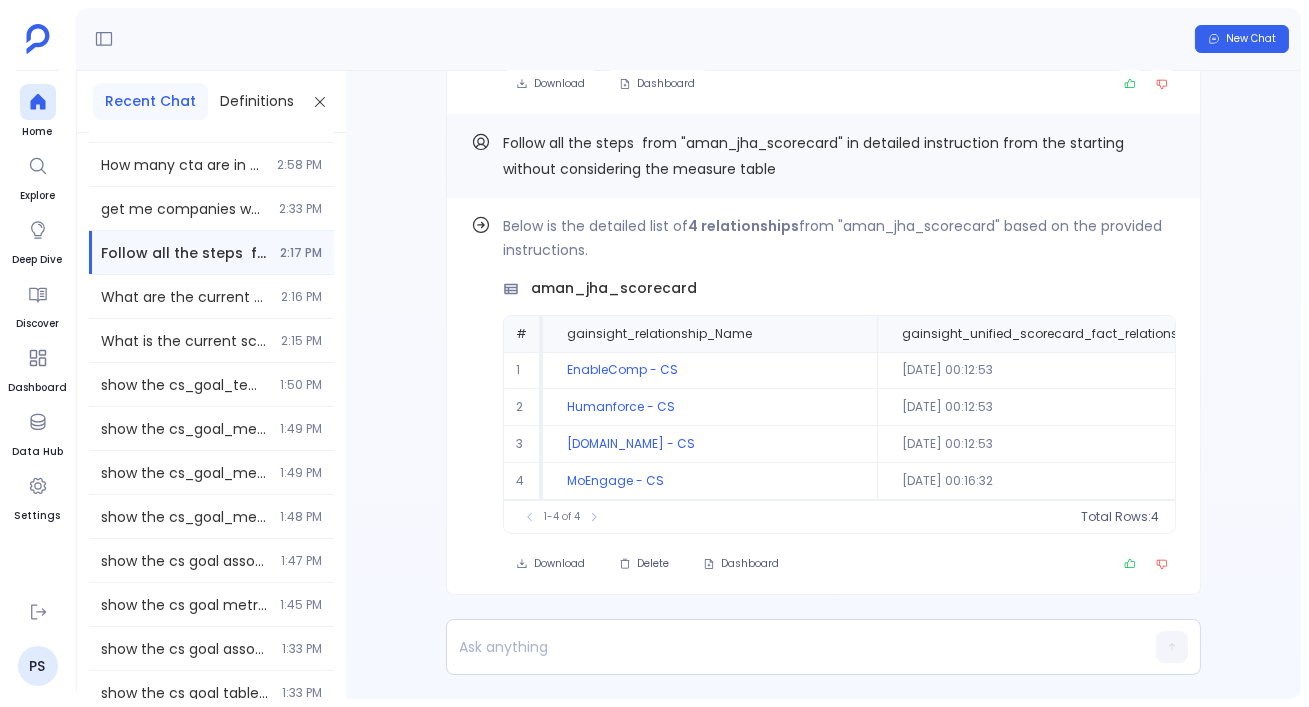 scroll, scrollTop: 555, scrollLeft: 0, axis: vertical 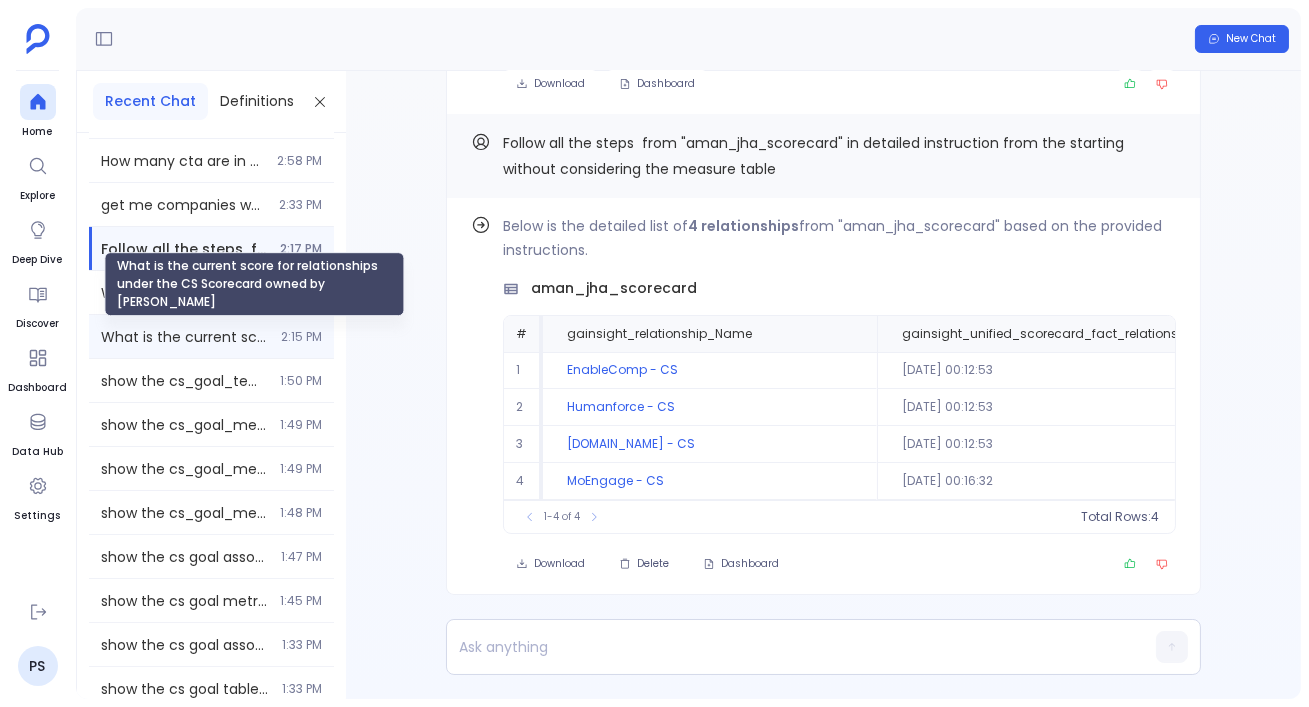 click on "What is the current score for relationships under the CS Scorecard owned by [PERSON_NAME]" at bounding box center [185, 337] 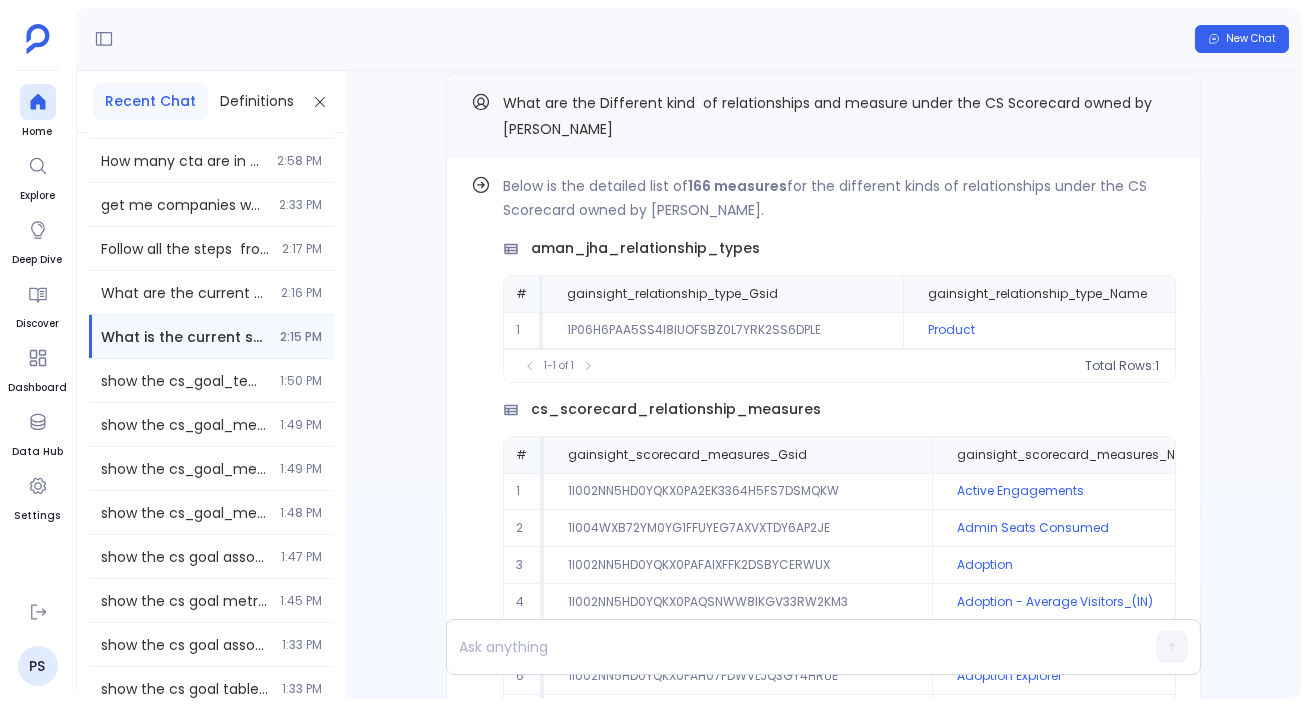 scroll, scrollTop: -1433, scrollLeft: 0, axis: vertical 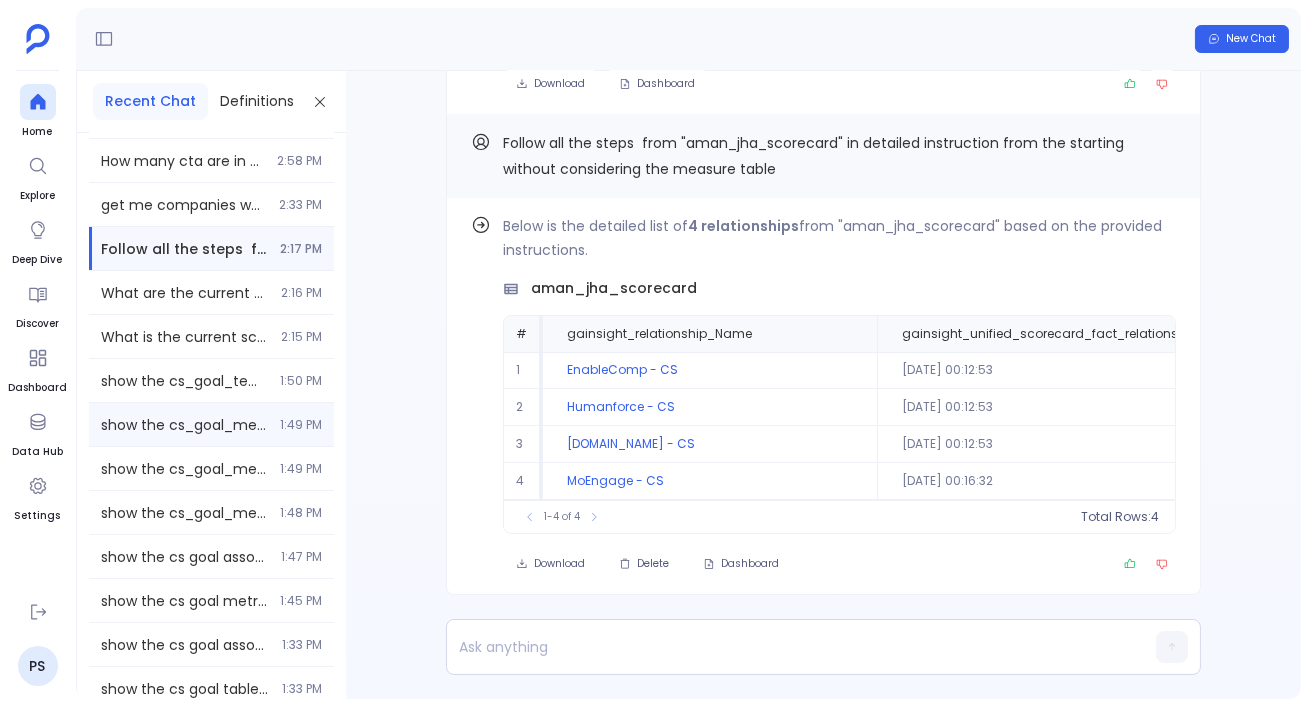 click on "show the cs_goal_metric_values table with all the columns 1:49 PM" at bounding box center [211, 424] 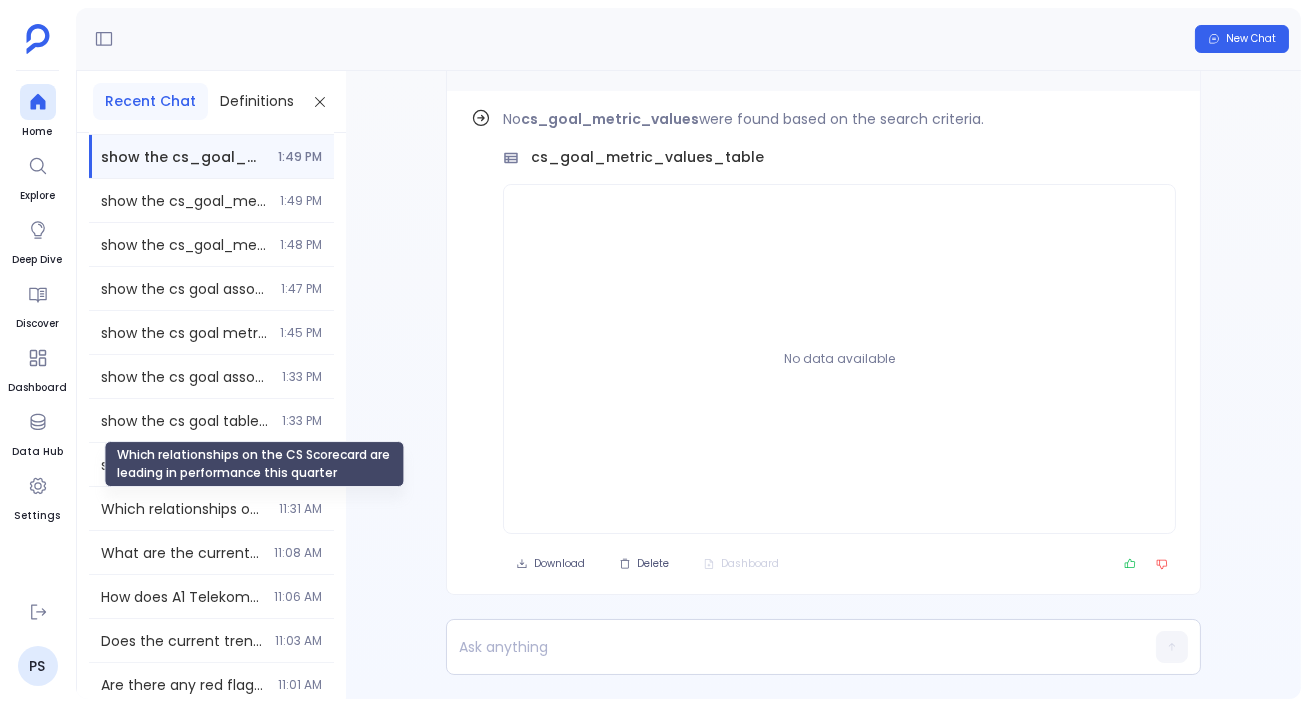 scroll, scrollTop: 824, scrollLeft: 0, axis: vertical 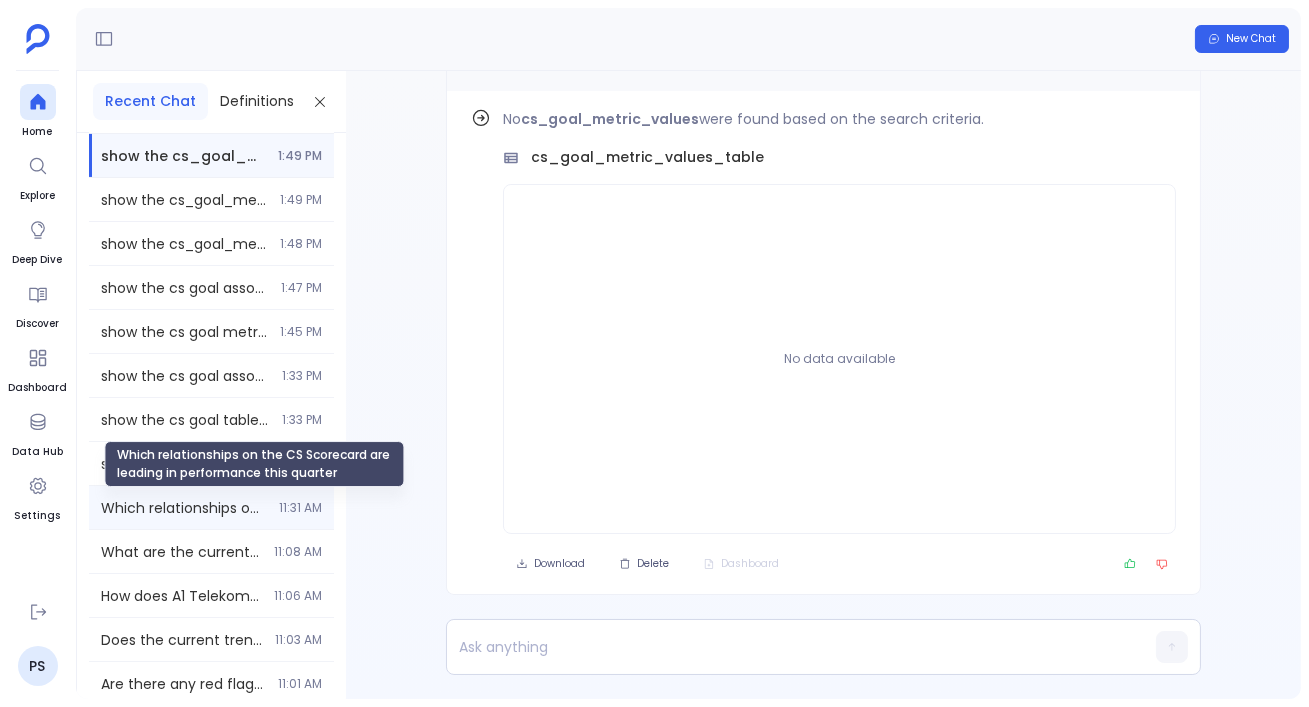 click on "Which relationships on the CS Scorecard are leading in performance this quarter" at bounding box center (184, 508) 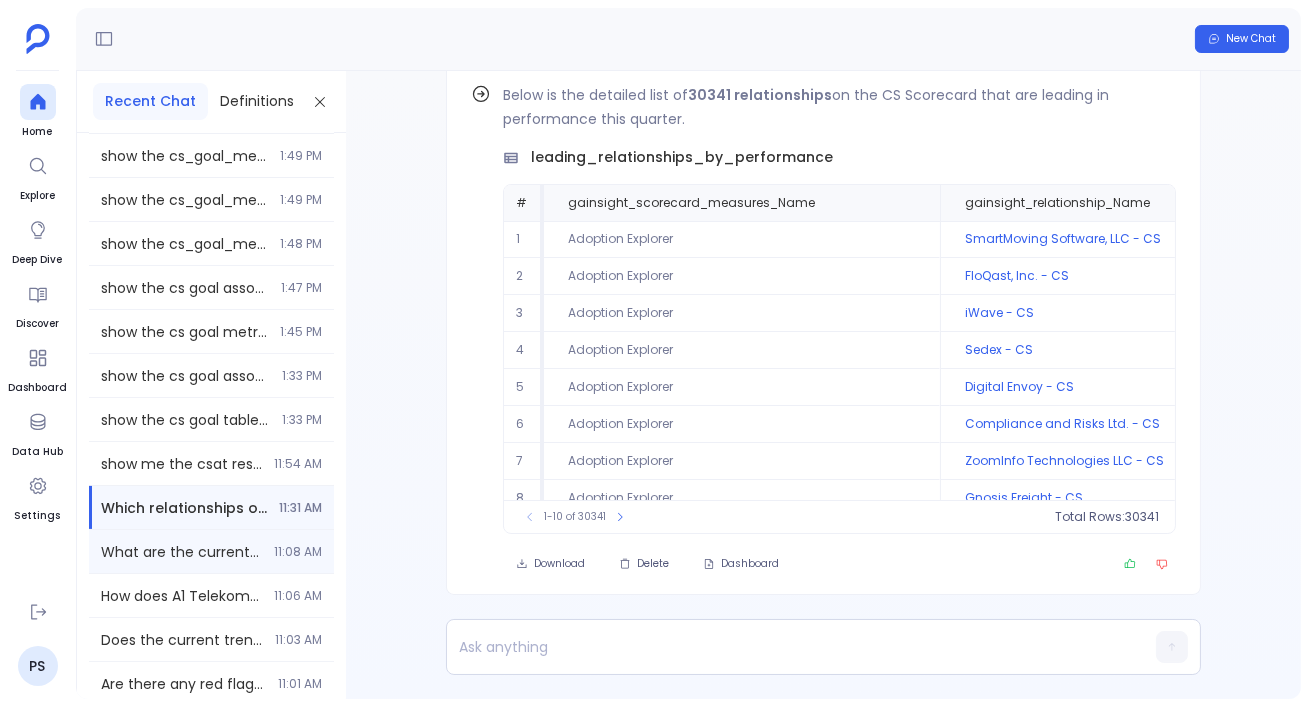 click on "What are the current scores for Surveys (TOP FEATURE) and Timeline for relationships under the CS Scorecard and owned by Aman Jha" at bounding box center (181, 552) 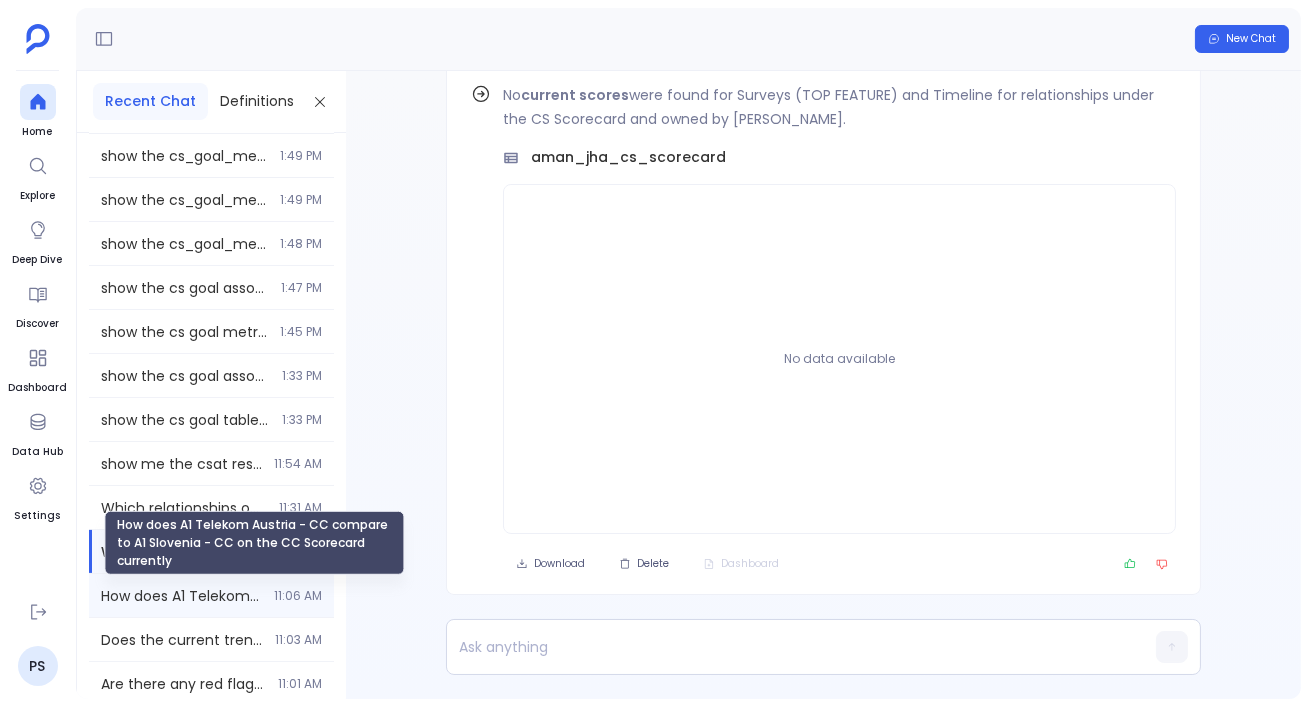 click on "How does A1 Telekom Austria - CC compare to A1 Slovenia - CC on the CC Scorecard currently" at bounding box center (181, 596) 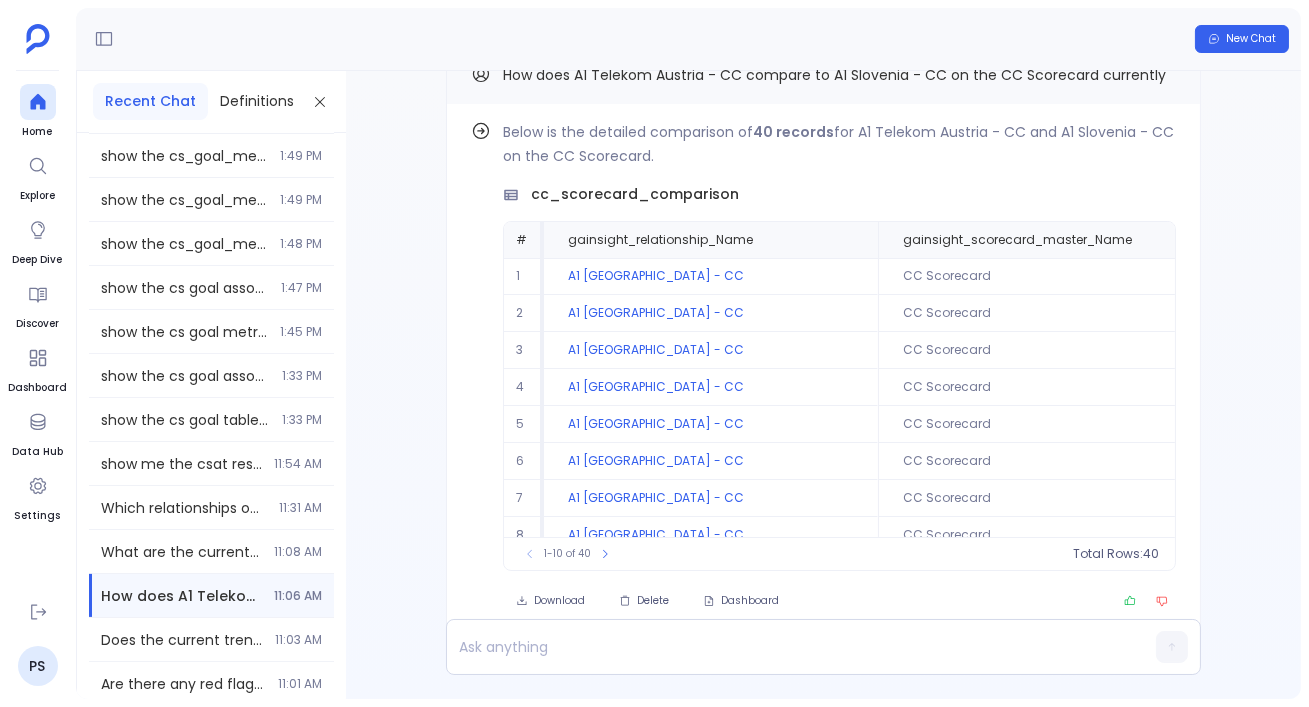 scroll, scrollTop: -83, scrollLeft: 0, axis: vertical 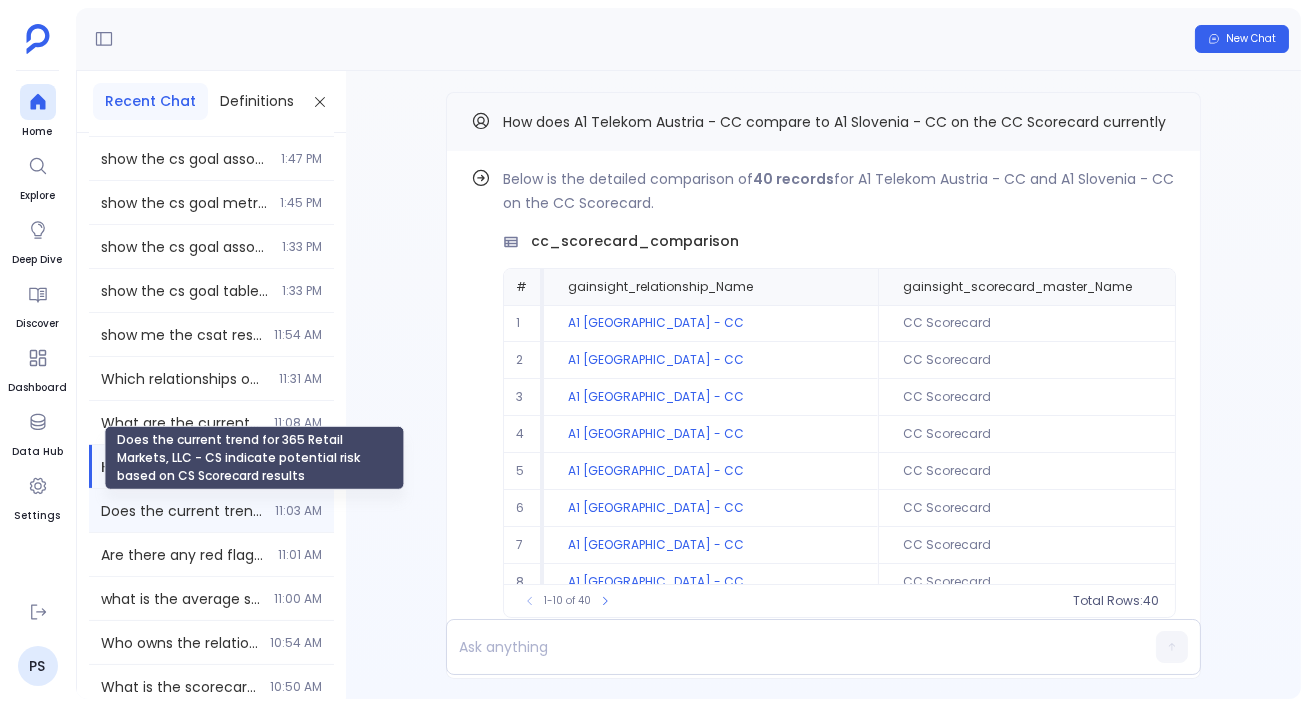 click on "Does the current trend for 365 Retail Markets, LLC - CS indicate potential risk based on CS Scorecard results" at bounding box center [182, 511] 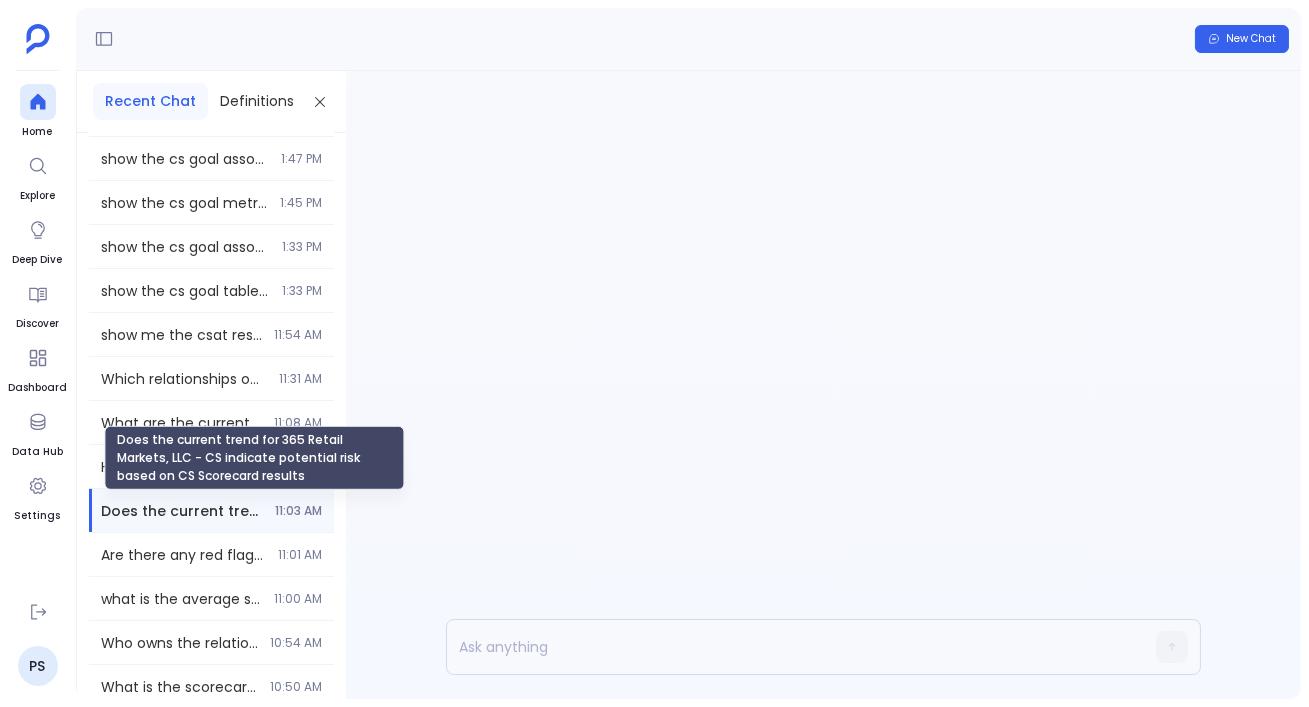 scroll, scrollTop: 0, scrollLeft: 0, axis: both 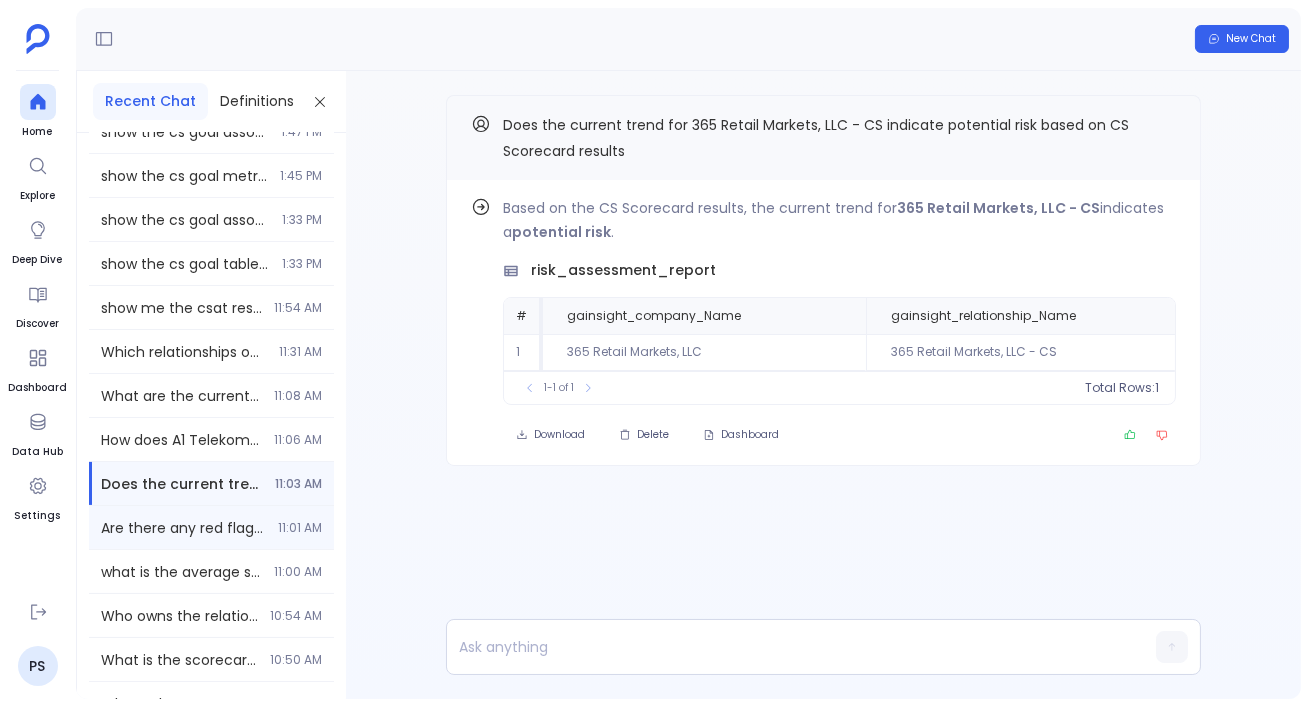 click on "Are there any red flags in the Professional Services: Managed Services Scorecard for 365 Retail Markets, LLC - Custom TAM? 11:01 AM" at bounding box center (211, 527) 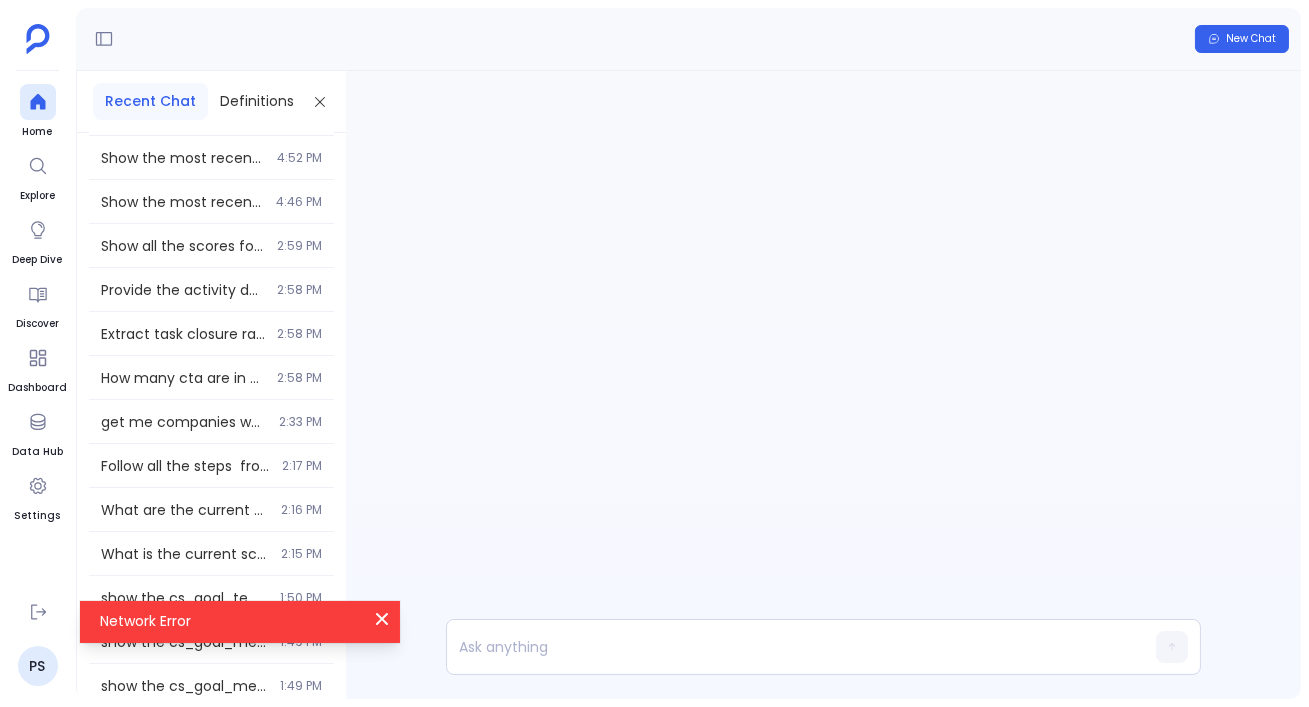 scroll, scrollTop: 0, scrollLeft: 0, axis: both 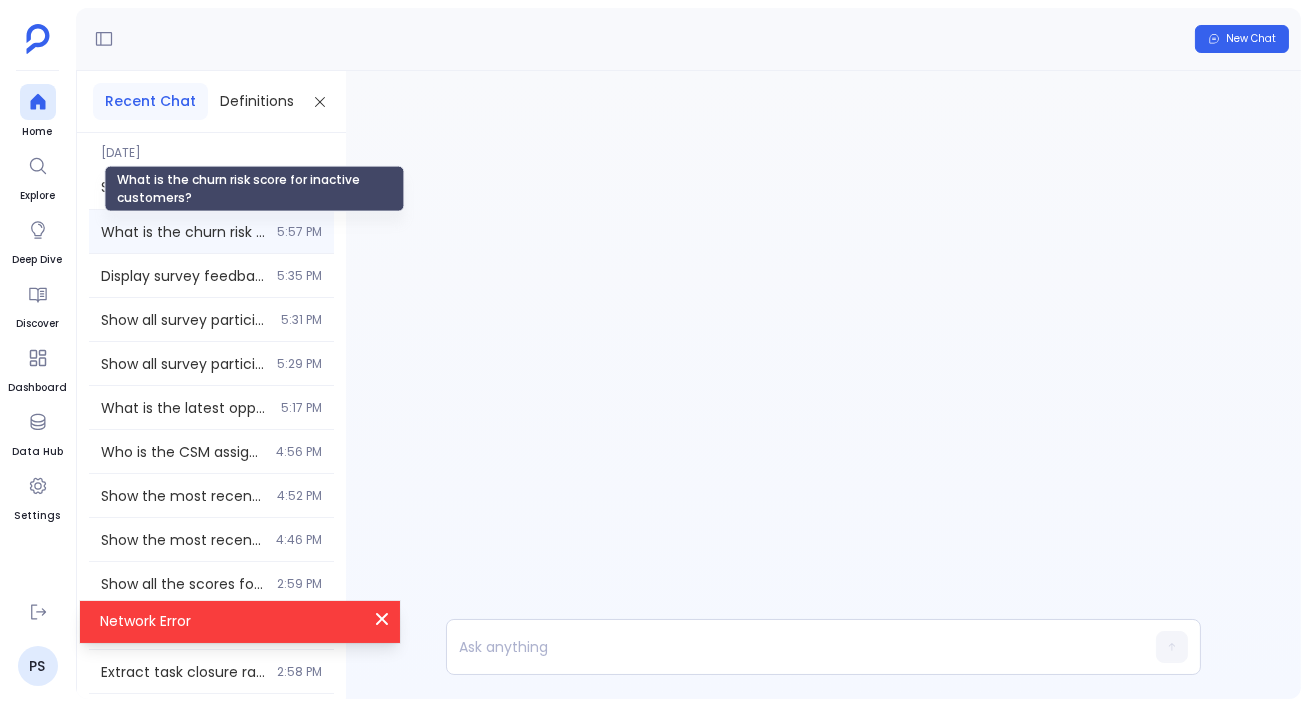 click on "What is the churn risk score for inactive customers?" at bounding box center (254, 189) 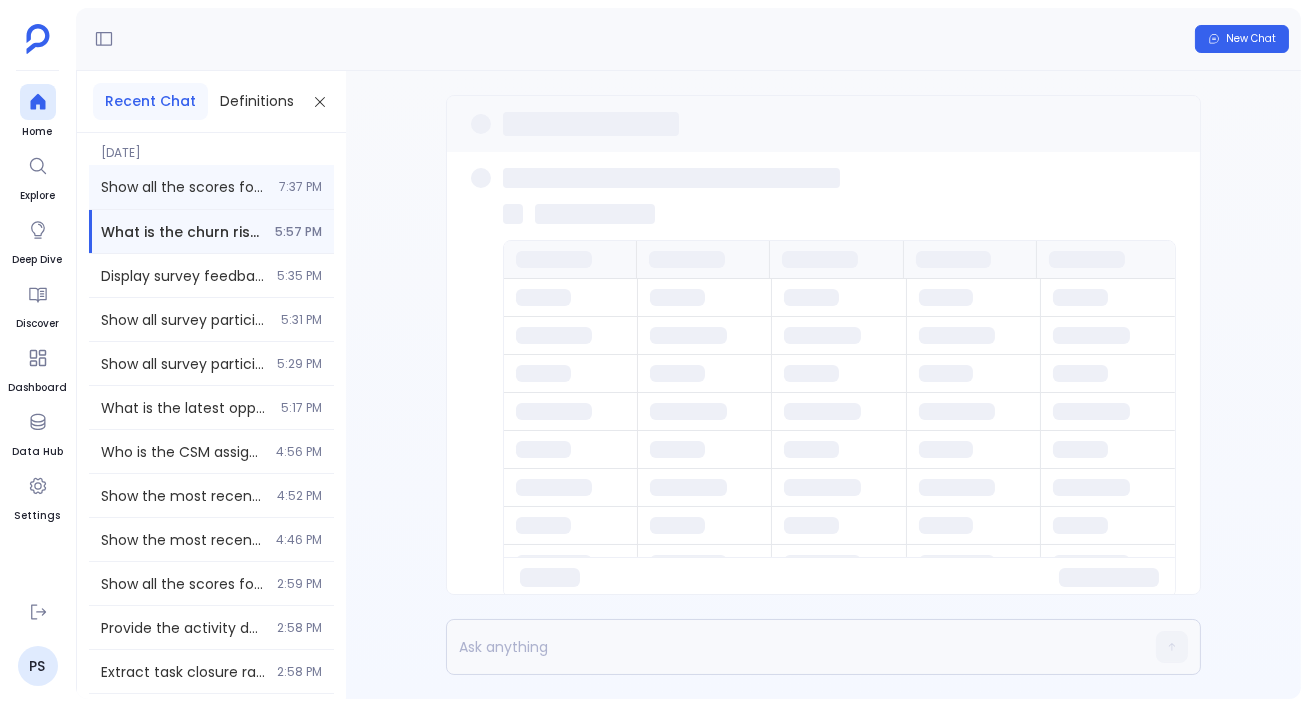 click on "Show all the scores for accounts owned by Shawn Ferrell on the PX Scorecard (DEAR) V2.0 7:37 PM" at bounding box center (211, 187) 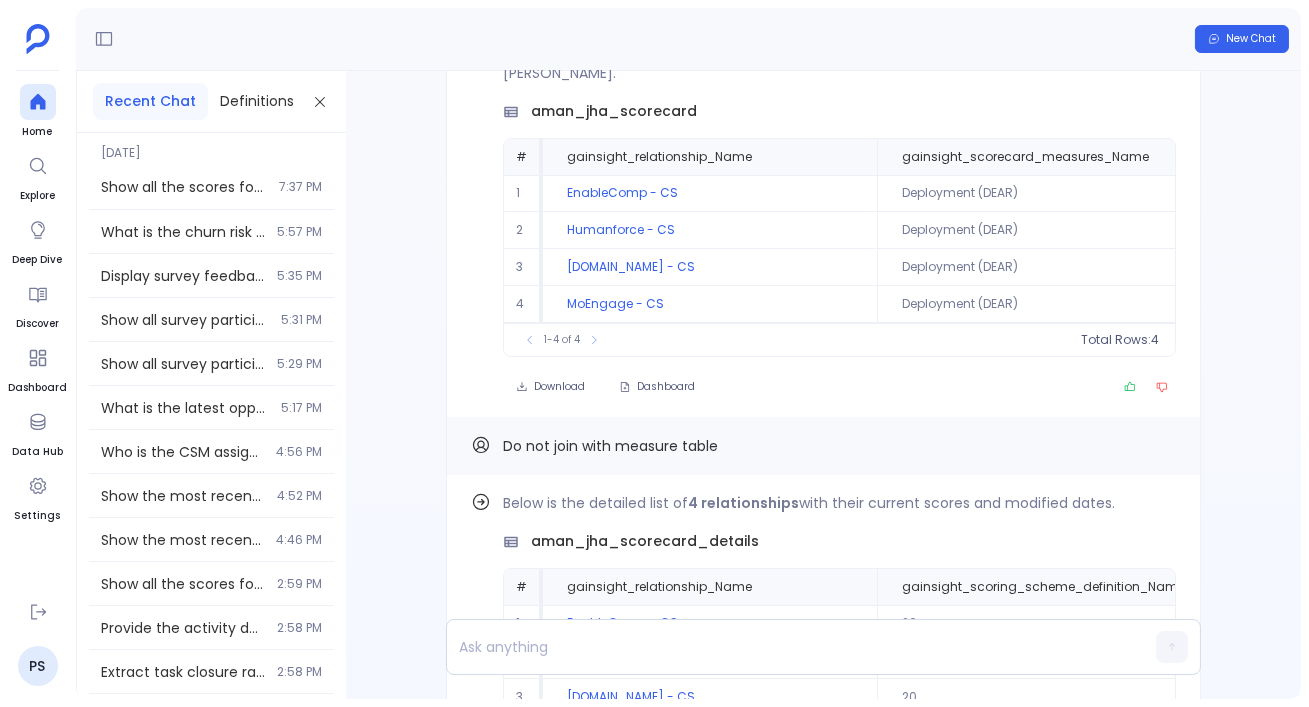 scroll, scrollTop: -853, scrollLeft: 0, axis: vertical 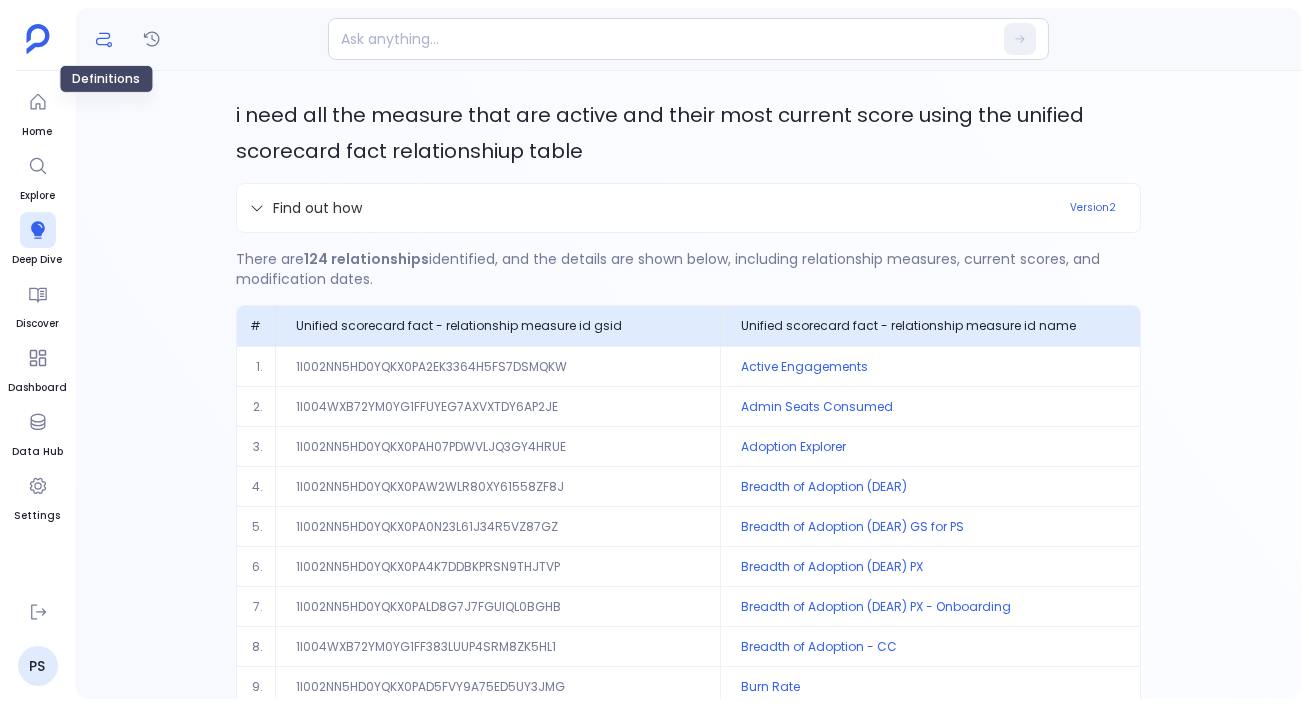 click at bounding box center [104, 39] 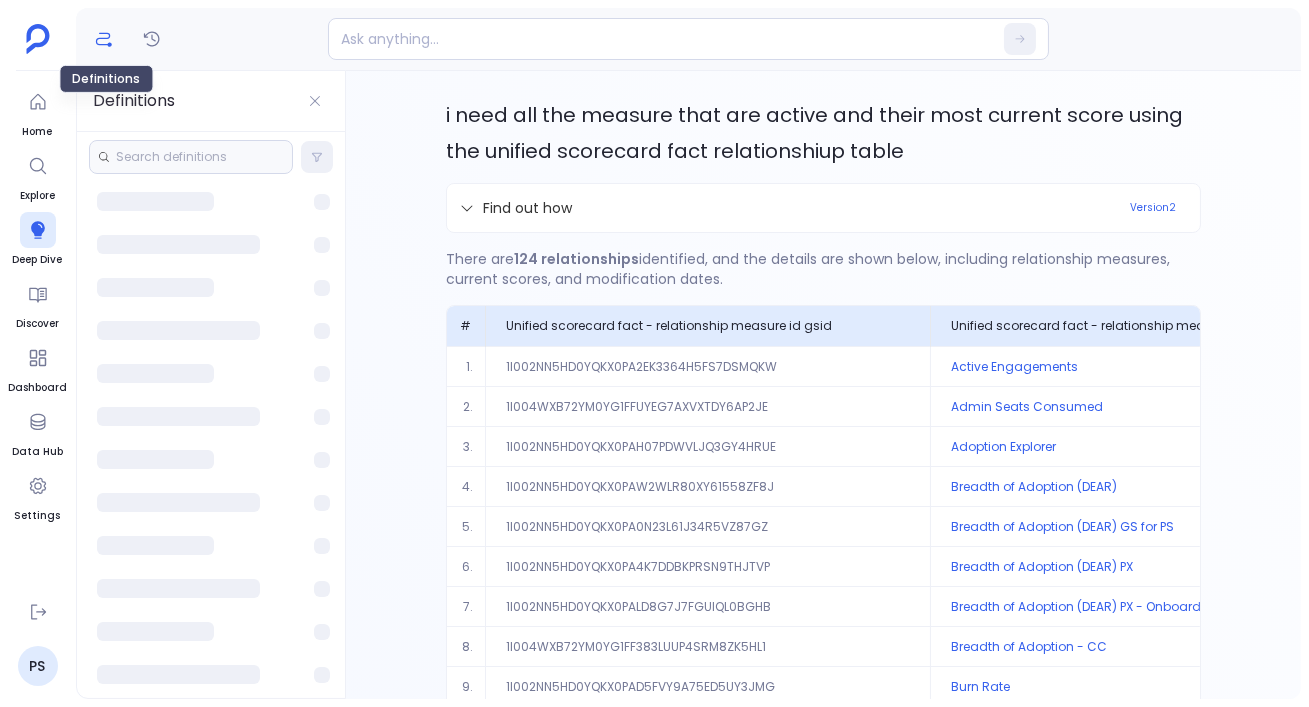 click 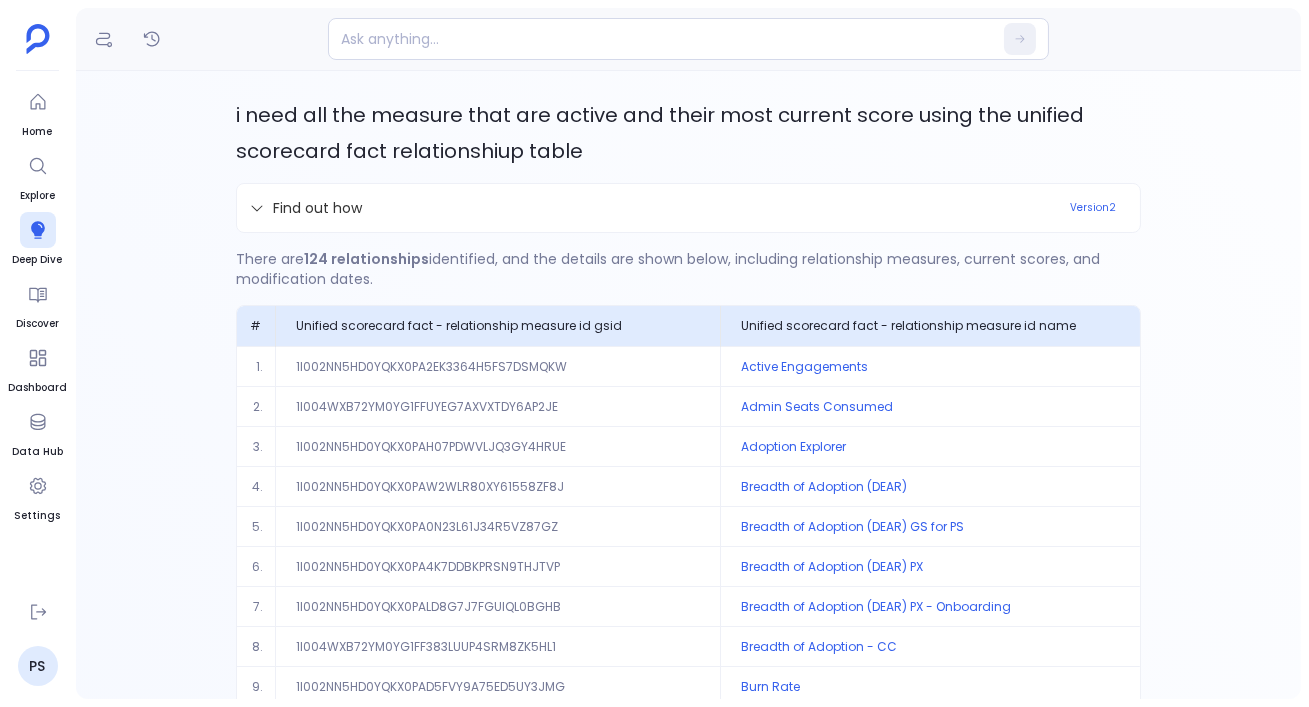 click at bounding box center (128, 39) 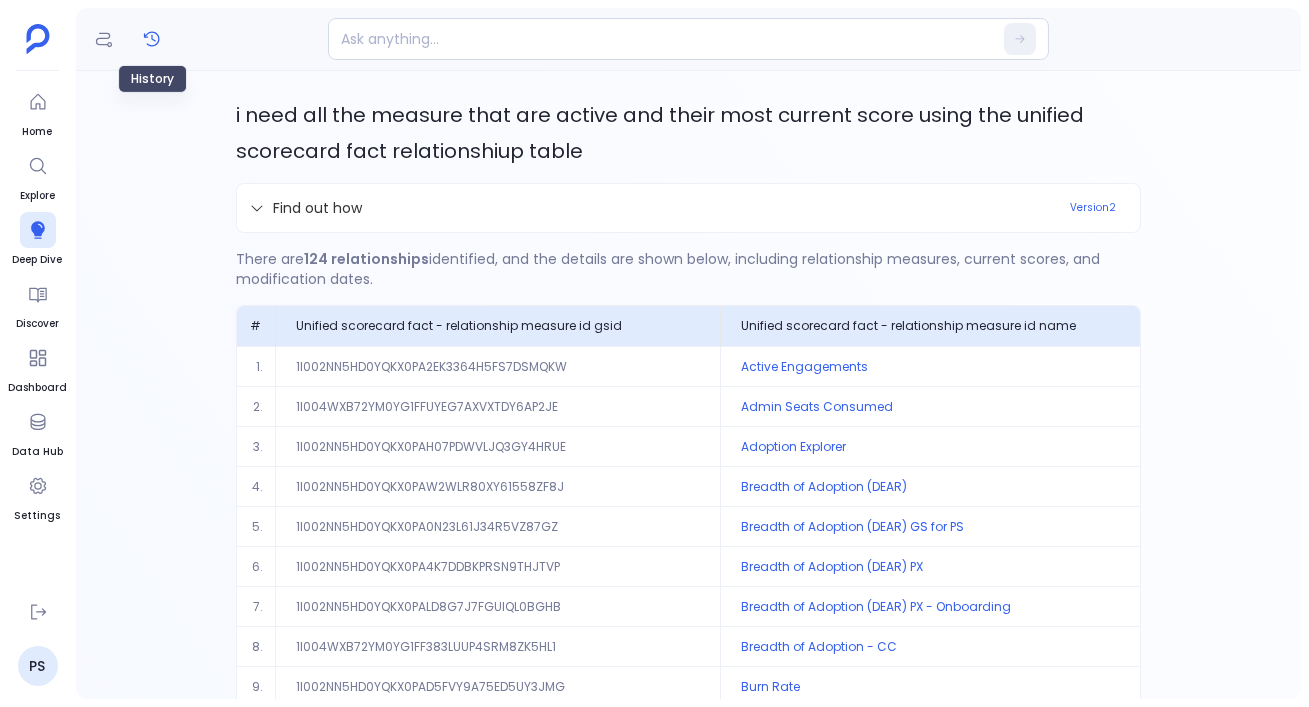 click at bounding box center (152, 39) 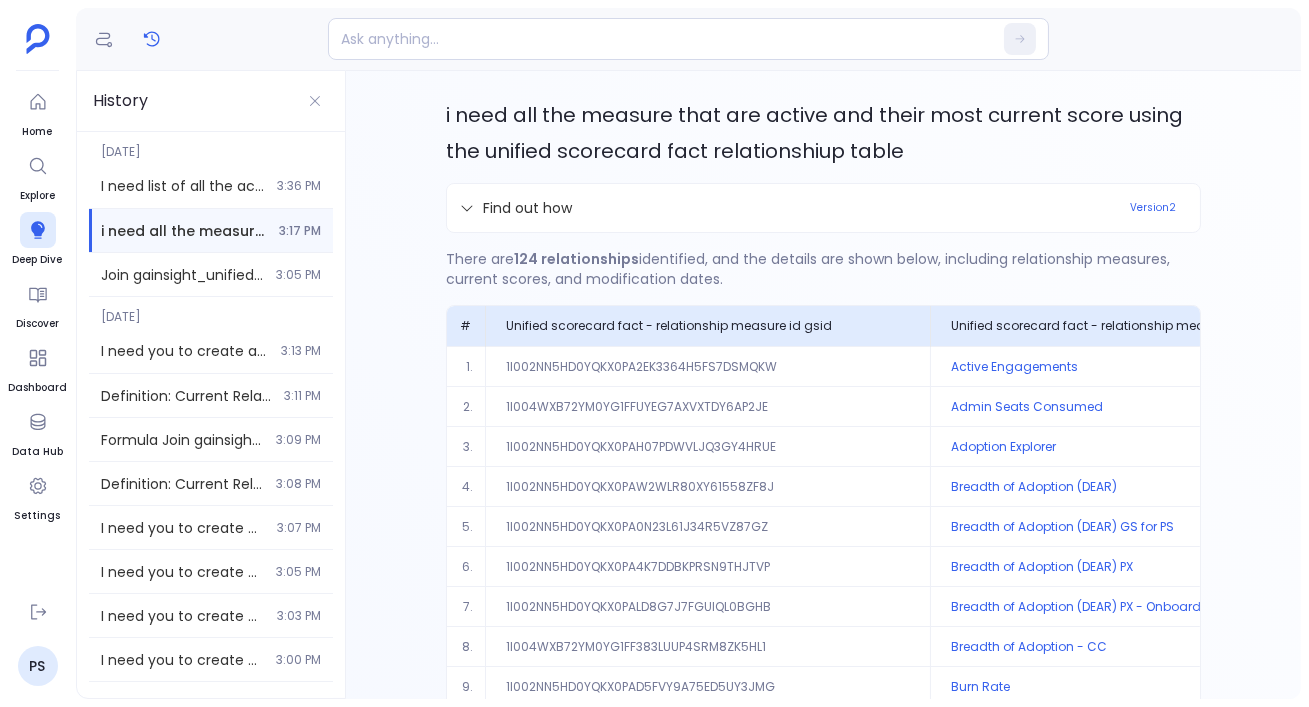 click on "i need all the measure that are active and their most current score using the unified scorecard fact relationshiup table Find out how Version  2 Details Code Sources Definitions Thought Process I need to analyze the feedback and make targeted modifications to the data analysis plan while ensuring the changes align with the available data and maintain the plan's integrity.
Feedback Analysis
The feedback states: "Join them with the relationship"
This suggests that we need to add a join operation with the relationship table in the plan. Looking at the current plan, it's filtering active scorecard facts but doesn't explicitly join with the relationship table.
Data Compatibility Verification
Looking at the source data, I can see:
gainsight_unified_scorecard_fact_relationship_0  has a column  gainsight_unified_scorecard_fact_relationship_0_relationship_id__gc  which is a foreign key to  gainsight_relationship_Gsid  in the  gainsight_relationship  table.
This confirms we can join these tables." at bounding box center (823, 385) 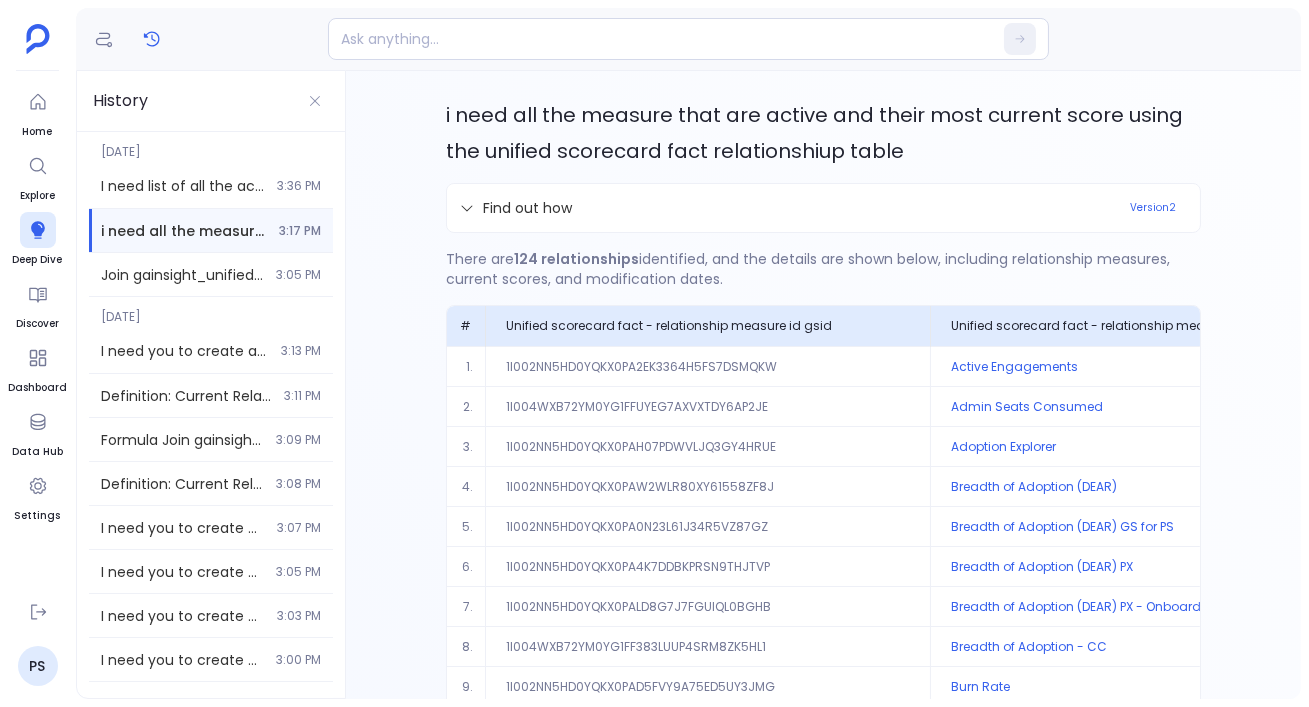 click on "i need all the measure that are active and their most current score using the unified scorecard fact relationshiup table Find out how Version  2 Details Code Sources Definitions Thought Process I need to analyze the feedback and make targeted modifications to the data analysis plan while ensuring the changes align with the available data and maintain the plan's integrity.
Feedback Analysis
The feedback states: "Join them with the relationship"
This suggests that we need to add a join operation with the relationship table in the plan. Looking at the current plan, it's filtering active scorecard facts but doesn't explicitly join with the relationship table.
Data Compatibility Verification
Looking at the source data, I can see:
gainsight_unified_scorecard_fact_relationship_0  has a column  gainsight_unified_scorecard_fact_relationship_0_relationship_id__gc  which is a foreign key to  gainsight_relationship_Gsid  in the  gainsight_relationship  table.
This confirms we can join these tables." at bounding box center [823, 385] 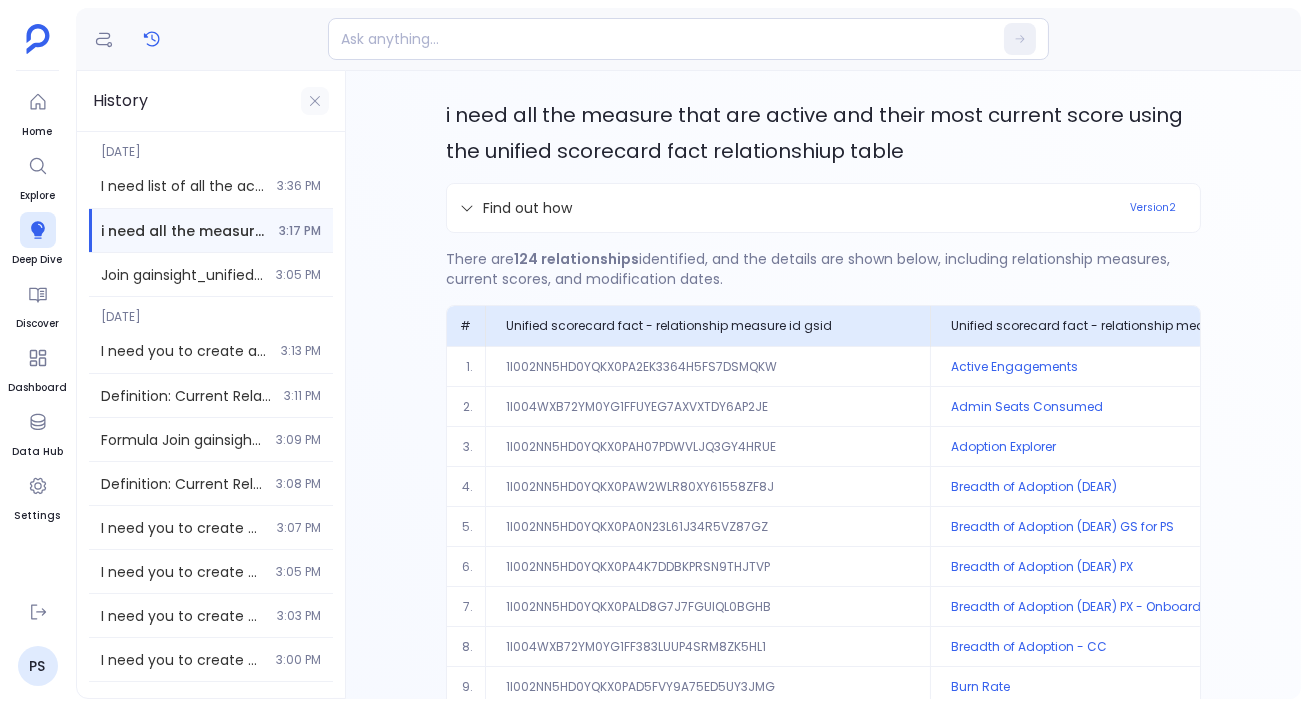 click 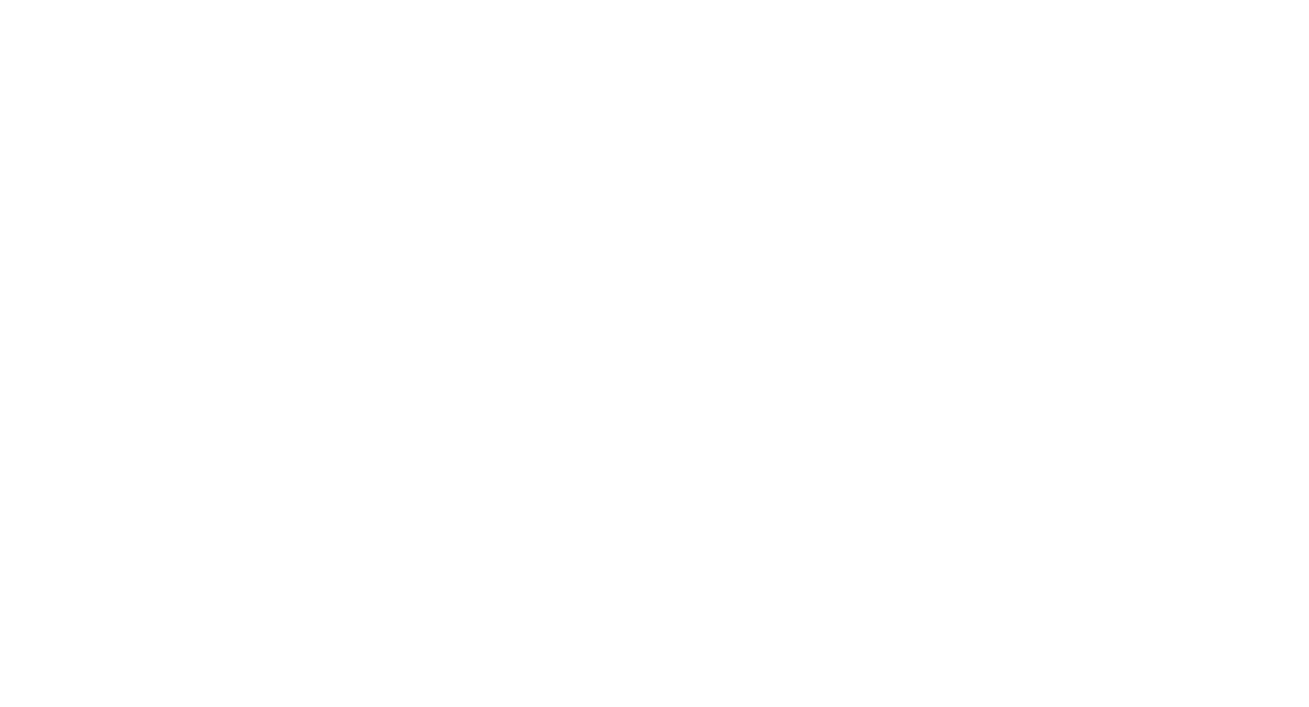 scroll, scrollTop: 0, scrollLeft: 0, axis: both 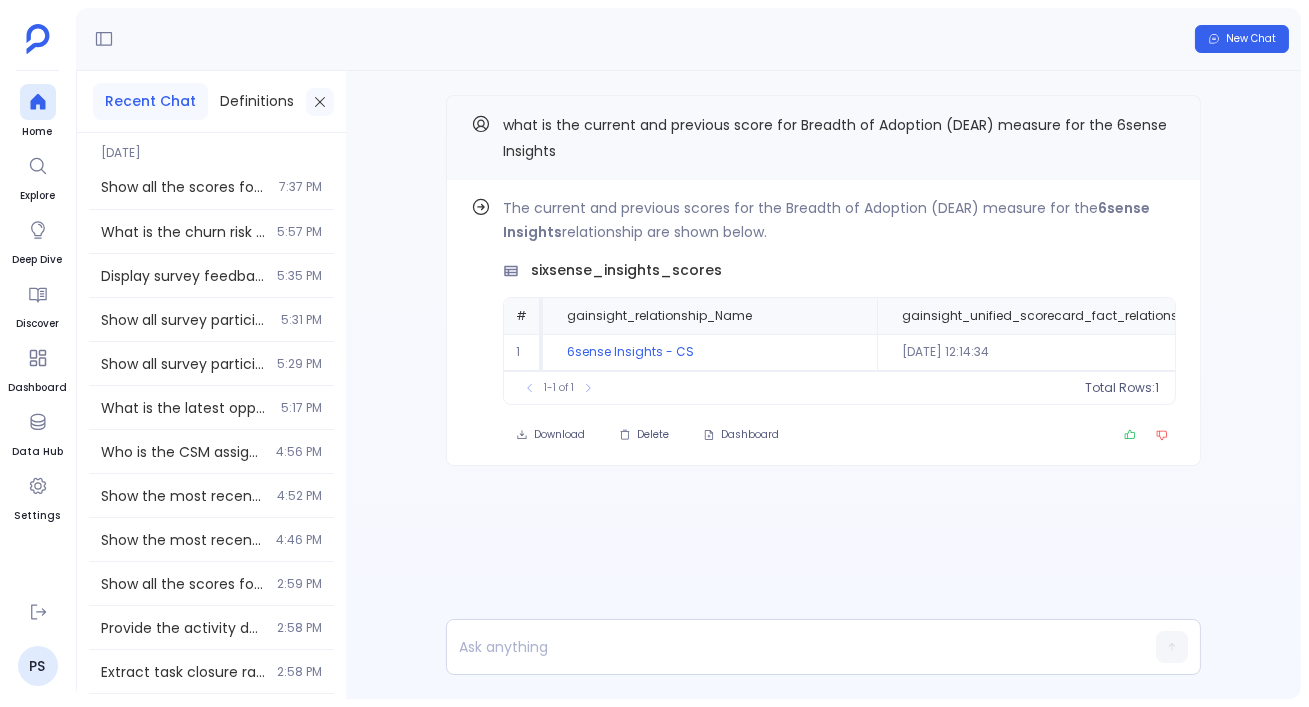 click 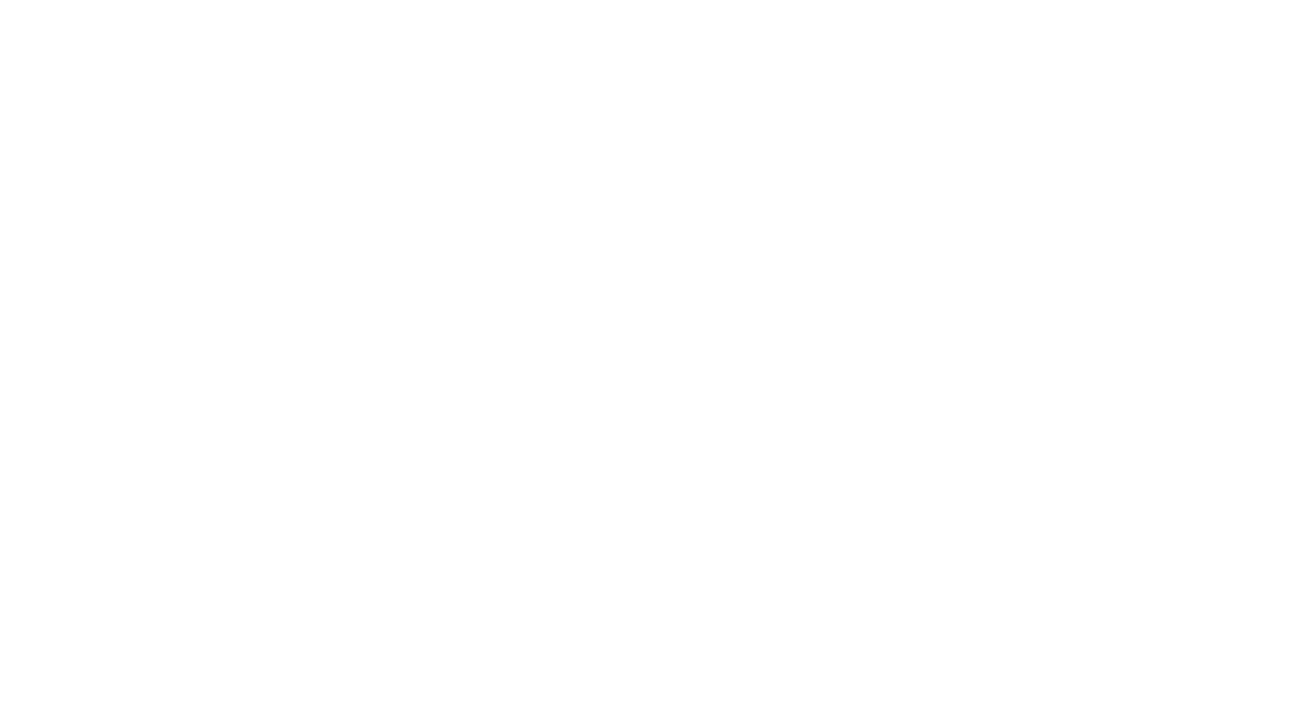 scroll, scrollTop: 0, scrollLeft: 0, axis: both 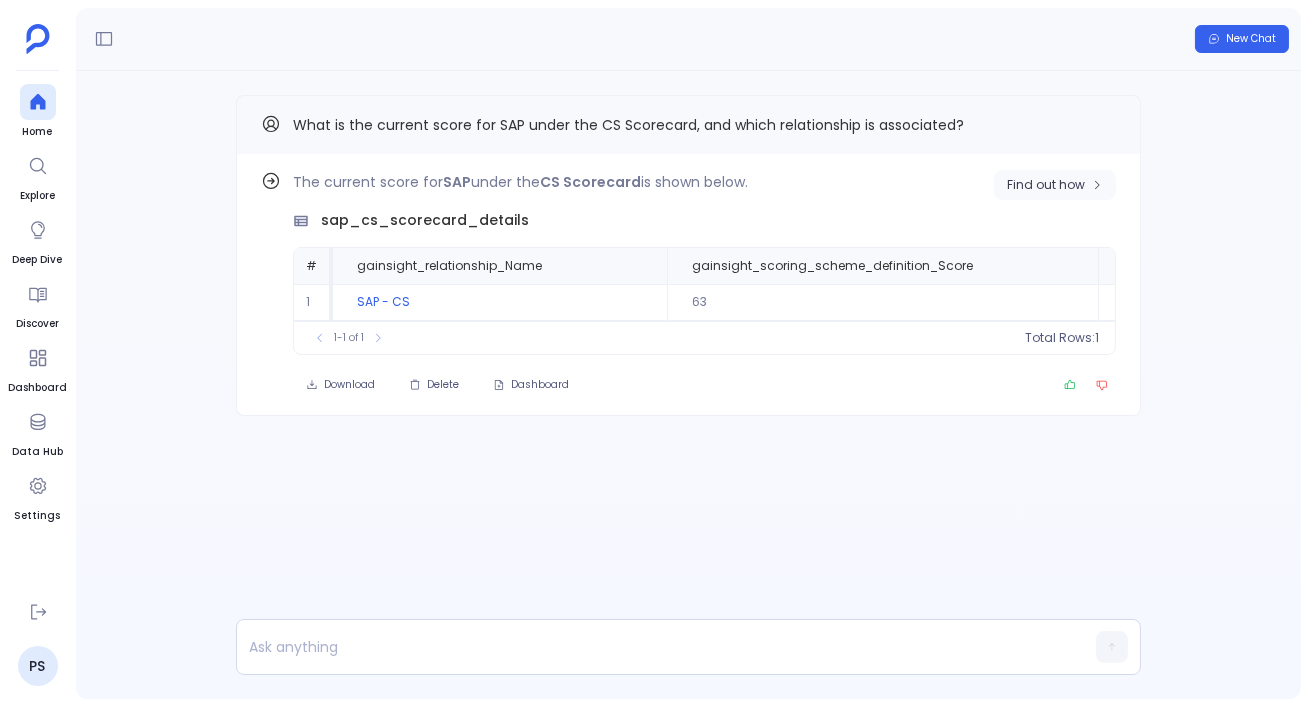 click on "Find out how" at bounding box center [1055, 185] 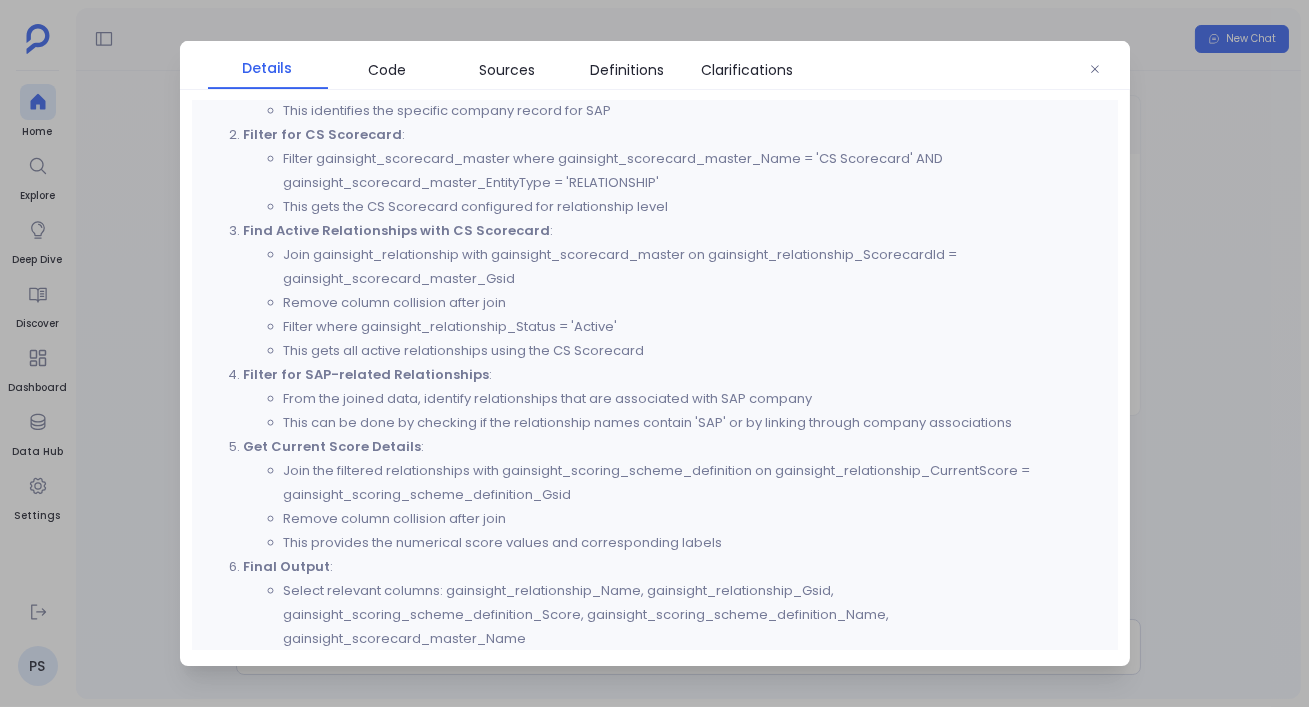 scroll, scrollTop: 789, scrollLeft: 0, axis: vertical 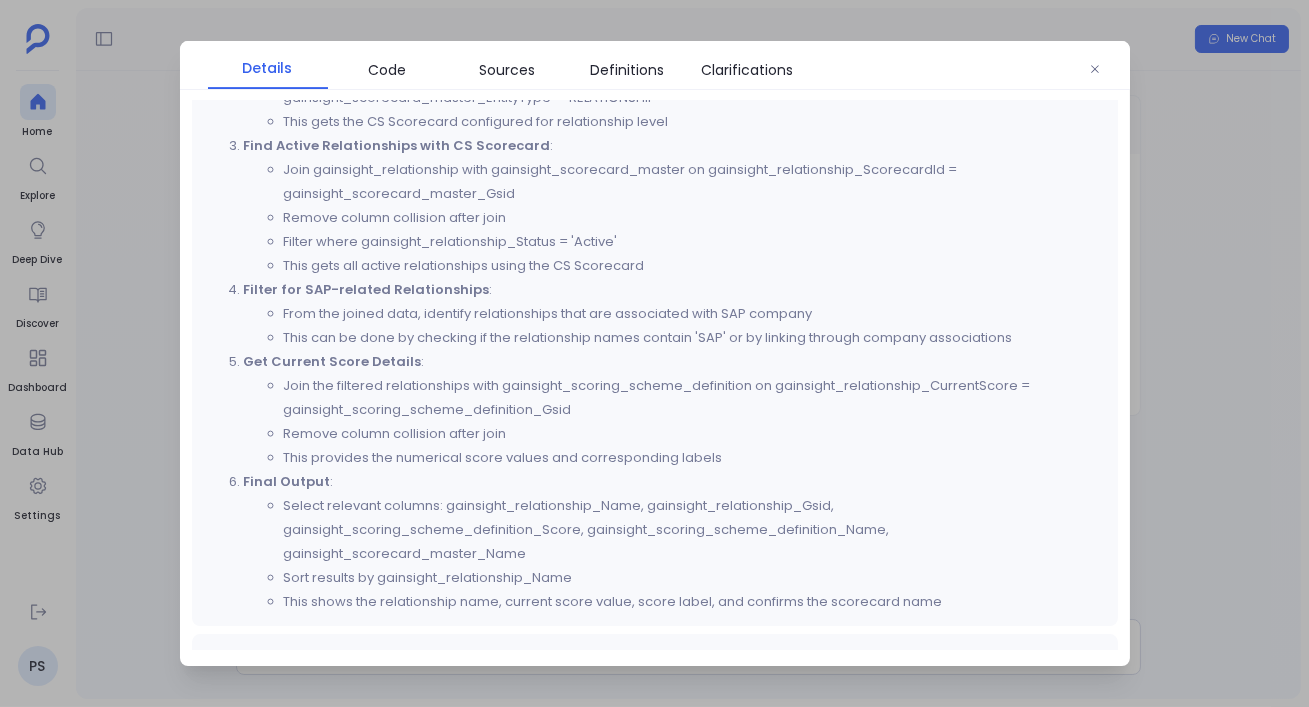click at bounding box center [654, 353] 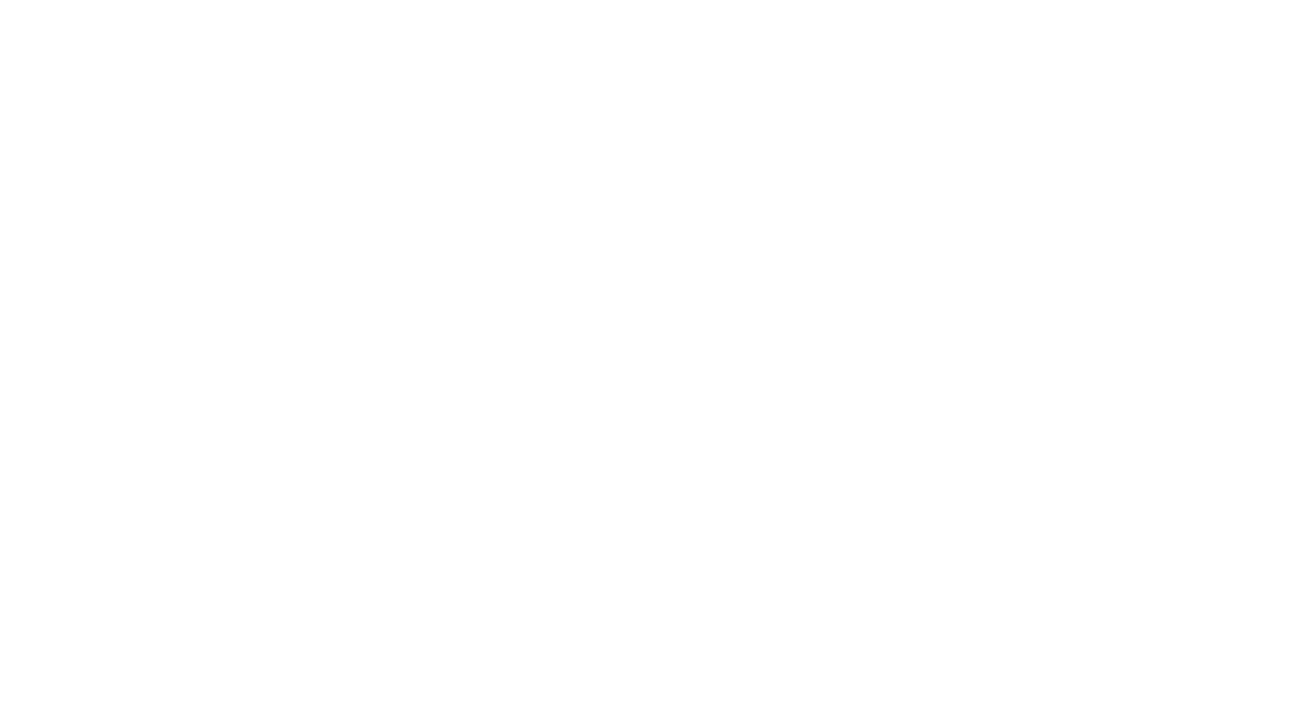 scroll, scrollTop: 0, scrollLeft: 0, axis: both 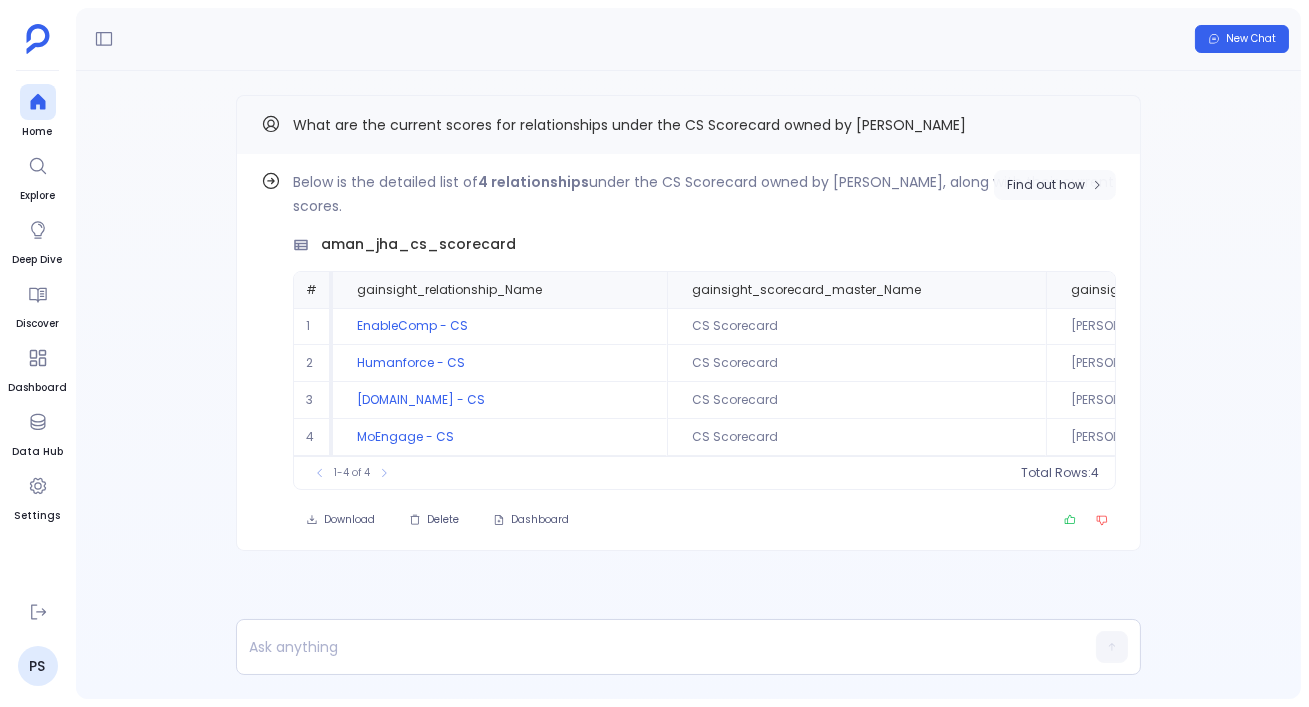 click on "Find out how" at bounding box center [1055, 185] 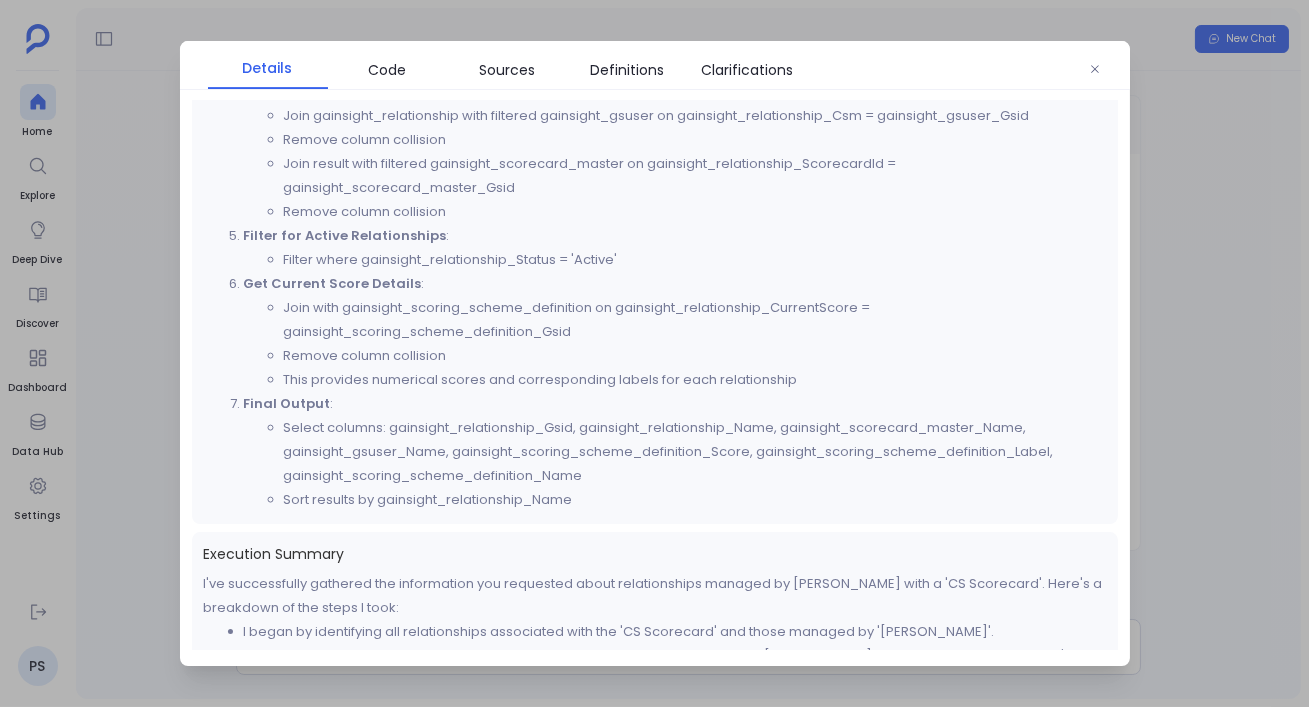 scroll, scrollTop: 919, scrollLeft: 0, axis: vertical 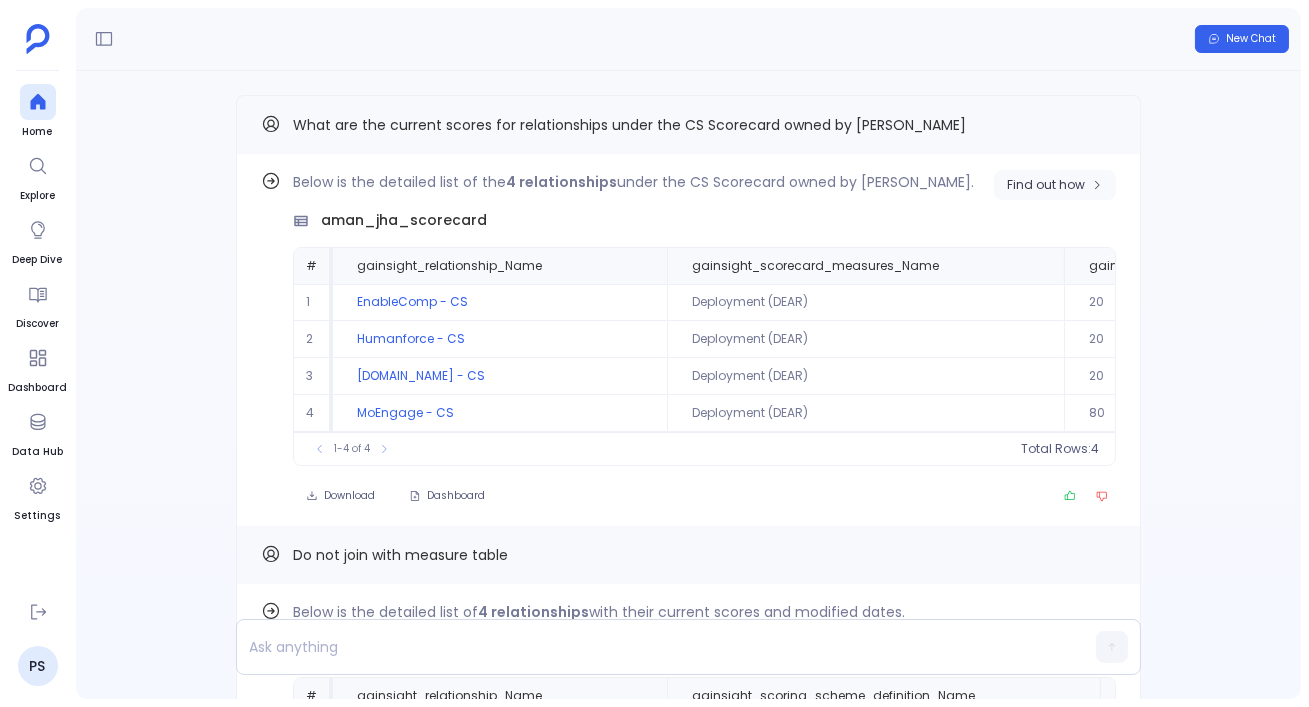 click on "Find out how" at bounding box center (1055, 185) 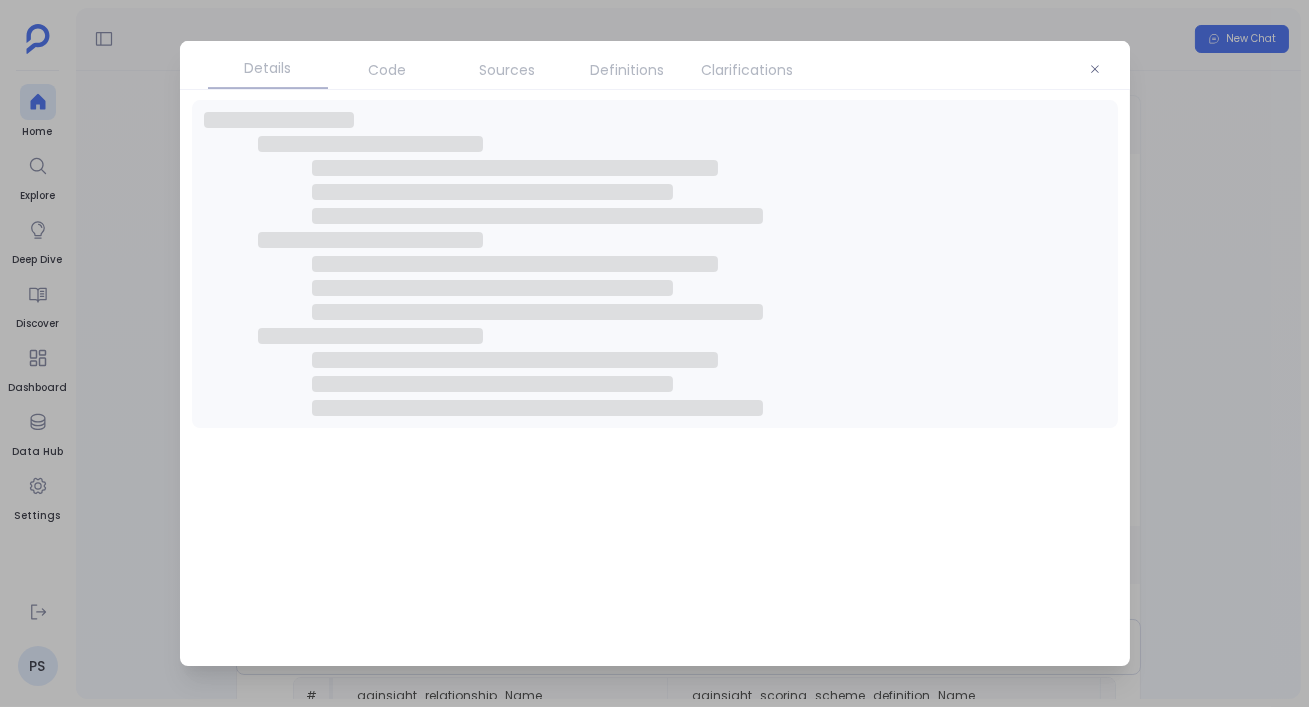 click on "Code" at bounding box center (388, 70) 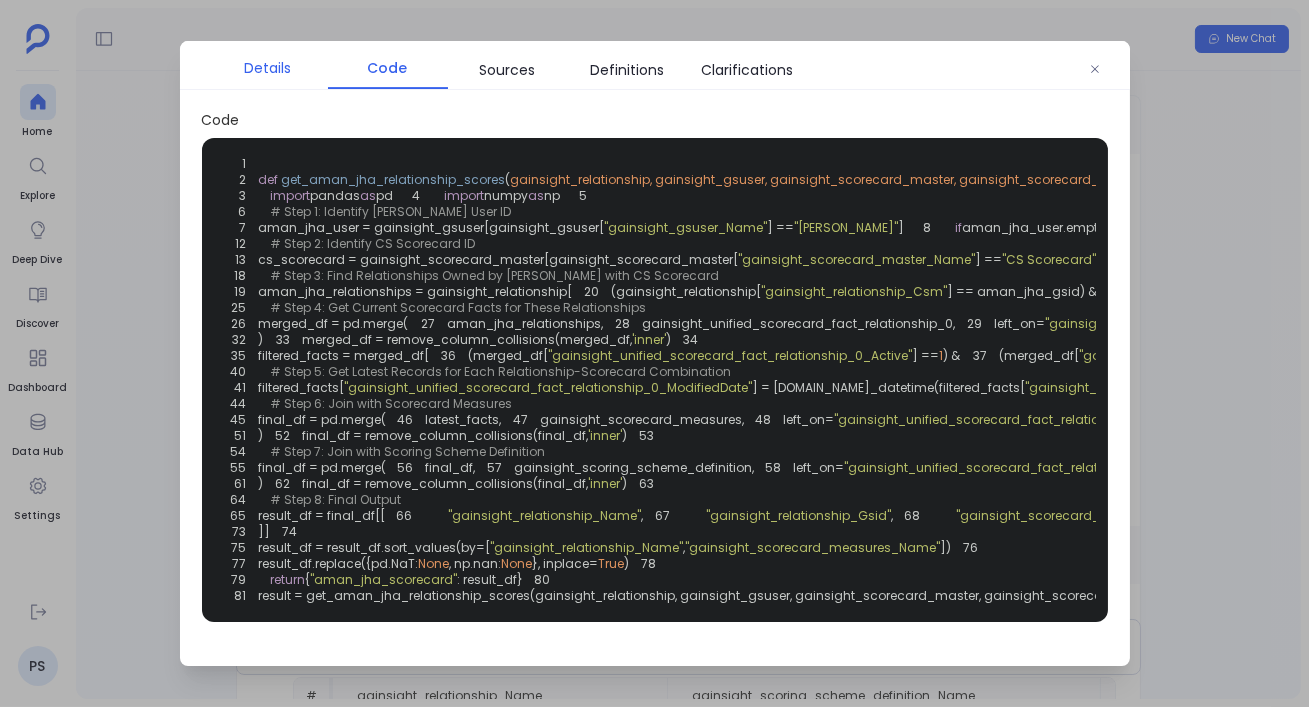 click on "Details" at bounding box center [268, 68] 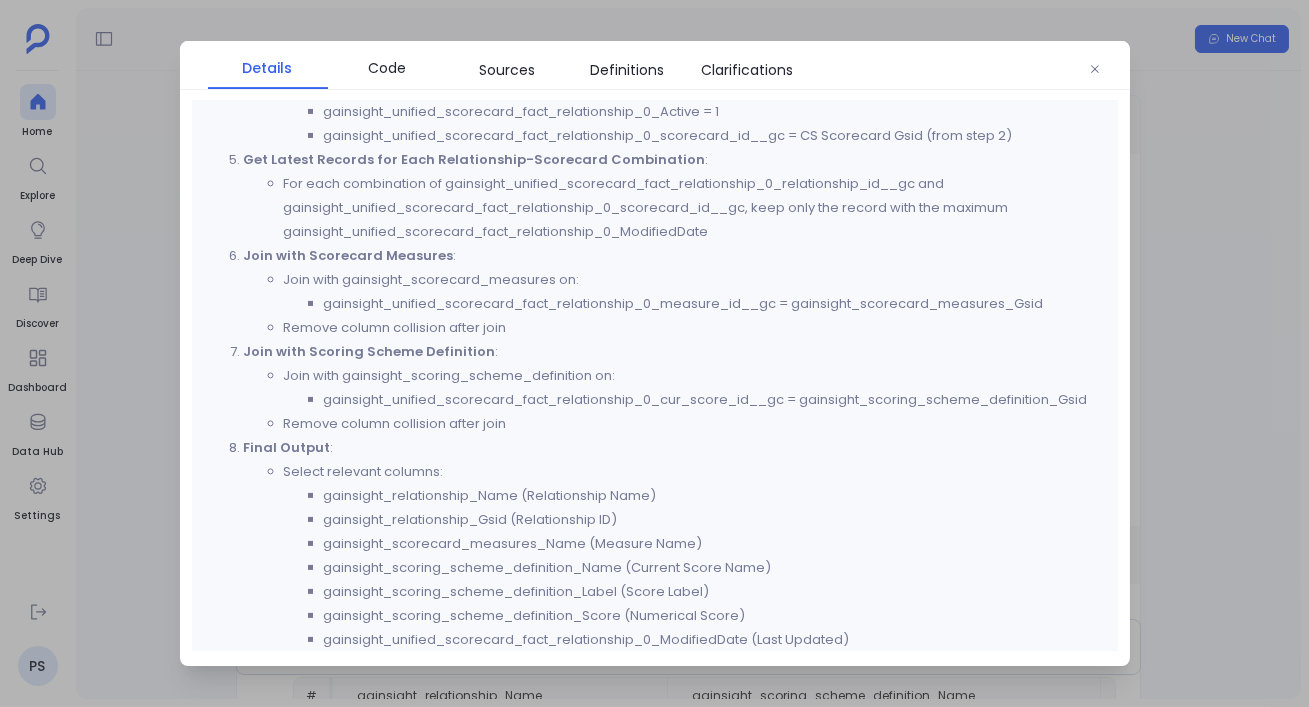 scroll, scrollTop: 1096, scrollLeft: 0, axis: vertical 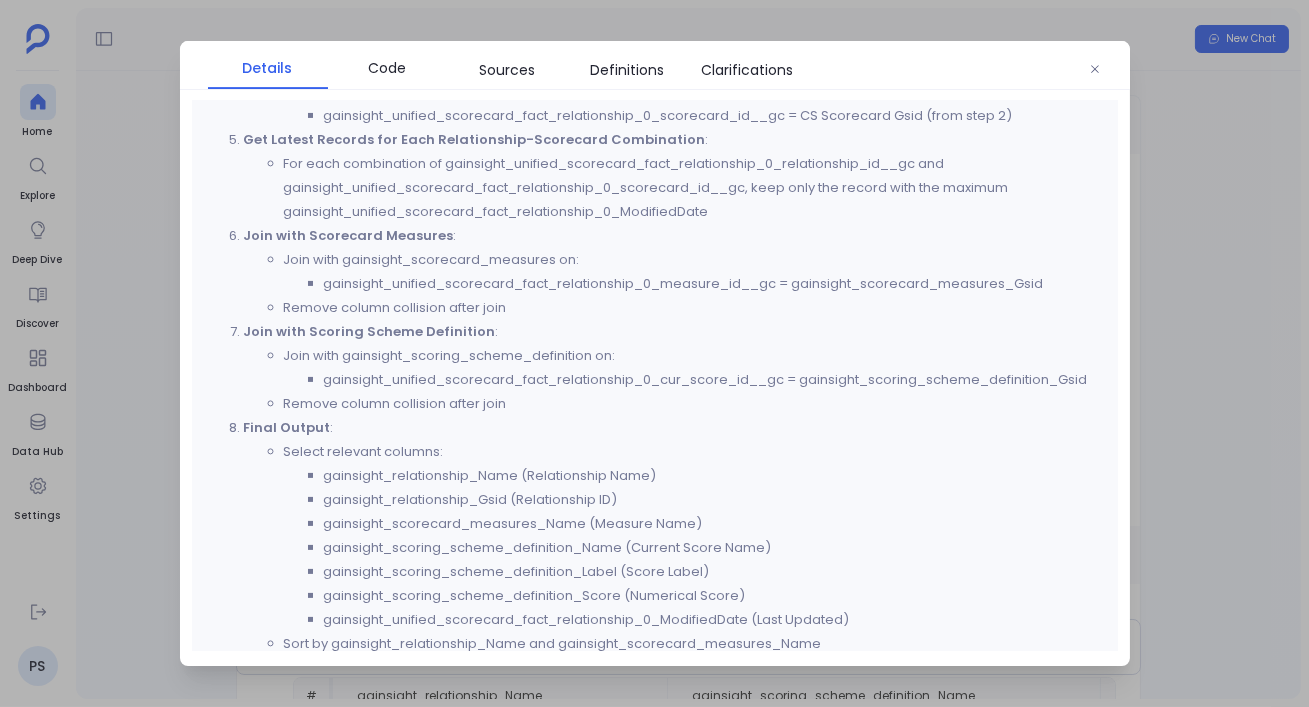 click at bounding box center [654, 353] 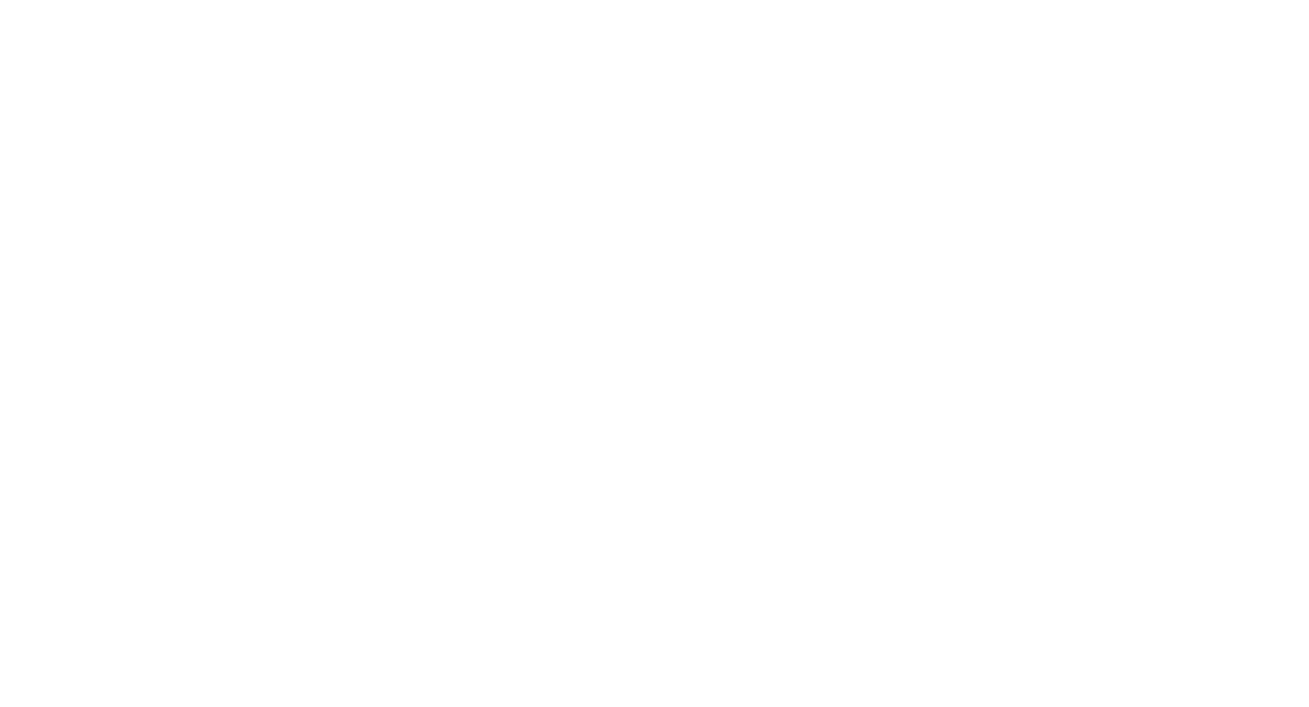 scroll, scrollTop: 0, scrollLeft: 0, axis: both 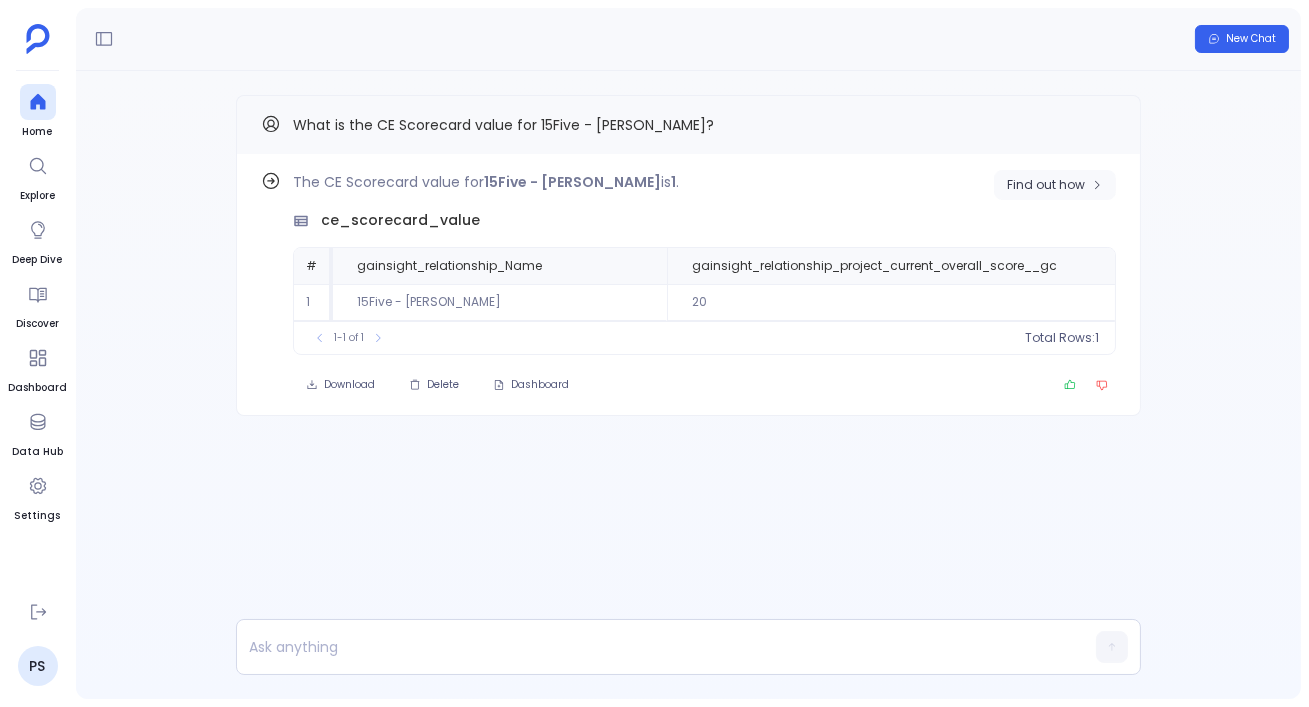 click on "Find out how" at bounding box center [1046, 185] 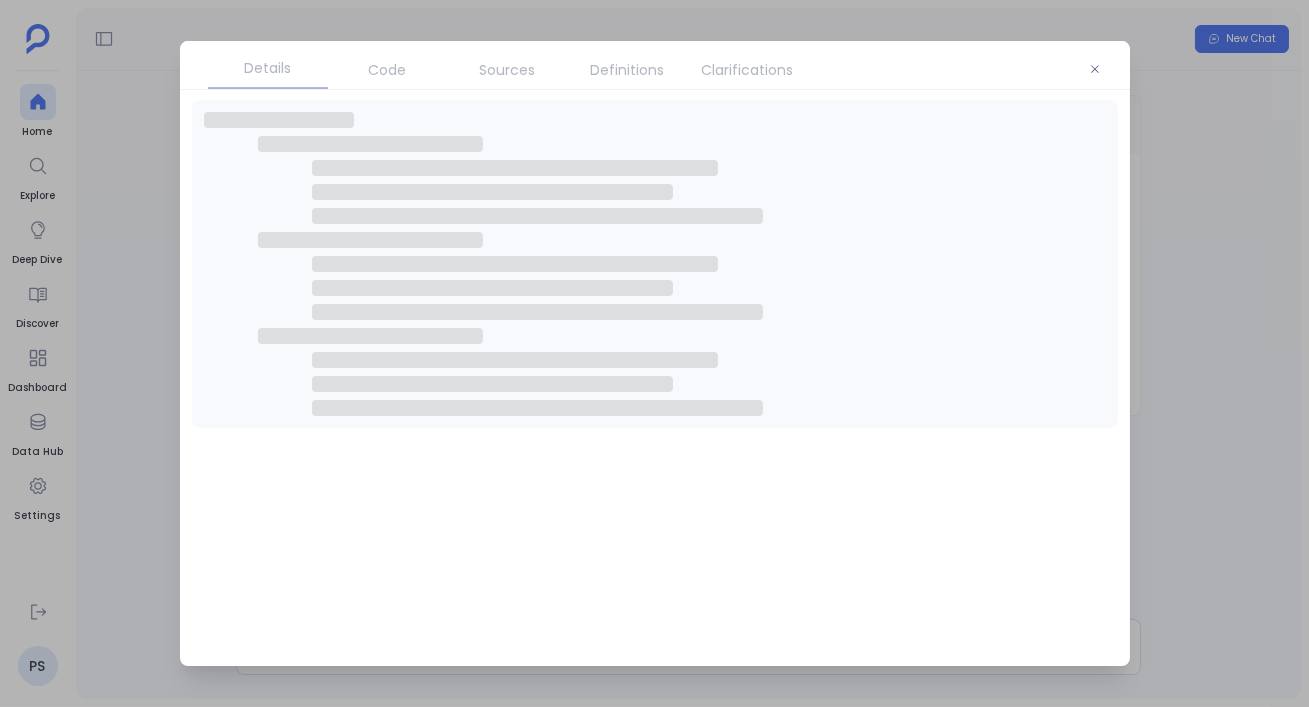 click on "Code" at bounding box center [388, 70] 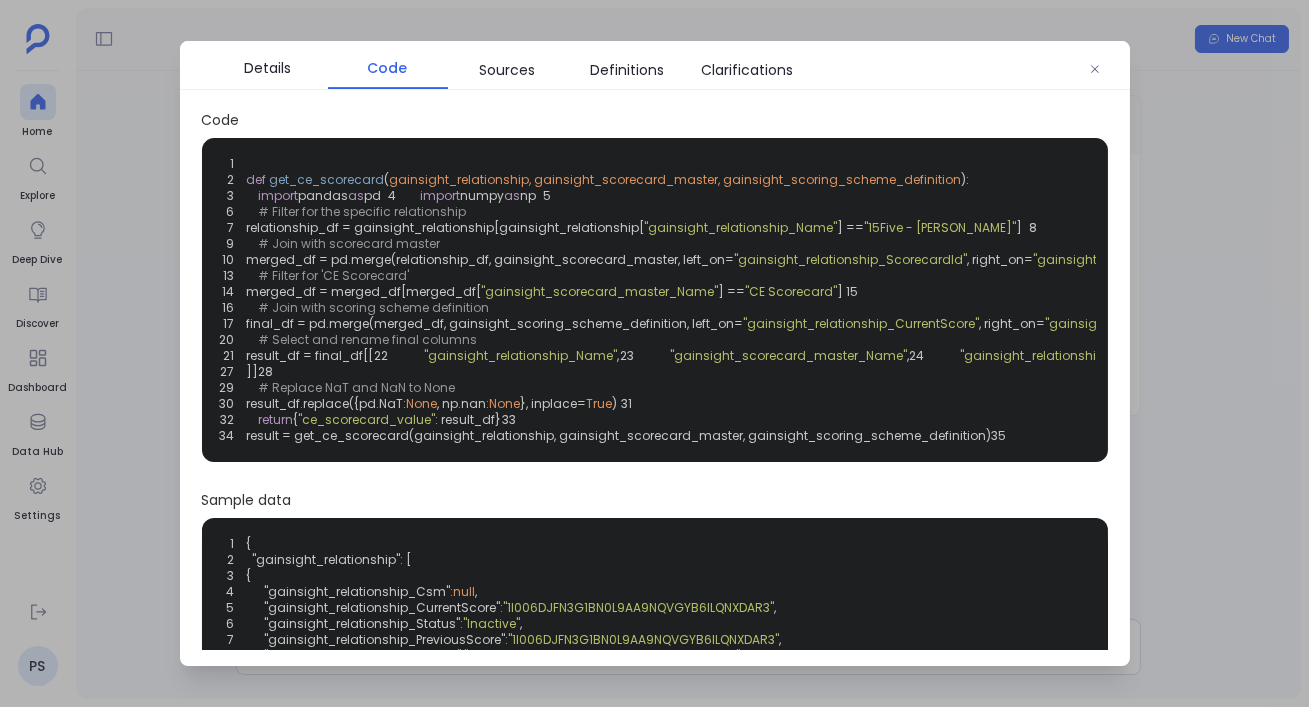 click on "Code" at bounding box center (388, 68) 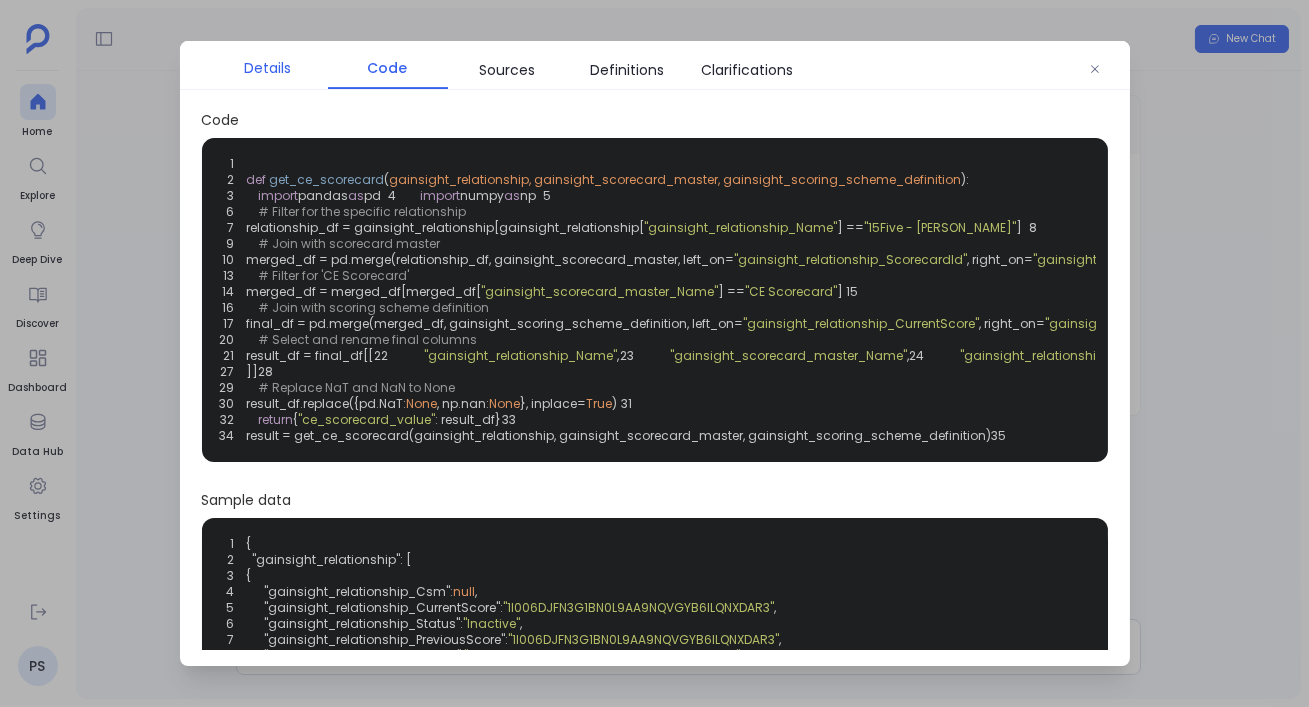 click on "Details" at bounding box center [268, 68] 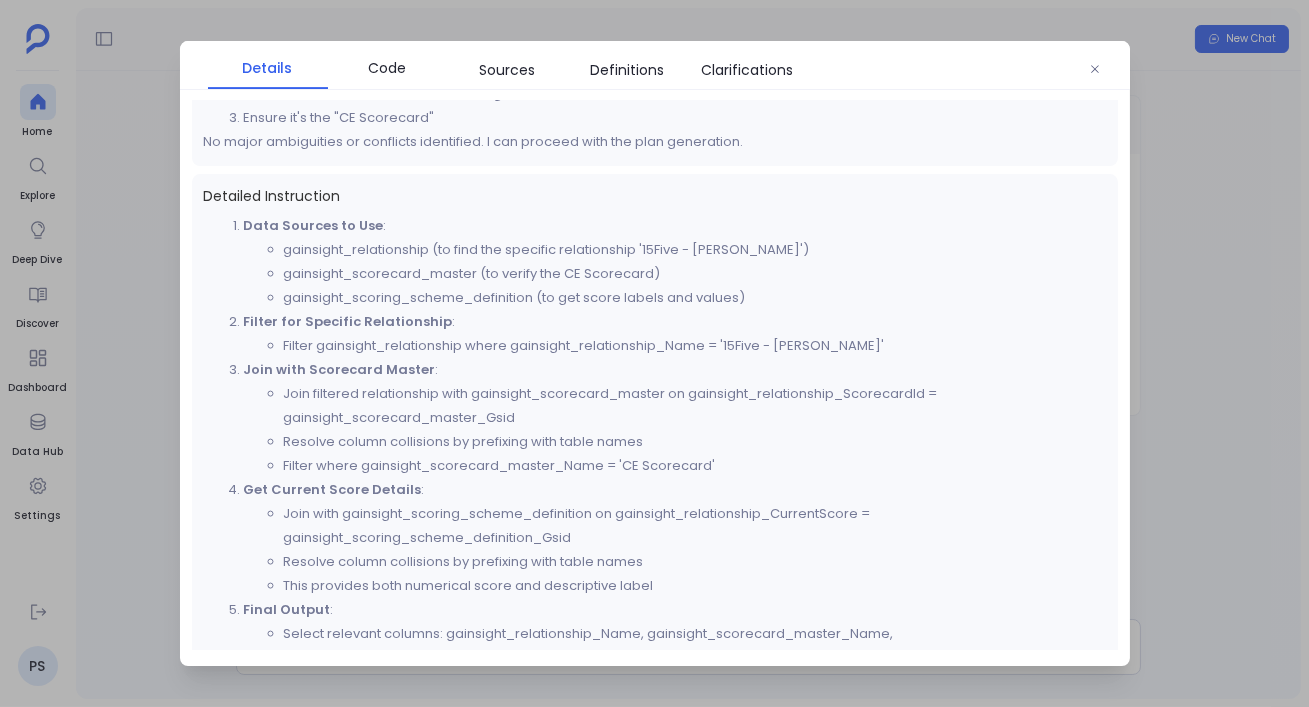 scroll, scrollTop: 653, scrollLeft: 0, axis: vertical 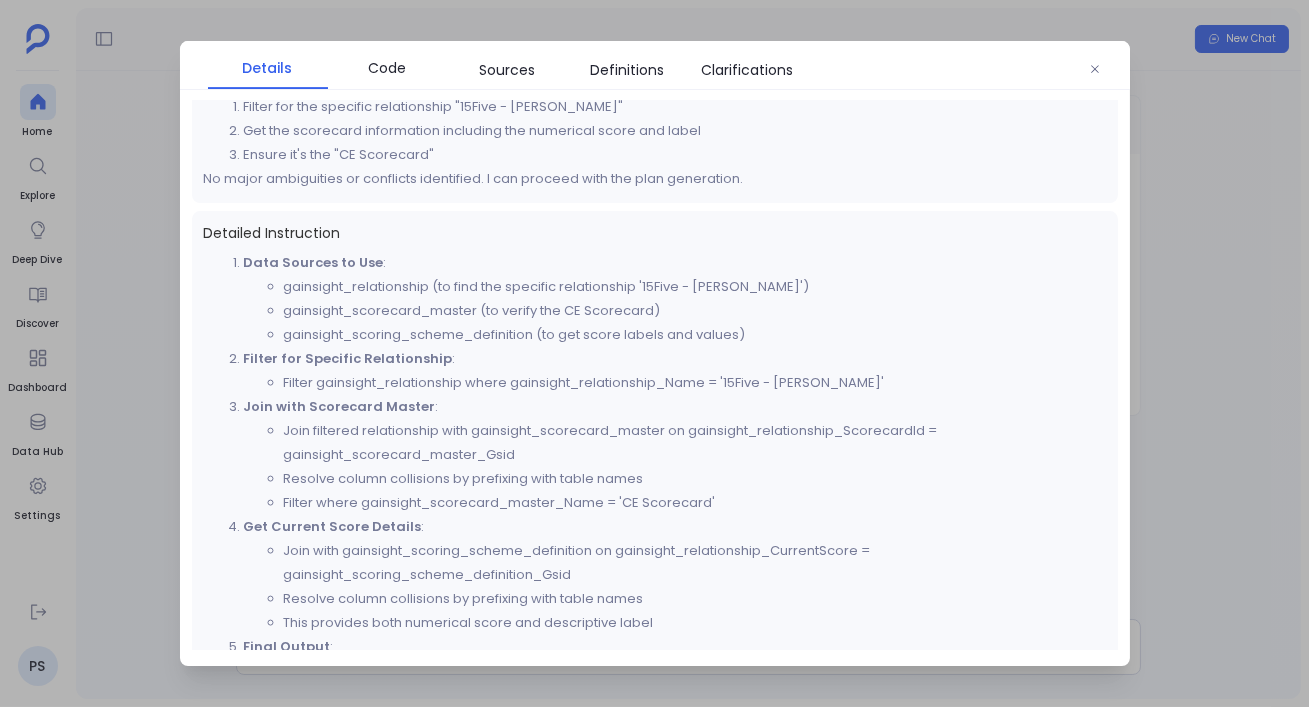 click on "Thought Process Let me analyze the user query: "What is the CE Scorecard value for 15Five - CE-SJ?"
Looking at the data provided:
The user is asking for a "CE Scorecard value" for a specific relationship "15Five - CE-SJ"
From the column values, I can see there's a relationship named "15Five - CE-SJ" in gainsight_relationship_Name
There's also a scorecard named "CE Scorecard" in gainsight_scorecard_master_Name
The query seems straightforward - they want the scorecard value/score for a specific relationship. Looking at the key definitions:
Key Definition 4 (Relationship Overall Score) explains how to get relationship scores by joining gainsight_relationship with gainsight_relationship_type and using project_current_overall_score__gc
Key Definition 10 (Current Relationship Scorecards) provides logic for getting scorecard information for active relationships
The term "CE Scorecard value" could refer to:
The numerical score from the scorecard
Both the numerical value and the label" at bounding box center [655, 375] 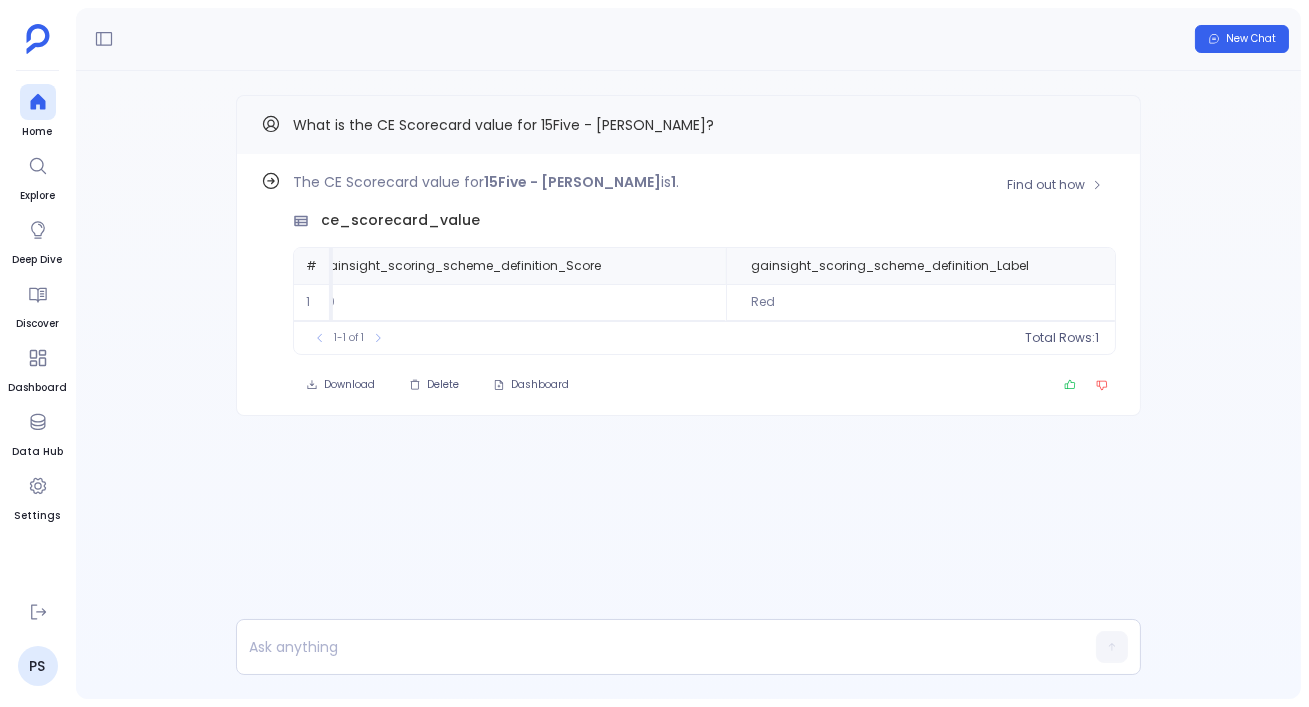 scroll, scrollTop: 0, scrollLeft: 1277, axis: horizontal 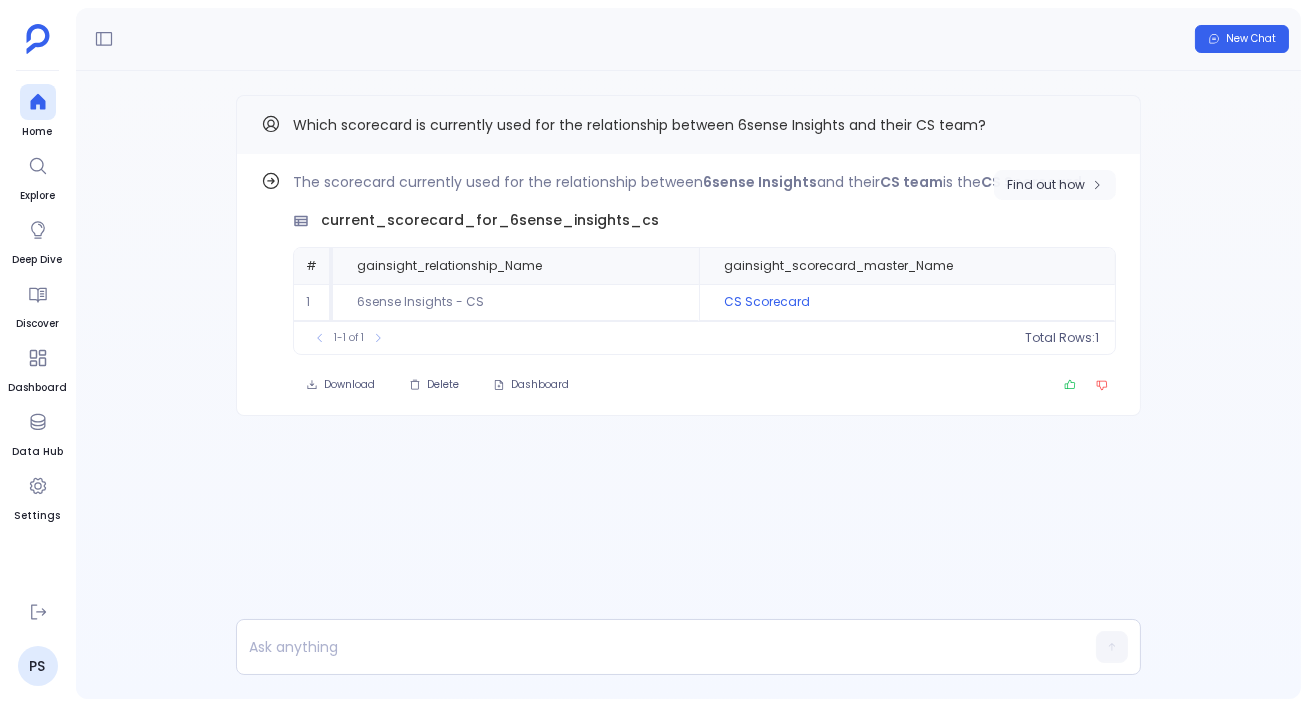 click on "Find out how" at bounding box center [1046, 185] 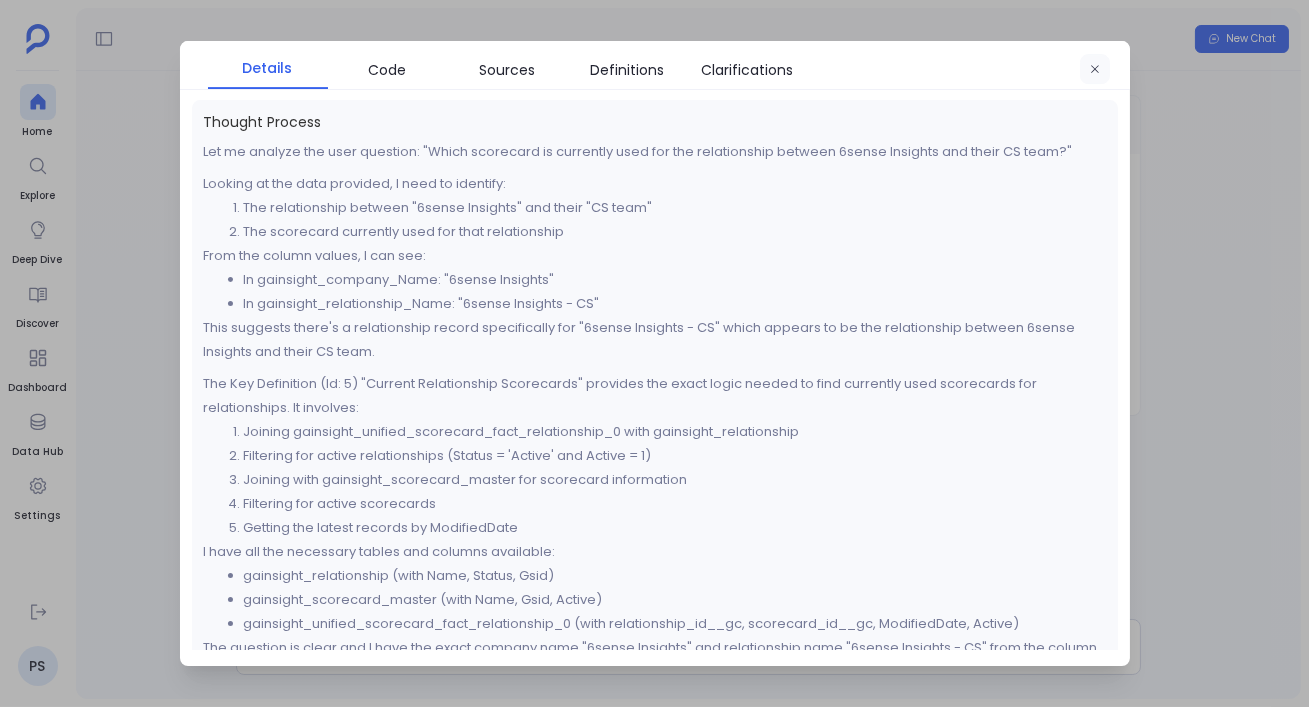 click 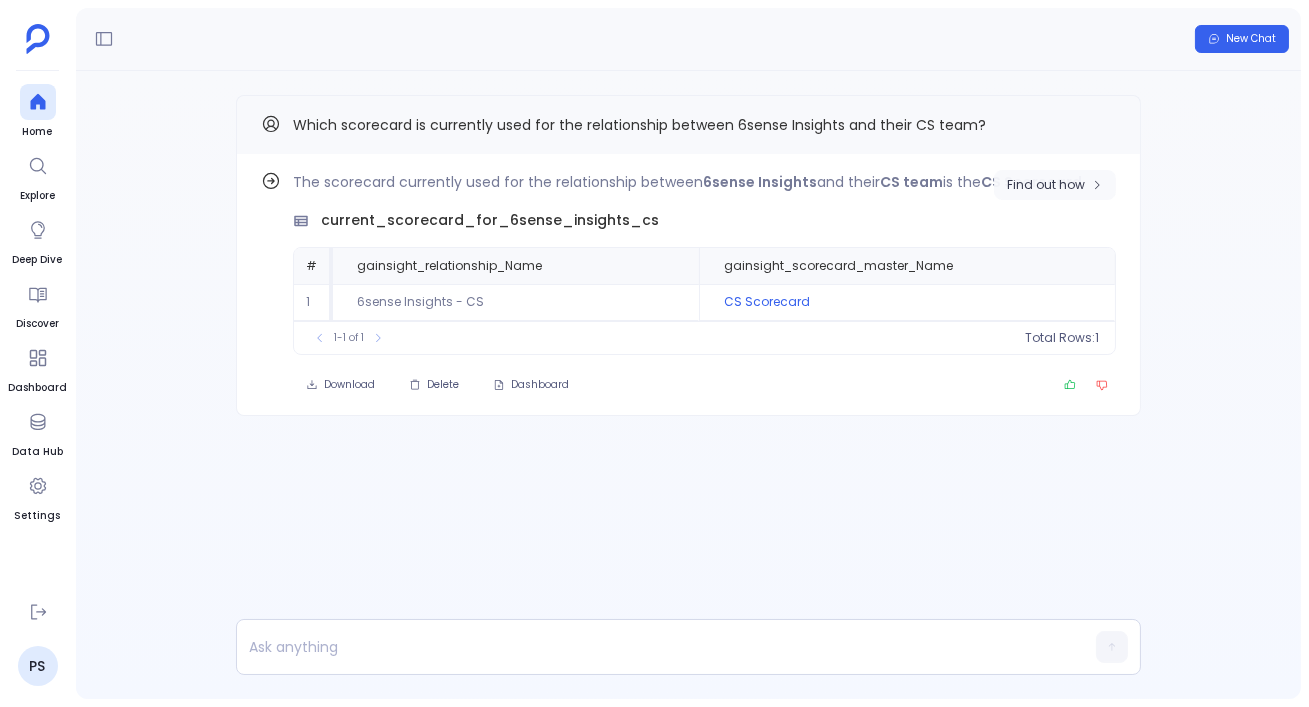 click on "Find out how" at bounding box center [1055, 185] 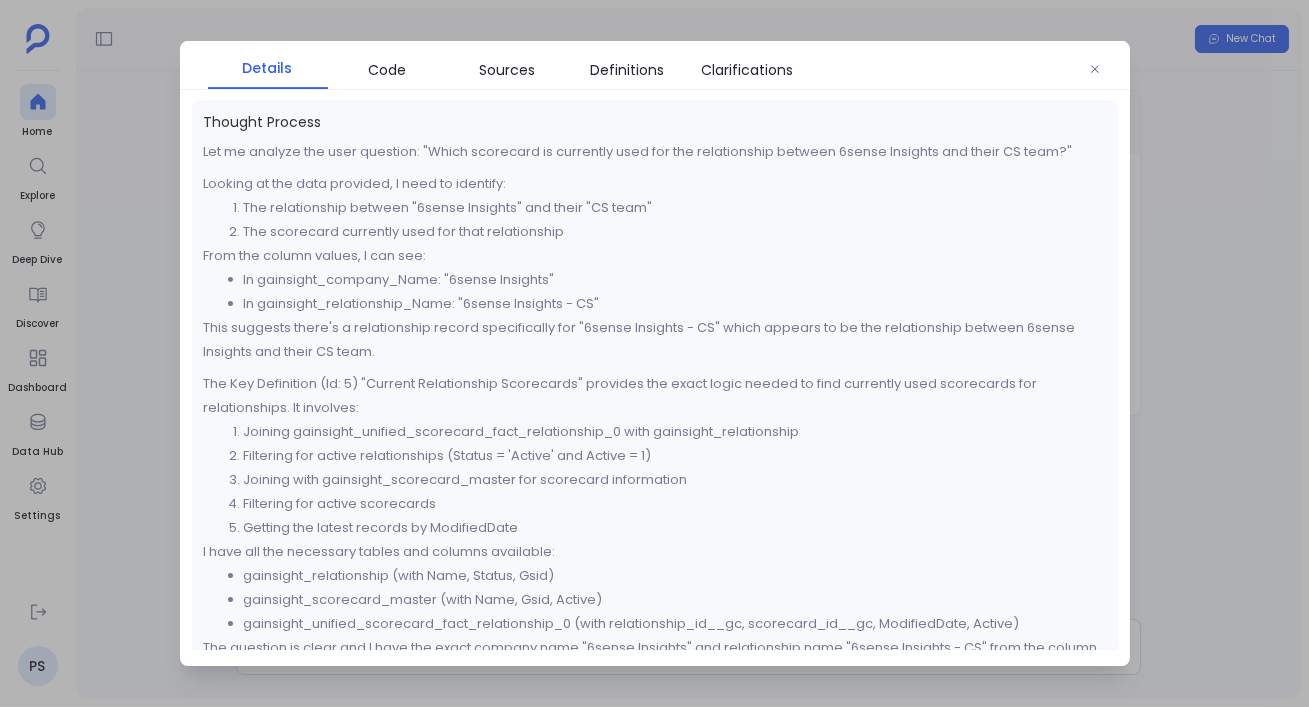 click at bounding box center (654, 353) 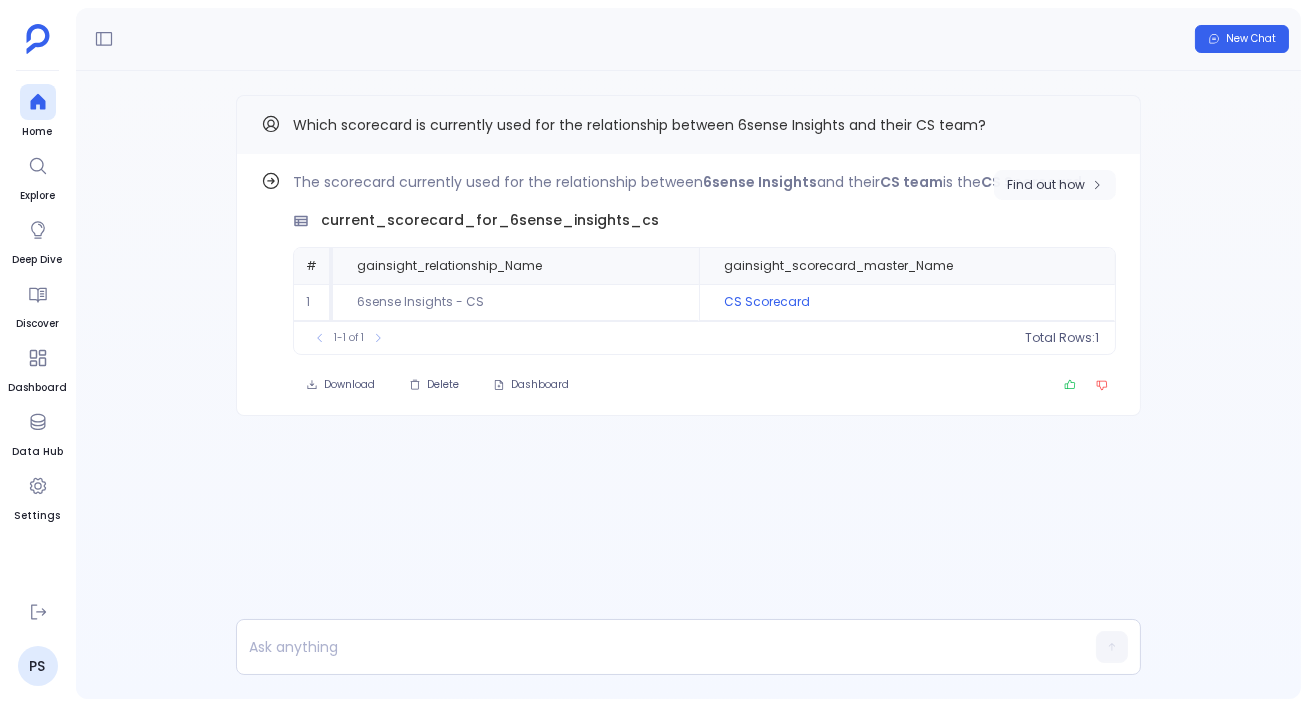 click on "Find out how" at bounding box center [1055, 185] 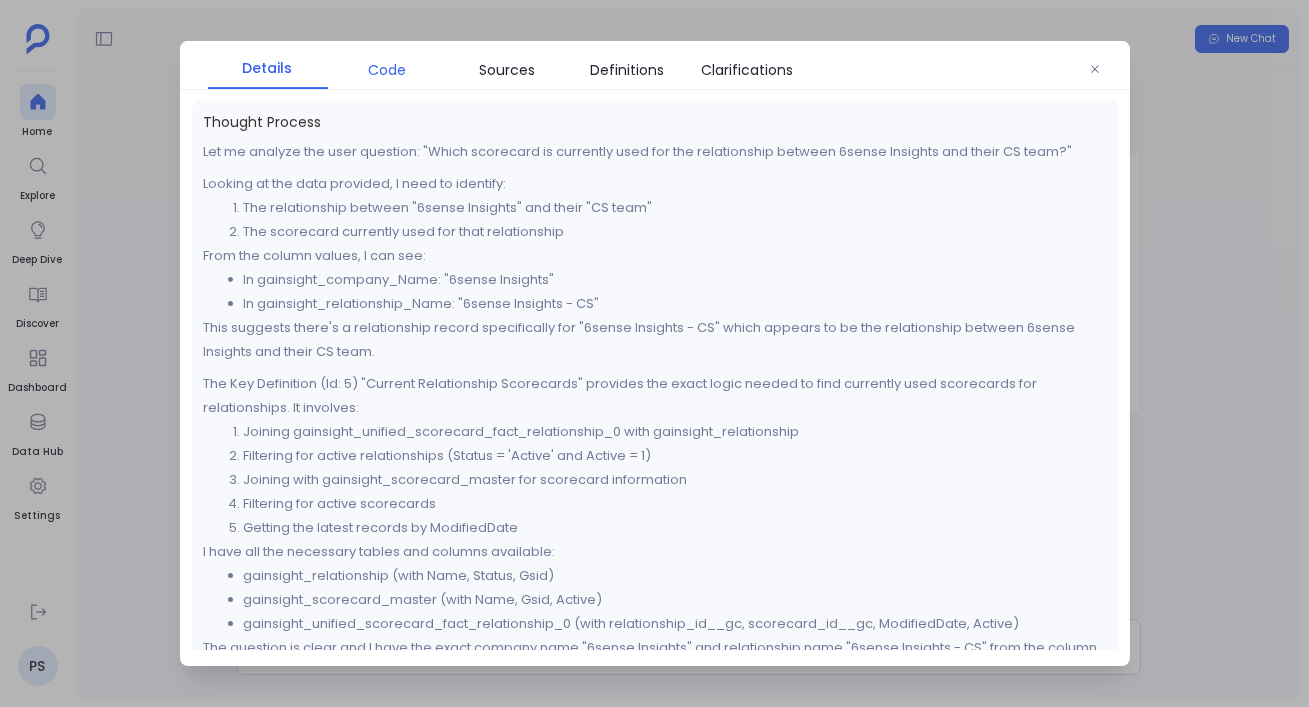 click on "Code" at bounding box center (388, 70) 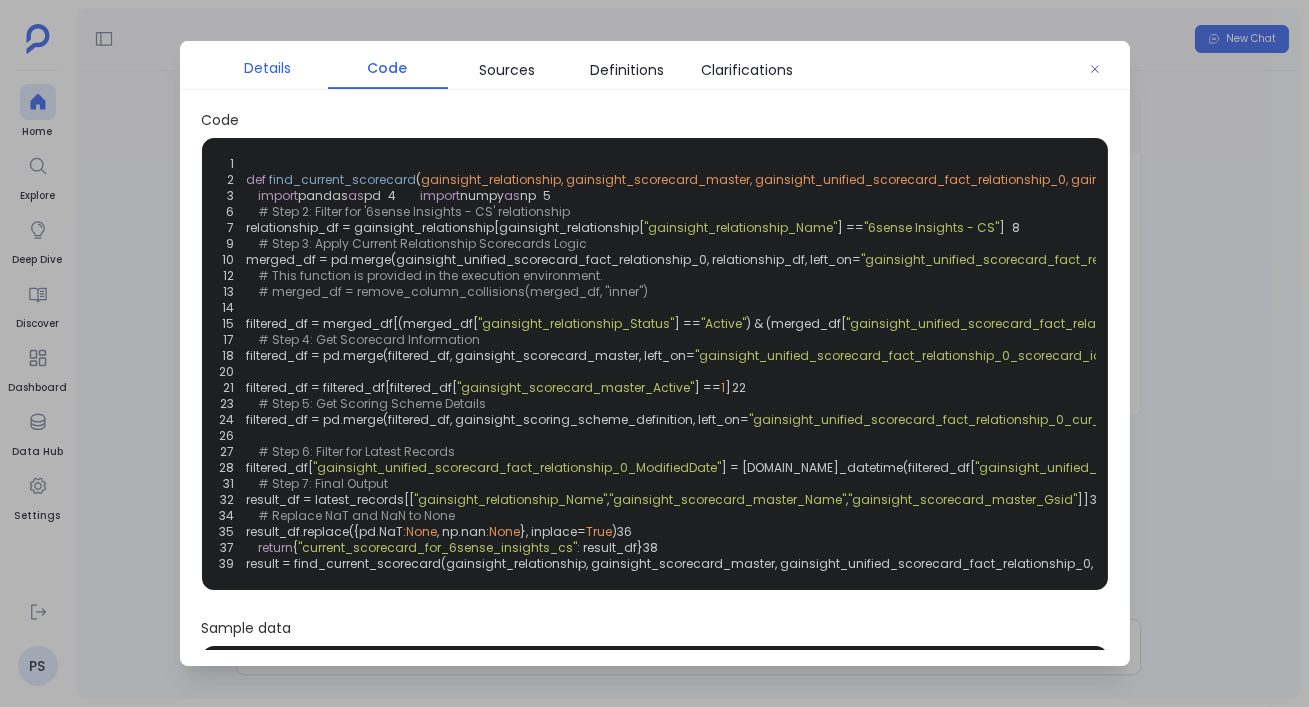click on "Details" at bounding box center [267, 68] 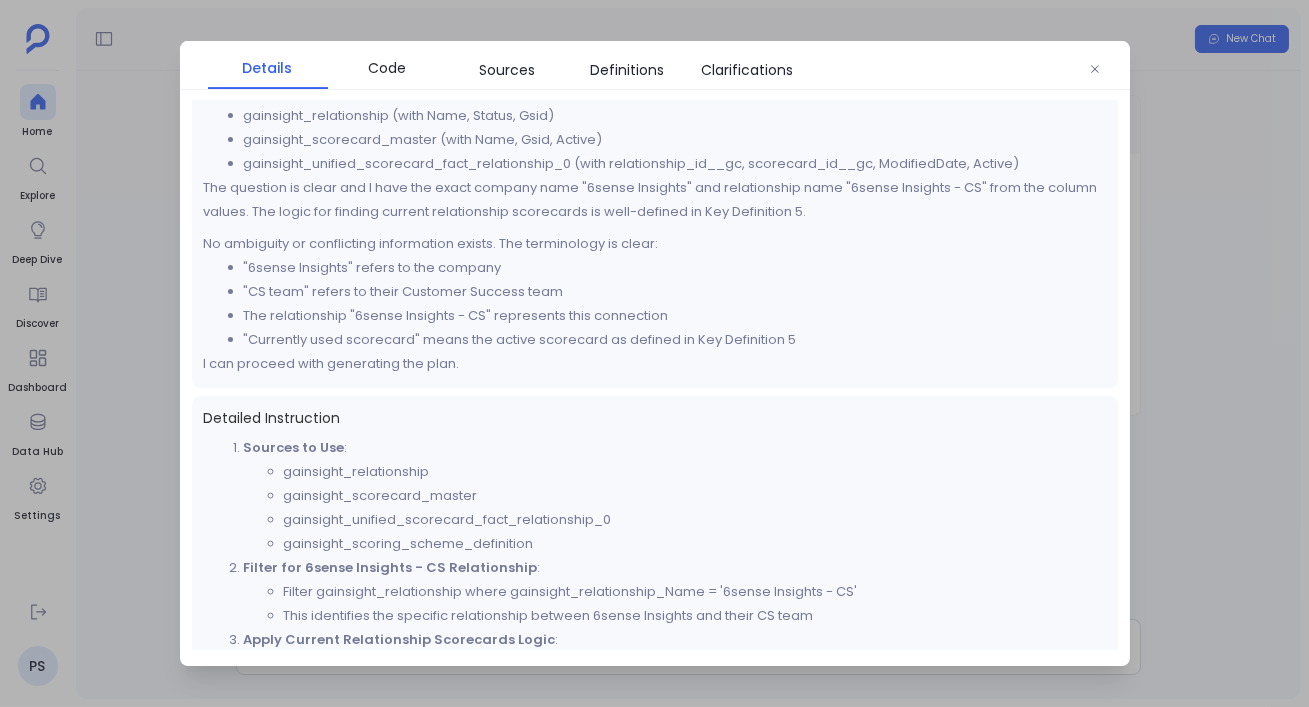 scroll, scrollTop: 125, scrollLeft: 0, axis: vertical 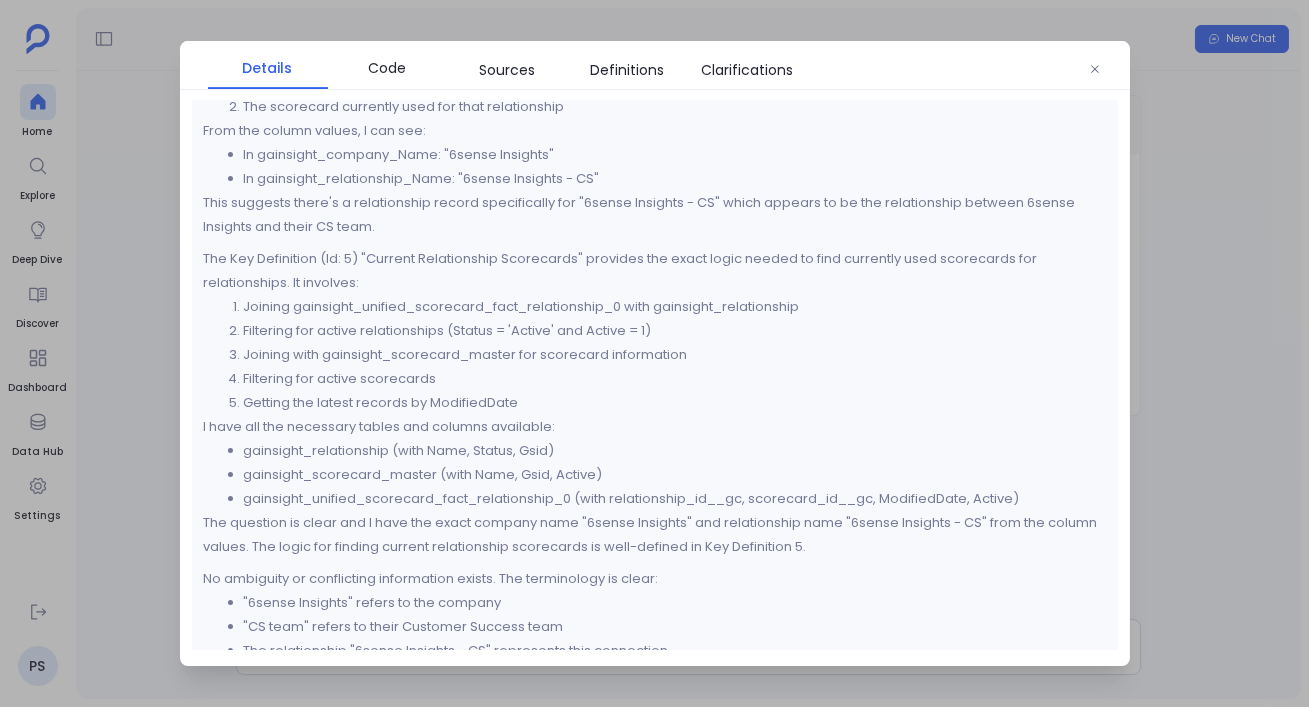 click at bounding box center [654, 353] 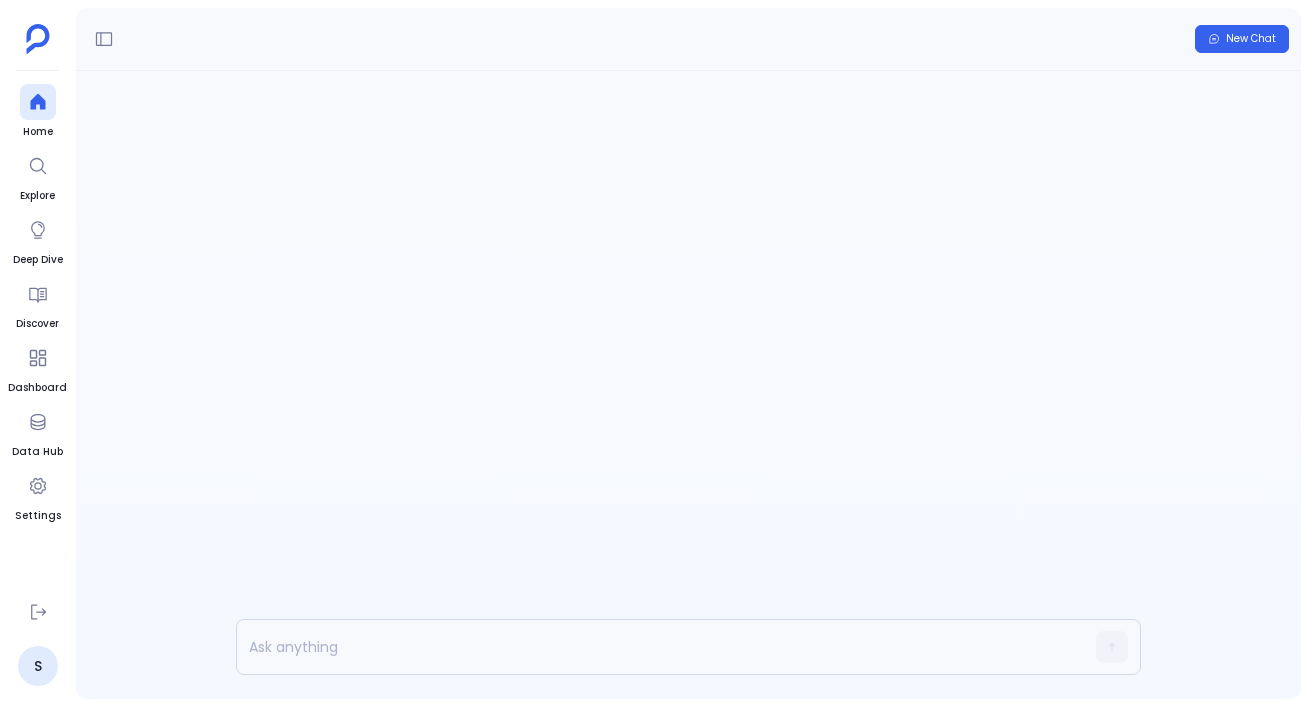 scroll, scrollTop: 0, scrollLeft: 0, axis: both 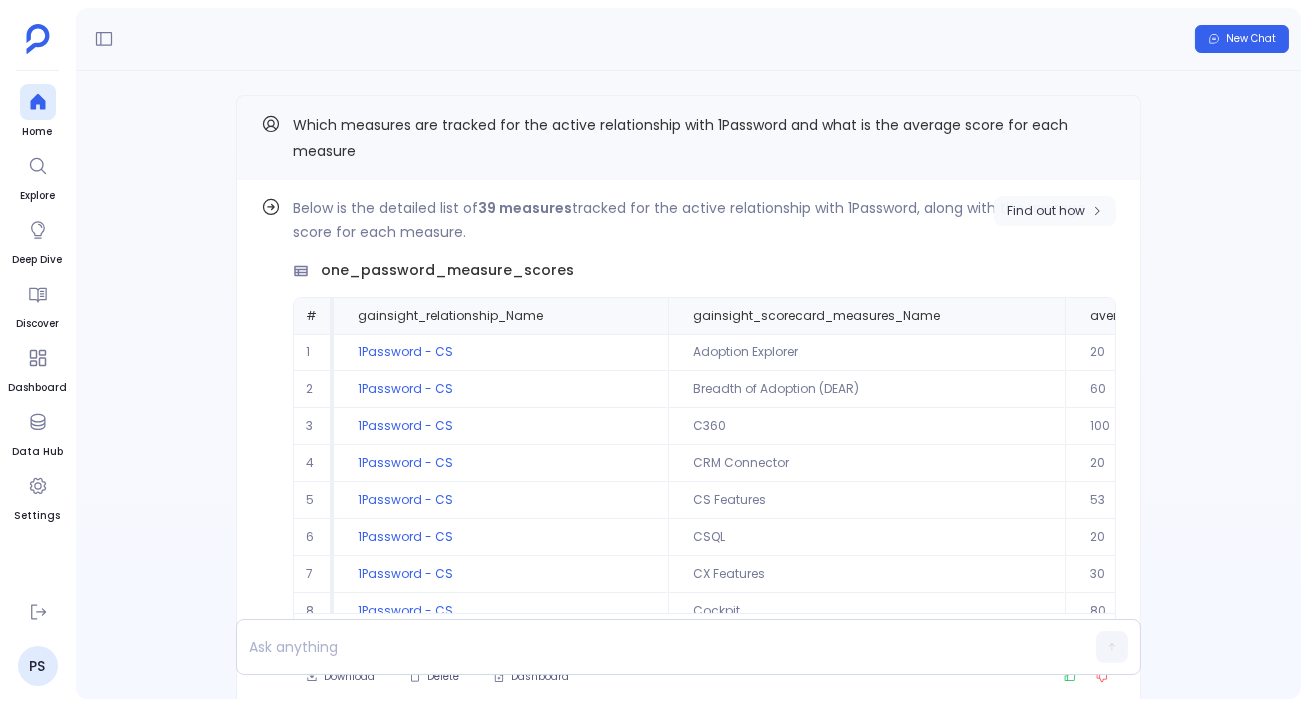 click on "Find out how" at bounding box center (1046, 211) 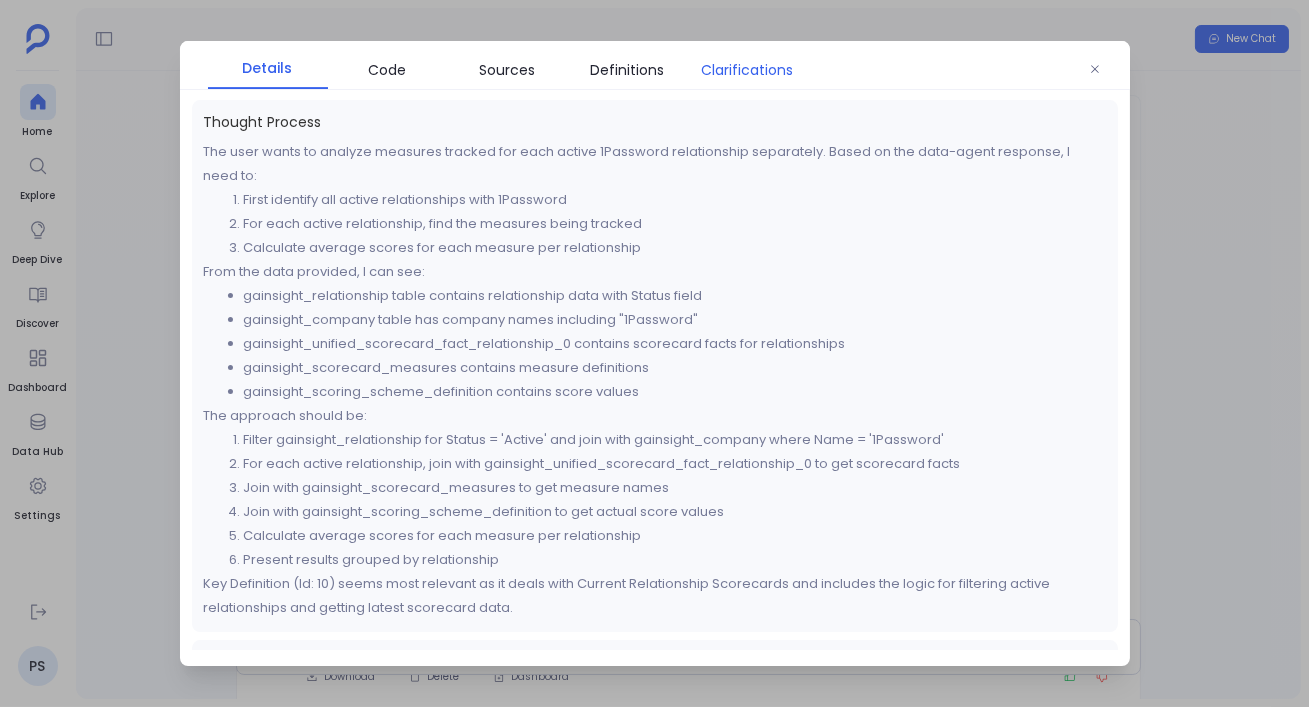 click on "Clarifications" at bounding box center [748, 70] 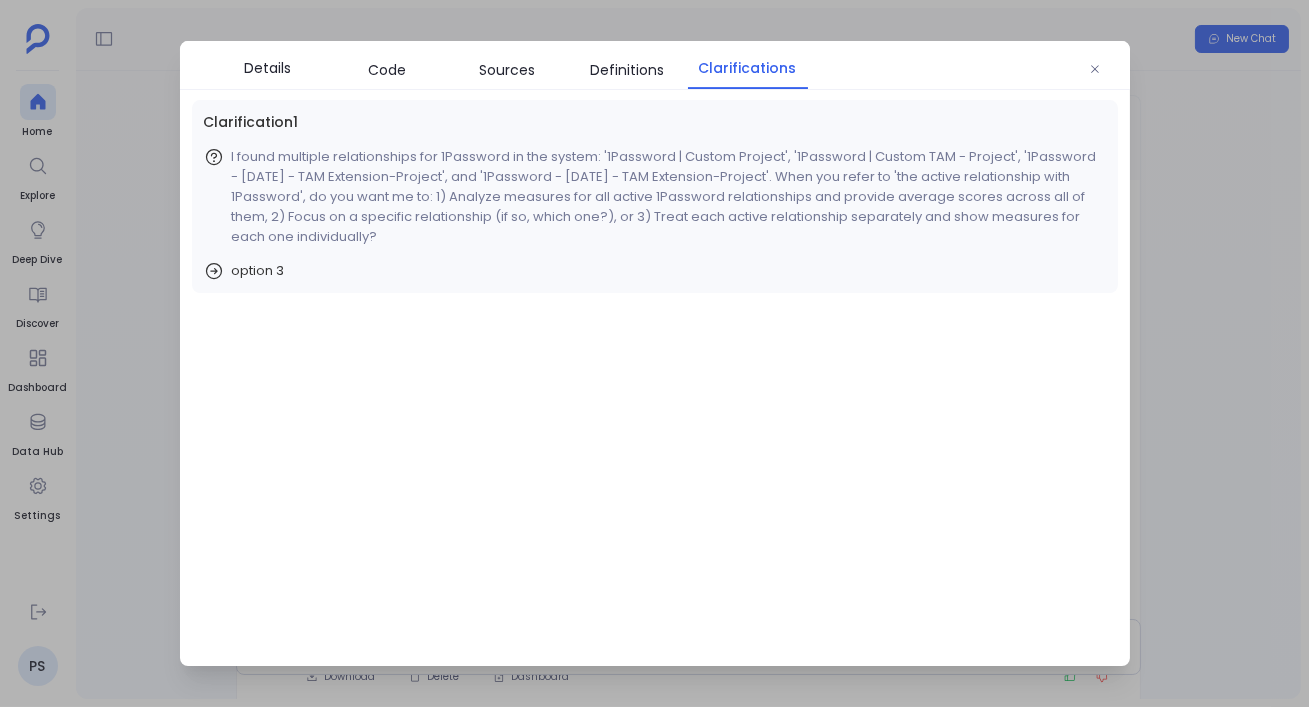 click at bounding box center [654, 353] 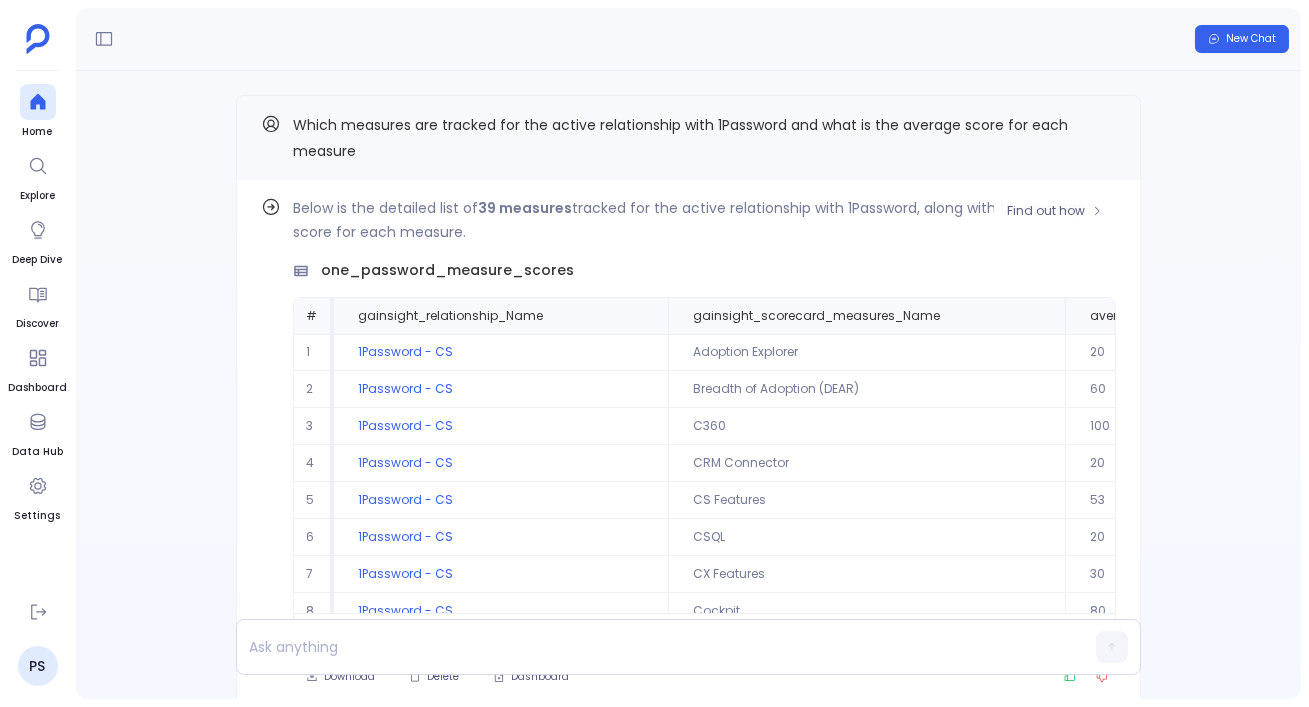 scroll, scrollTop: 0, scrollLeft: 189, axis: horizontal 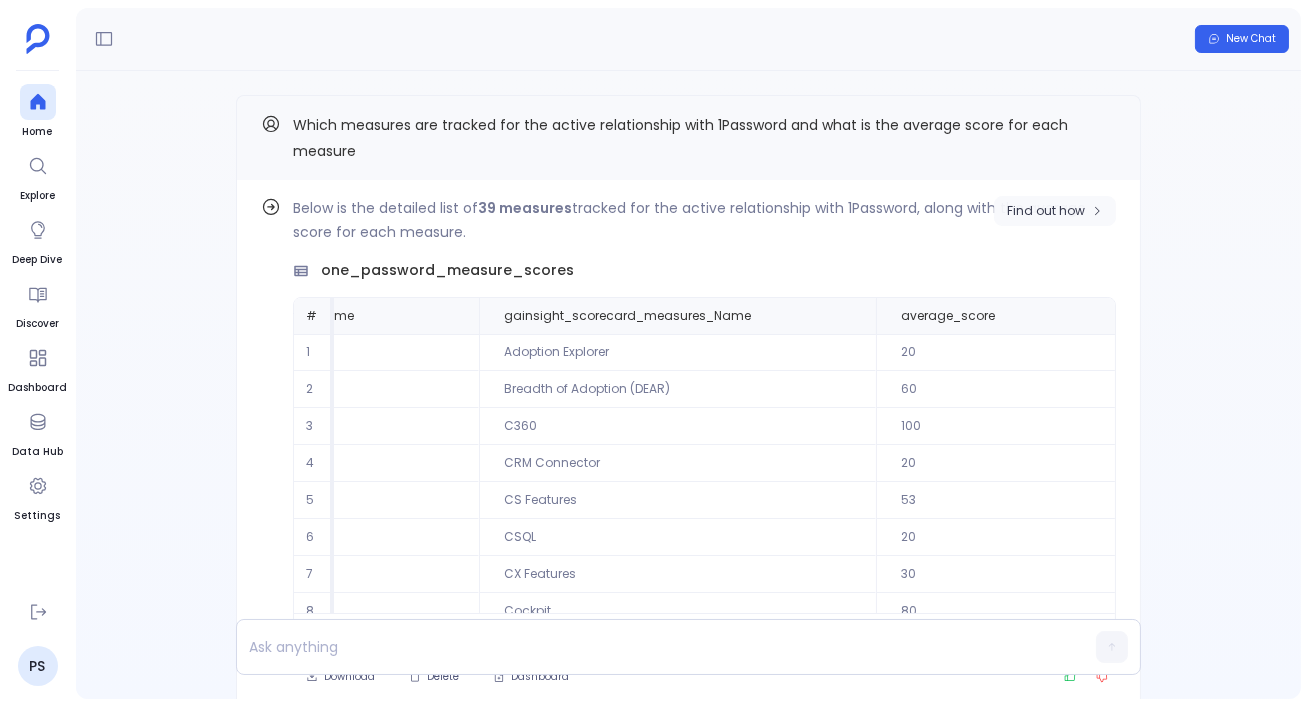 click on "Find out how" at bounding box center [1046, 211] 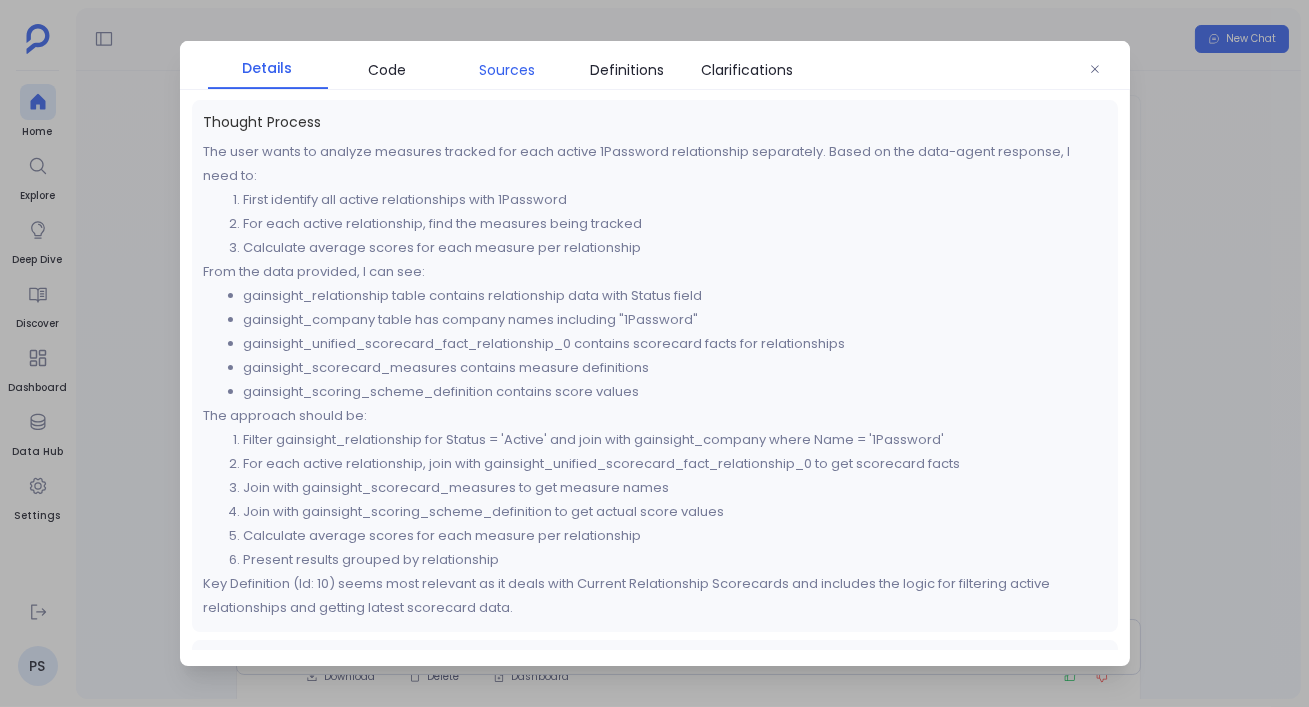 click on "Sources" at bounding box center [508, 70] 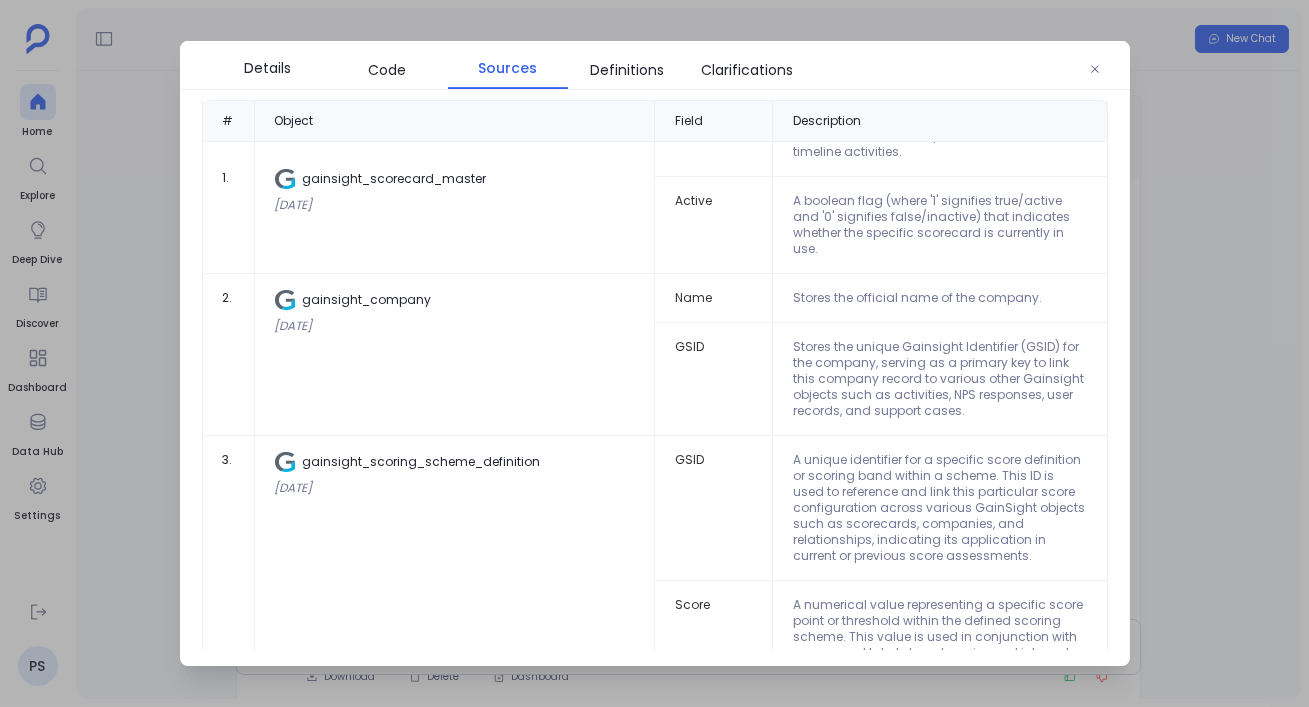 scroll, scrollTop: 0, scrollLeft: 0, axis: both 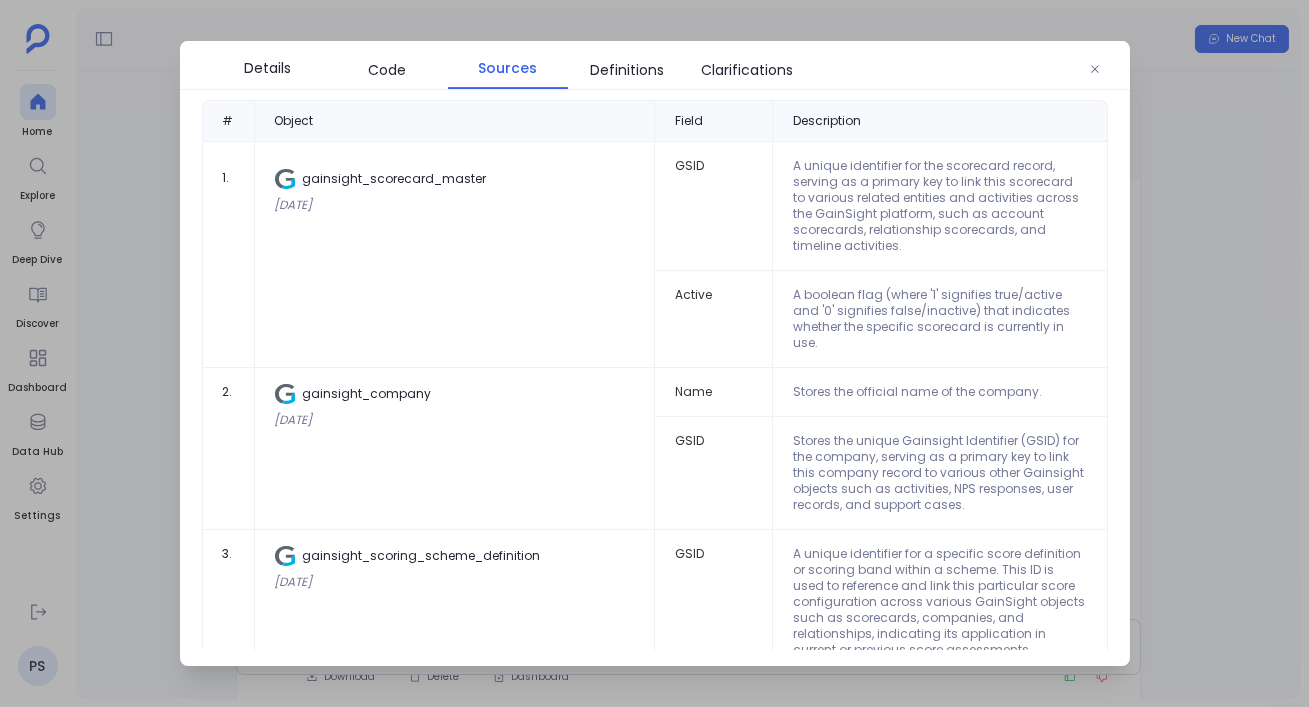 click at bounding box center (654, 353) 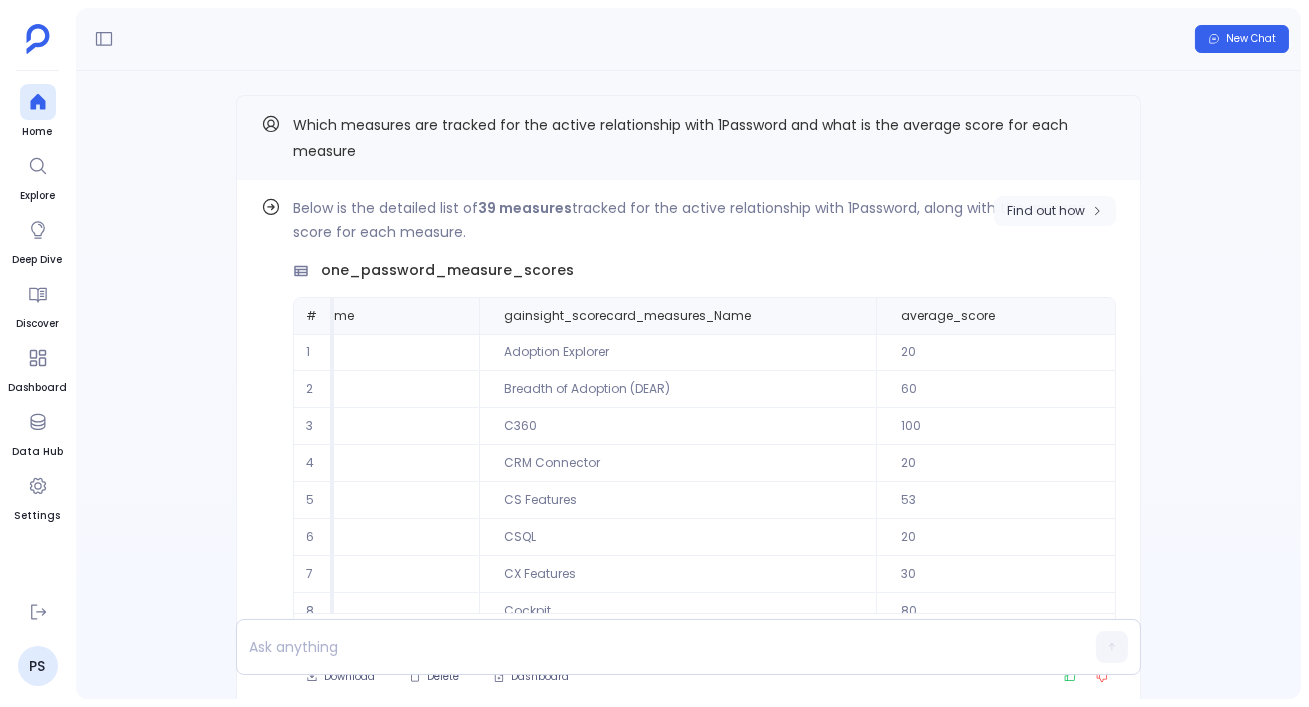 click on "Find out how" at bounding box center (1046, 211) 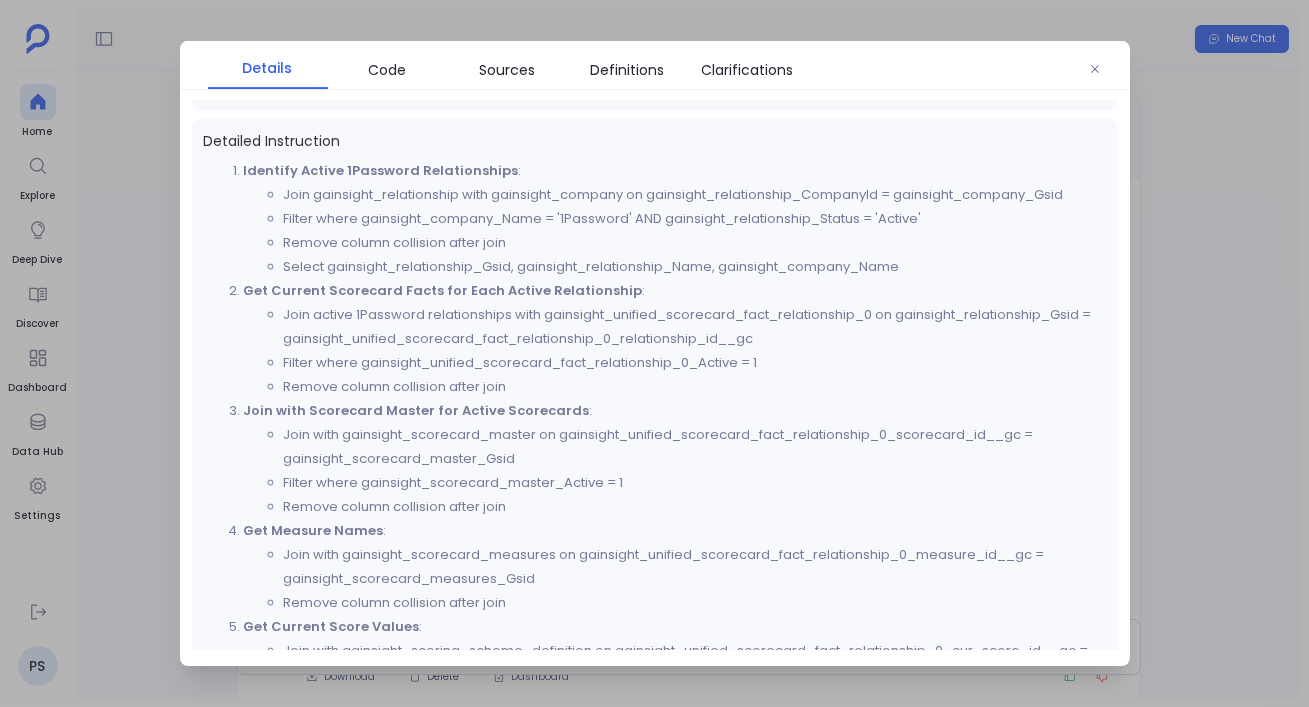 scroll, scrollTop: 0, scrollLeft: 0, axis: both 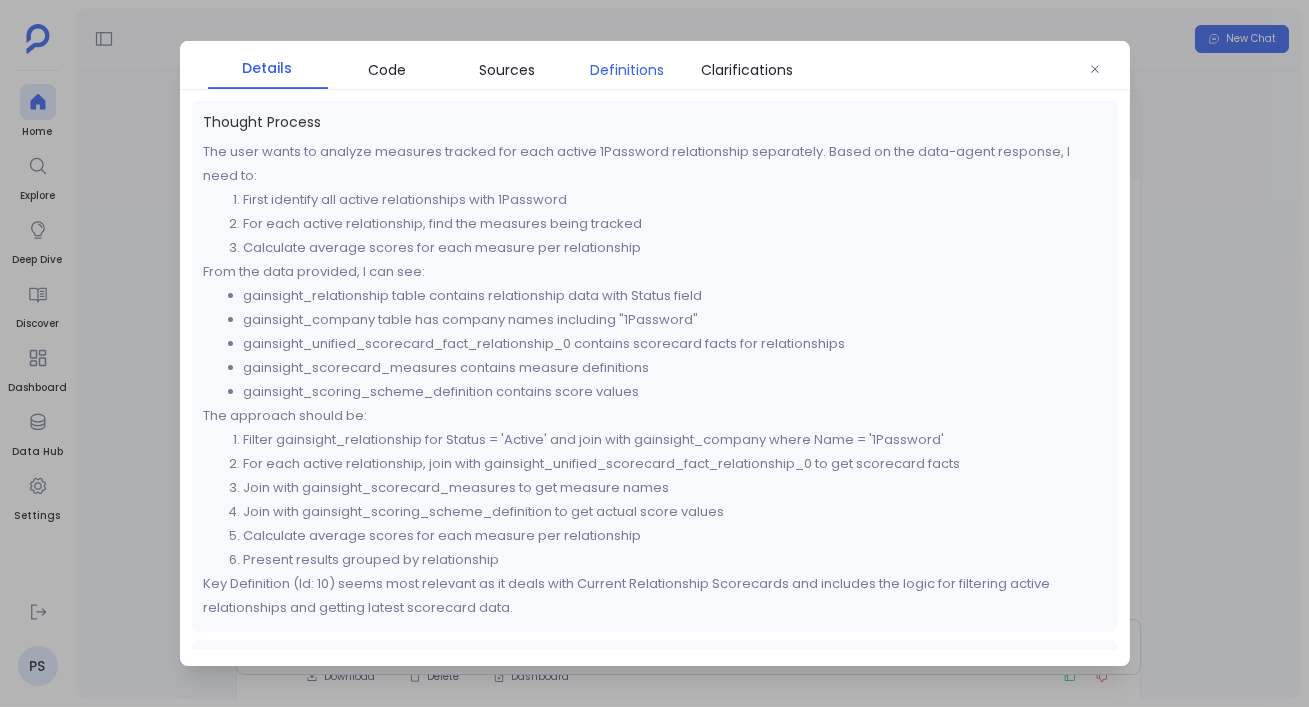 click on "Definitions" at bounding box center (628, 70) 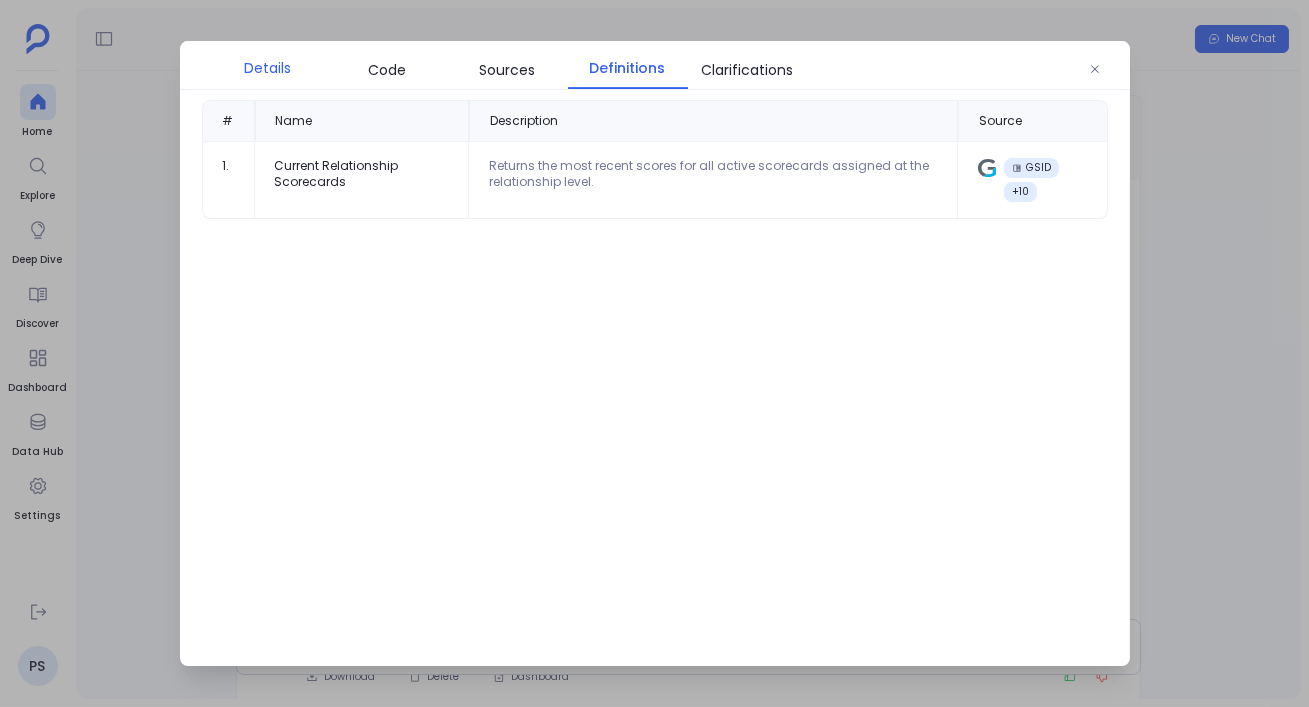 click on "Details" at bounding box center (268, 68) 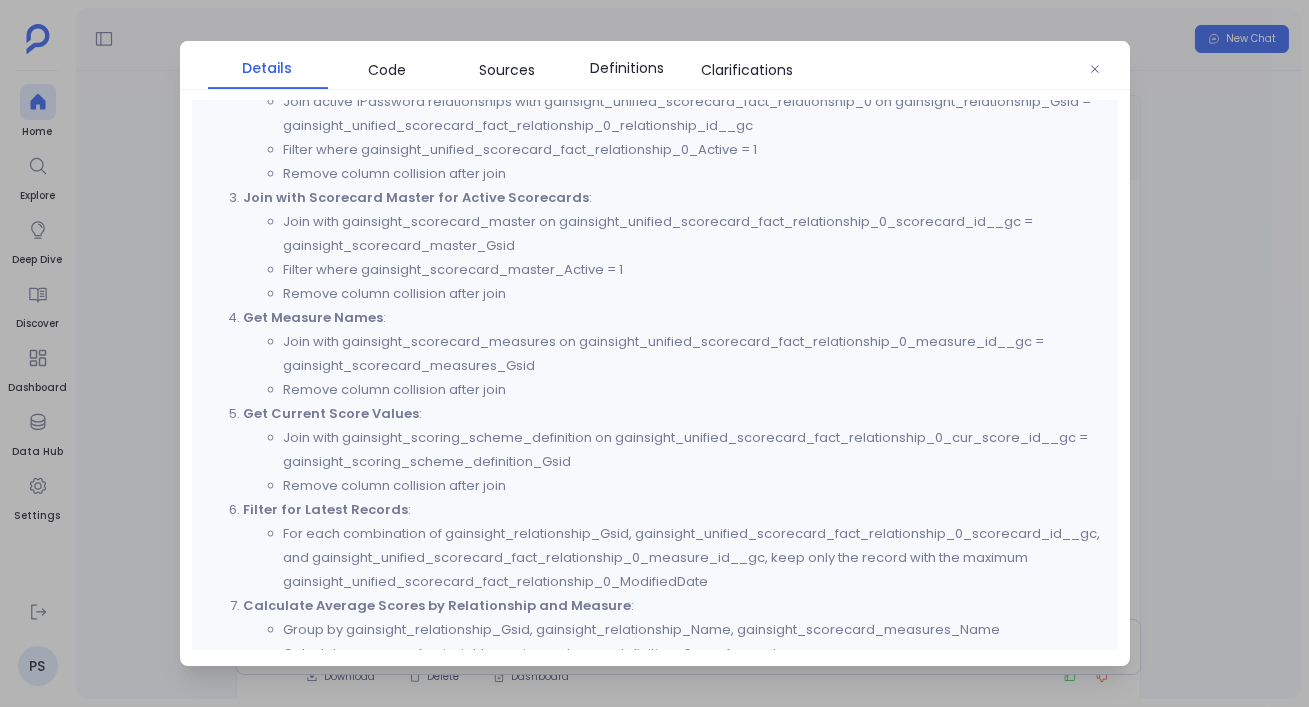scroll, scrollTop: 745, scrollLeft: 0, axis: vertical 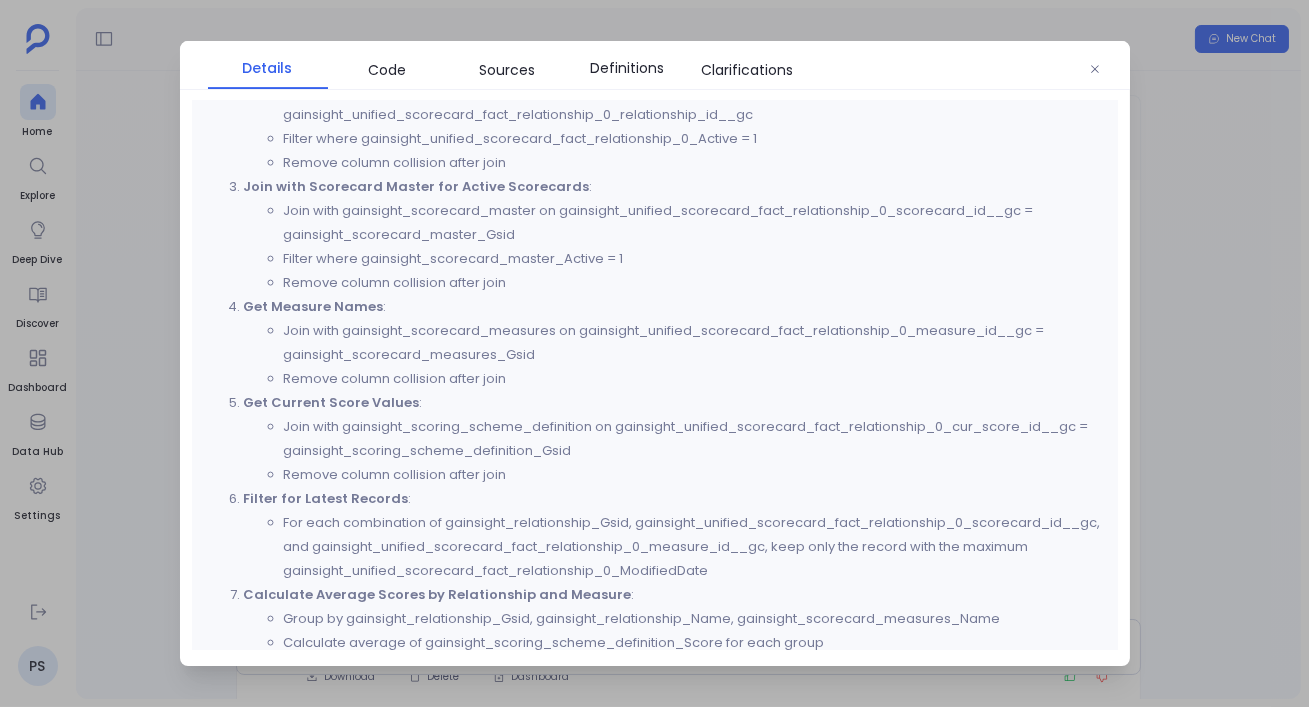 click at bounding box center [654, 353] 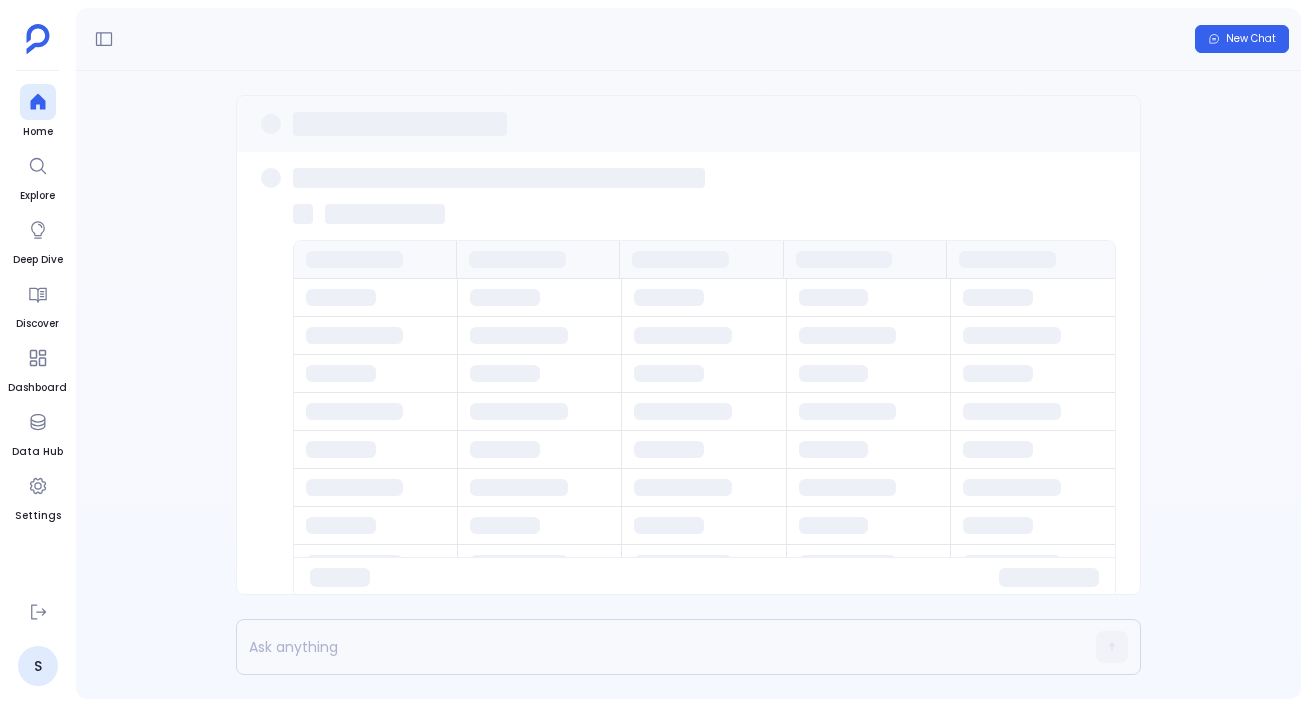 scroll, scrollTop: 0, scrollLeft: 0, axis: both 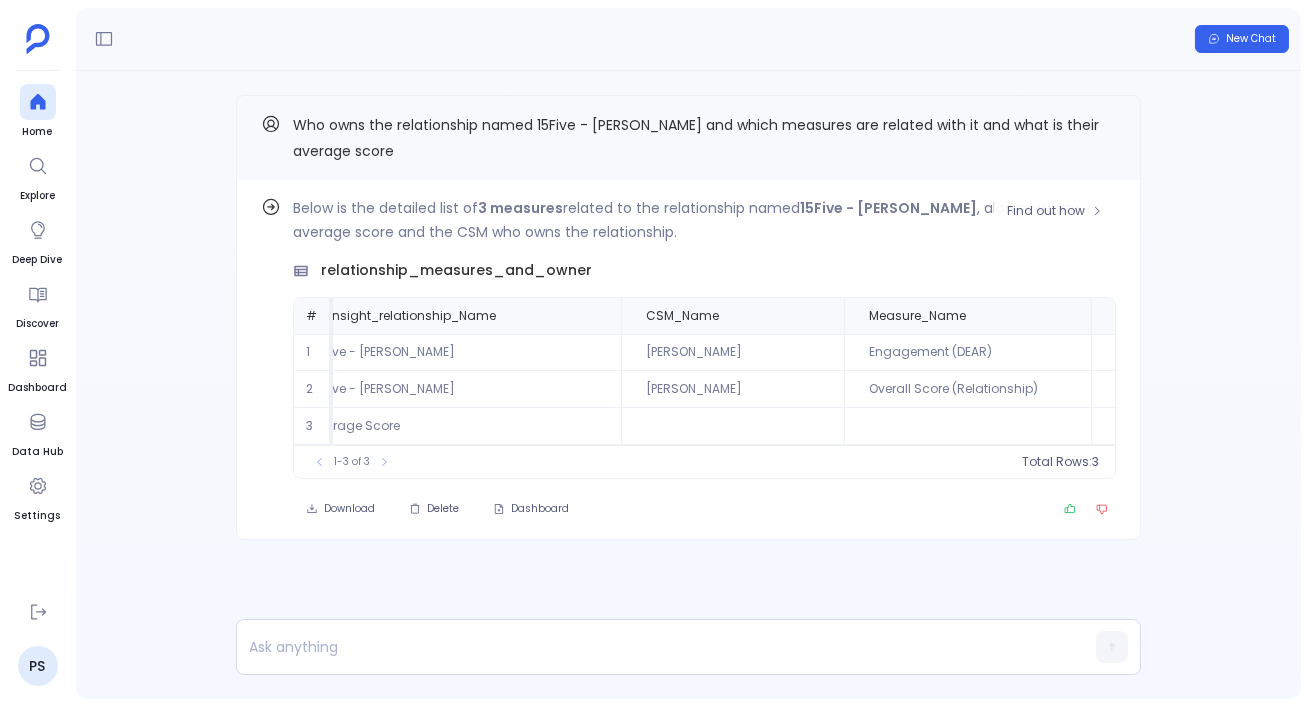 click on "Below is the detailed list of  3 measures  related to the relationship named  15Five - CE-SJ , along with their average score and the CSM who owns the relationship." at bounding box center [704, 220] 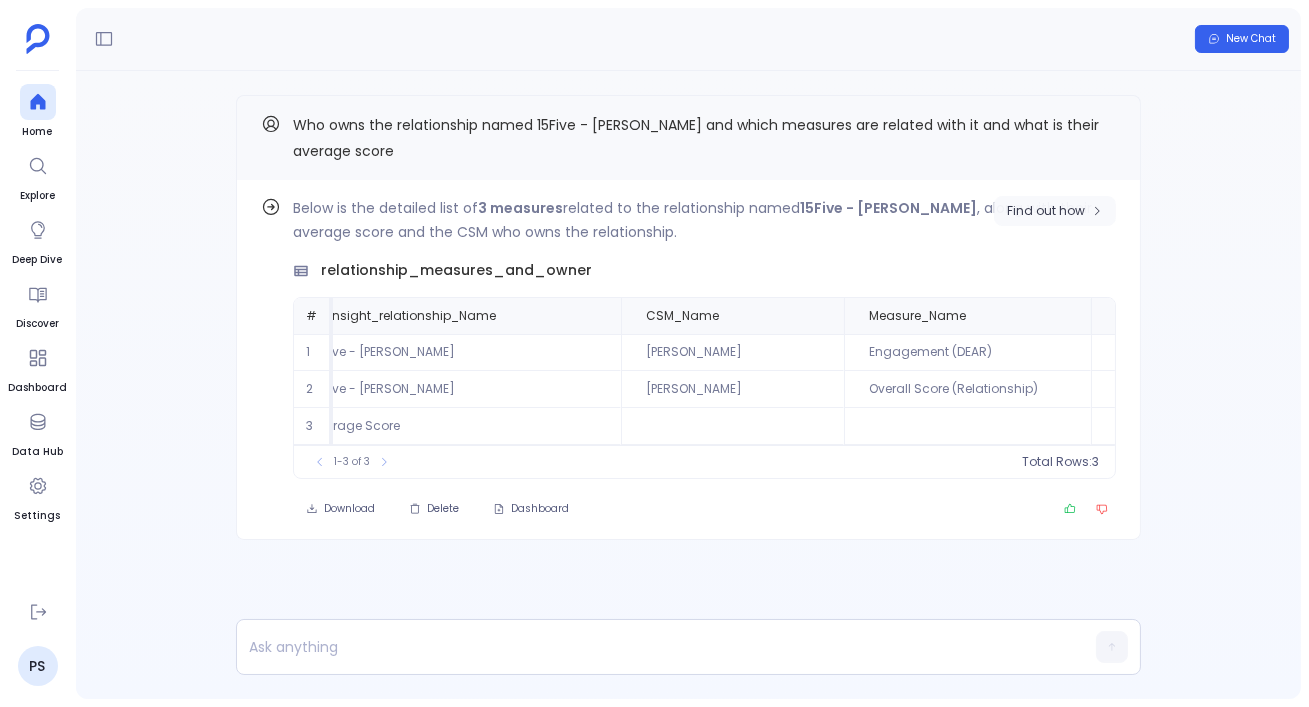 click on "Find out how" at bounding box center (1046, 211) 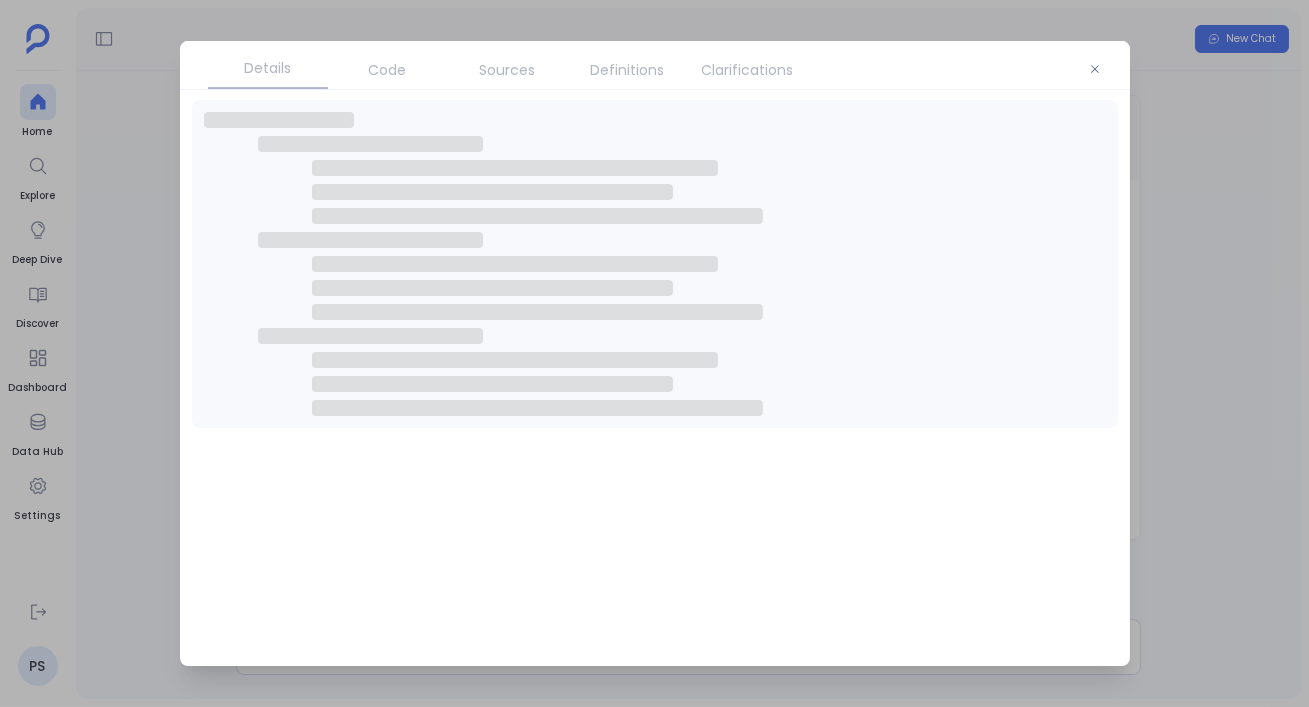 click on "Code" at bounding box center (388, 70) 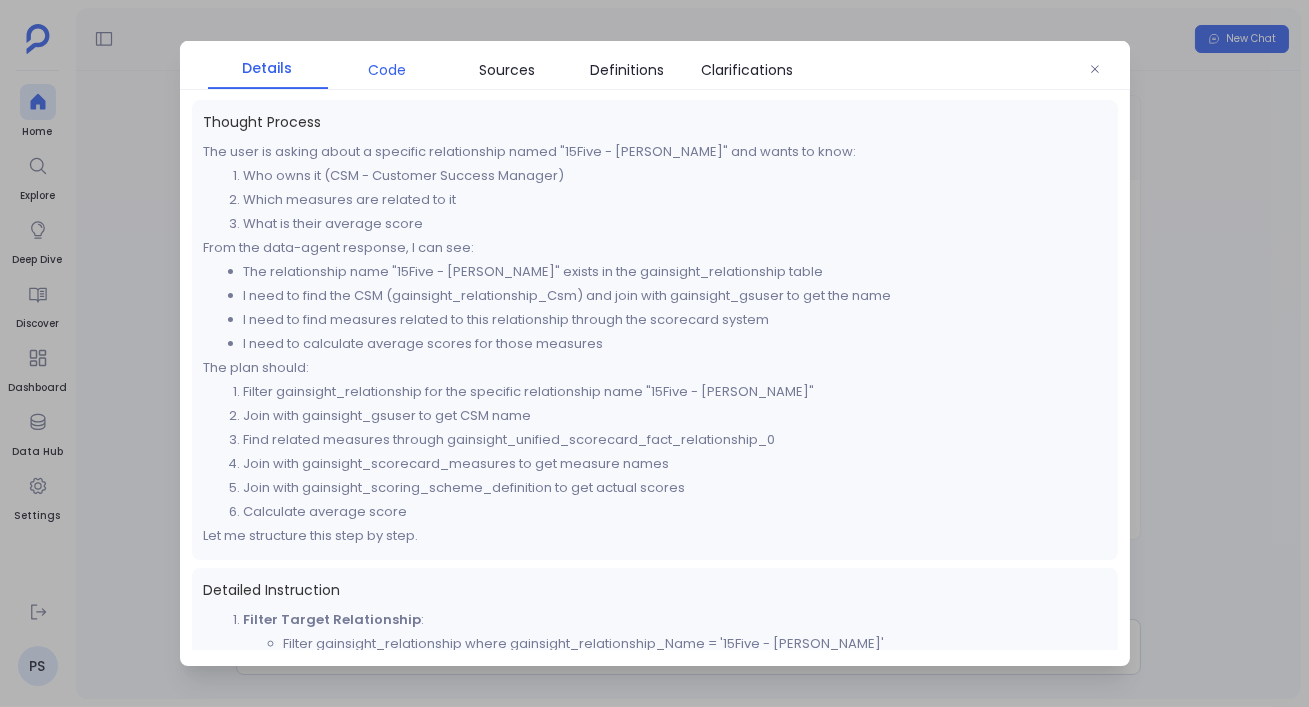 click on "Code" at bounding box center [388, 70] 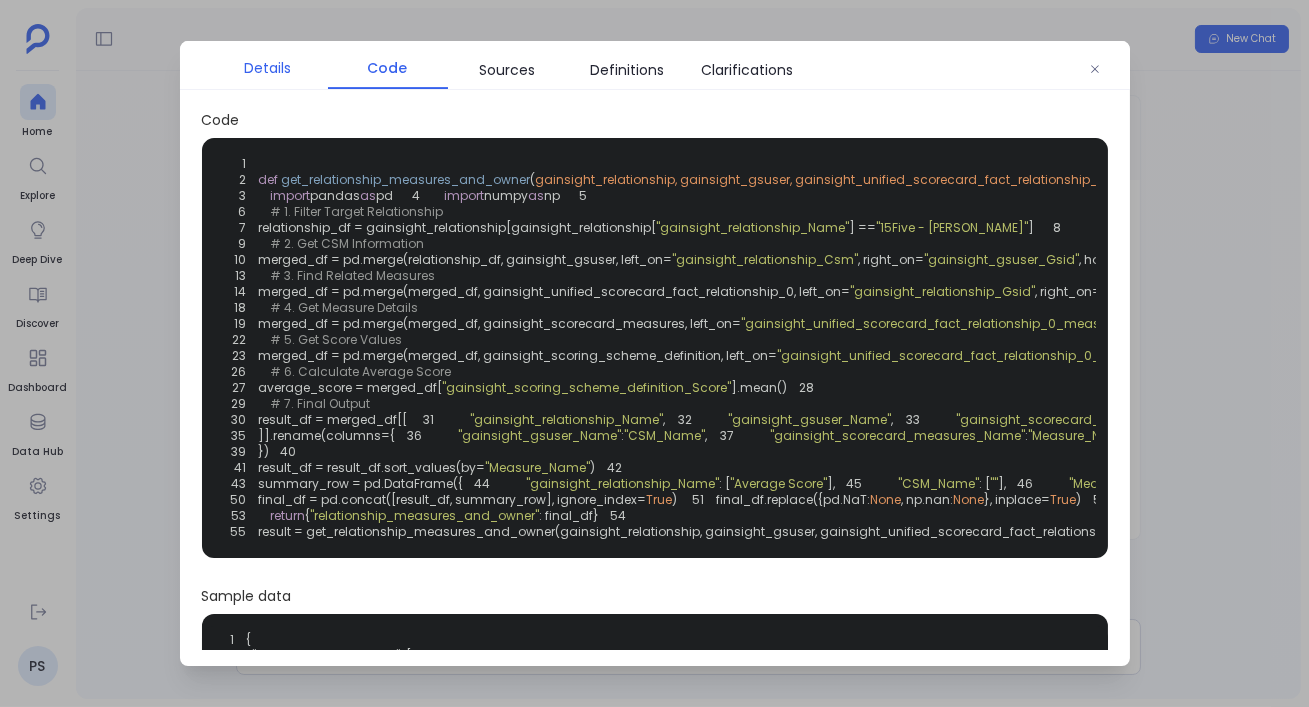 click on "Details" at bounding box center (268, 68) 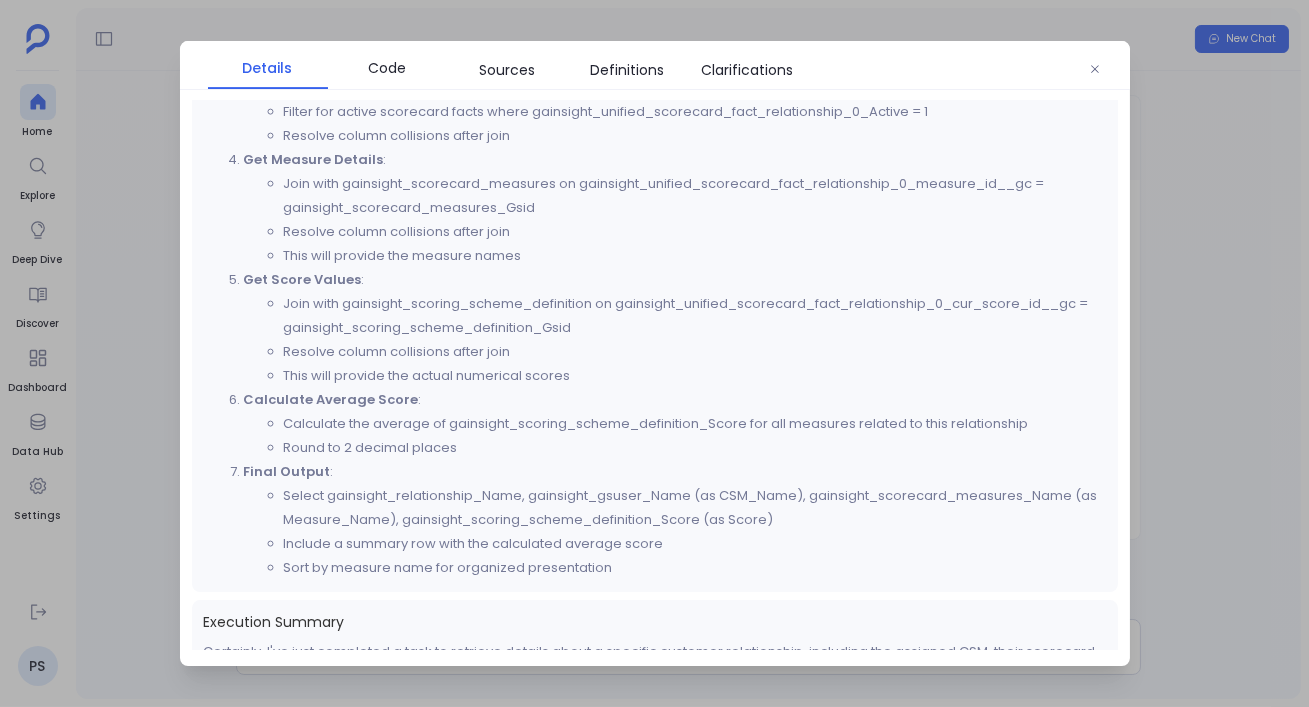 scroll, scrollTop: 784, scrollLeft: 0, axis: vertical 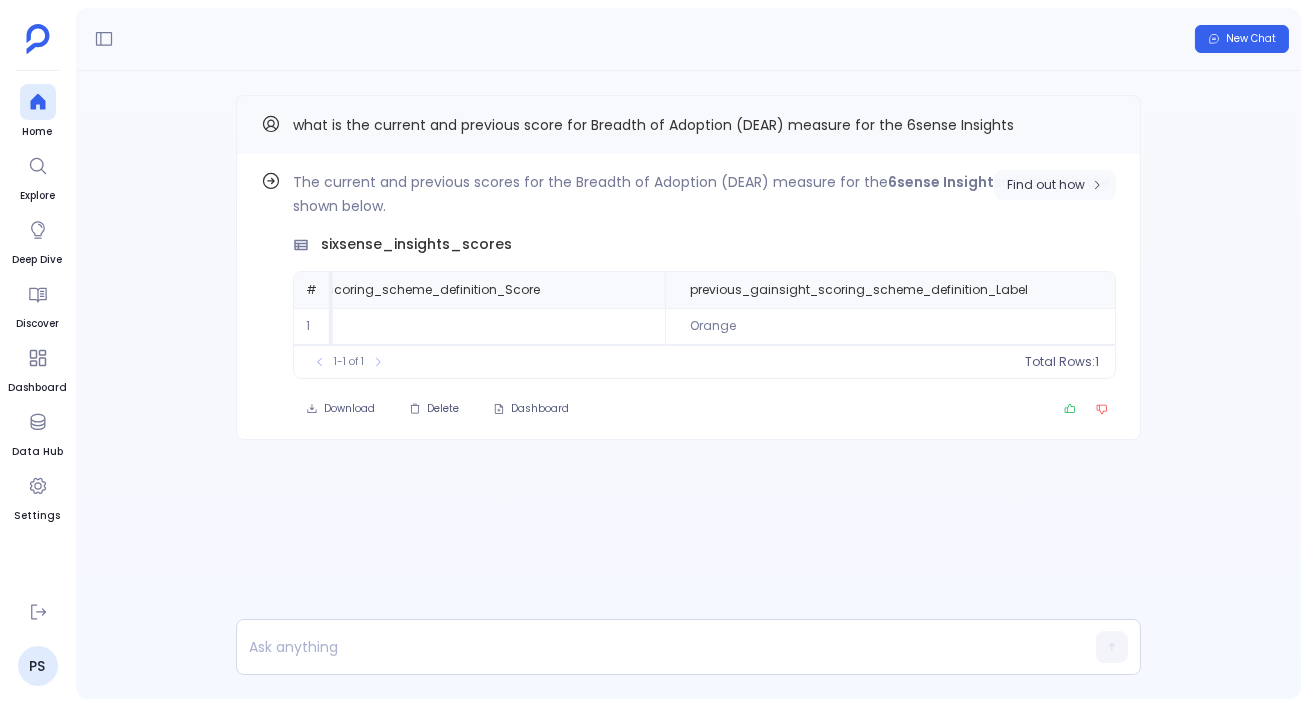 click on "Find out how" at bounding box center [1046, 185] 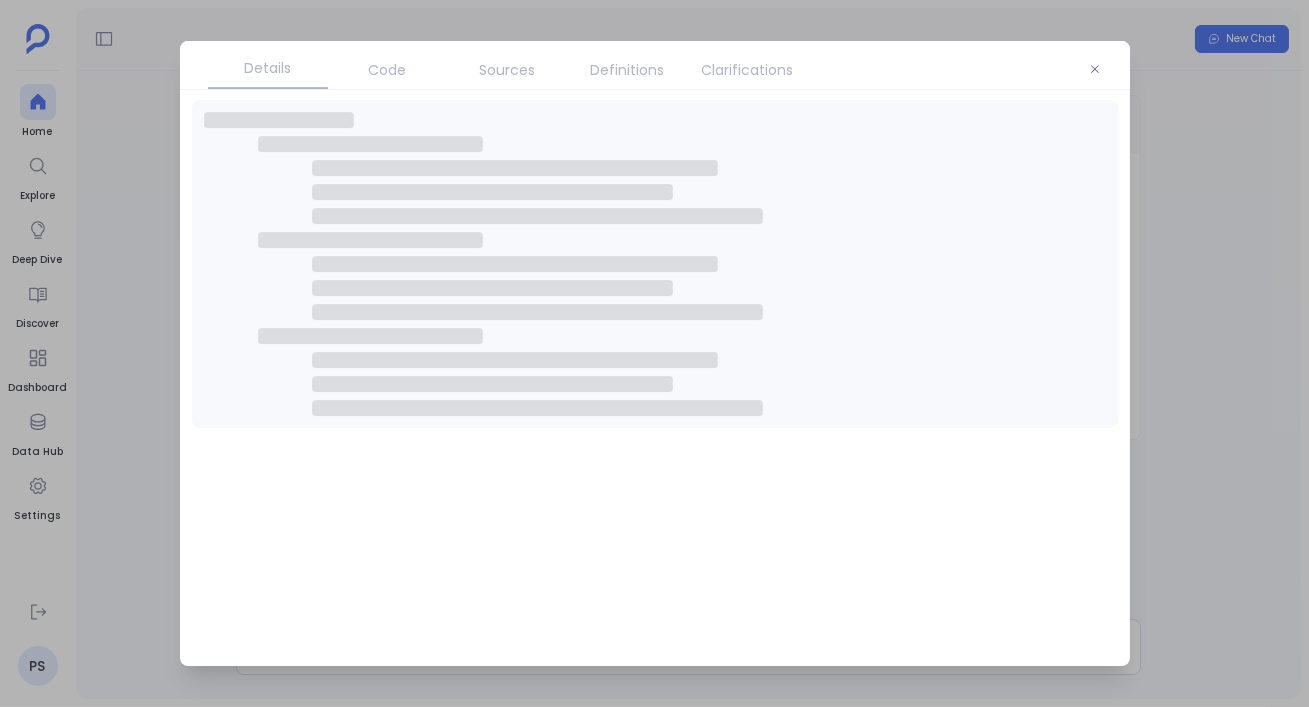 click 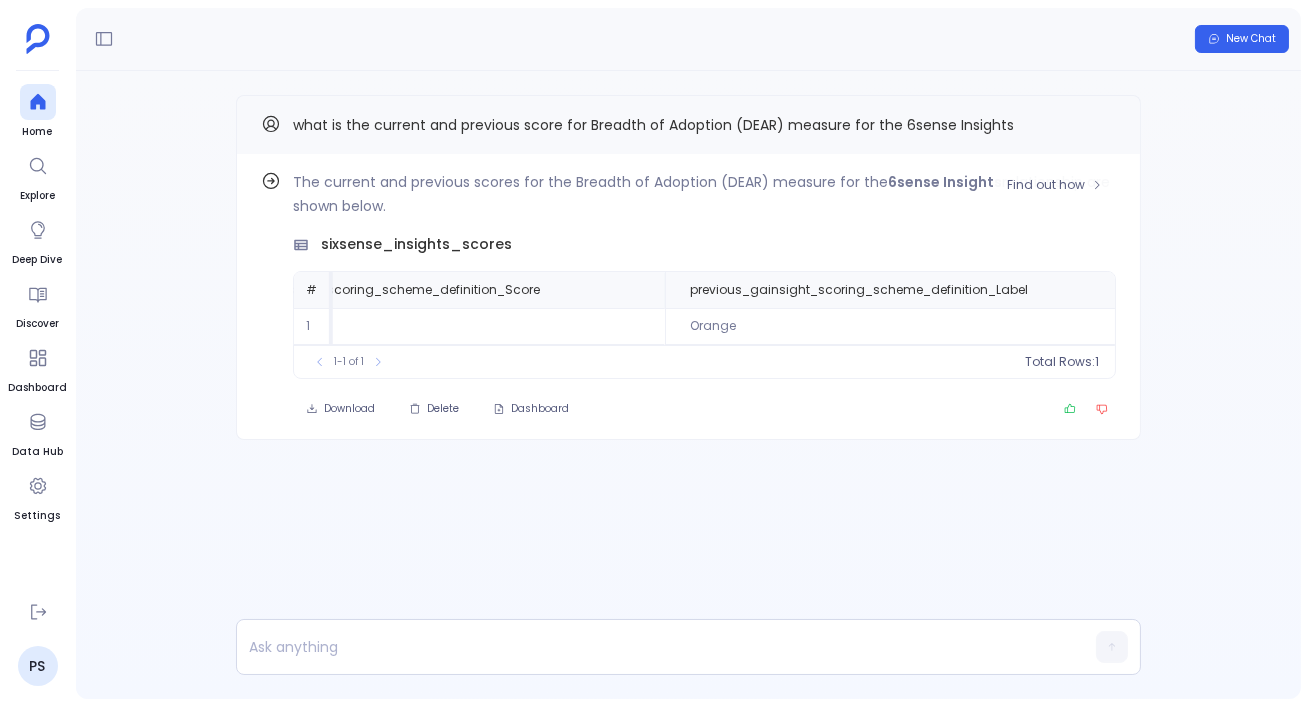 click on "The current and previous scores for the Breadth of Adoption (DEAR) measure for the  6sense Insights  relationship are shown below." 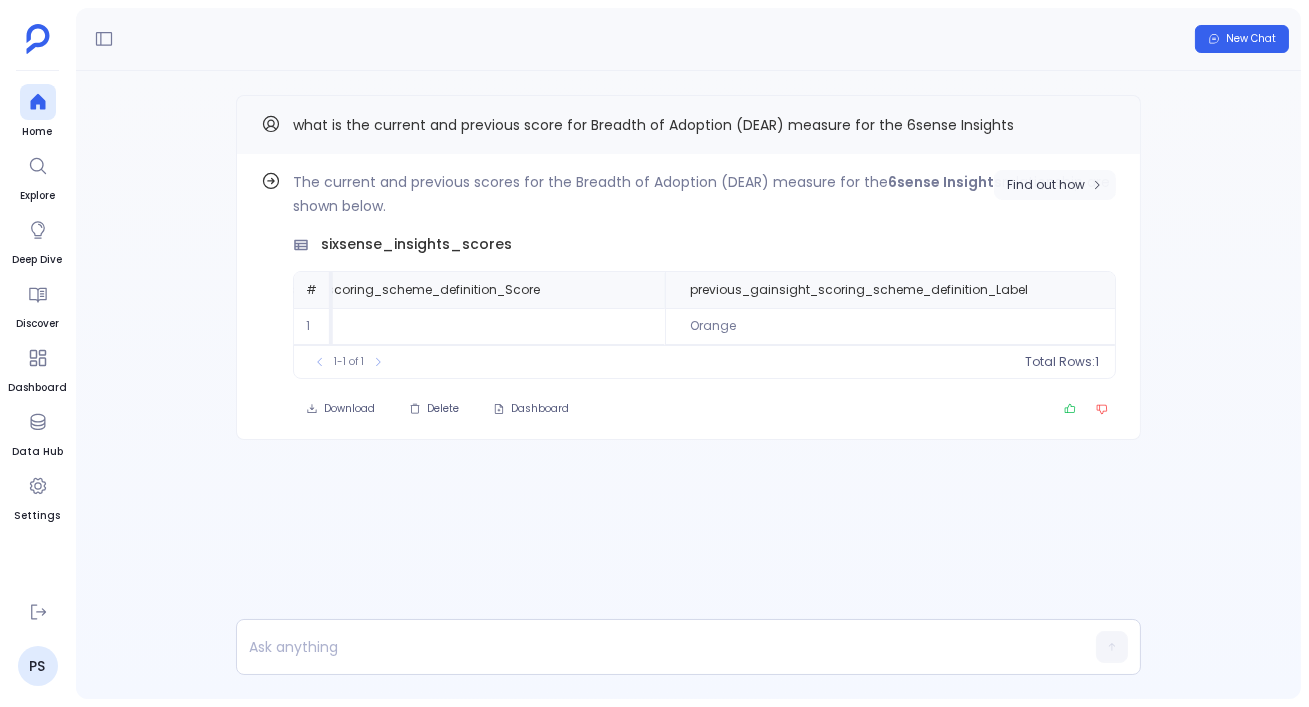 click on "Find out how" 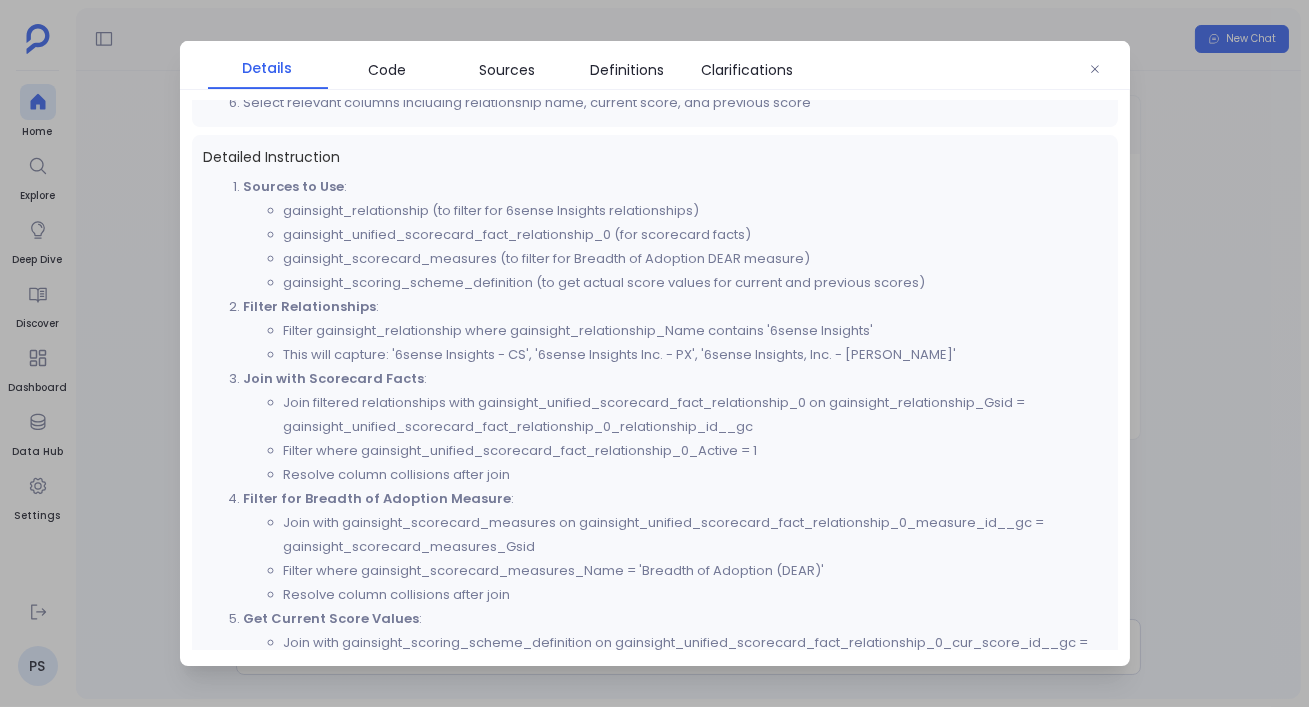scroll, scrollTop: 545, scrollLeft: 0, axis: vertical 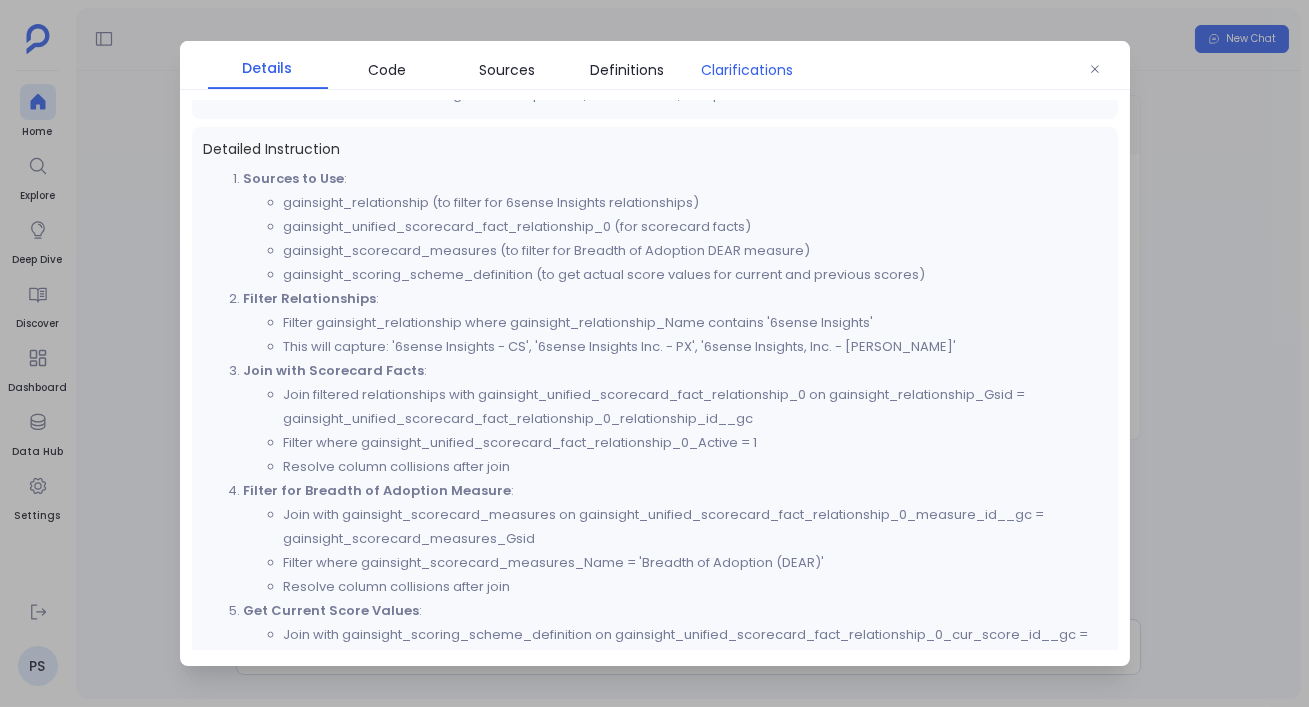 click on "Clarifications" 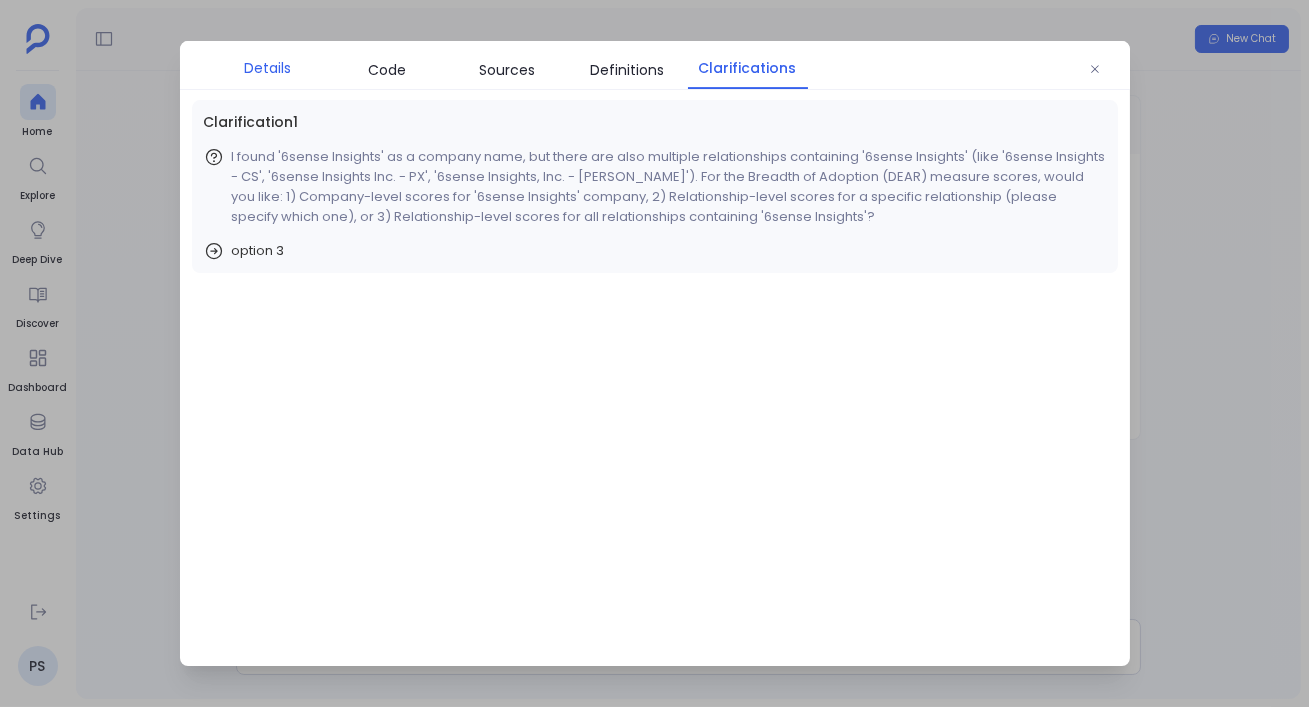 click on "Details" 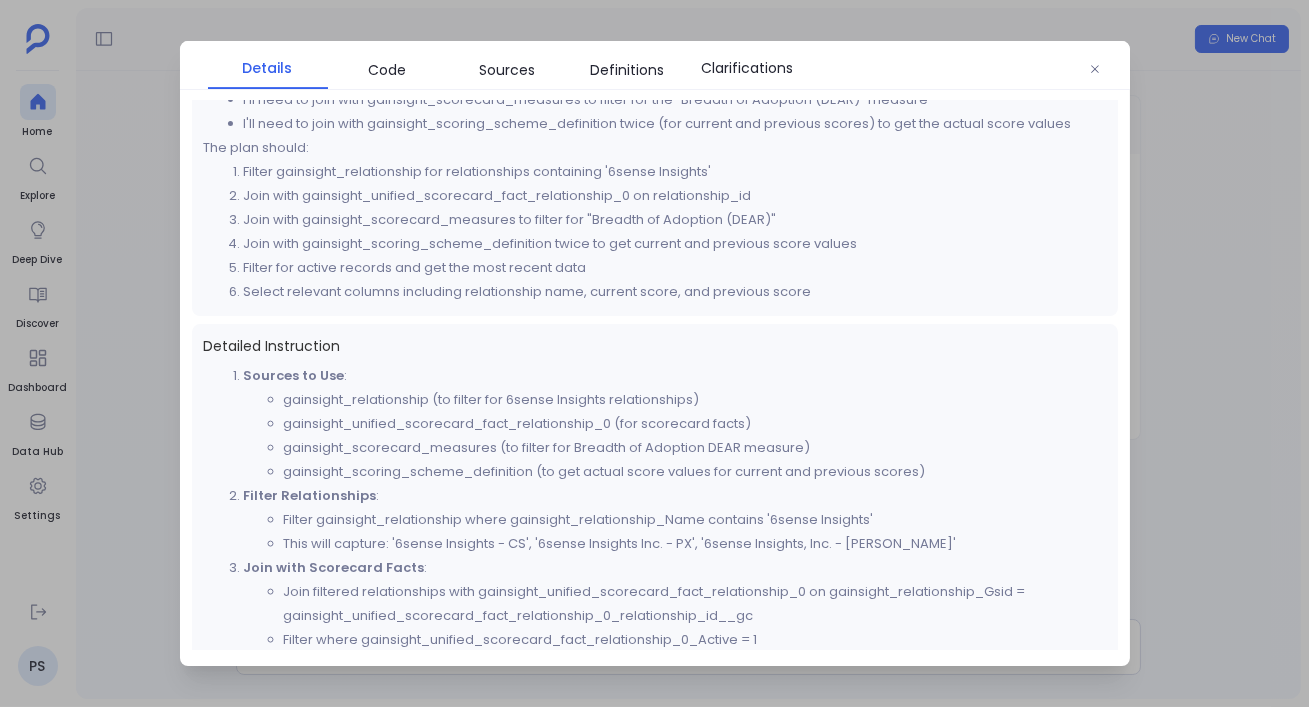 scroll, scrollTop: 402, scrollLeft: 0, axis: vertical 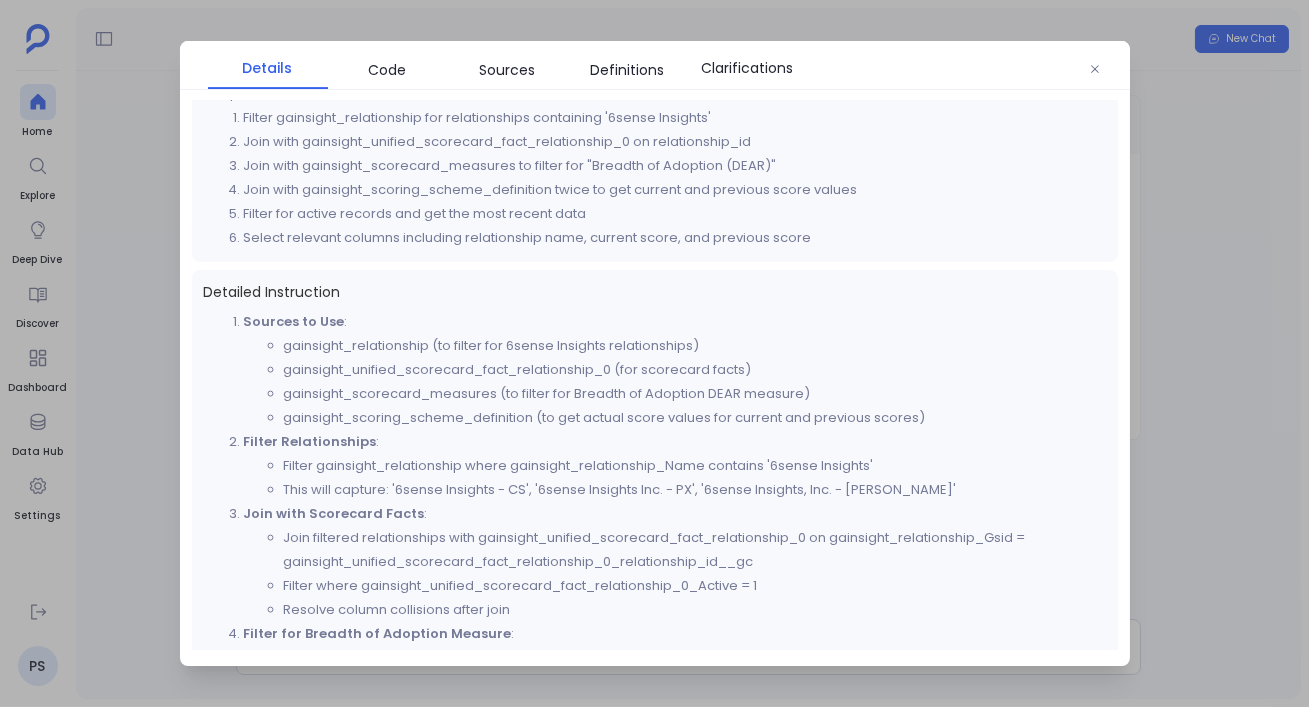 click 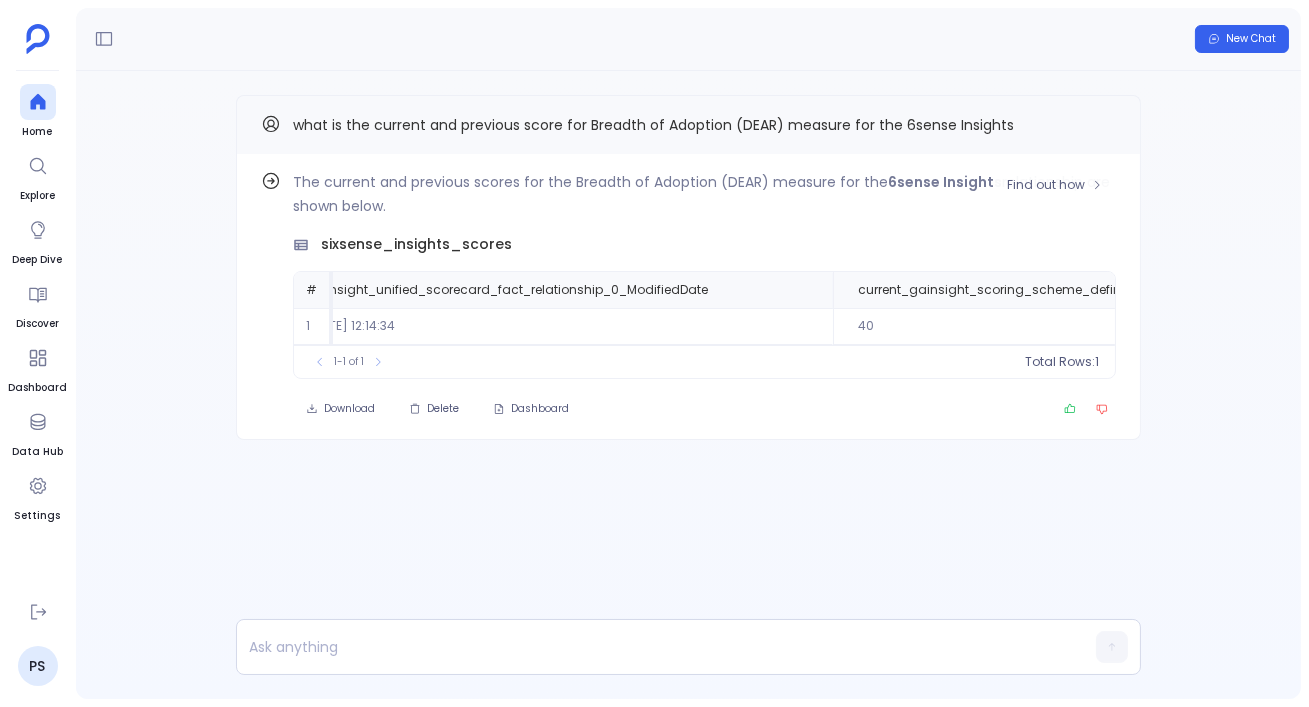 scroll, scrollTop: 0, scrollLeft: 0, axis: both 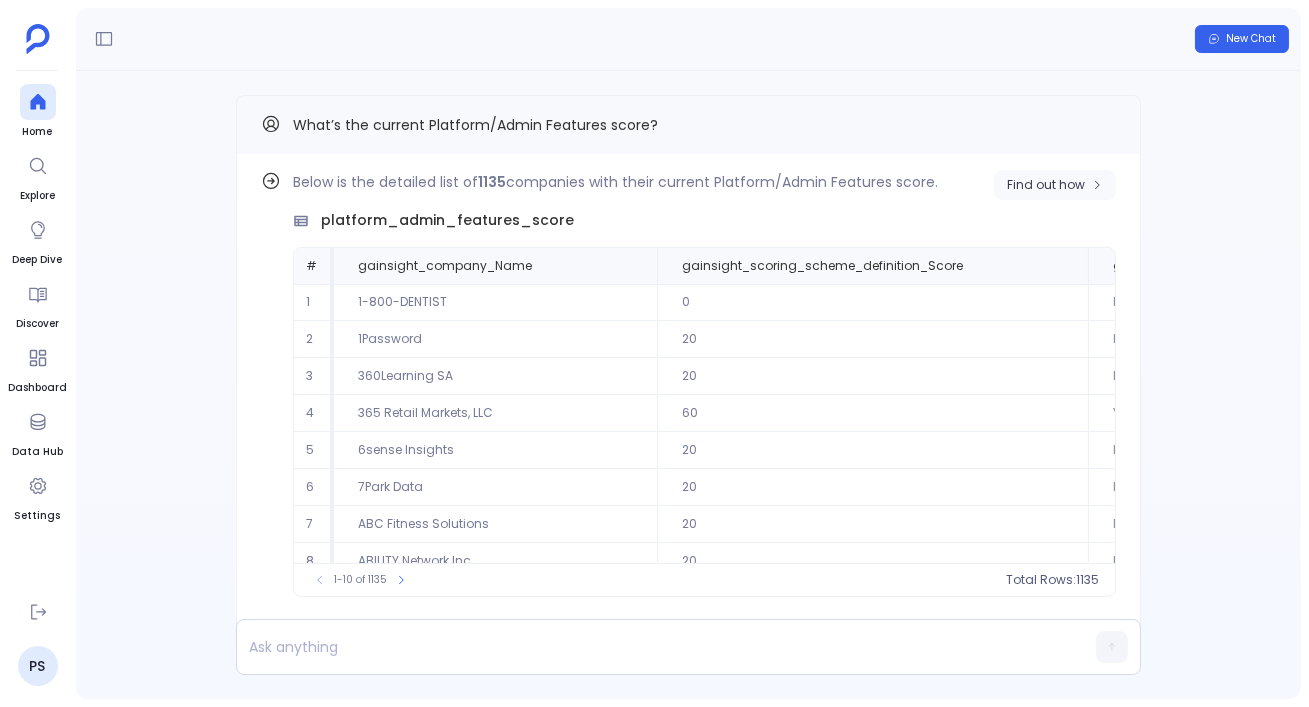 click on "Find out how" at bounding box center (1055, 185) 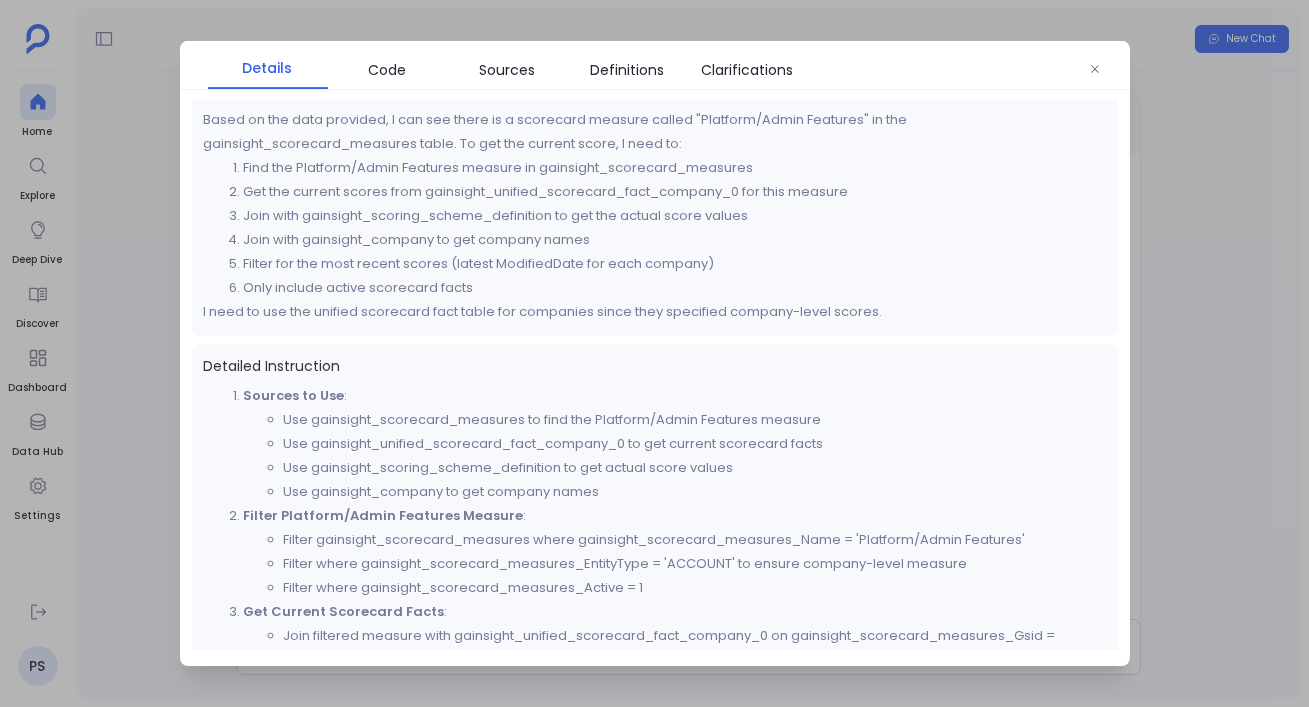 scroll, scrollTop: 90, scrollLeft: 0, axis: vertical 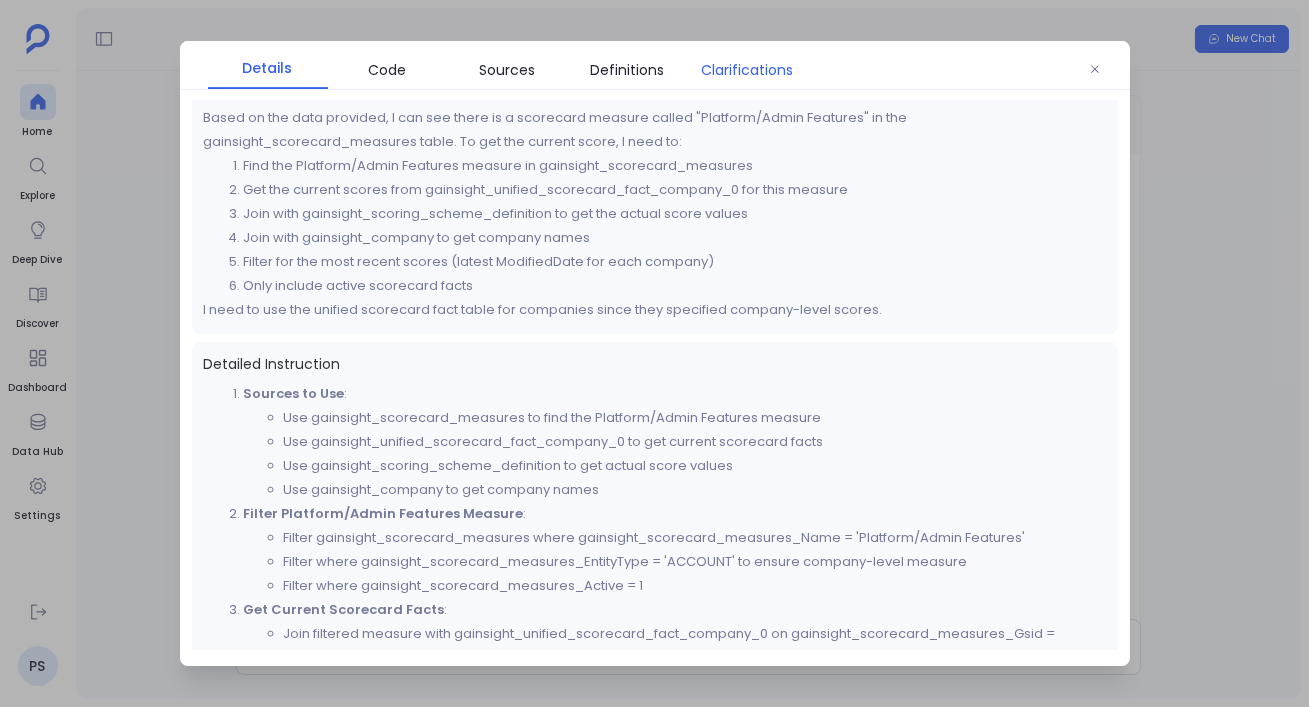 click on "Clarifications" at bounding box center [748, 70] 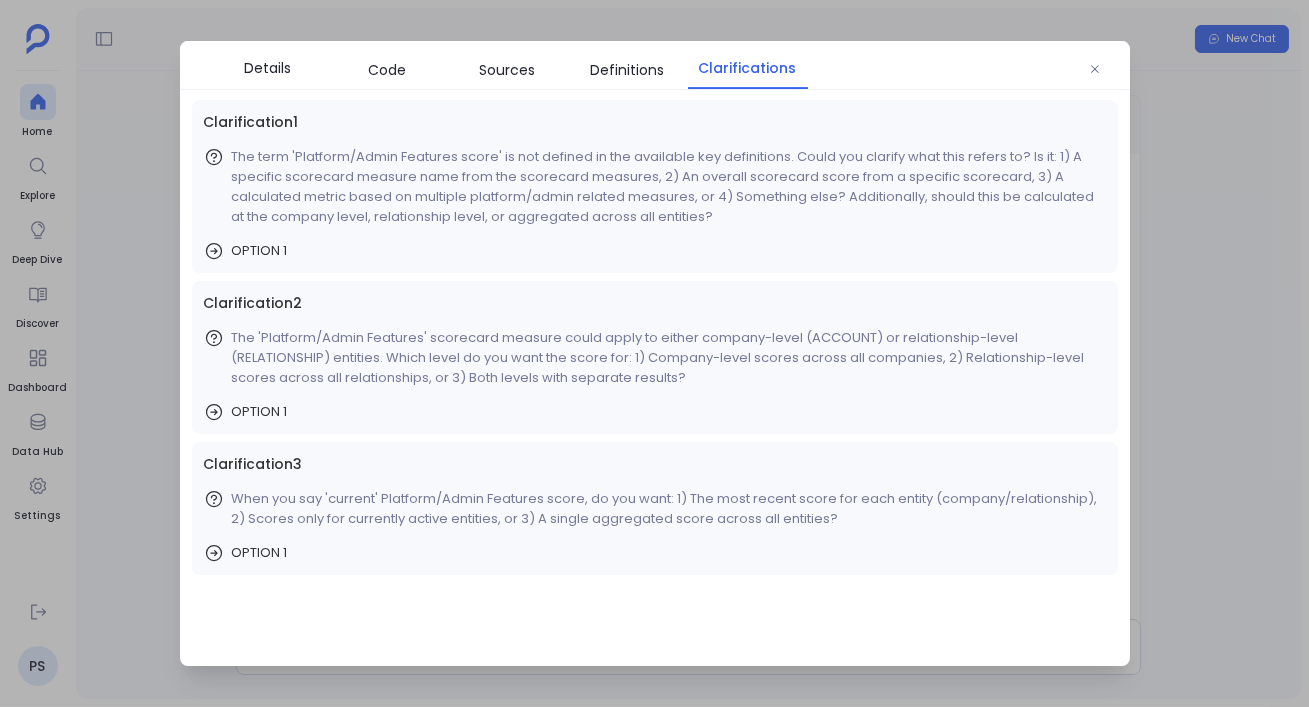 click at bounding box center [654, 353] 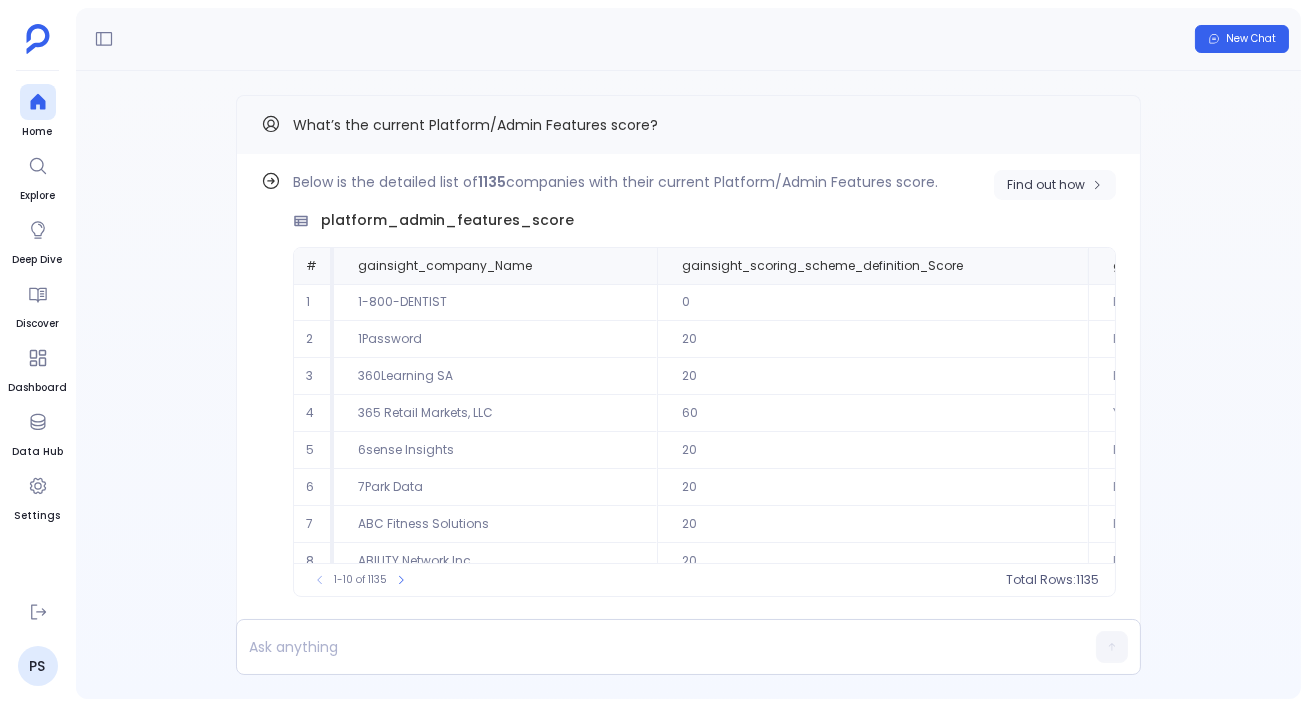 click on "Find out how" at bounding box center [1046, 185] 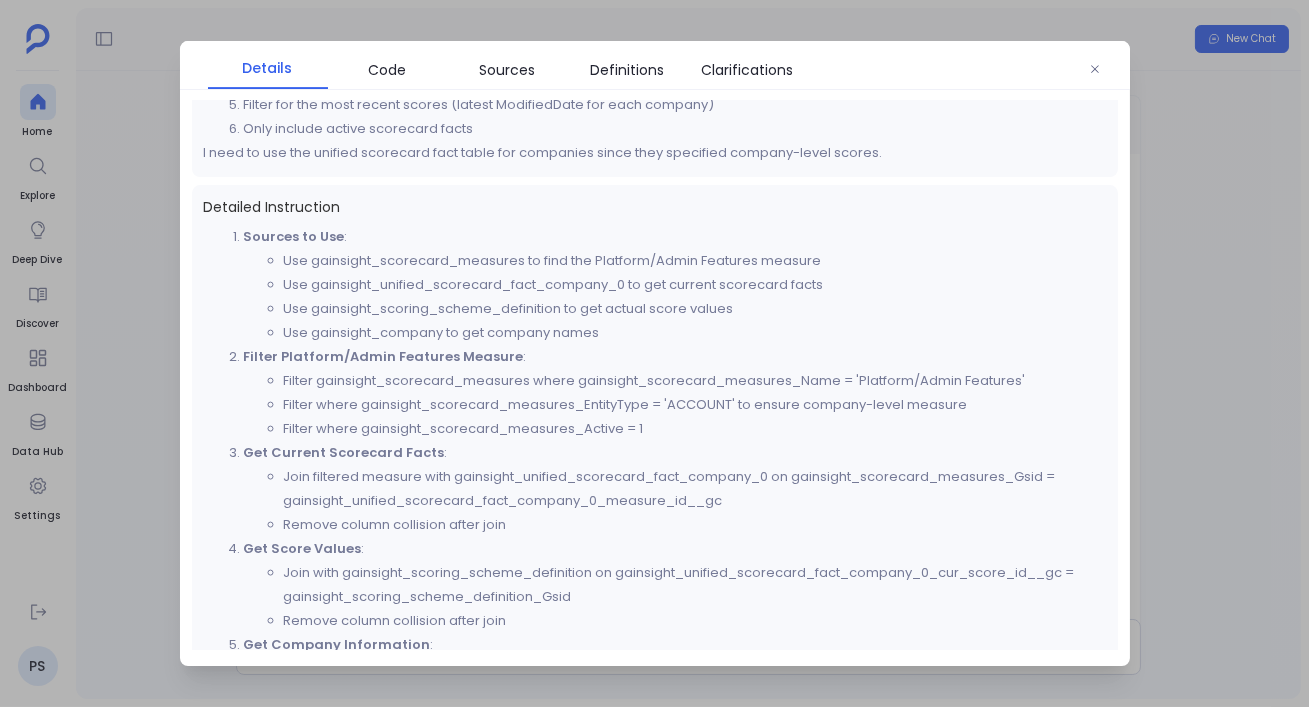 scroll, scrollTop: 257, scrollLeft: 0, axis: vertical 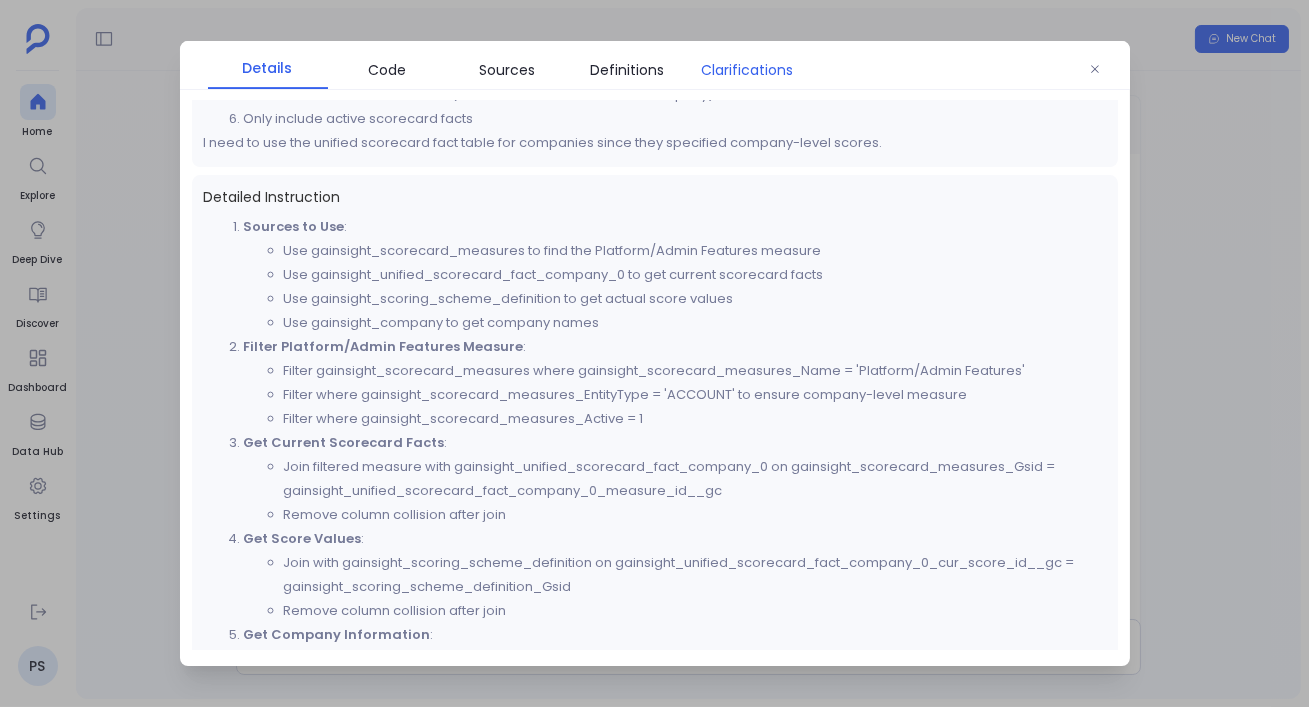 click on "Clarifications" at bounding box center (748, 70) 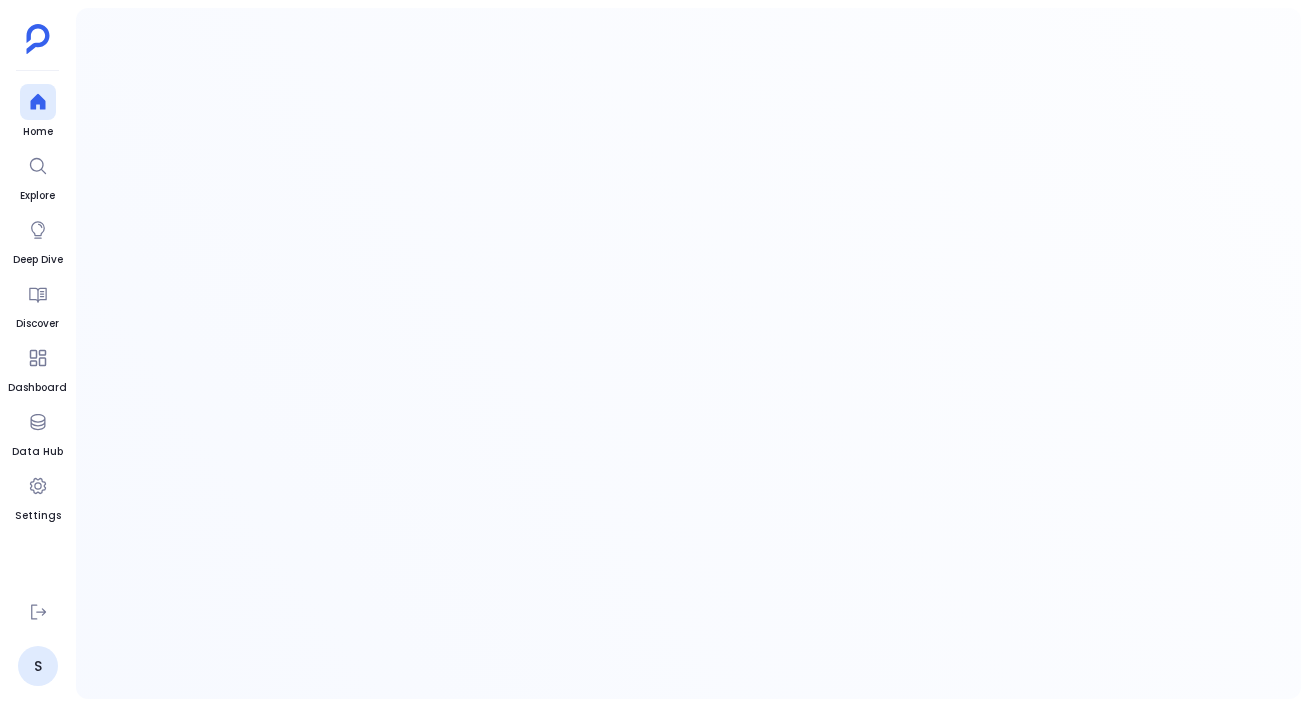 scroll, scrollTop: 0, scrollLeft: 0, axis: both 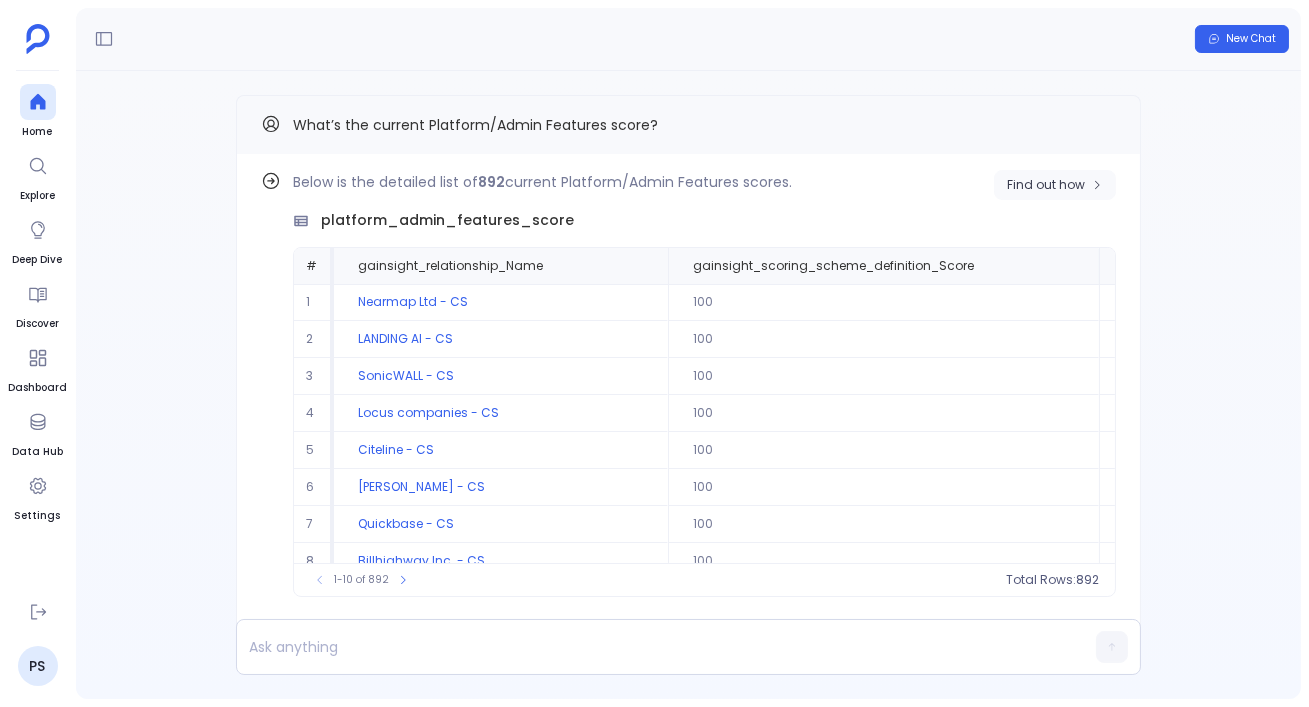 click 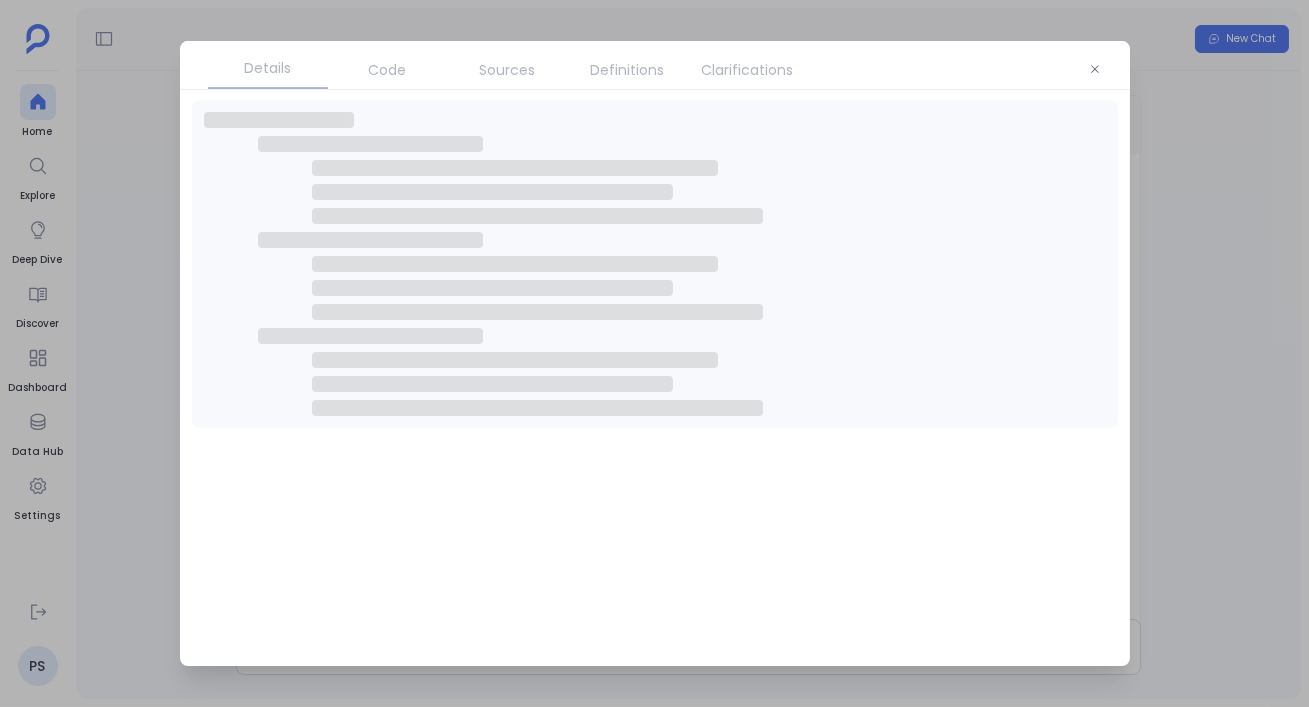click on "Clarifications" at bounding box center (748, 70) 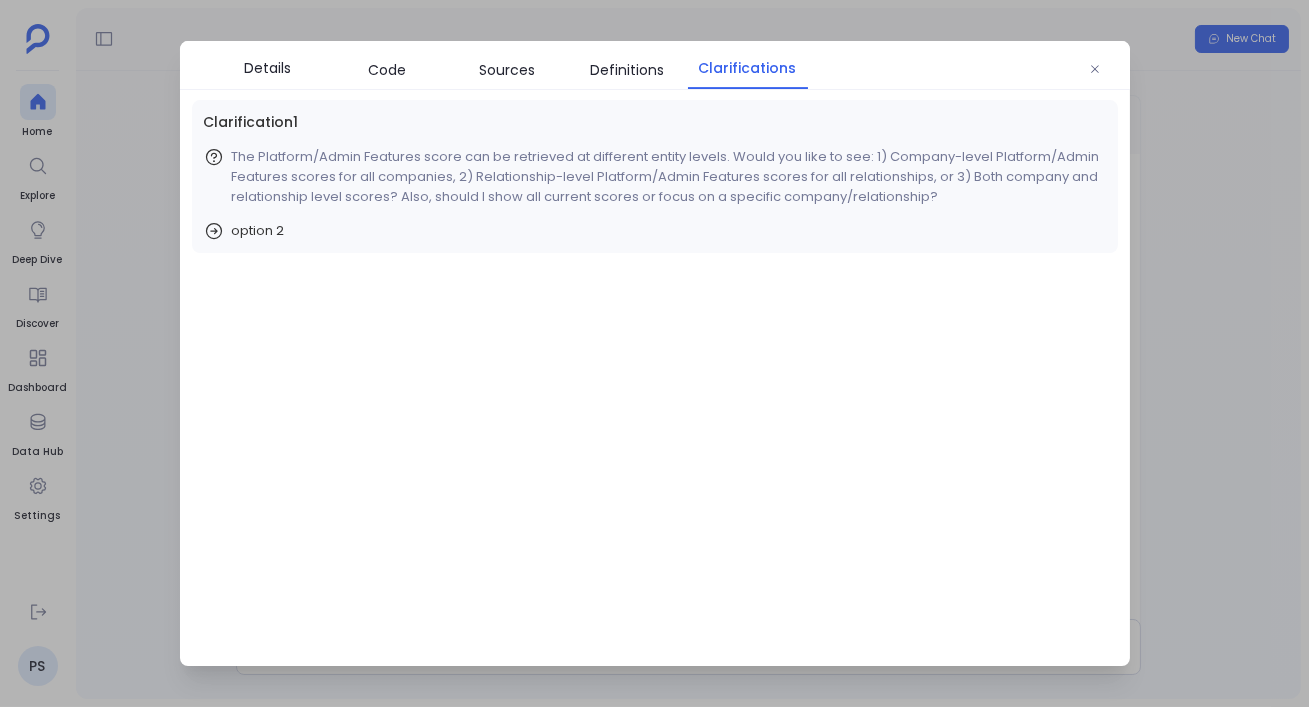 click on "Clarifications" at bounding box center (748, 68) 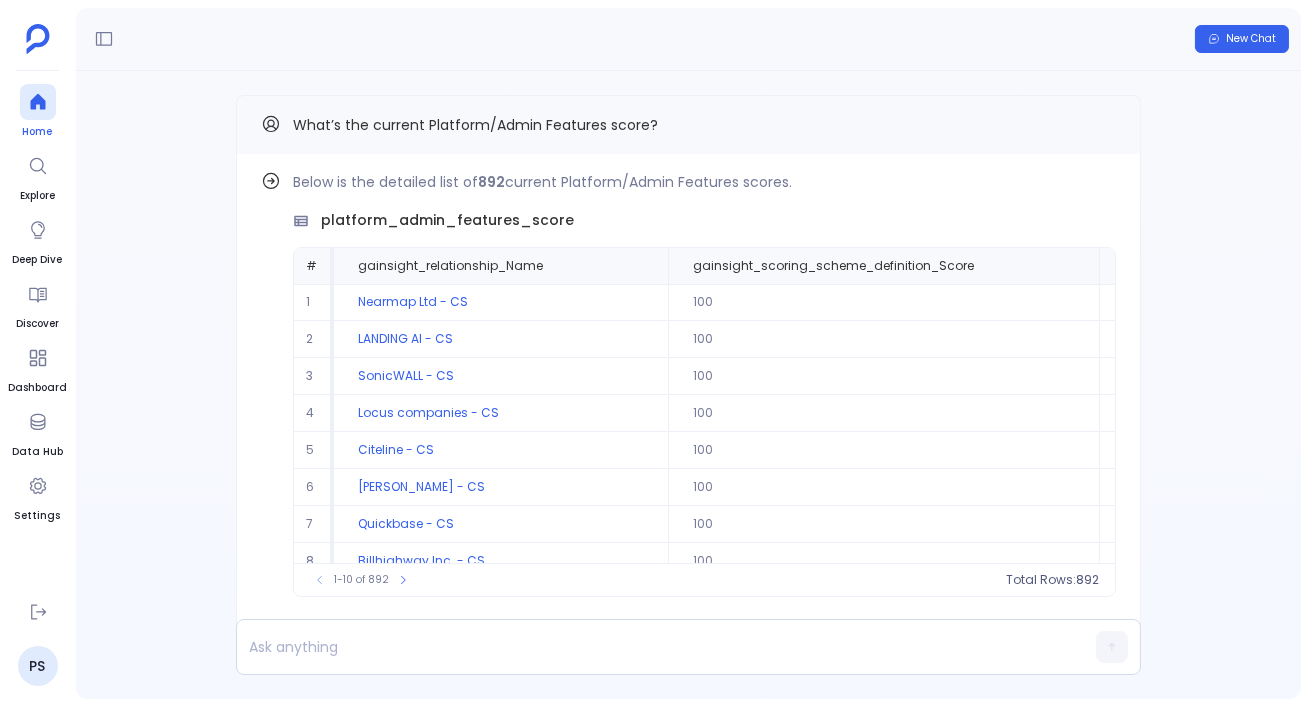 click 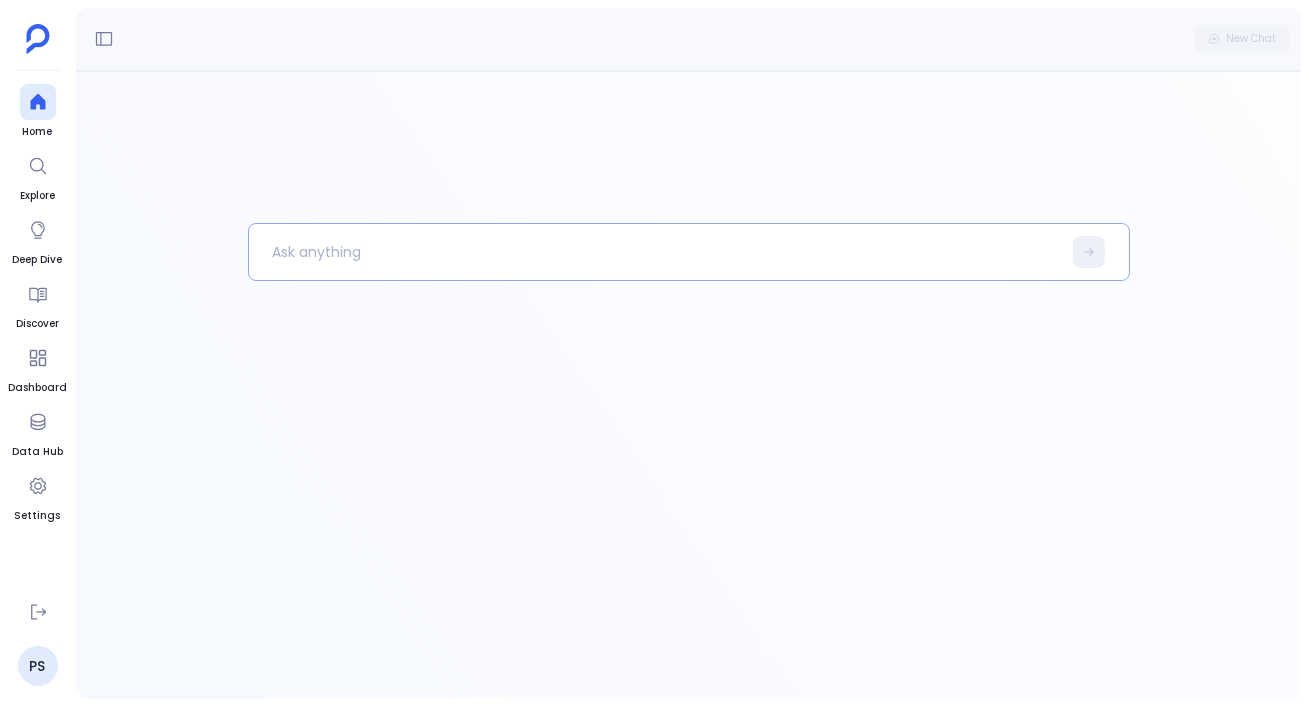 click at bounding box center [689, 252] 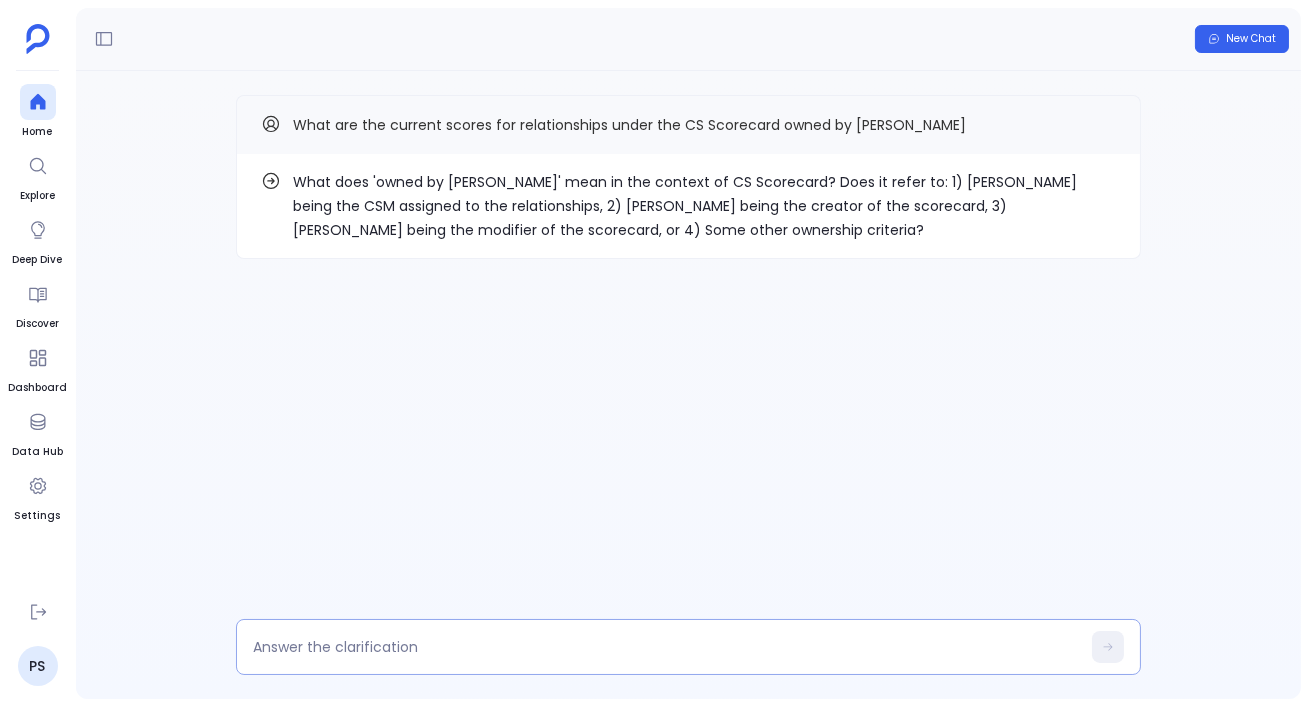 click at bounding box center [666, 647] 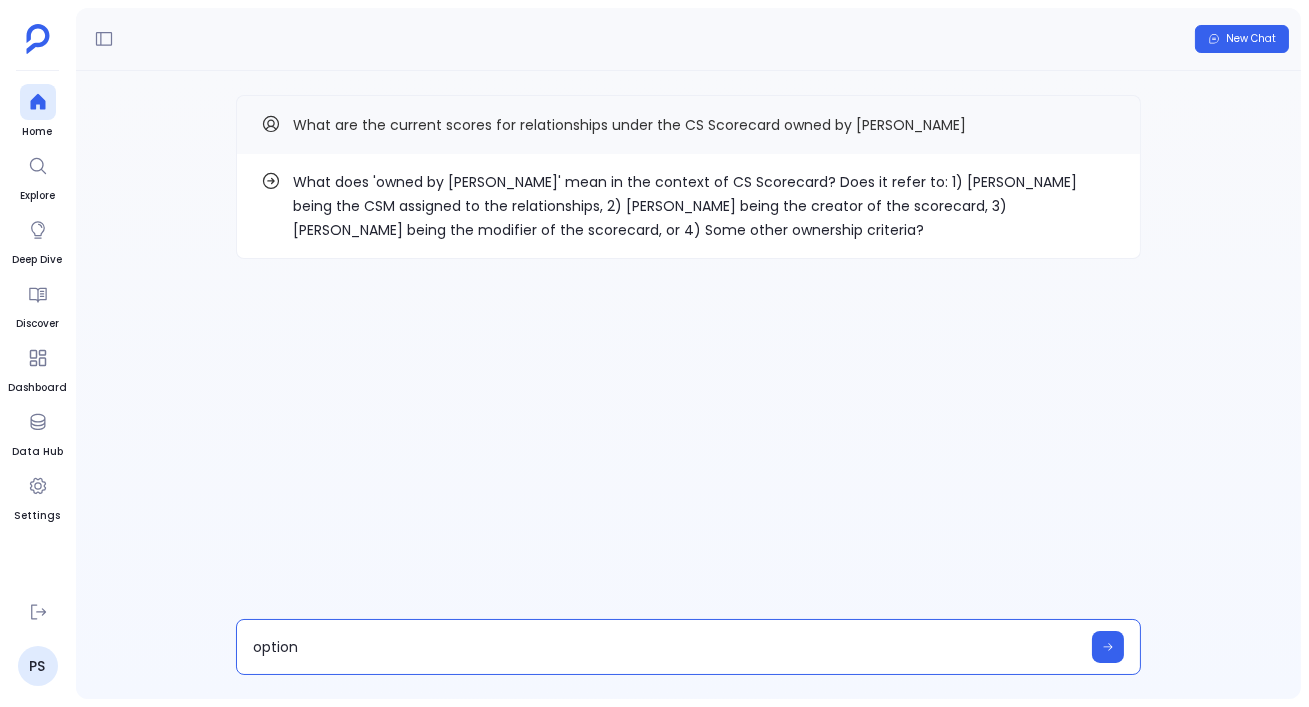 type on "option 1" 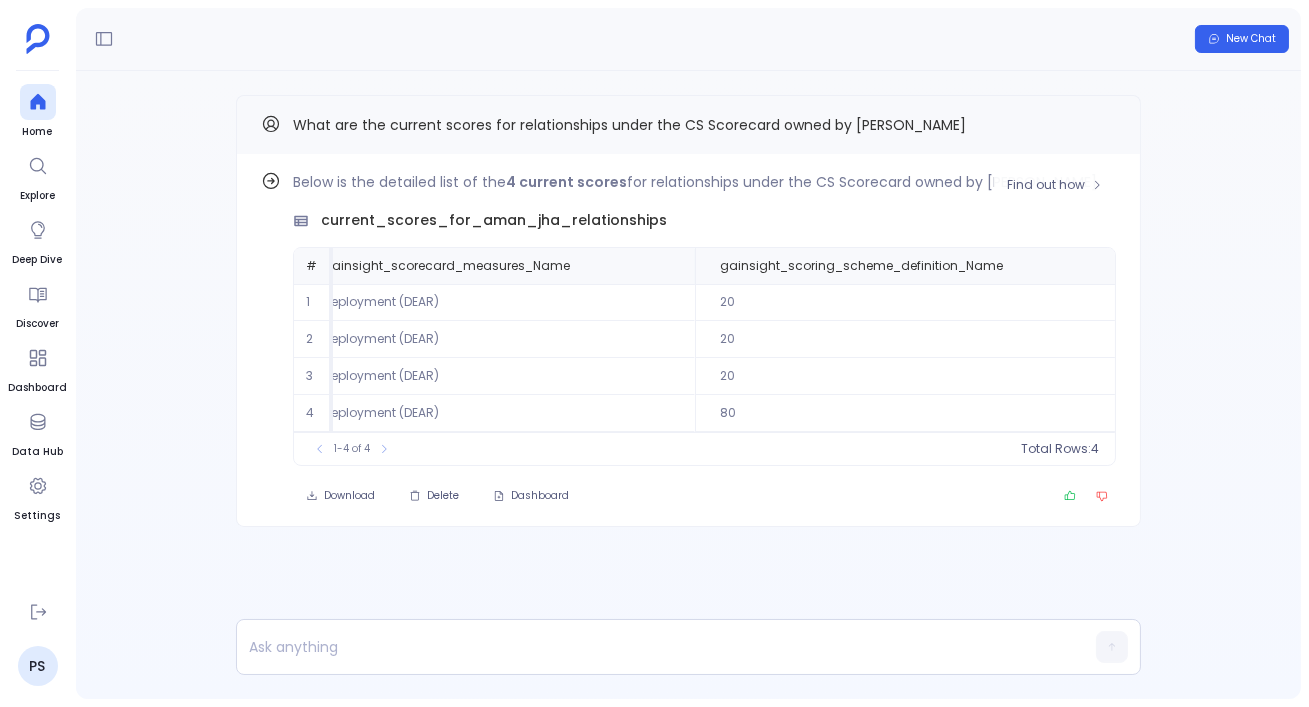 scroll, scrollTop: 0, scrollLeft: 0, axis: both 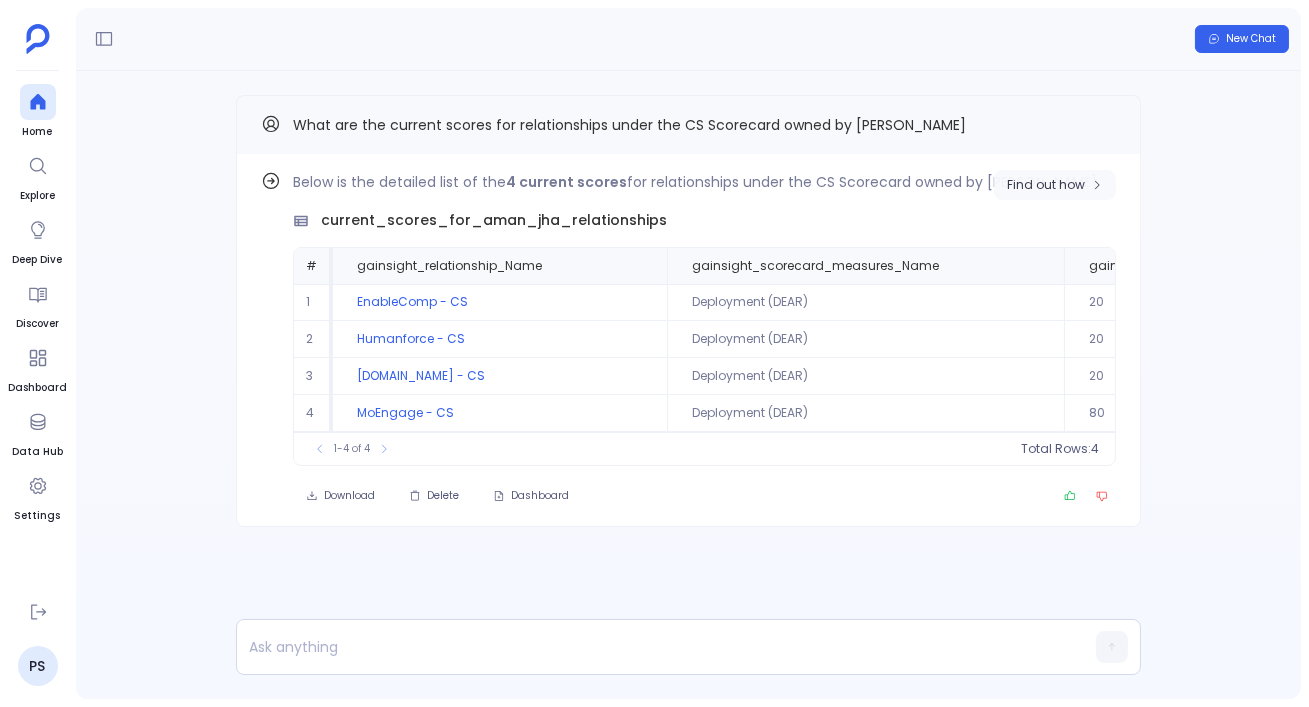 click on "Find out how" at bounding box center (1046, 185) 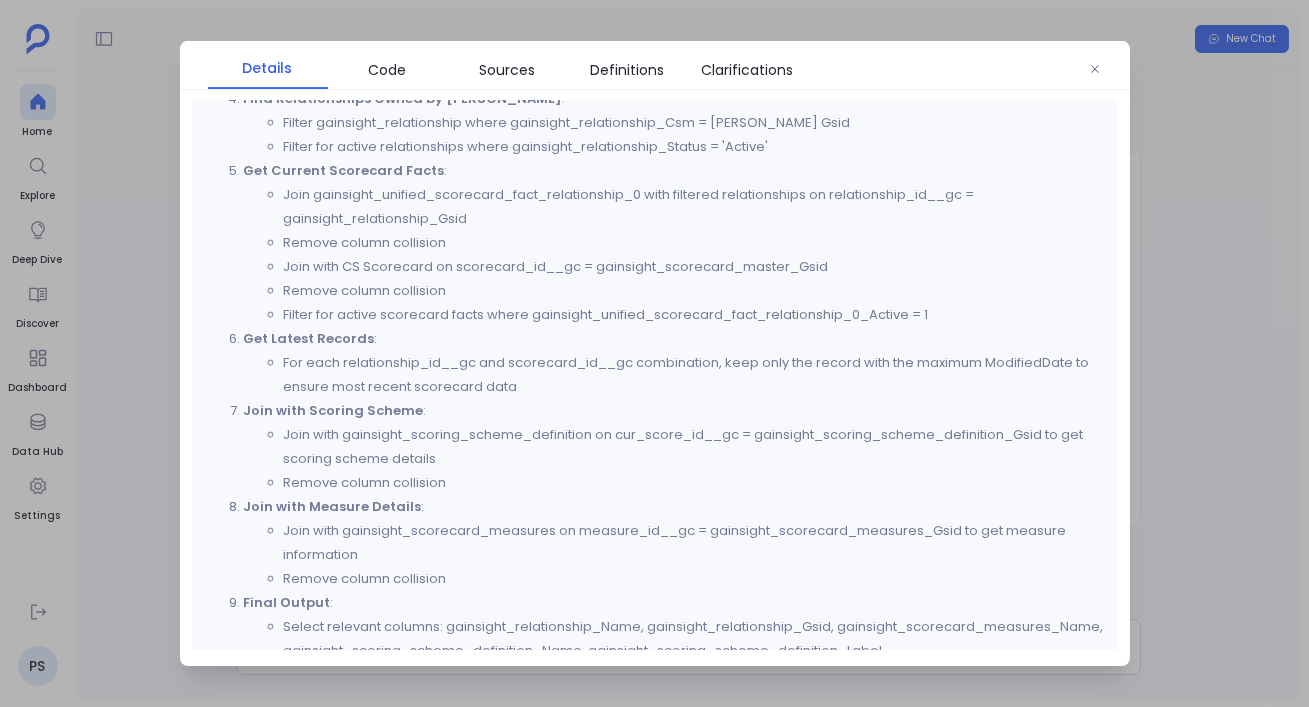 scroll, scrollTop: 950, scrollLeft: 0, axis: vertical 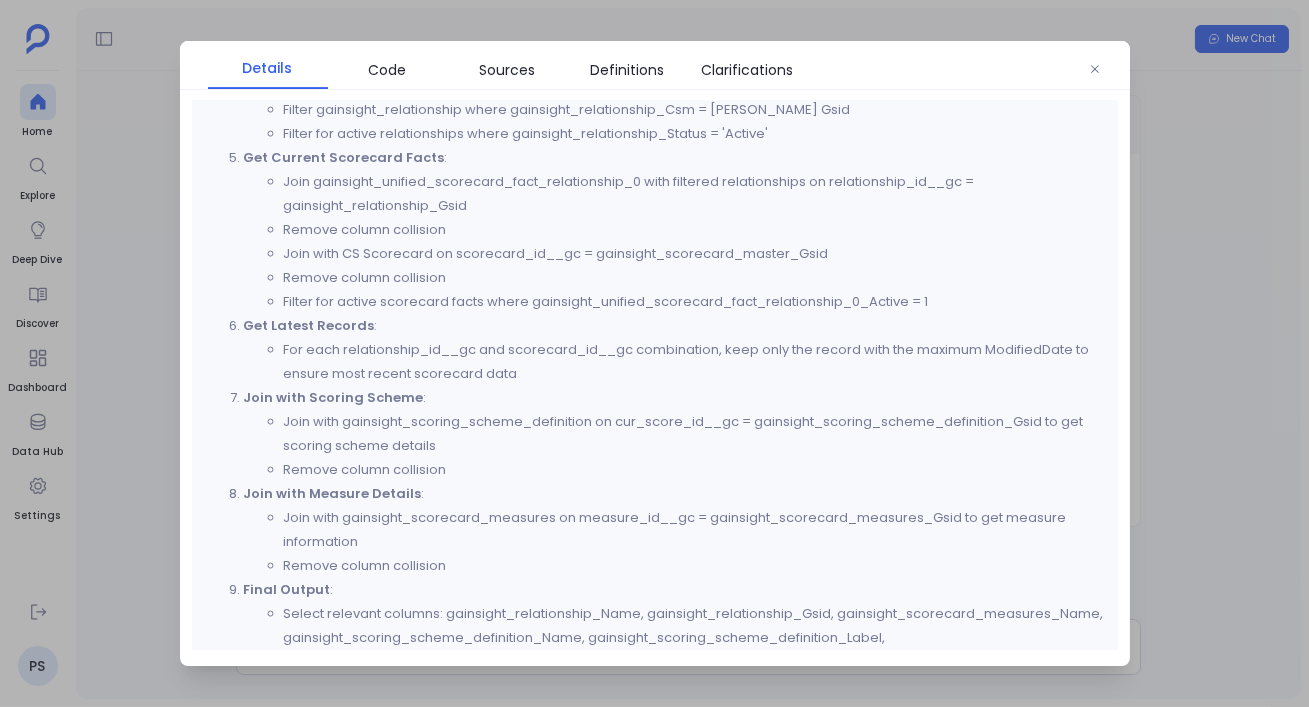 click at bounding box center [654, 353] 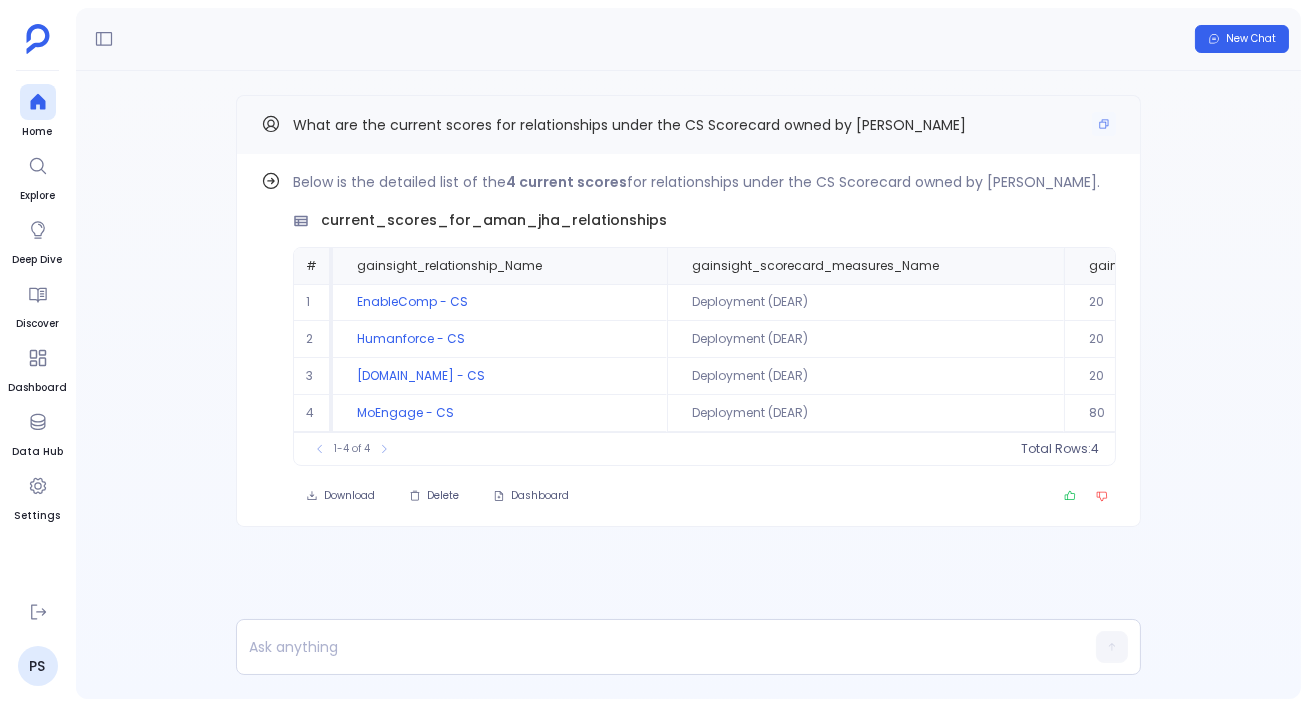 drag, startPoint x: 291, startPoint y: 120, endPoint x: 995, endPoint y: 117, distance: 704.0064 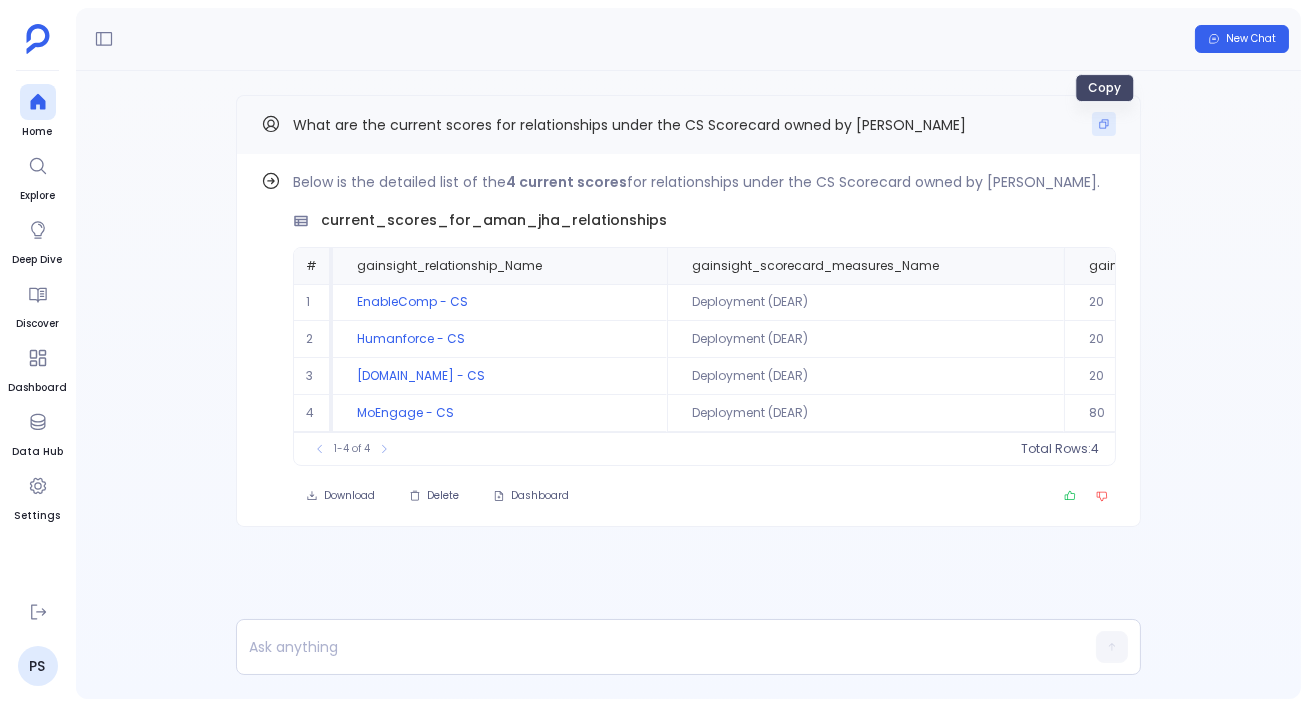 click 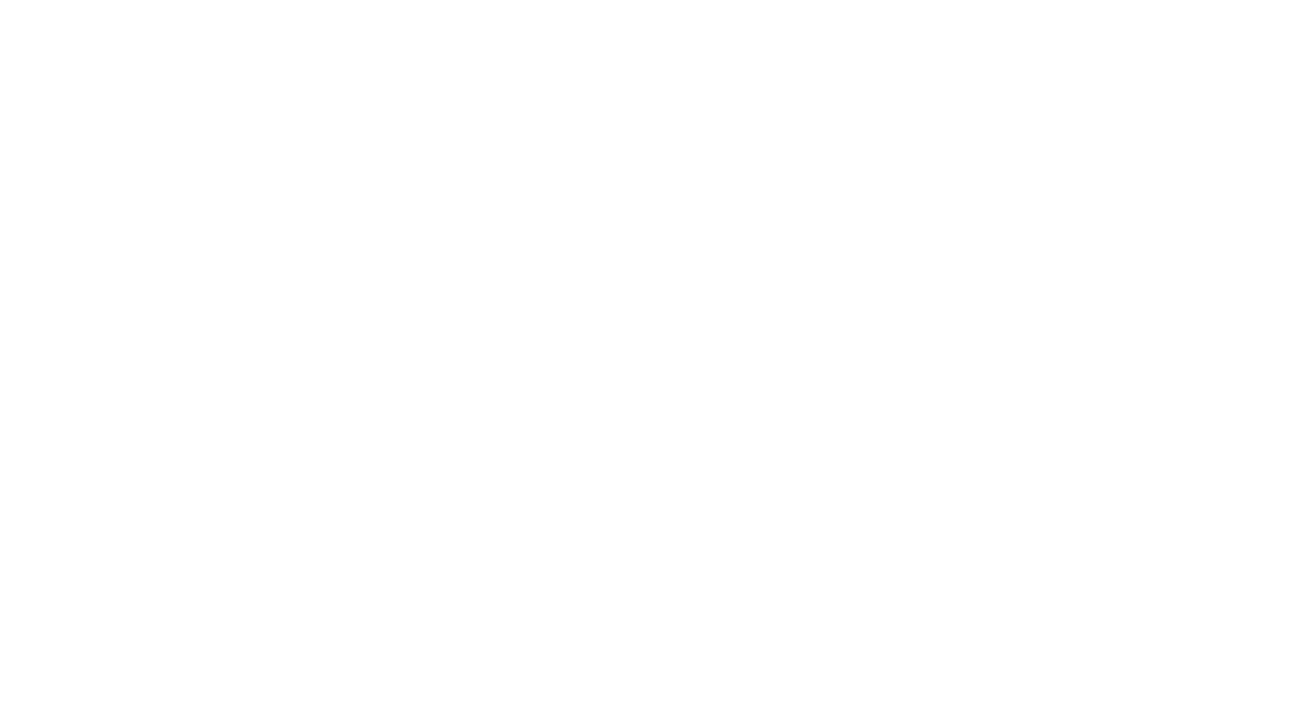 scroll, scrollTop: 0, scrollLeft: 0, axis: both 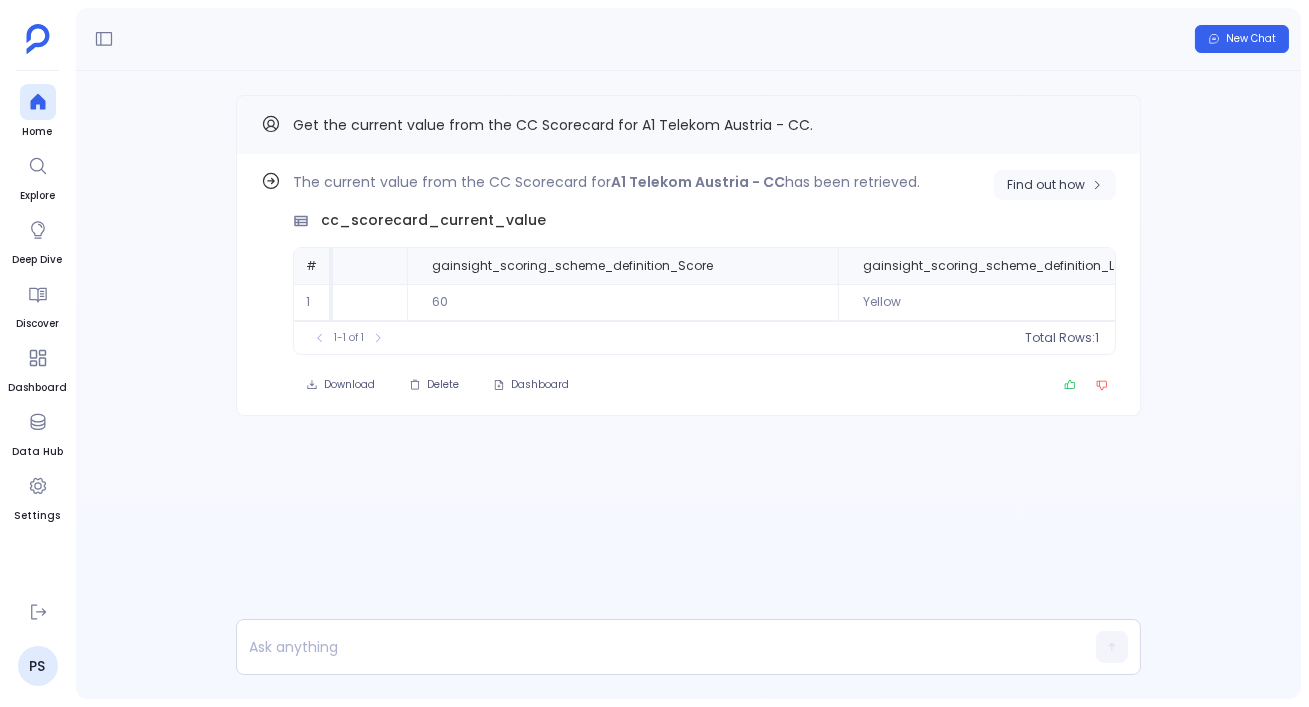 click on "Find out how" at bounding box center [1046, 185] 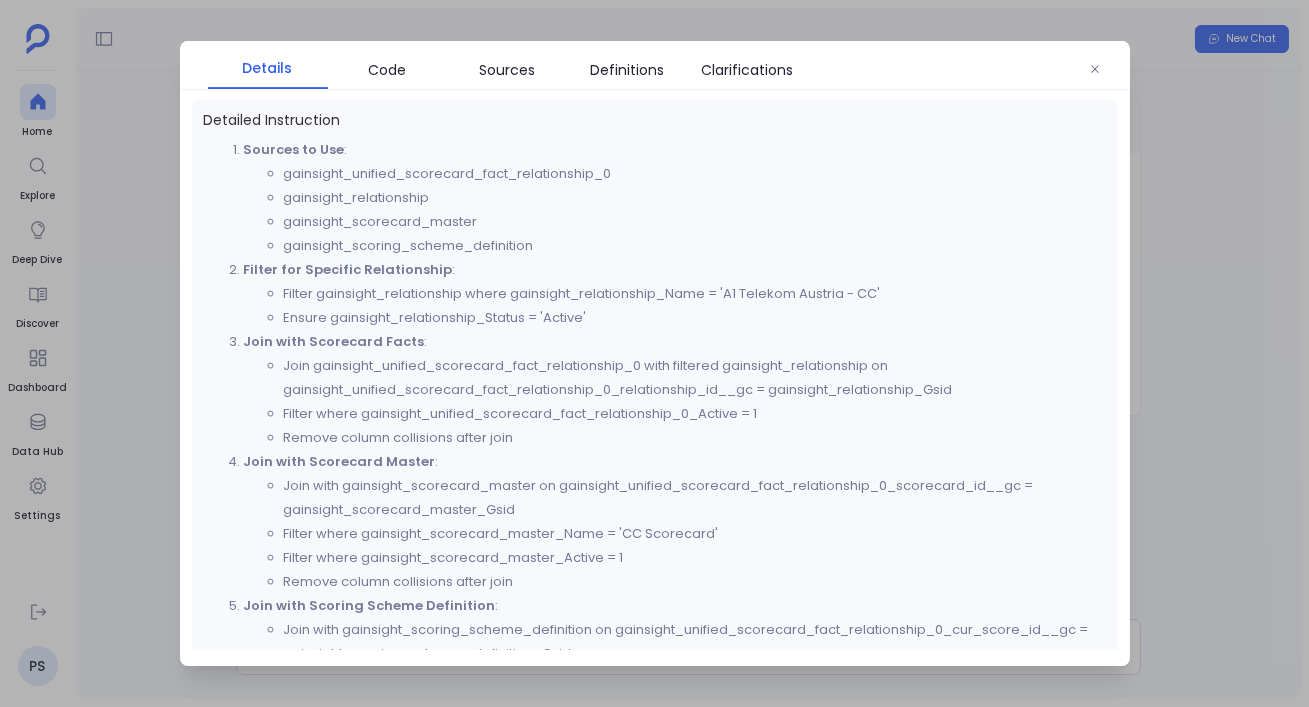 scroll, scrollTop: 687, scrollLeft: 0, axis: vertical 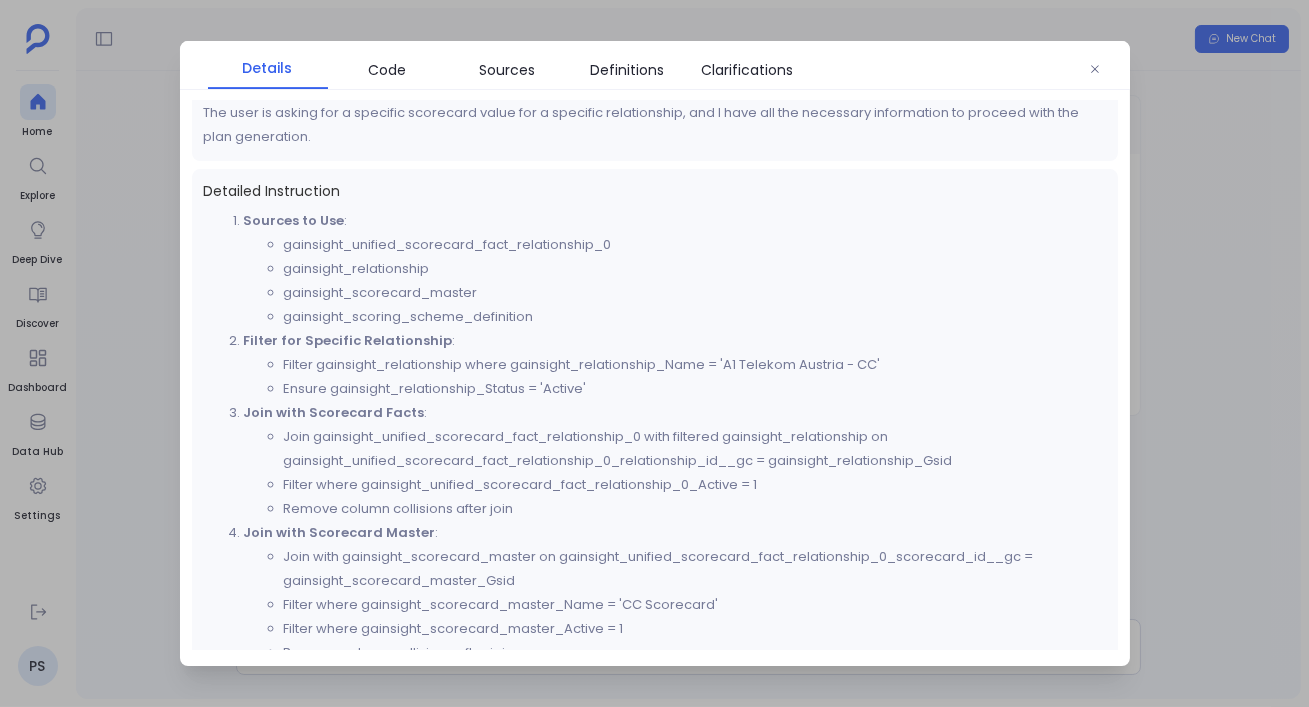click at bounding box center [654, 353] 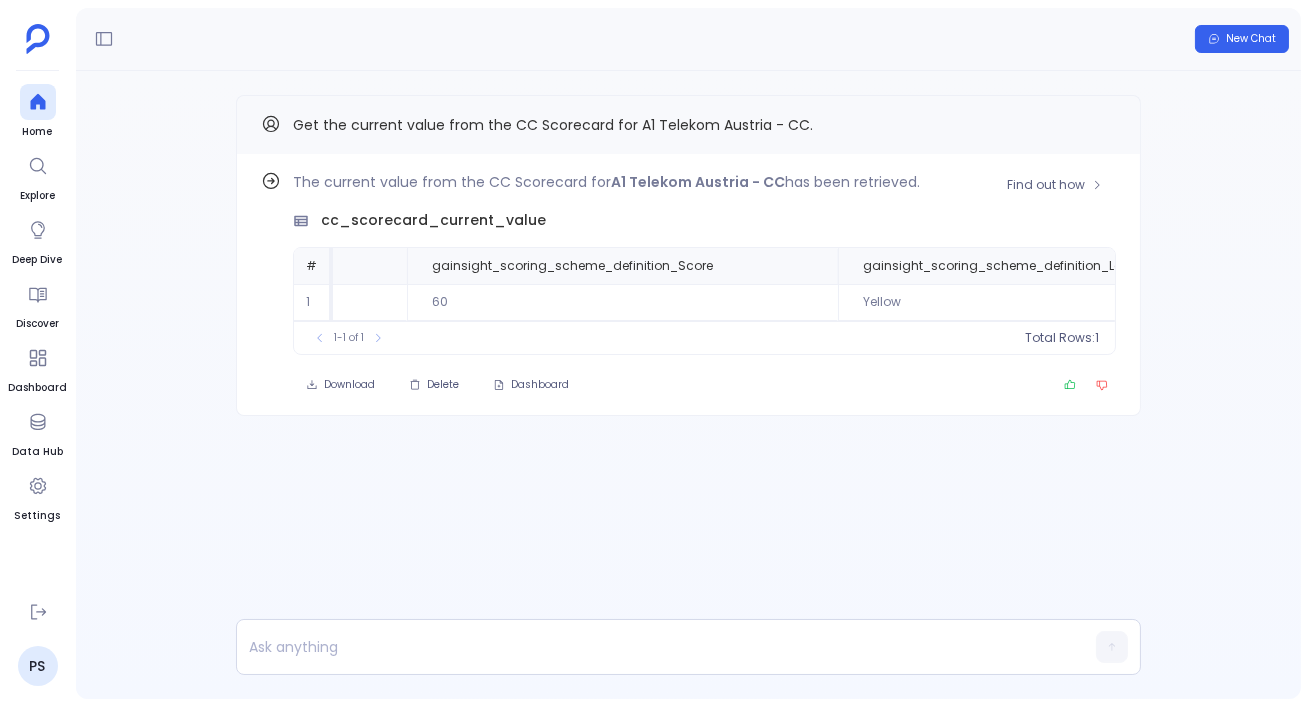 click on "The current value from the CC Scorecard for  A1 Telekom Austria - CC  has been retrieved. cc_scorecard_current_value # gainsight_relationship_Name gainsight_scorecard_master_Name gainsight_scoring_scheme_definition_Score gainsight_scoring_scheme_definition_Label gainsight_unified_scorecard_fact_relationship_0_ModifiedDate 1 A1 Telekom Austria - CC CC Scorecard 60 Yellow [DATE] 15:56:33
To pick up a draggable item, press the space bar.
While dragging, use the arrow keys to move the item.
Press space again to drop the item in its new position, or press escape to cancel.
1-1 of 1 Total Rows:  1" at bounding box center [704, 262] 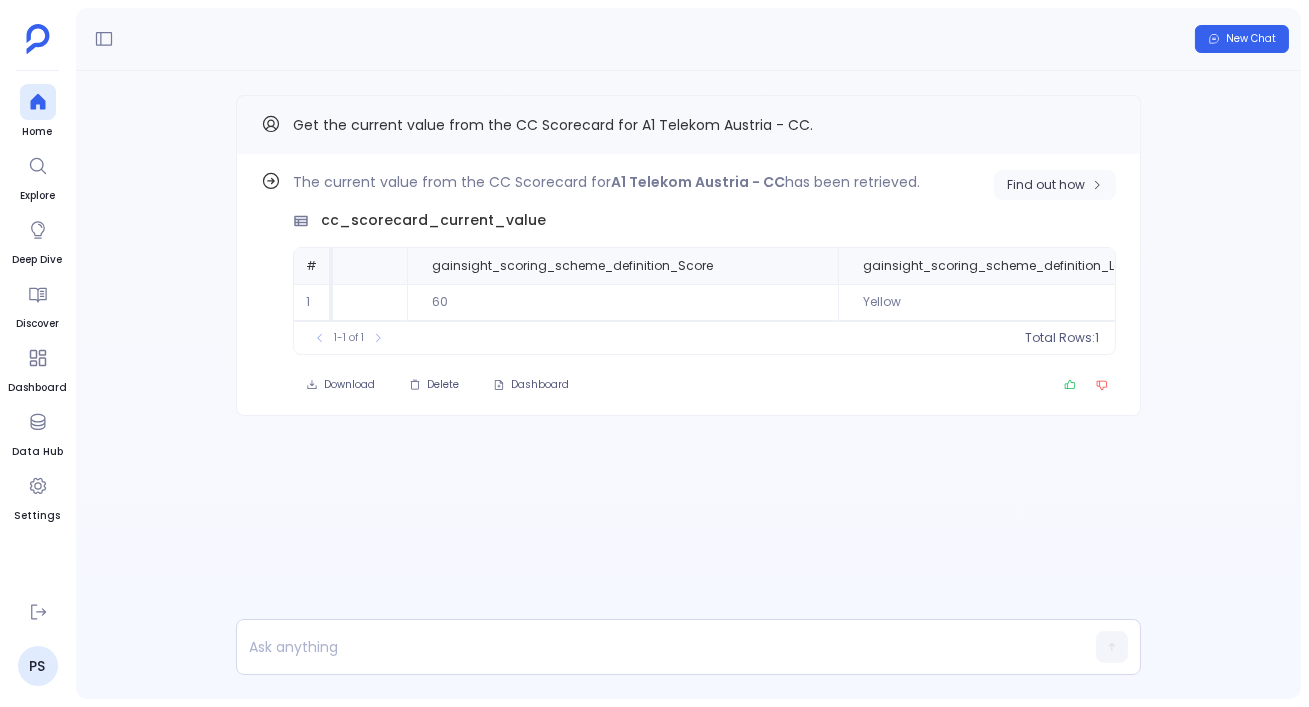 click on "Find out how" at bounding box center [1046, 185] 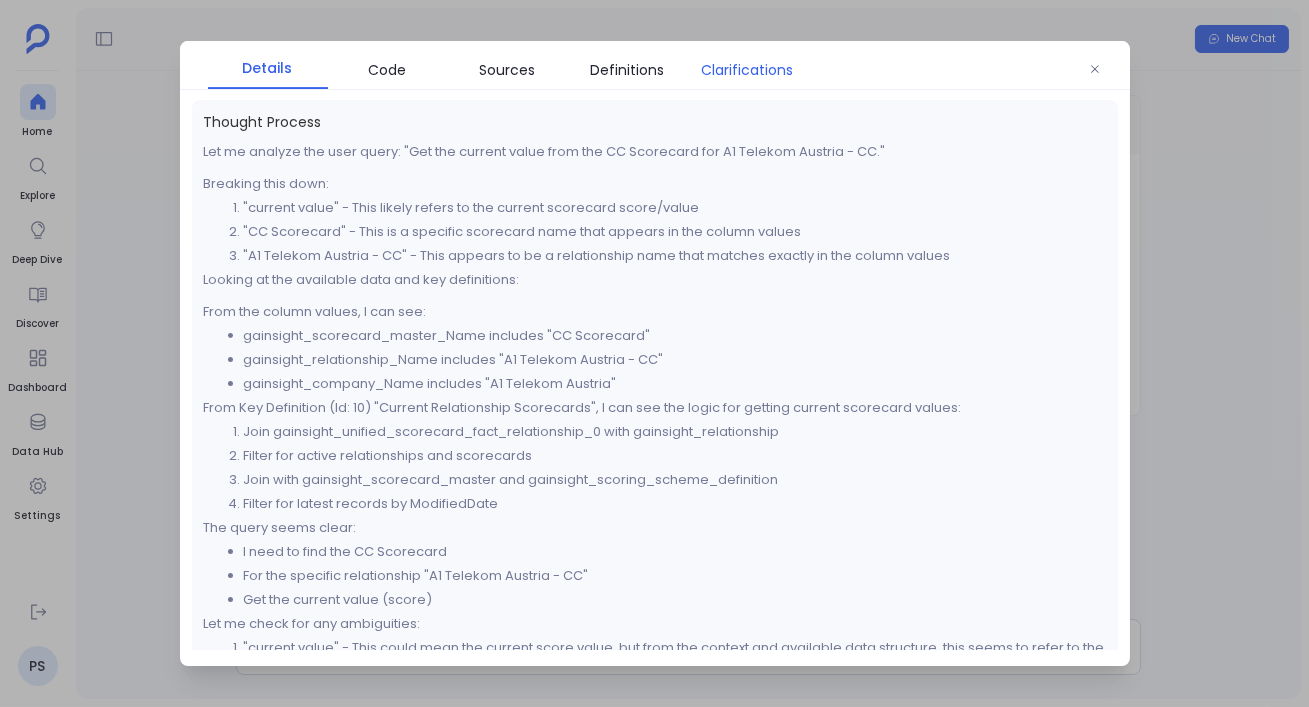 click on "Clarifications" at bounding box center [748, 70] 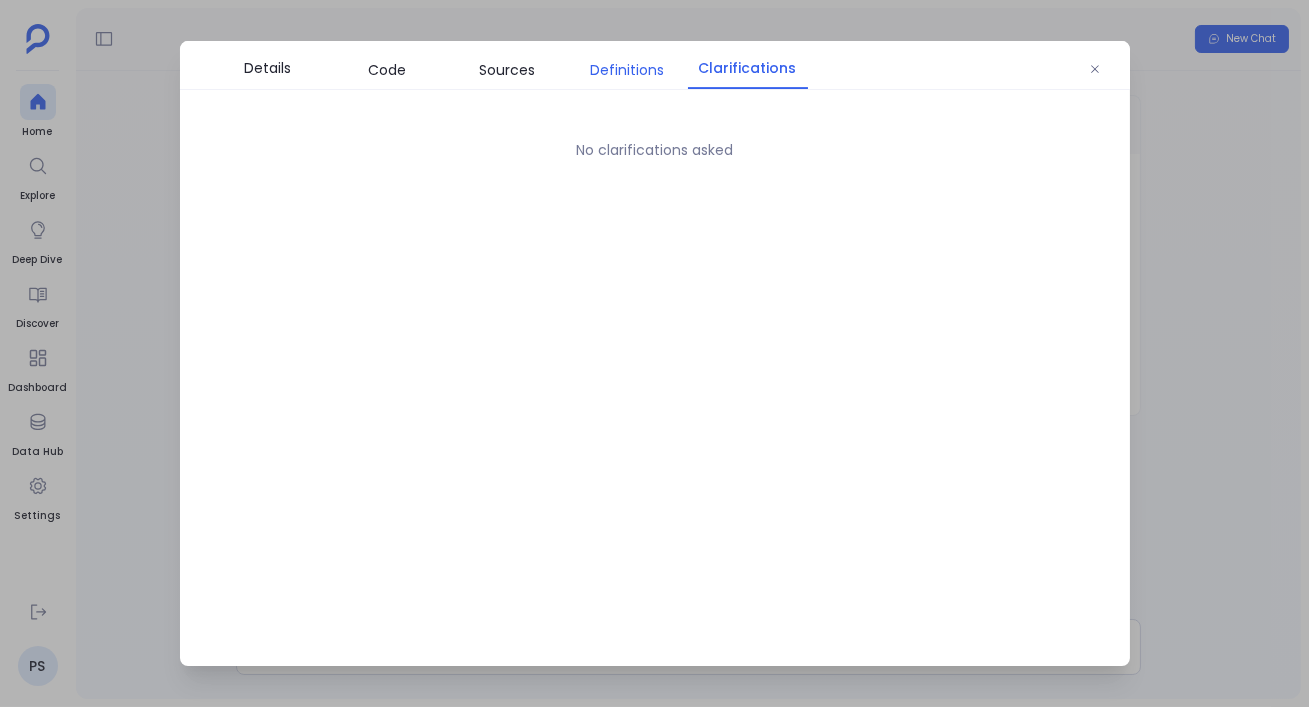 drag, startPoint x: 686, startPoint y: 62, endPoint x: 644, endPoint y: 62, distance: 42 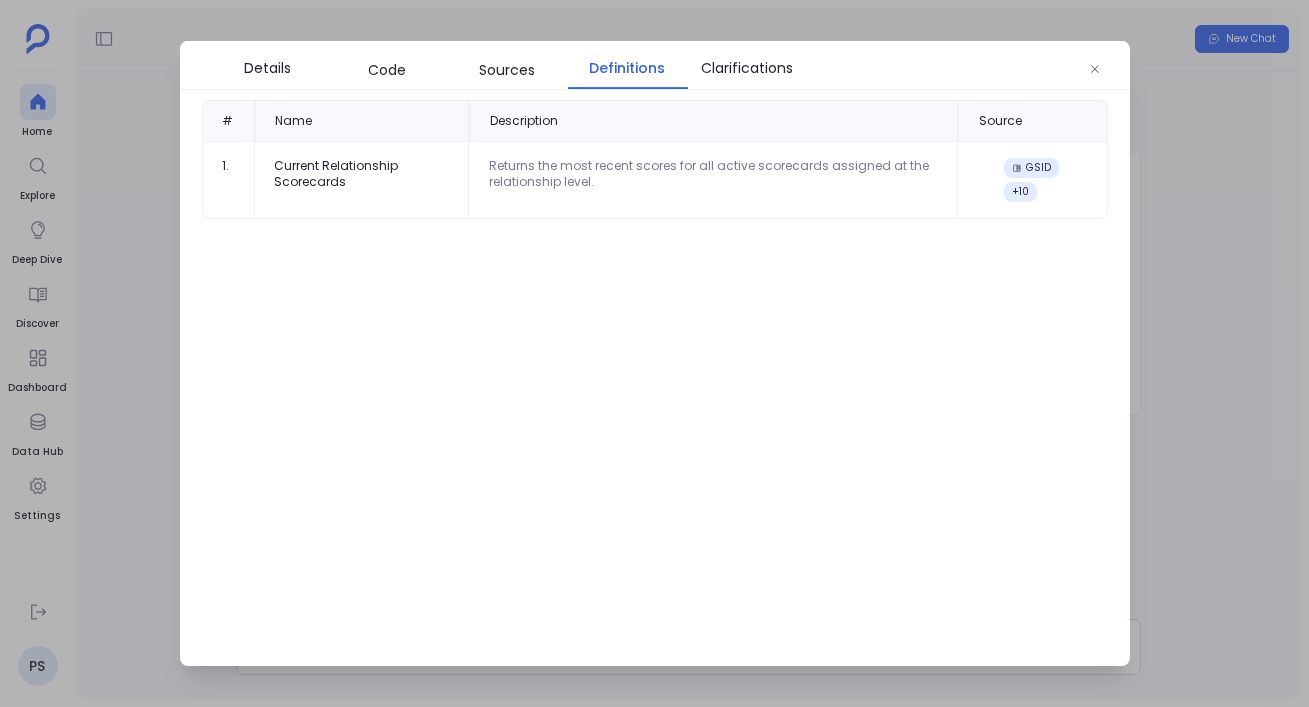 click at bounding box center (654, 353) 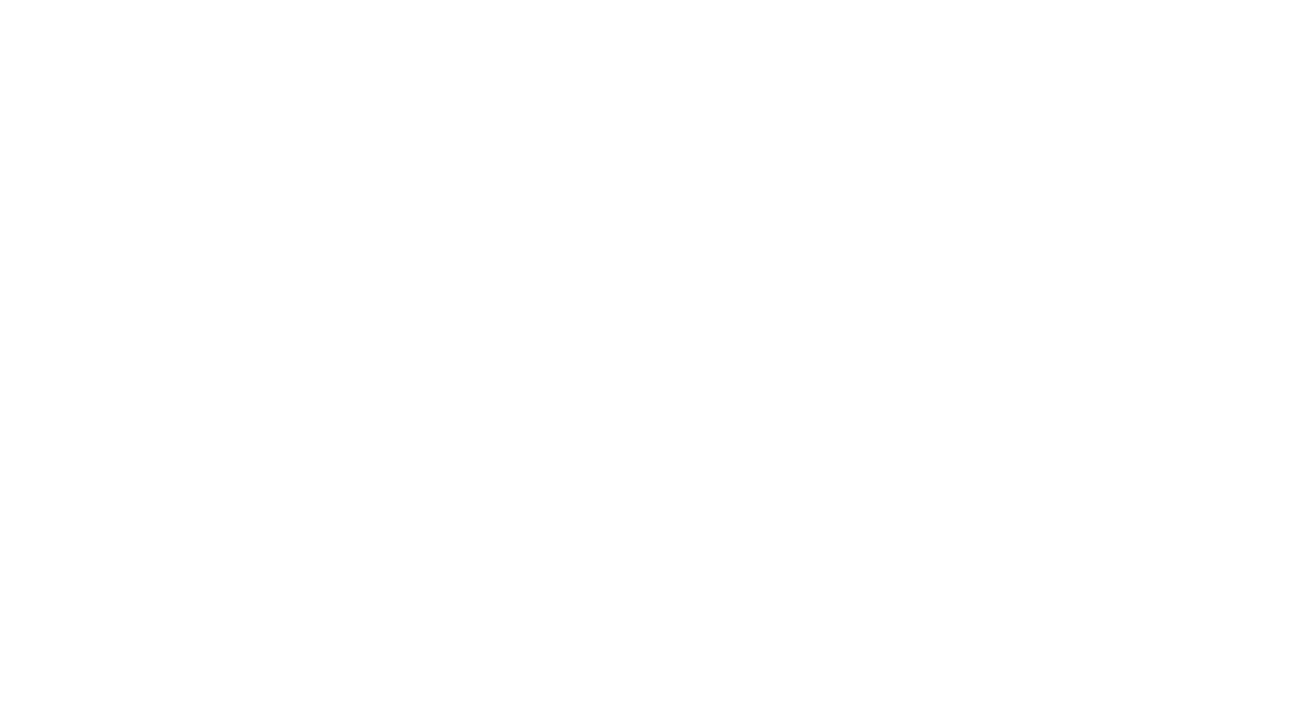 scroll, scrollTop: 0, scrollLeft: 0, axis: both 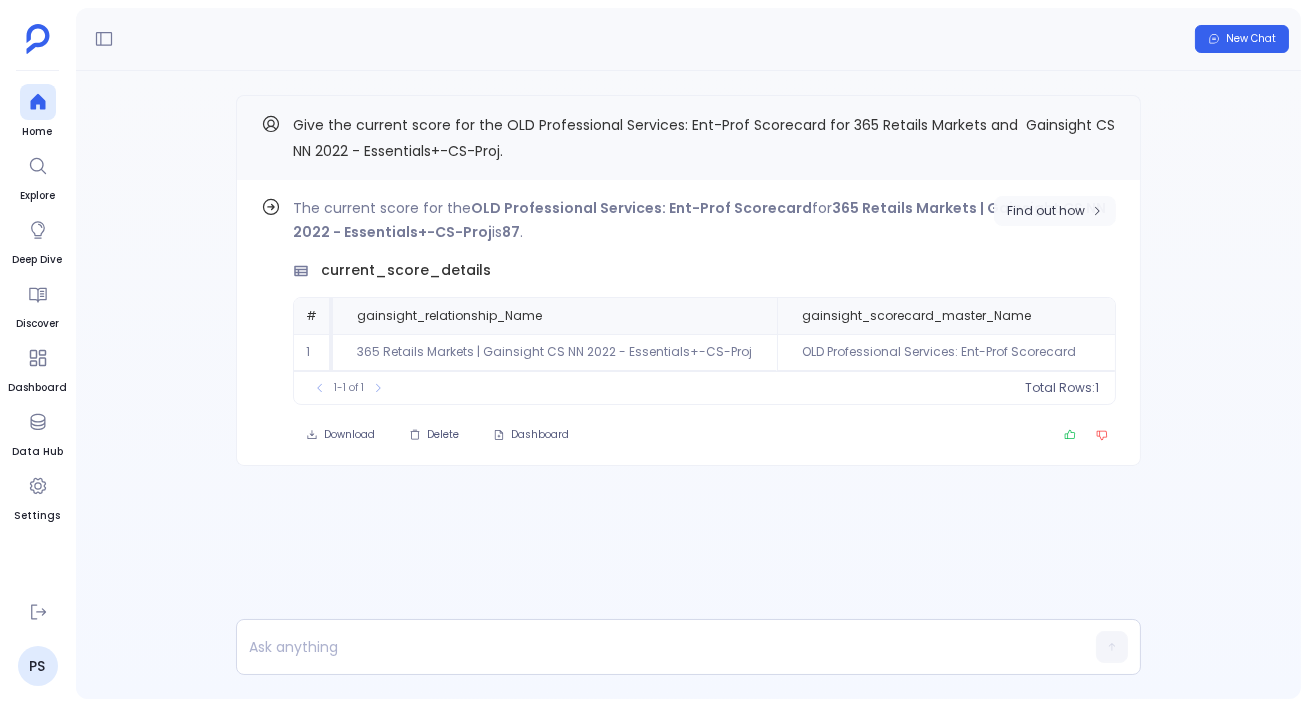 click on "Find out how" at bounding box center (1055, 211) 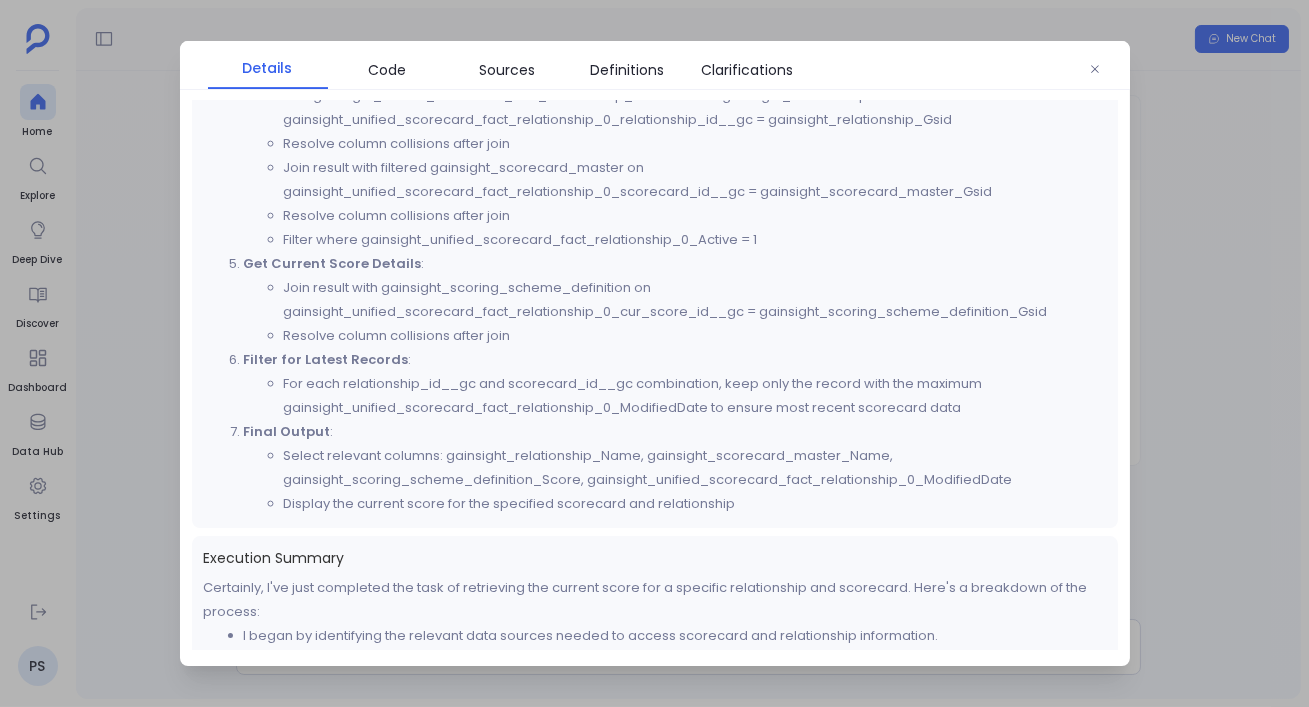 scroll, scrollTop: 914, scrollLeft: 0, axis: vertical 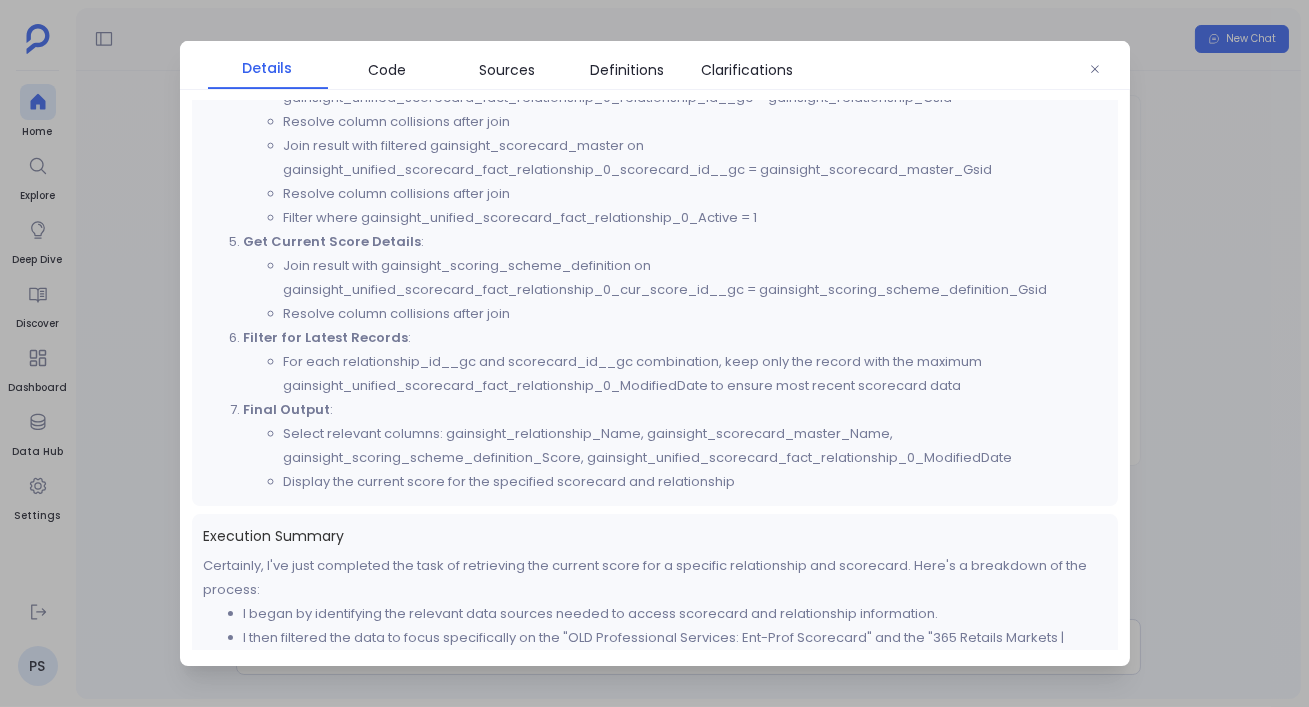 click at bounding box center [654, 353] 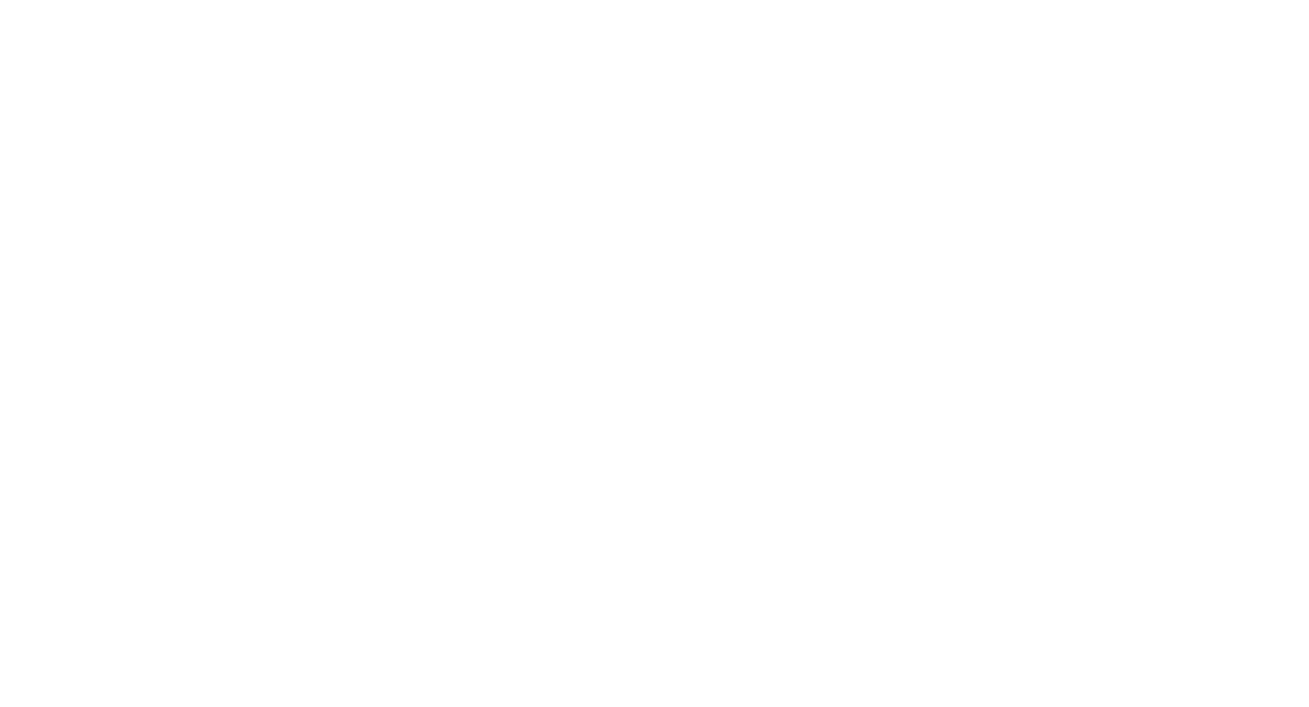 scroll, scrollTop: 0, scrollLeft: 0, axis: both 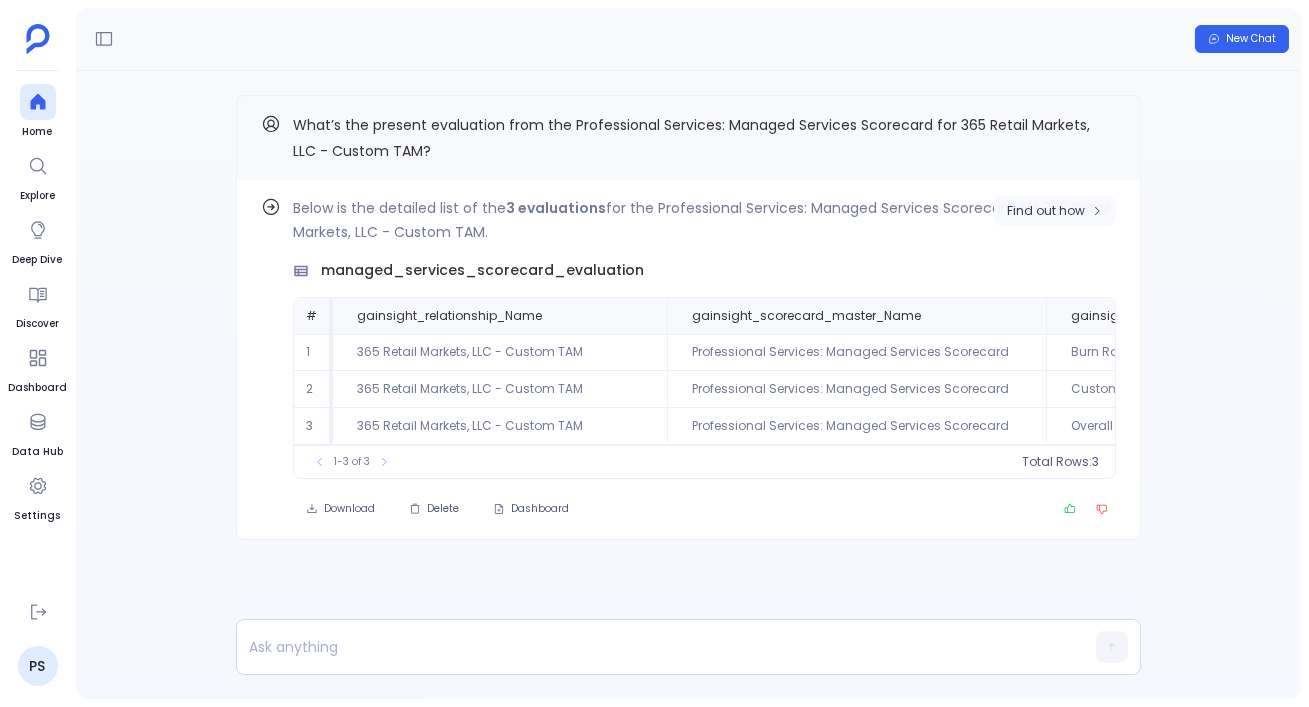 click on "Find out how" at bounding box center (1046, 211) 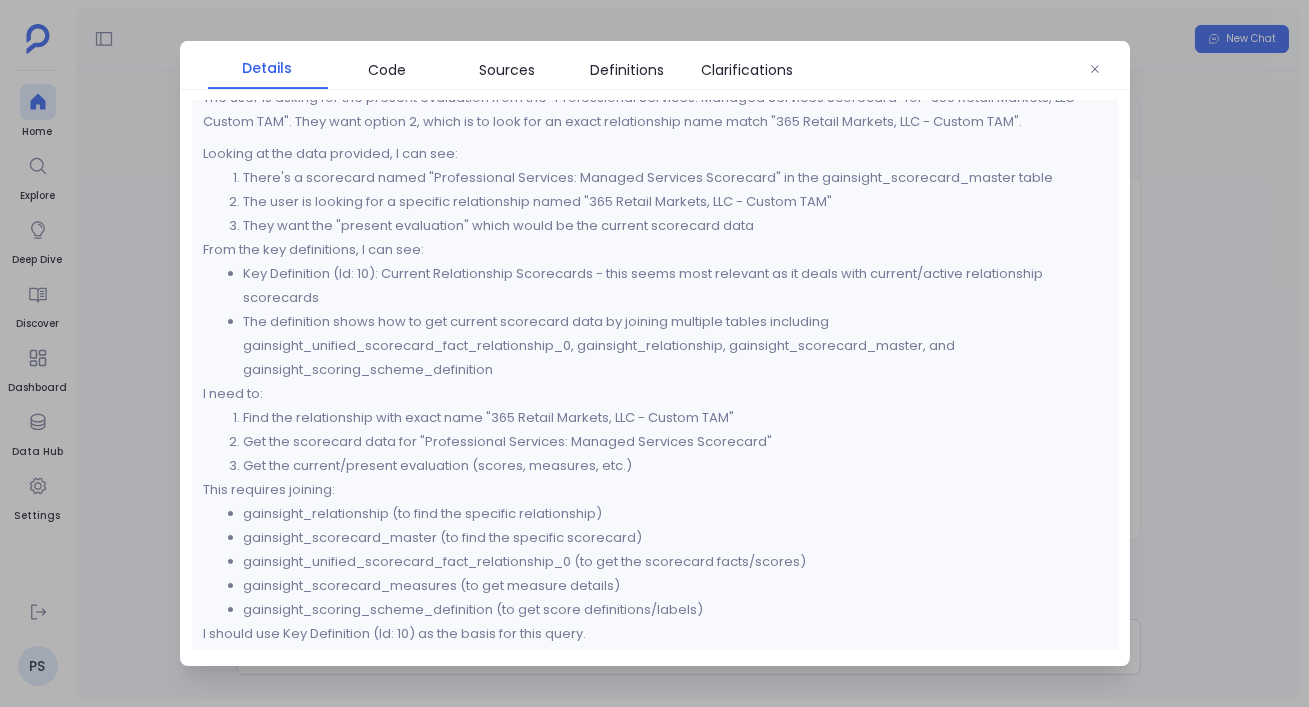 scroll, scrollTop: 0, scrollLeft: 0, axis: both 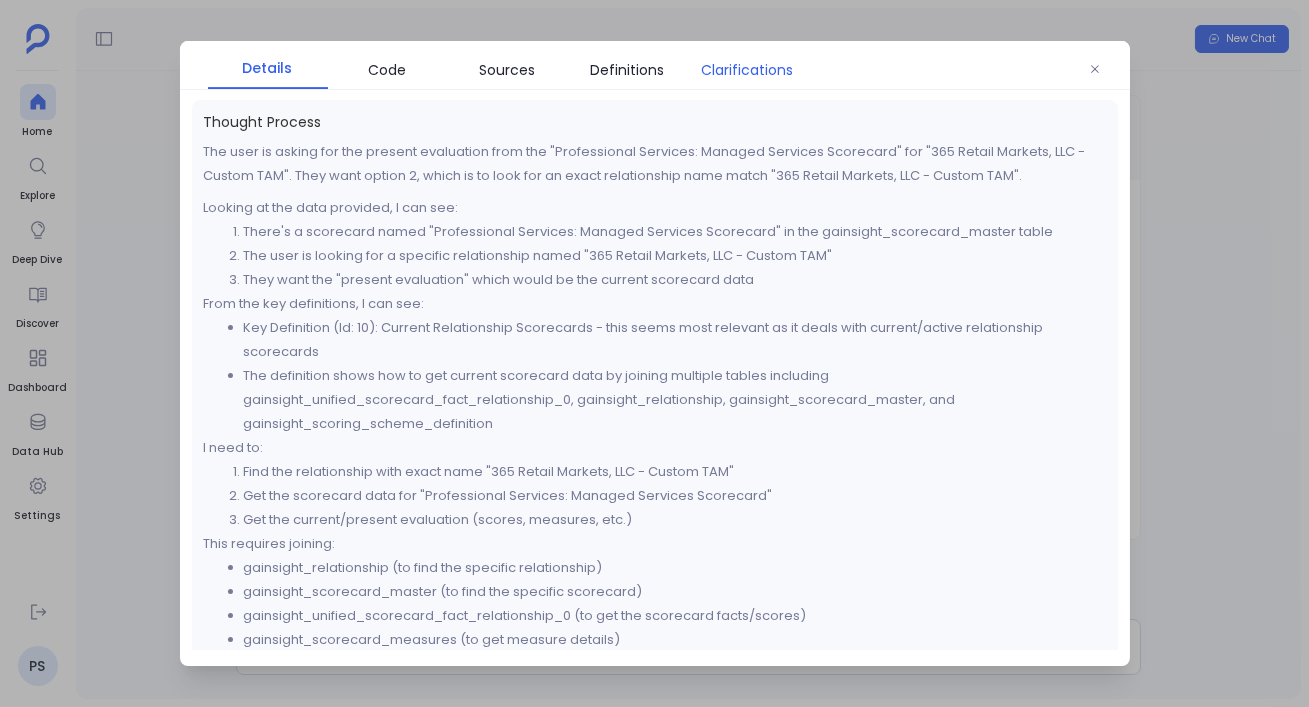 click on "Clarifications" at bounding box center [748, 70] 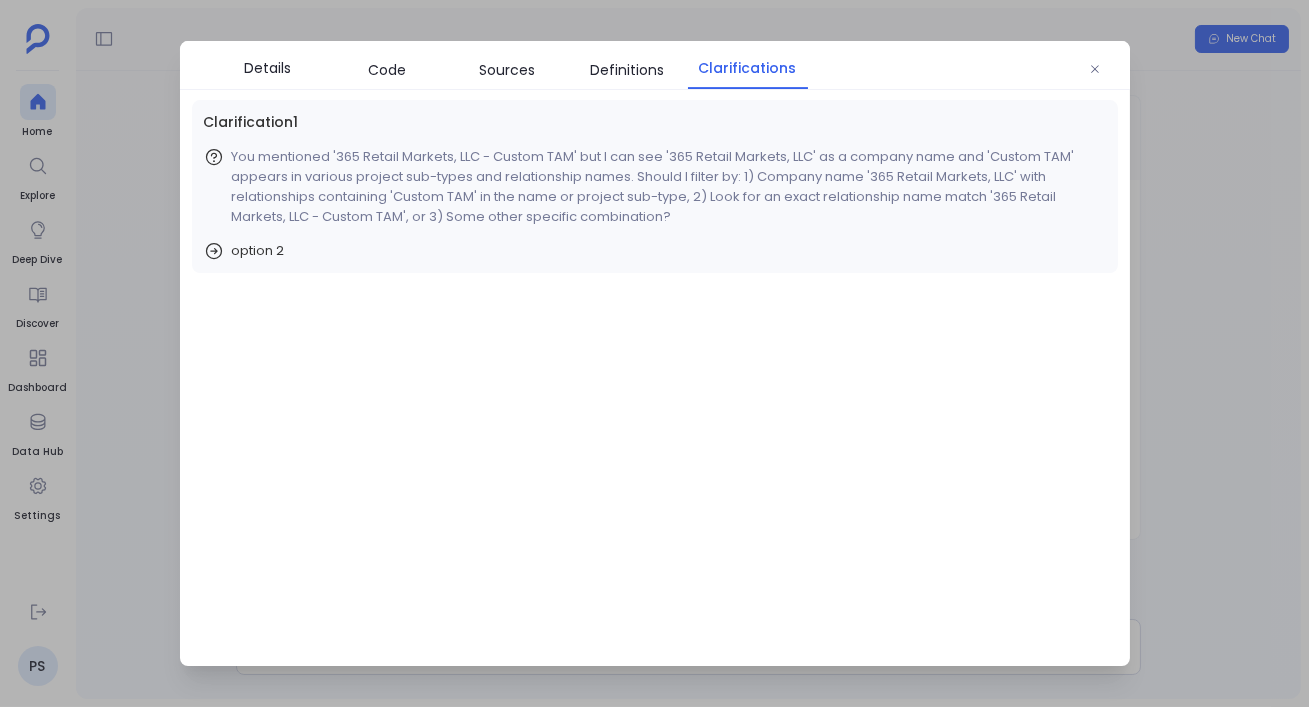 click at bounding box center [654, 353] 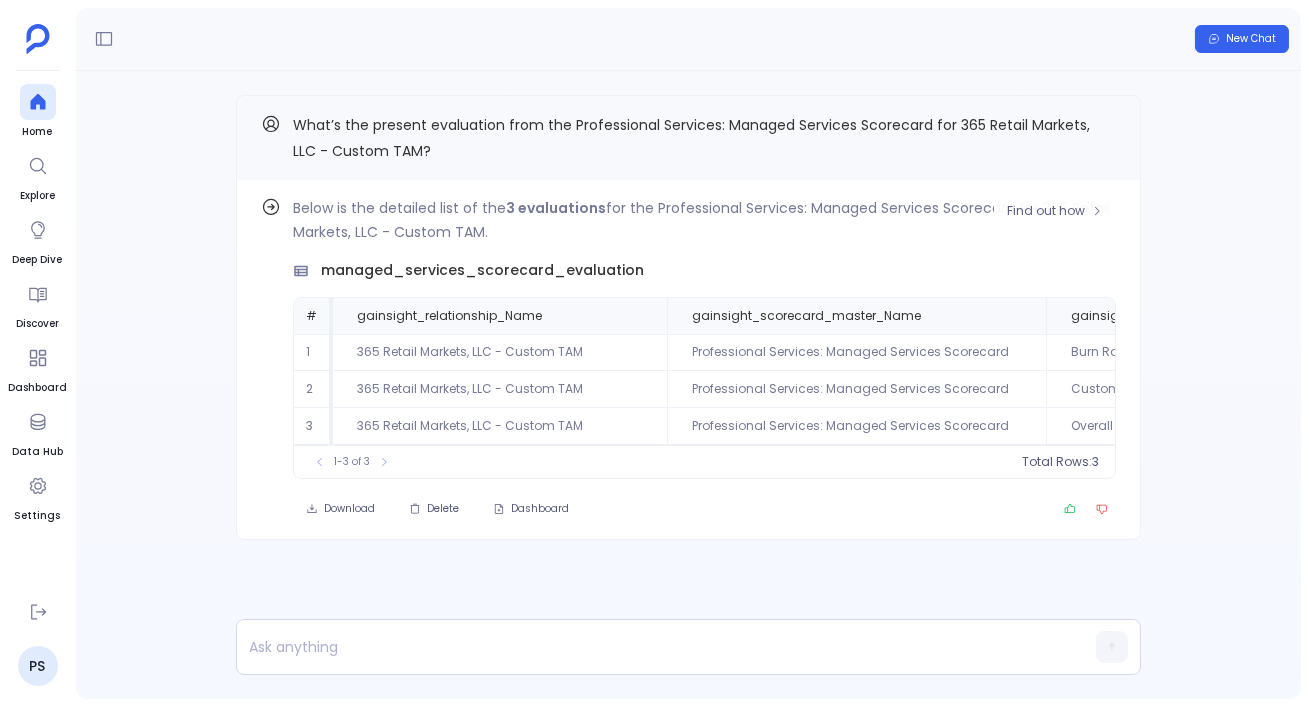 click on "Find out how Below is the detailed list of the  3 evaluations  for the Professional Services: Managed Services Scorecard for 365 Retail Markets, LLC - Custom TAM. managed_services_scorecard_evaluation # gainsight_relationship_Name gainsight_scorecard_master_Name gainsight_scorecard_measures_Name gainsight_scoring_scheme_definition_Score gainsight_unified_scorecard_fact_relationship_0_comments__gc gainsight_unified_scorecard_fact_relationship_0_ModifiedDate 1 365 Retail Markets, LLC - Custom TAM Professional Services: Managed Services Scorecard Burn Rate 25 Burn % Difference=55.24%; Hours Burn %=97.92%; Timeline burn %=42.68%; Project Start Date= 2025-05-18; Project End Date= 2025-08-08; Project Planned Hours=12; Project Billed Hours=11.75; Remaining Hours=0.25 2025-06-22 11:18:11 2 365 Retail Markets, LLC - Custom TAM Professional Services: Managed Services Scorecard Customer Health 25 2025-06-22 11:20:52 3 365 Retail Markets, LLC - Custom TAM Professional Services: Managed Services Scorecard 25 1-3 of 3 3" at bounding box center (688, 360) 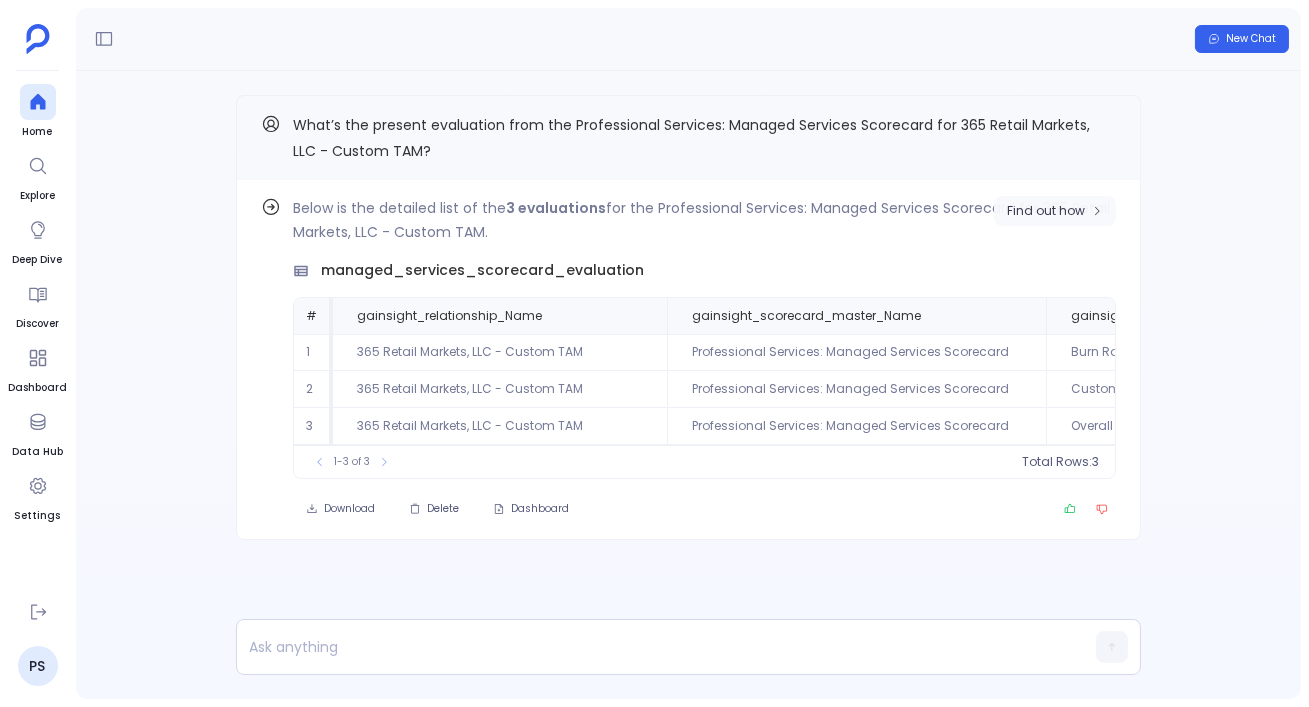 click 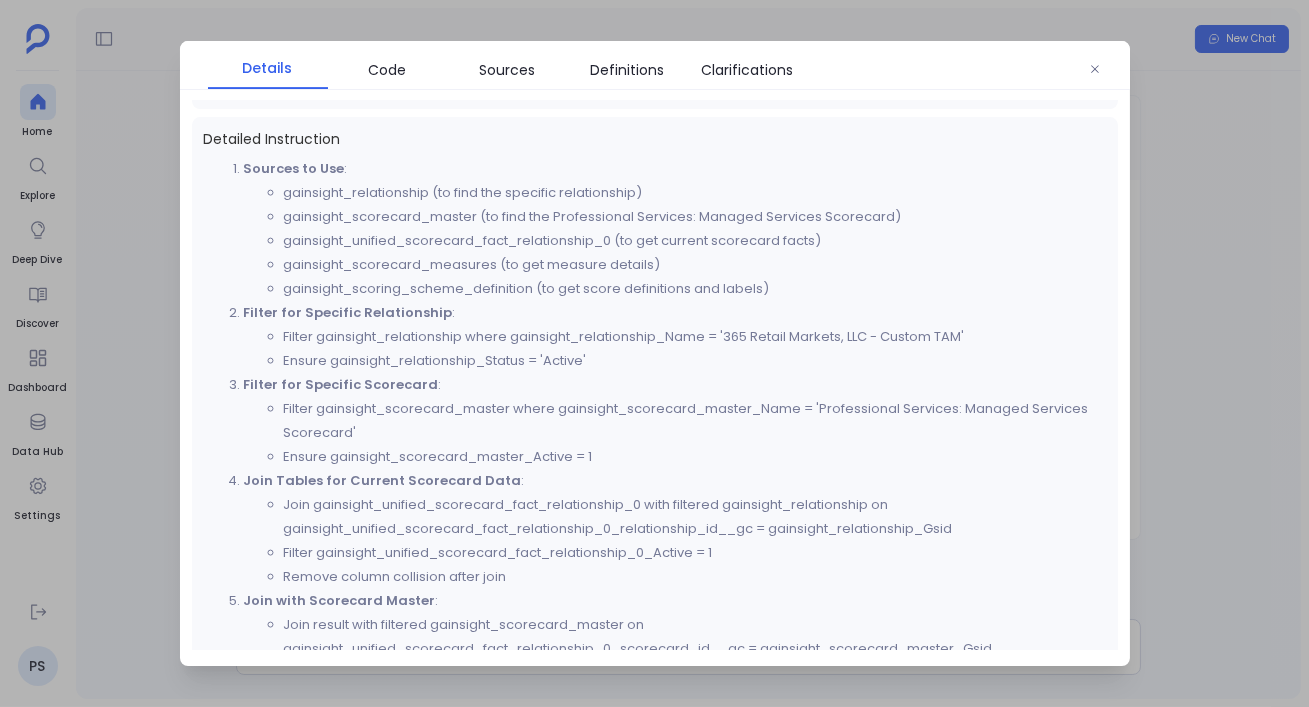 scroll, scrollTop: 599, scrollLeft: 0, axis: vertical 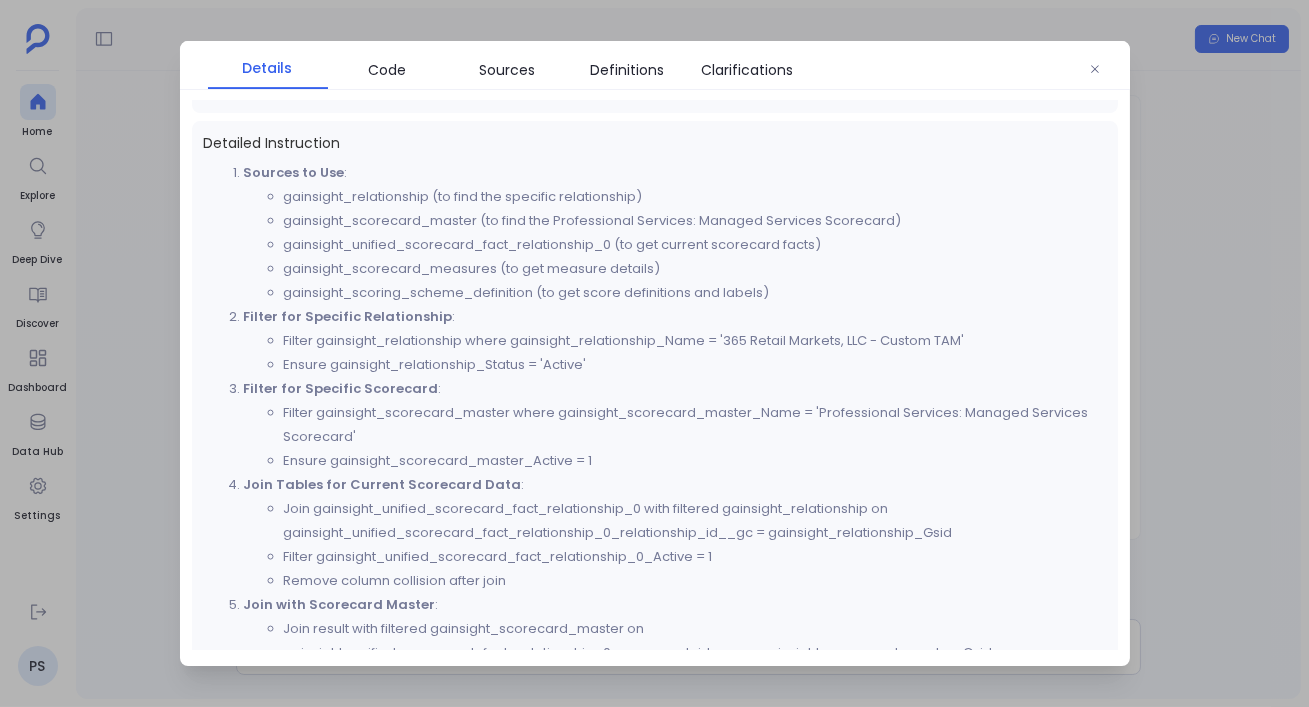 click at bounding box center [654, 353] 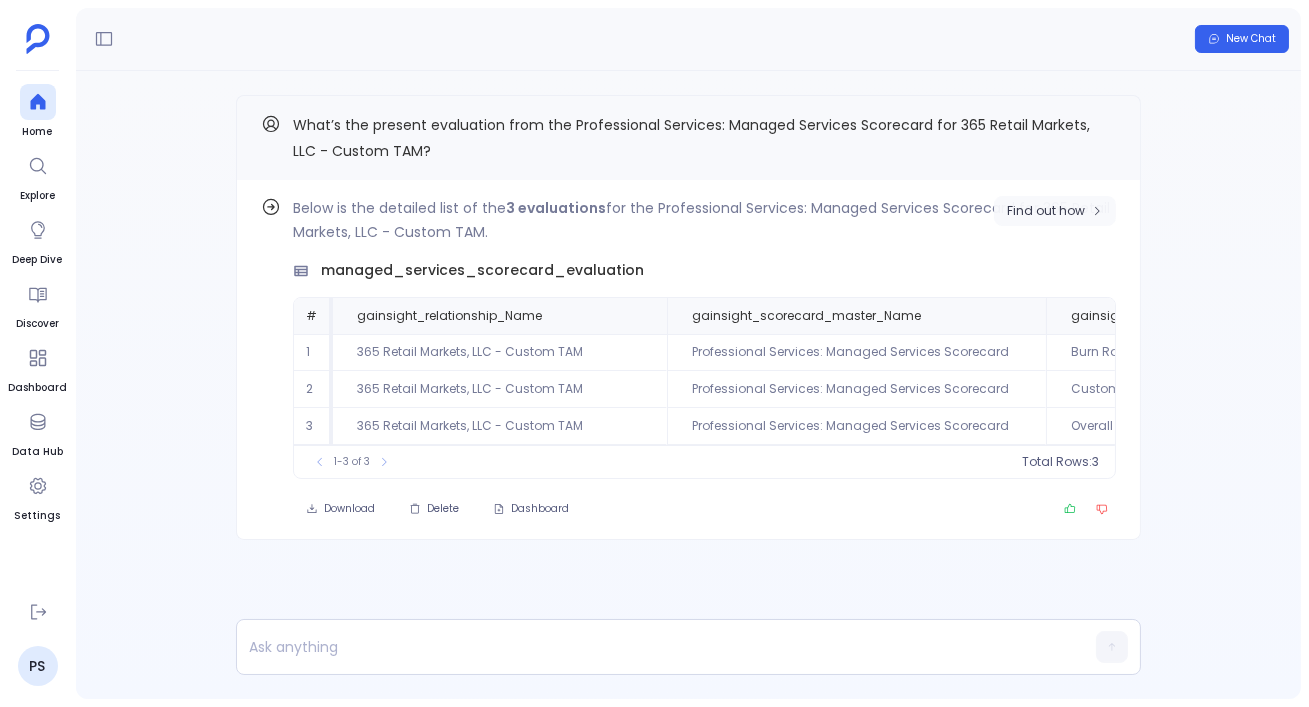 click on "Find out how" at bounding box center (1055, 211) 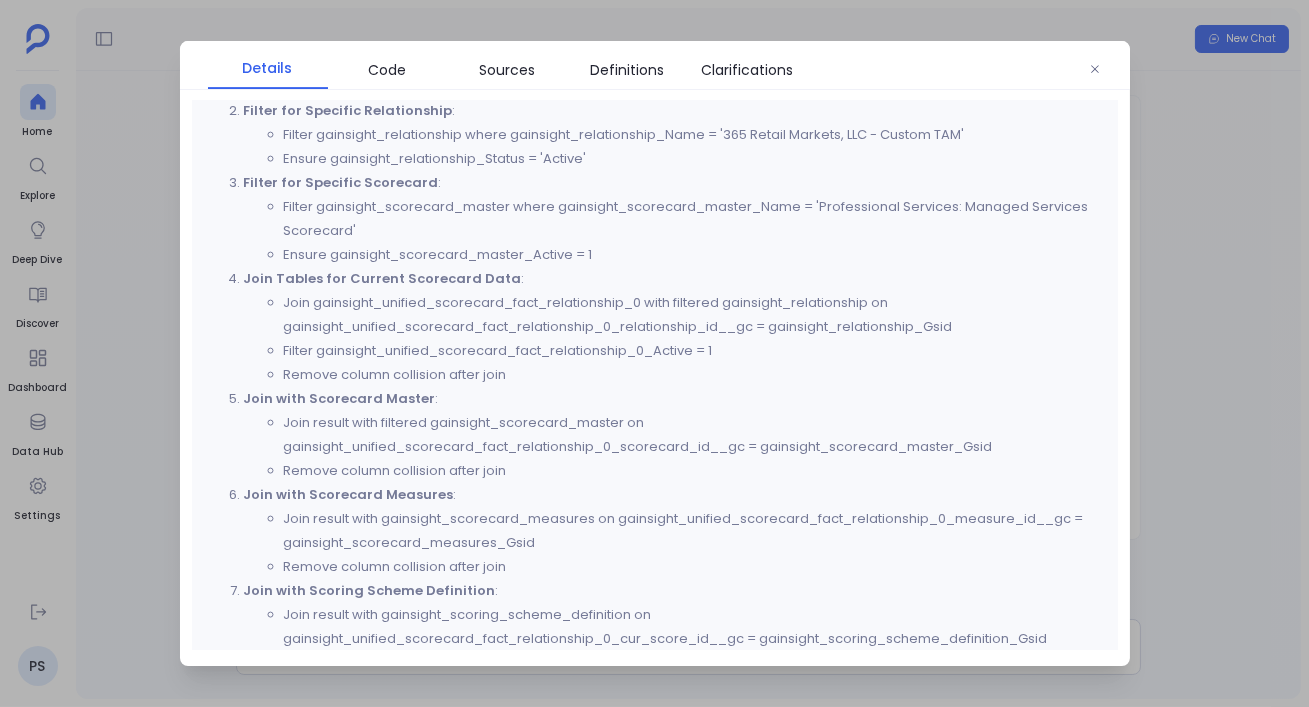 scroll, scrollTop: 846, scrollLeft: 0, axis: vertical 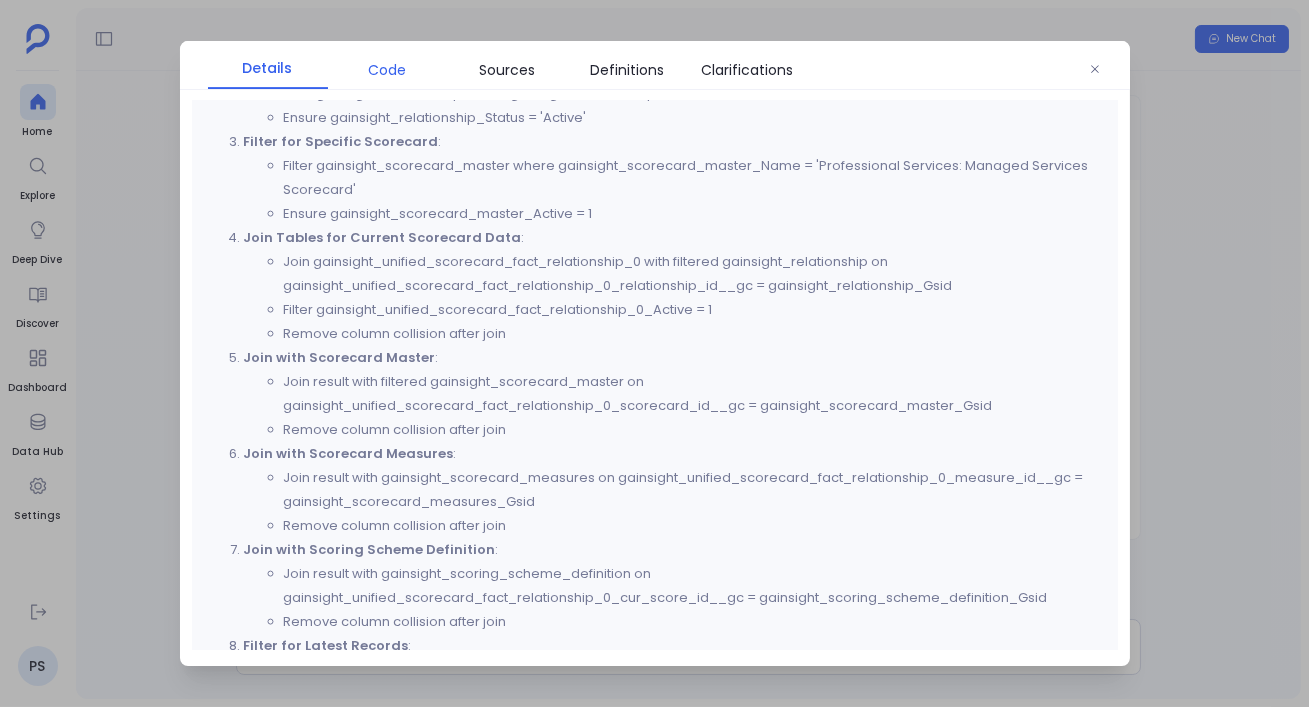 click on "Code" at bounding box center [388, 70] 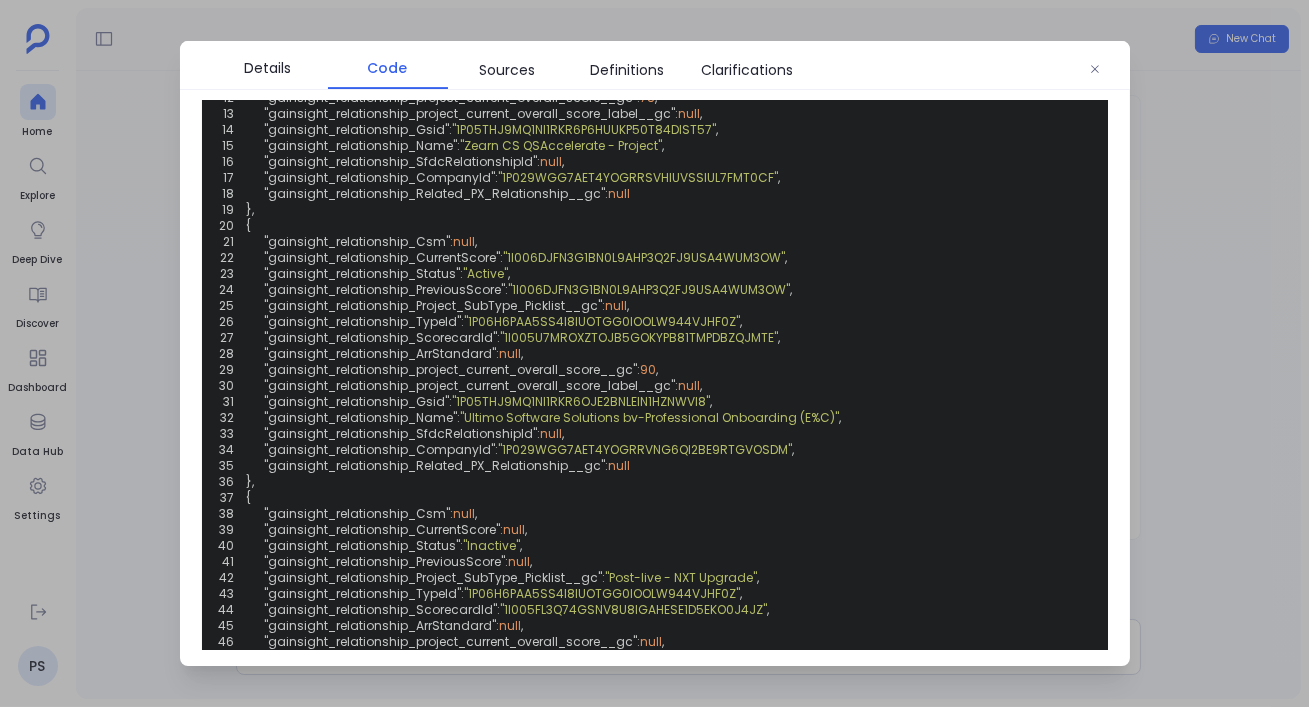 scroll, scrollTop: 0, scrollLeft: 461, axis: horizontal 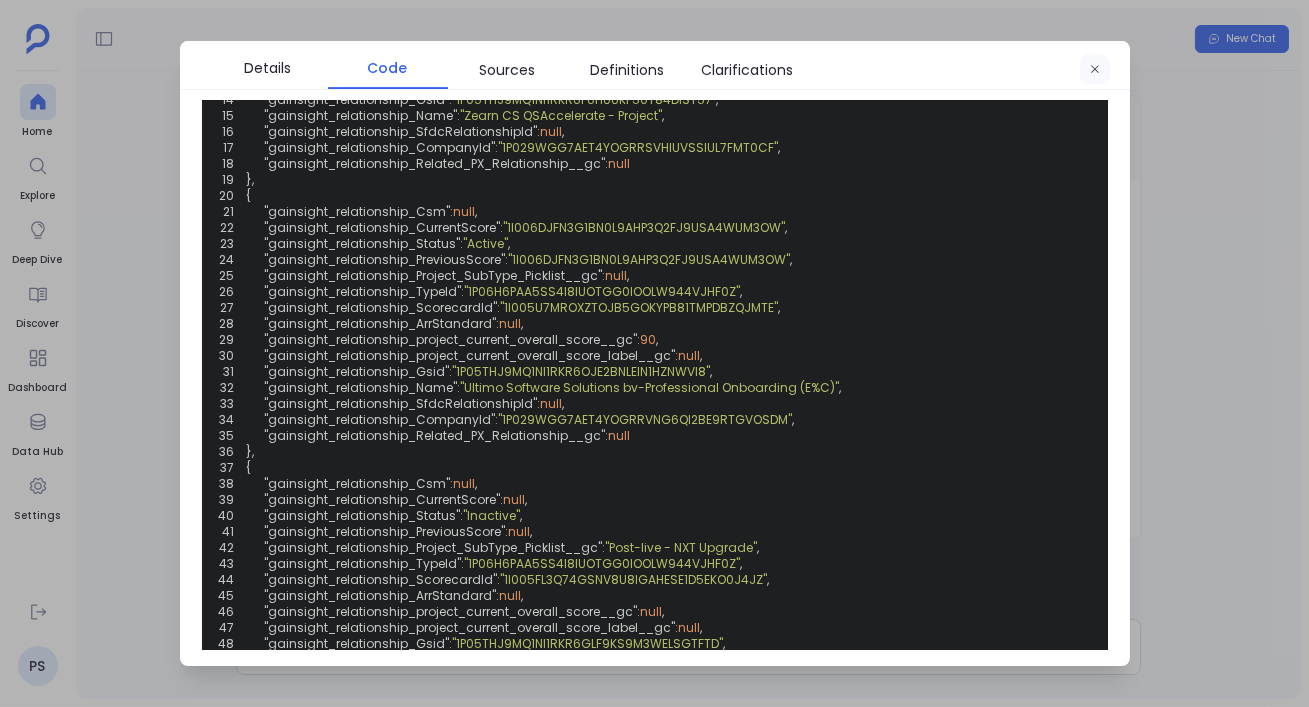 click at bounding box center [1095, 69] 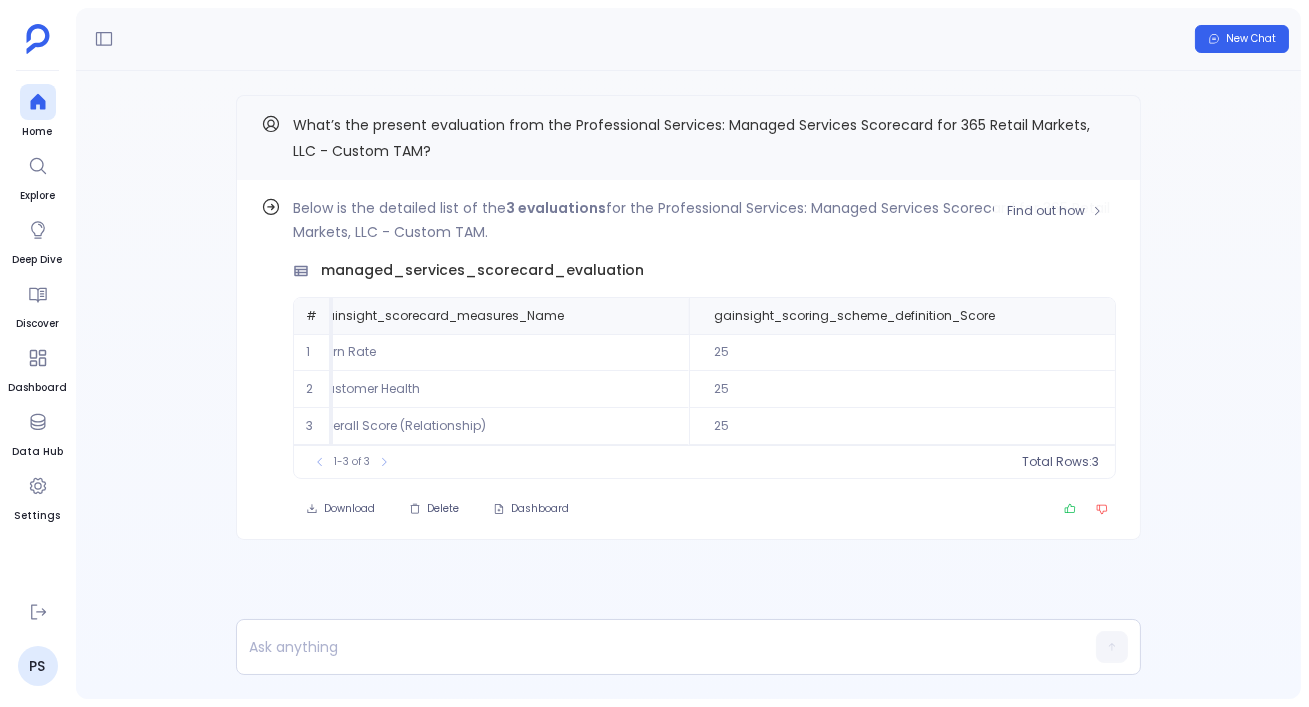 scroll, scrollTop: 0, scrollLeft: 768, axis: horizontal 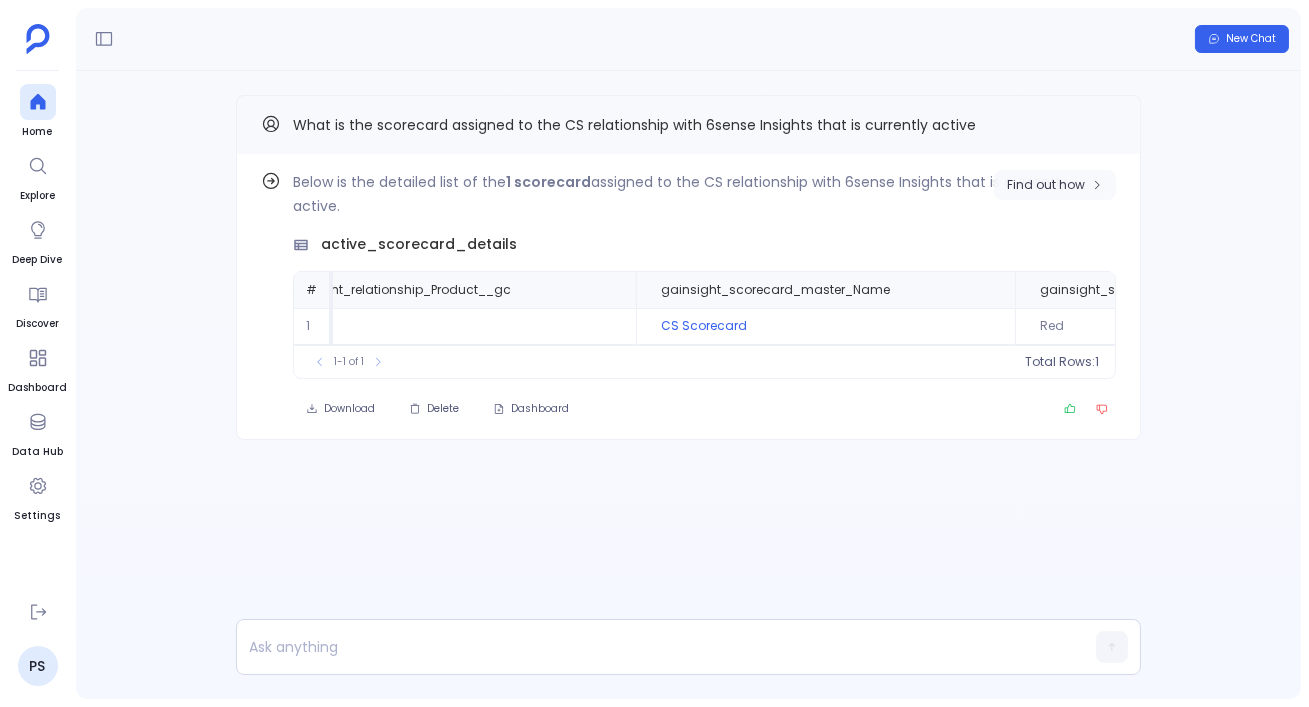 click on "Find out how" at bounding box center [1046, 185] 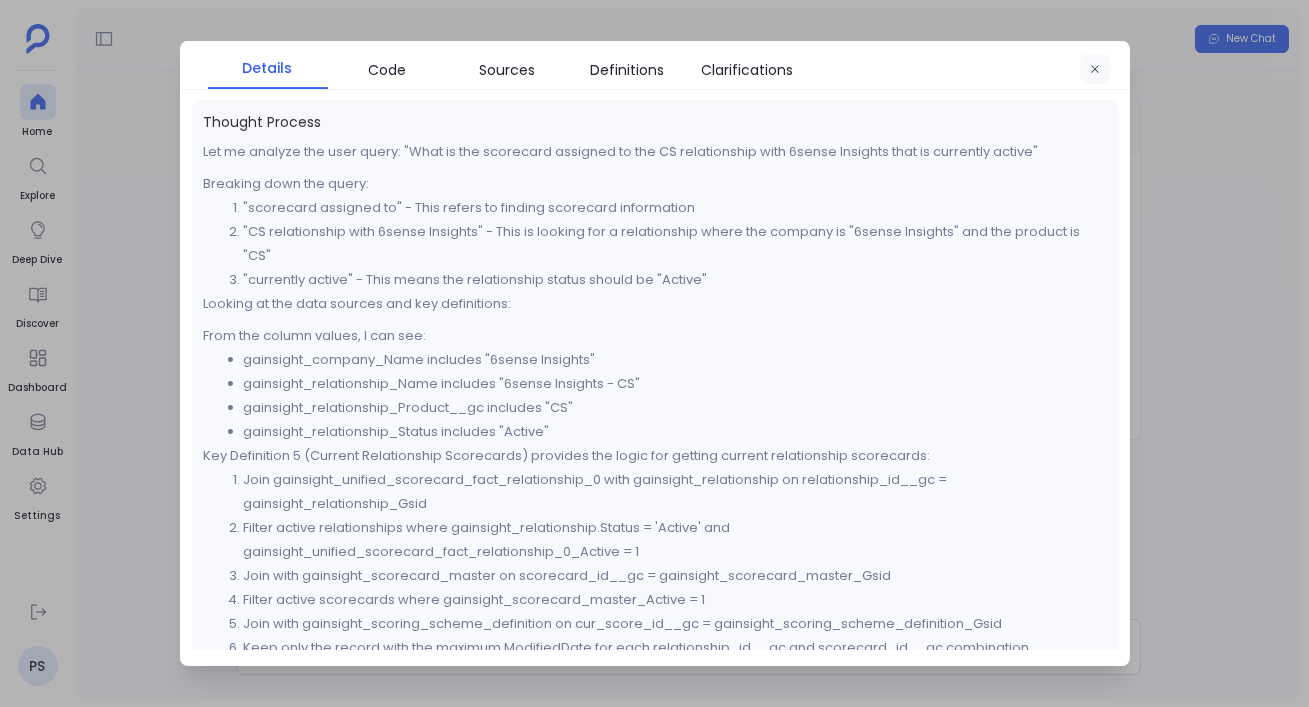 click 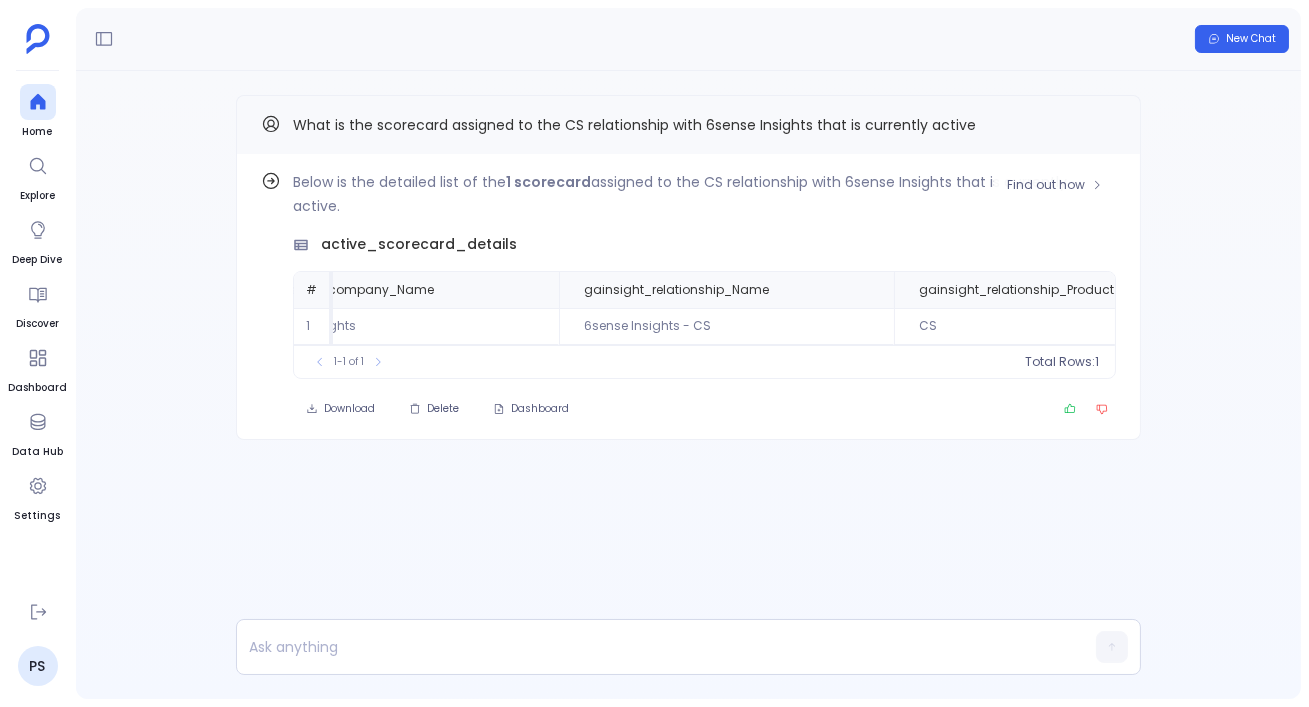 scroll, scrollTop: 0, scrollLeft: 0, axis: both 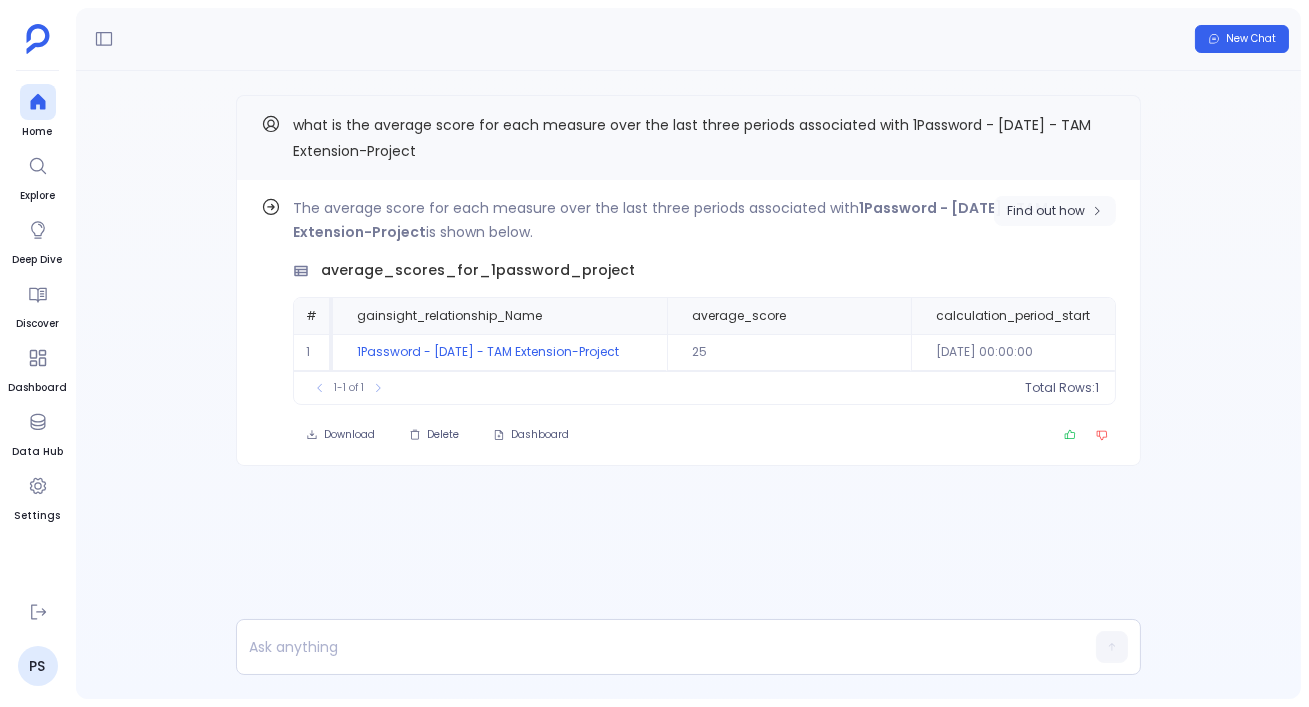 click on "Find out how" at bounding box center [1046, 211] 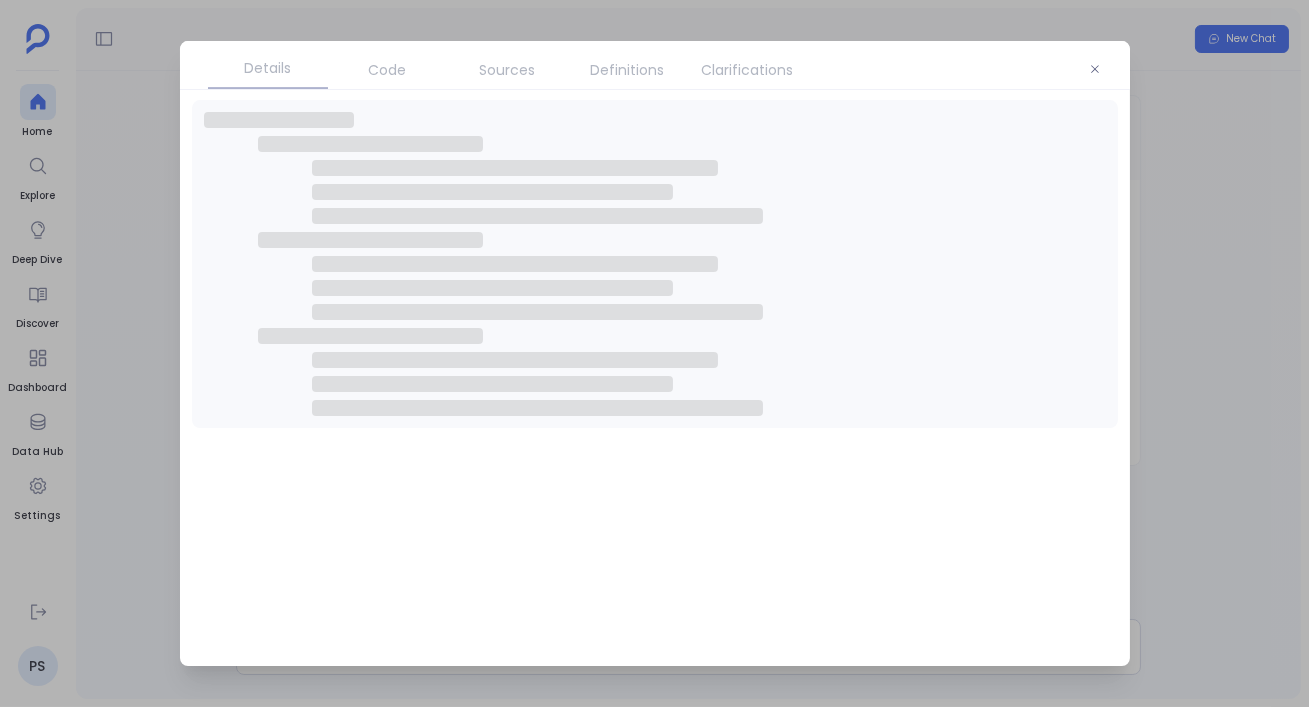 click on "Definitions" at bounding box center (628, 70) 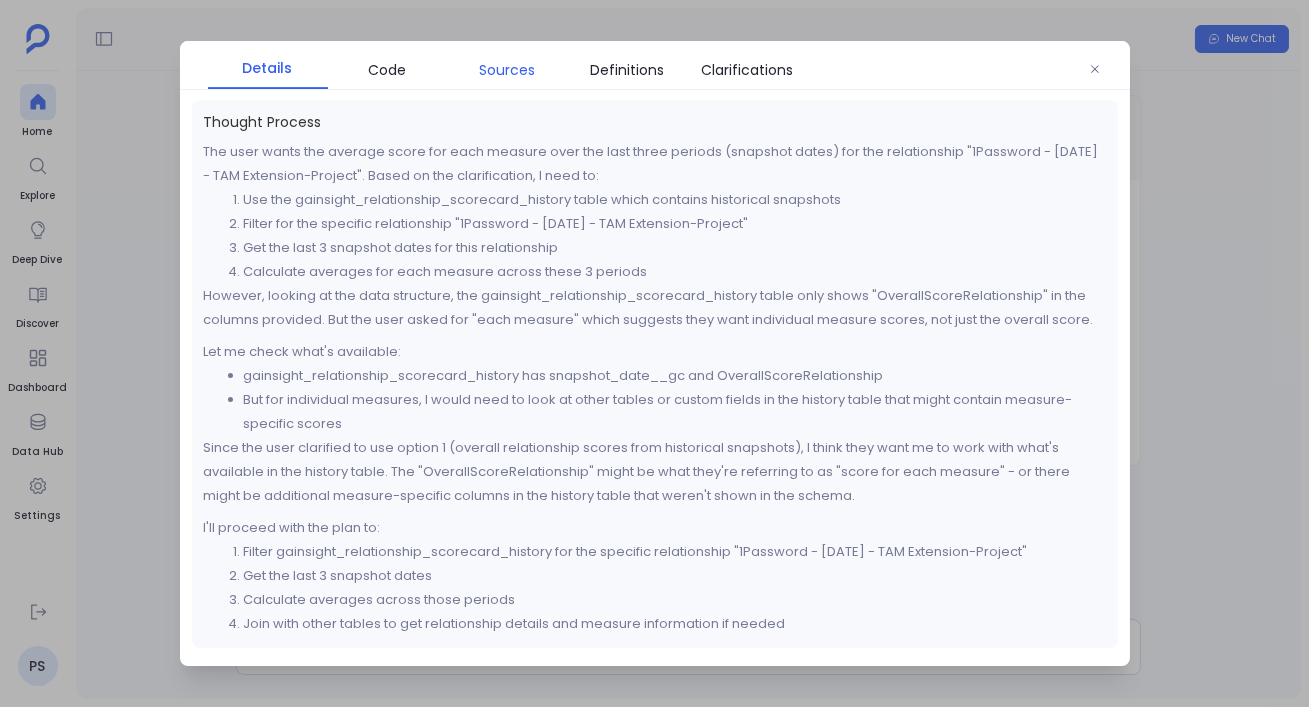 click on "Sources" at bounding box center (508, 70) 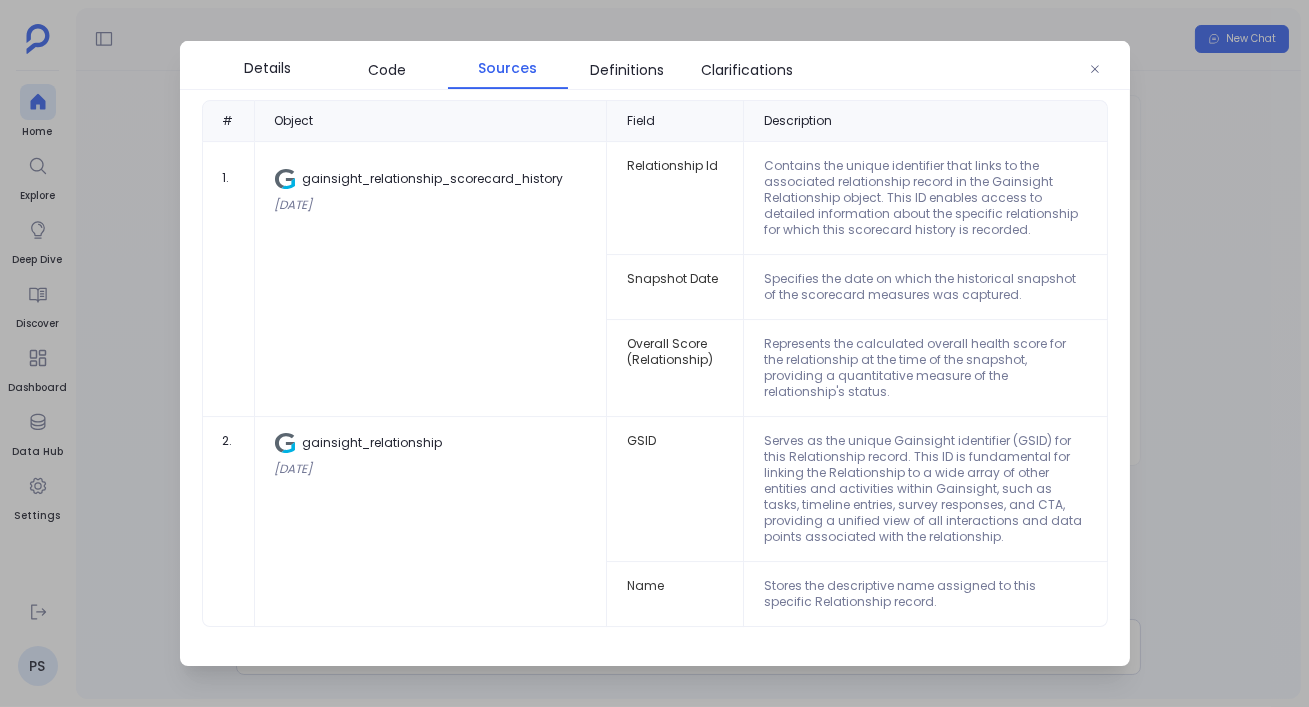 click at bounding box center [654, 353] 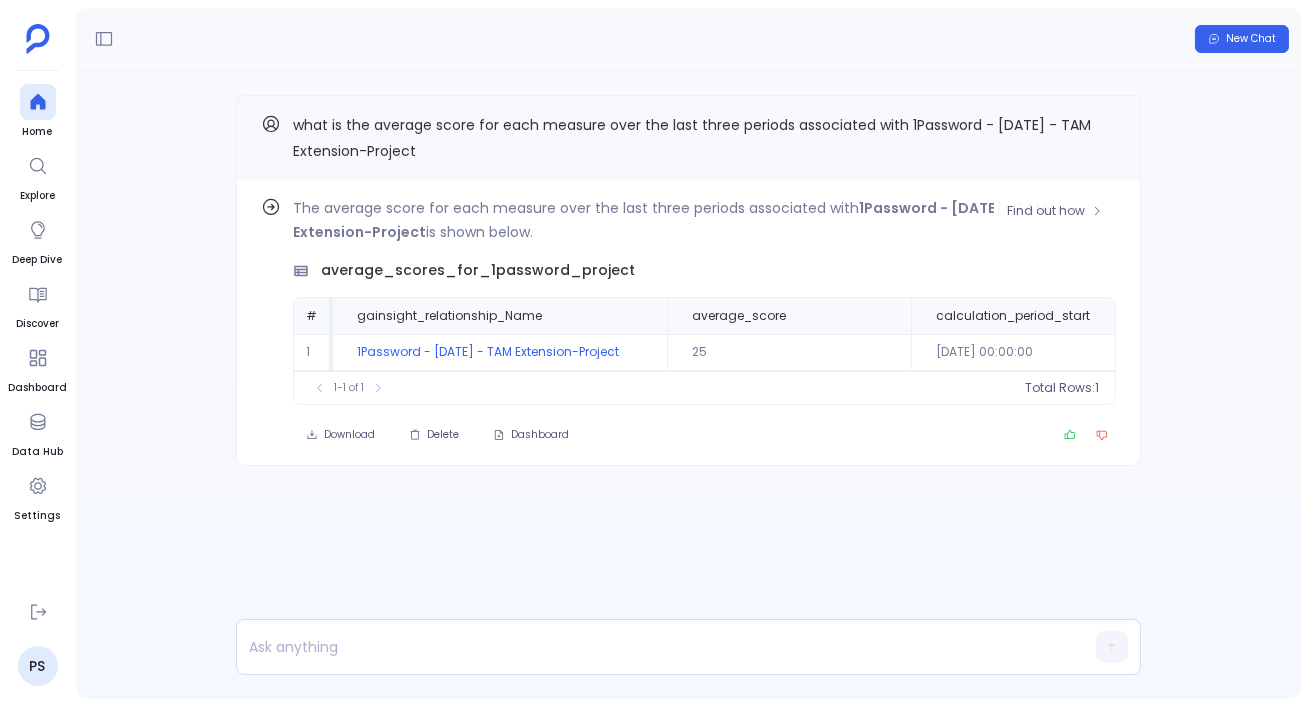 click on "The average score for each measure over the last three periods associated with  1Password - Jan23 - TAM Extension-Project  is shown below." at bounding box center (704, 220) 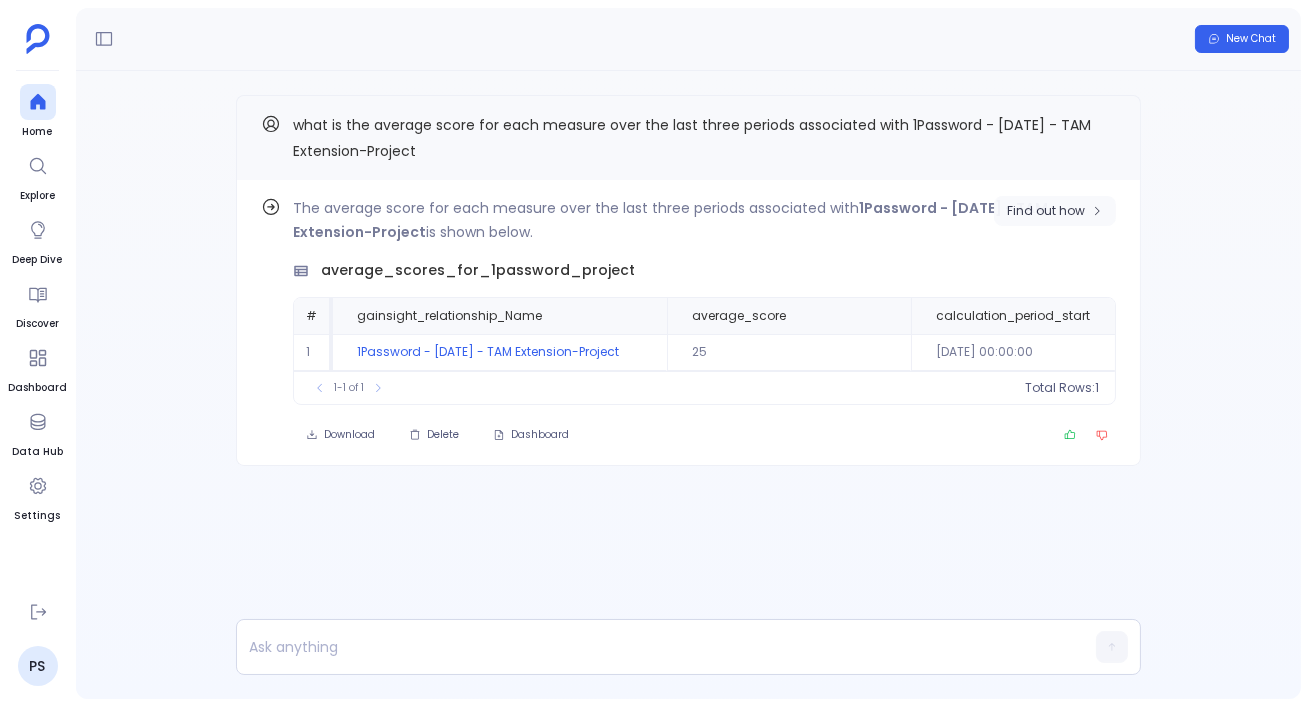 click on "Find out how" at bounding box center (1055, 211) 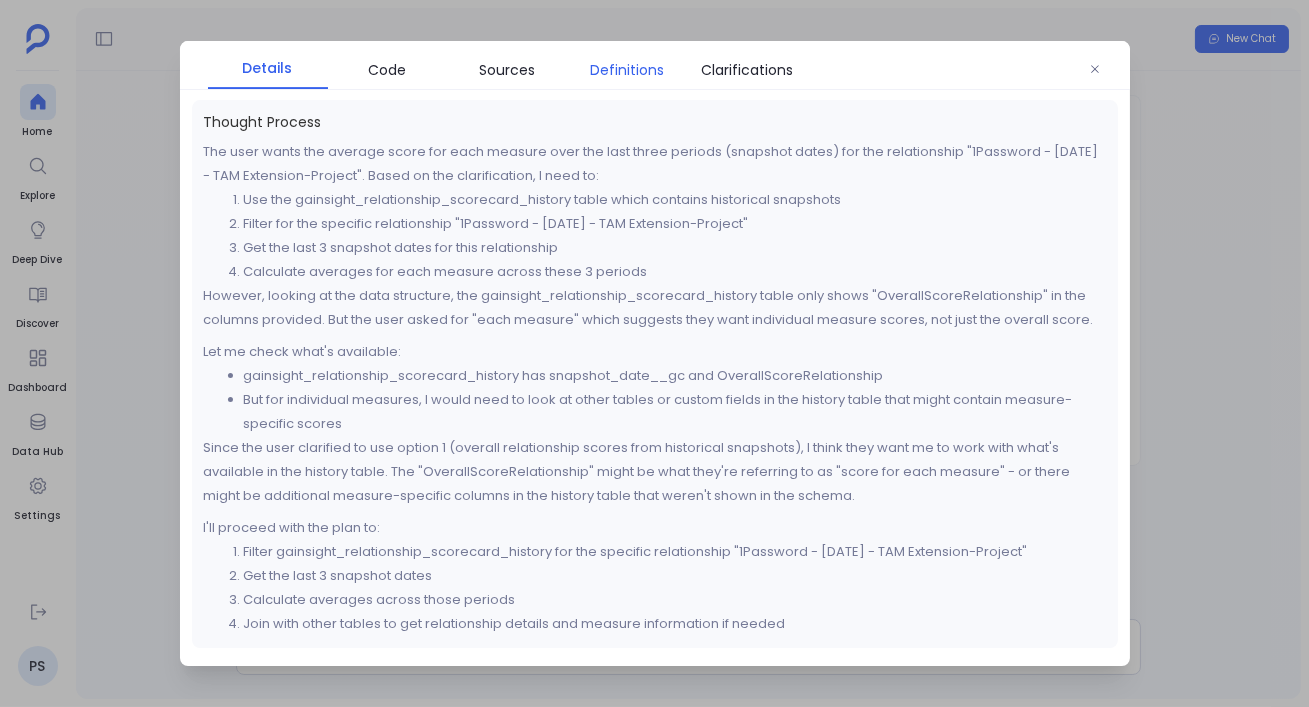 click on "Definitions" at bounding box center [628, 70] 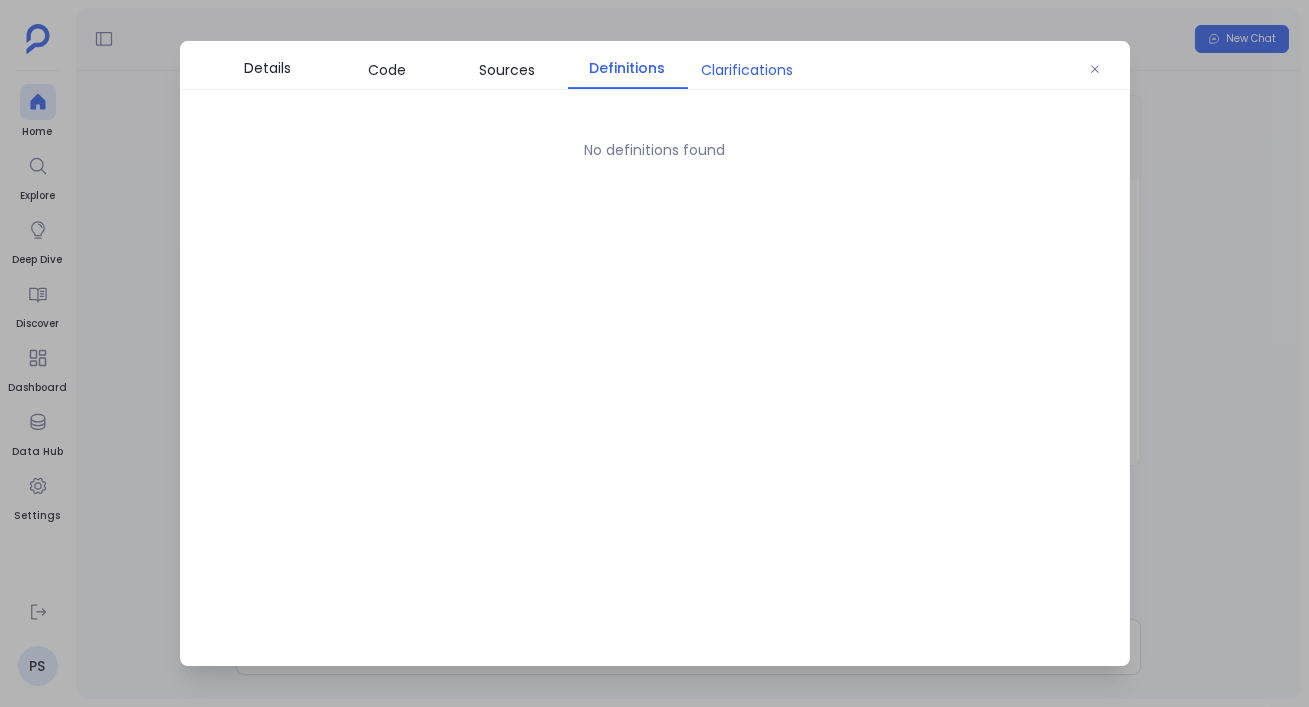 click on "Clarifications" at bounding box center [748, 70] 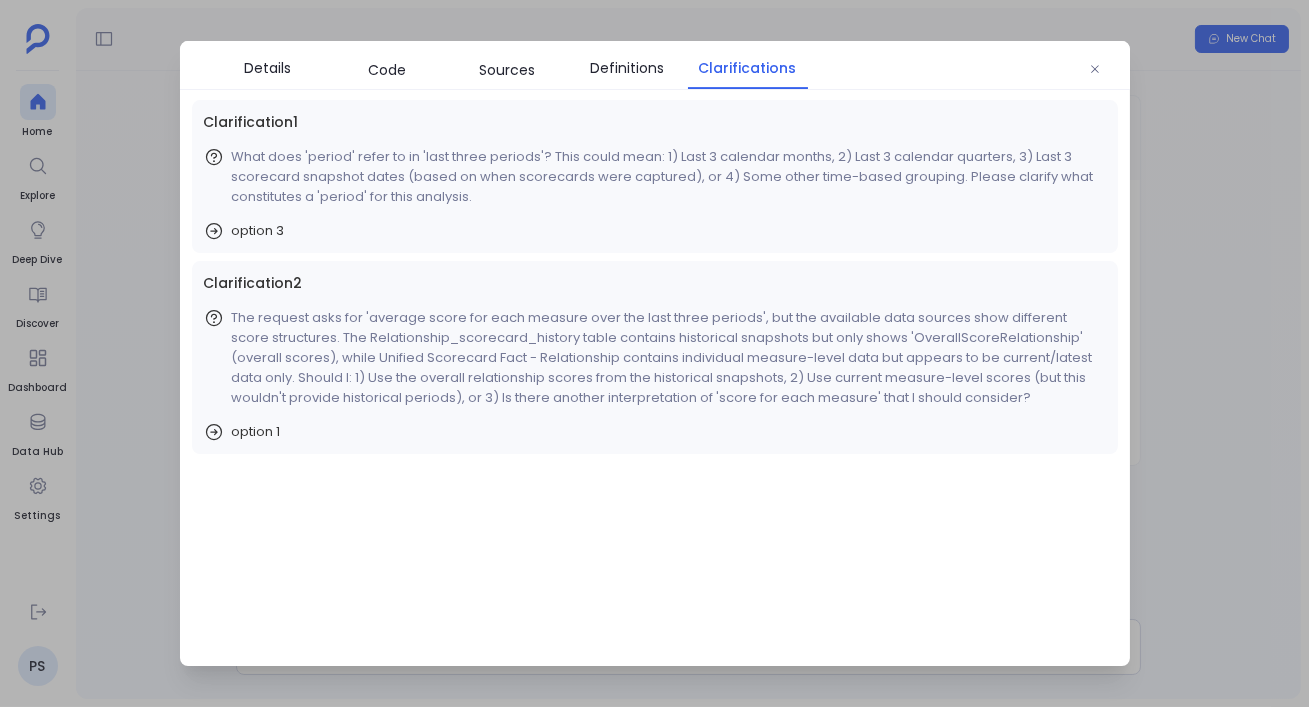 click at bounding box center [654, 353] 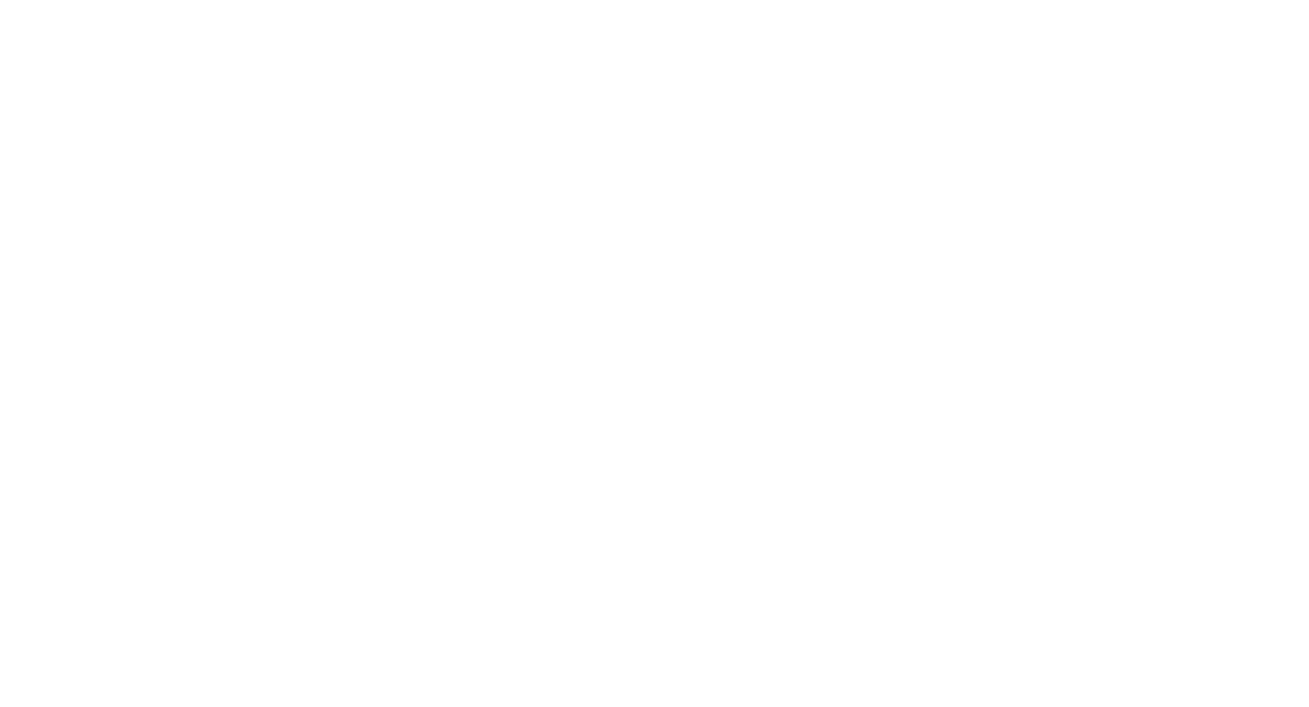 scroll, scrollTop: 0, scrollLeft: 0, axis: both 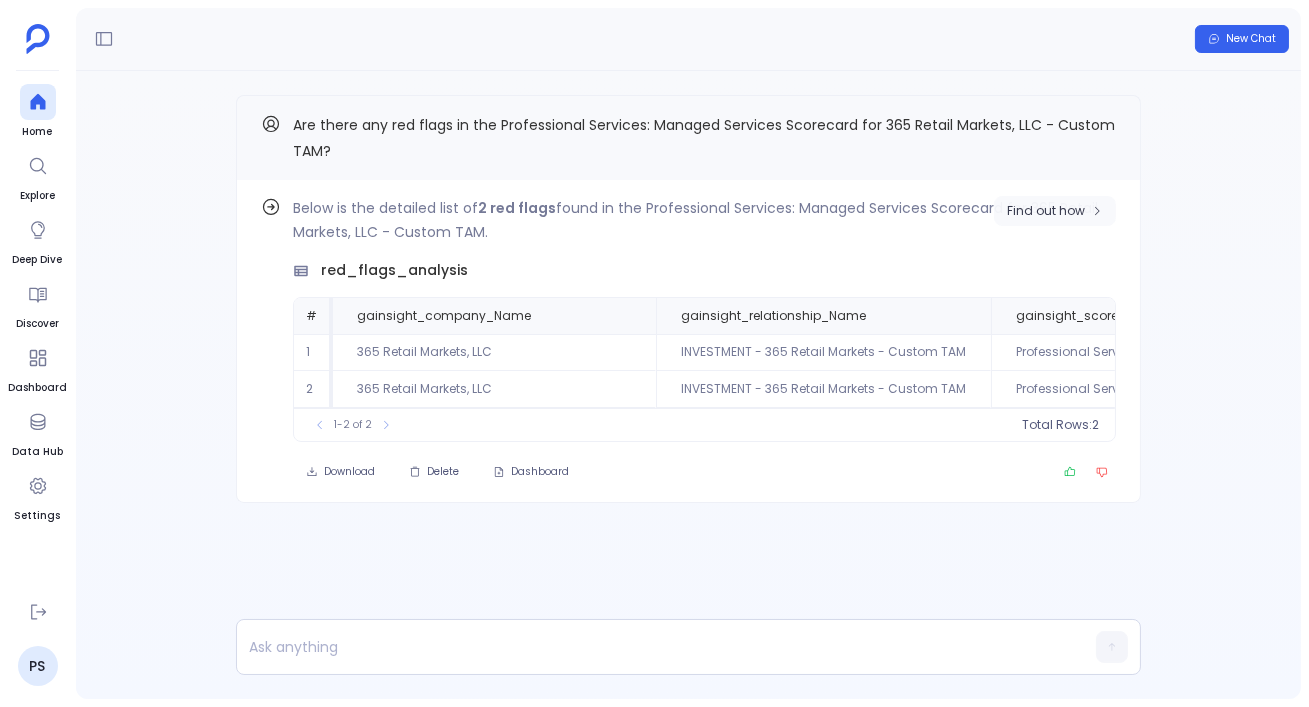 click on "Find out how" at bounding box center [1046, 211] 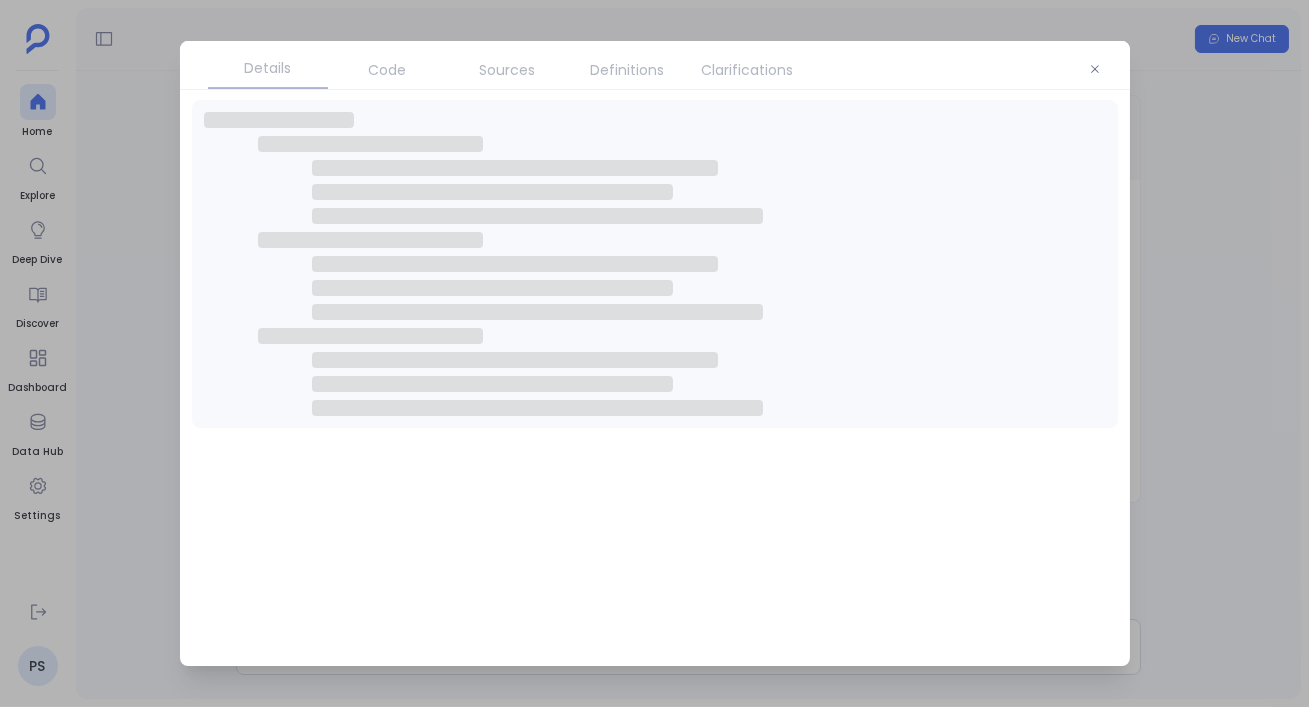 click on "Code" at bounding box center (388, 70) 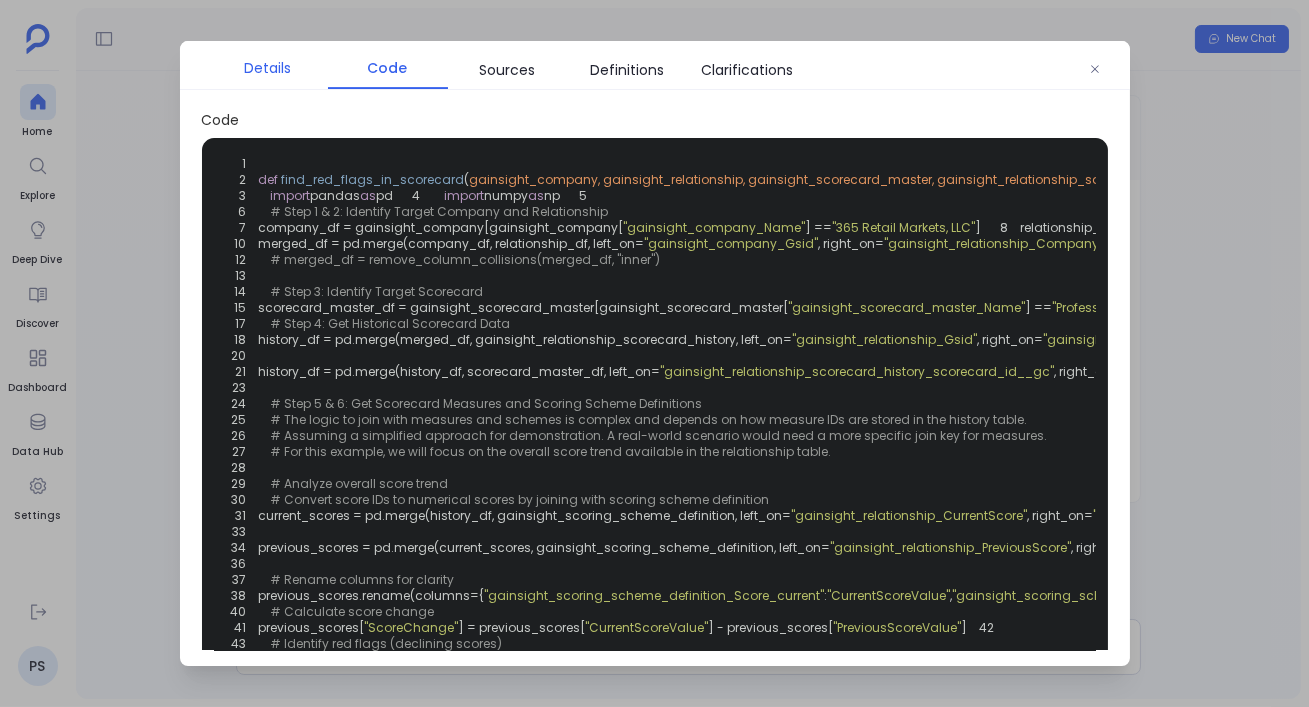 click on "Details" at bounding box center (267, 68) 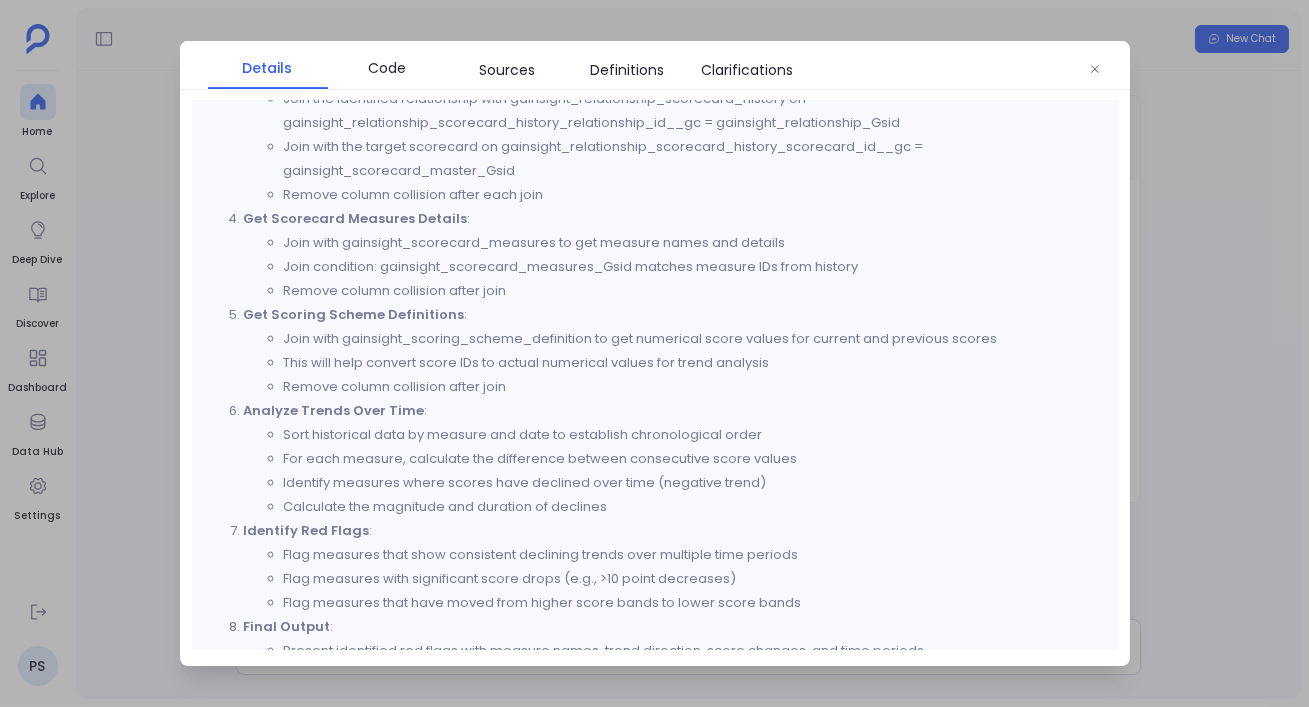 scroll, scrollTop: 809, scrollLeft: 0, axis: vertical 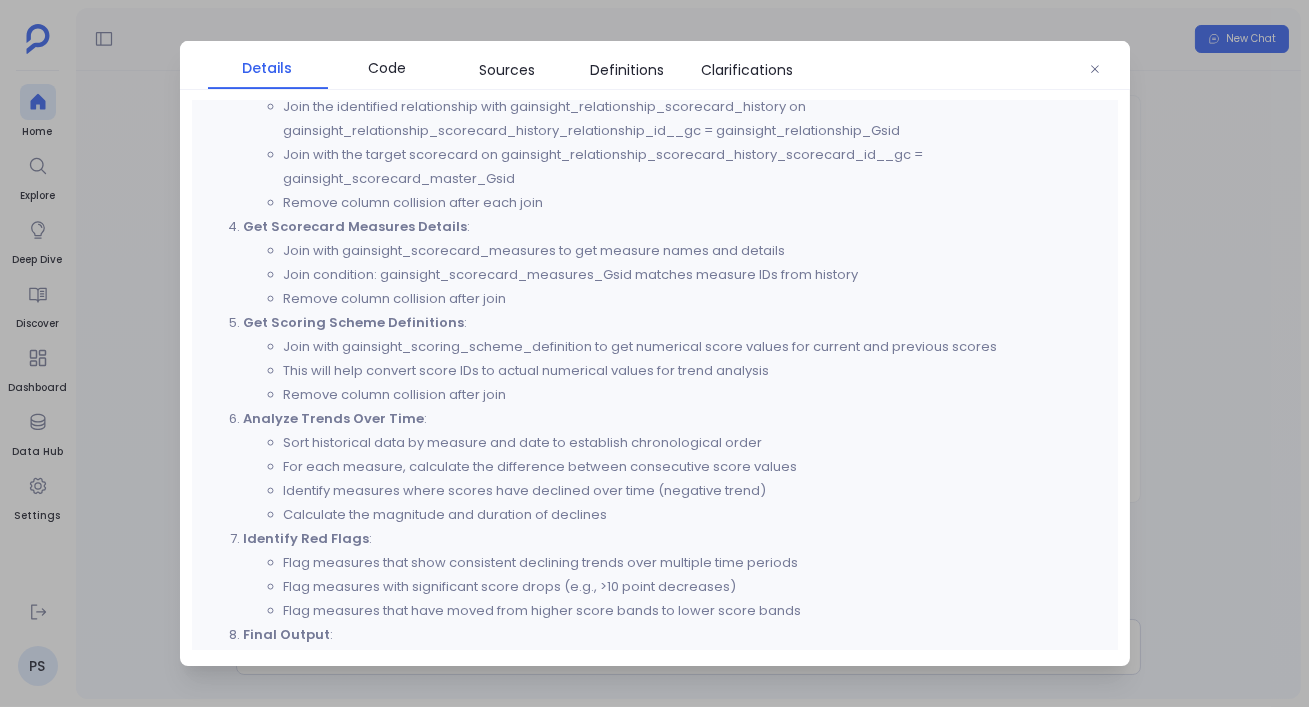 click at bounding box center (654, 353) 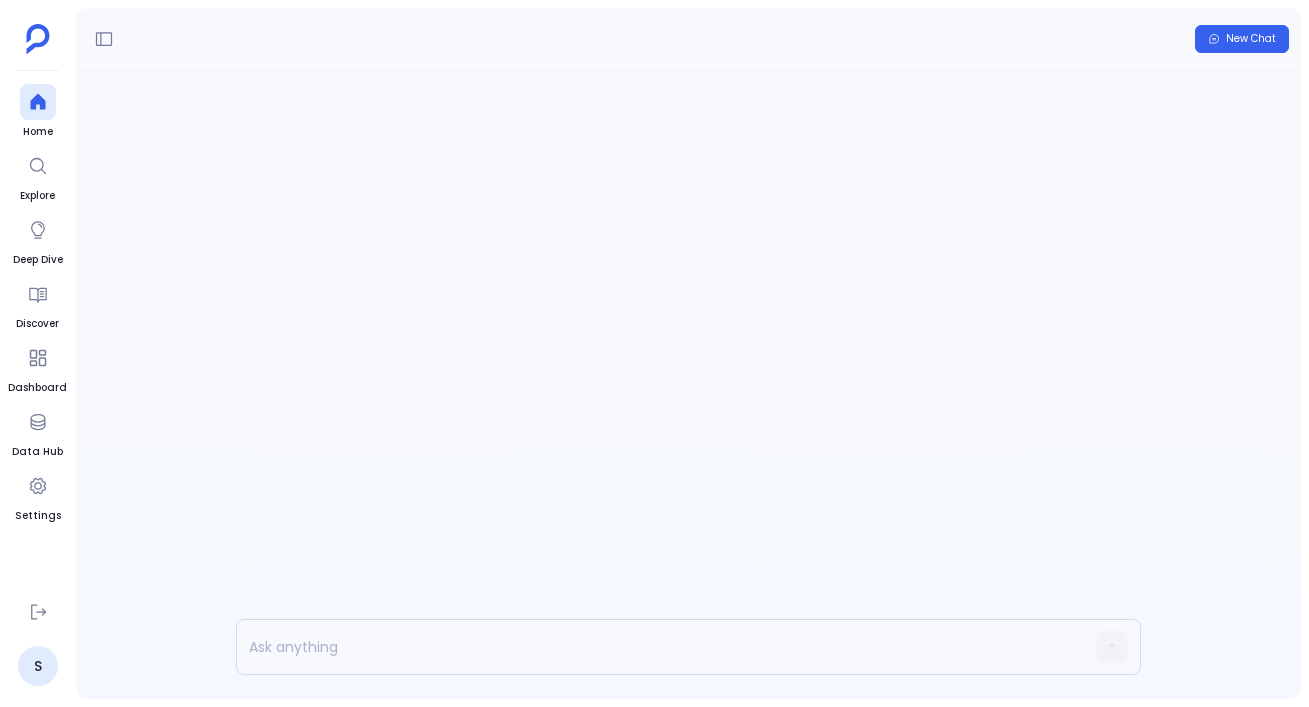 scroll, scrollTop: 0, scrollLeft: 0, axis: both 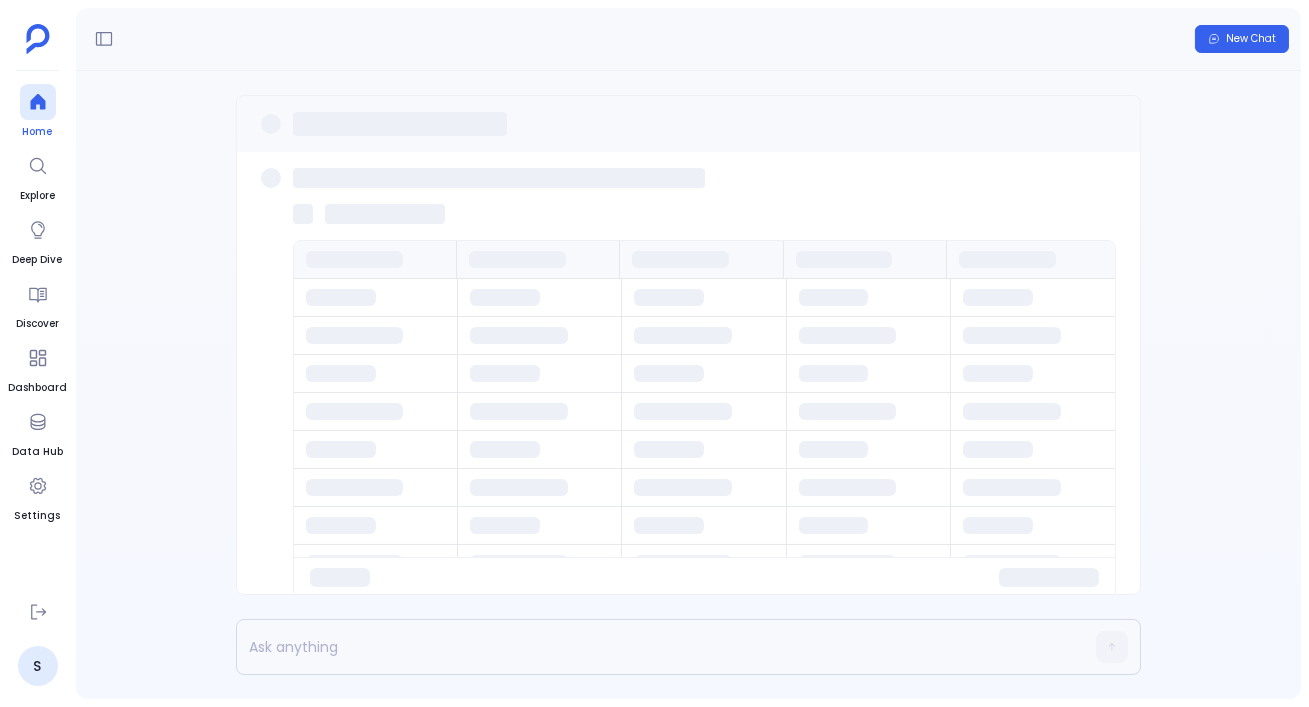 click at bounding box center [38, 102] 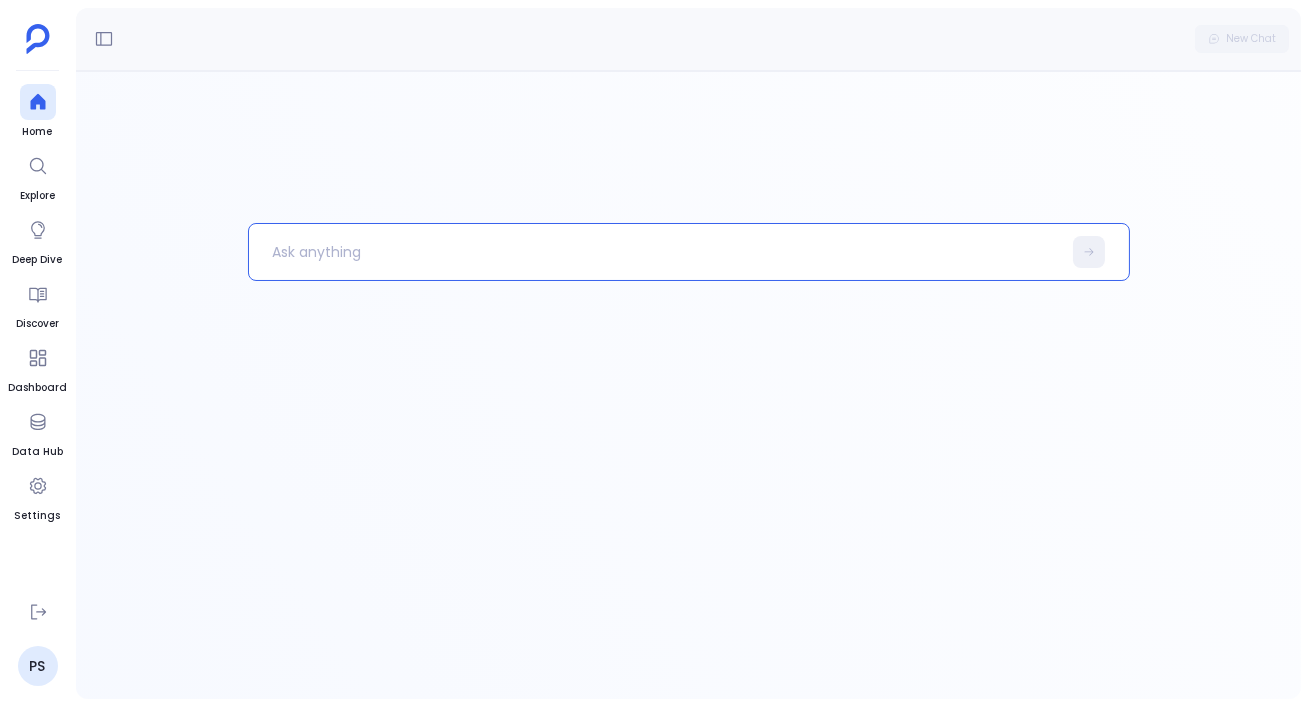 click at bounding box center [655, 252] 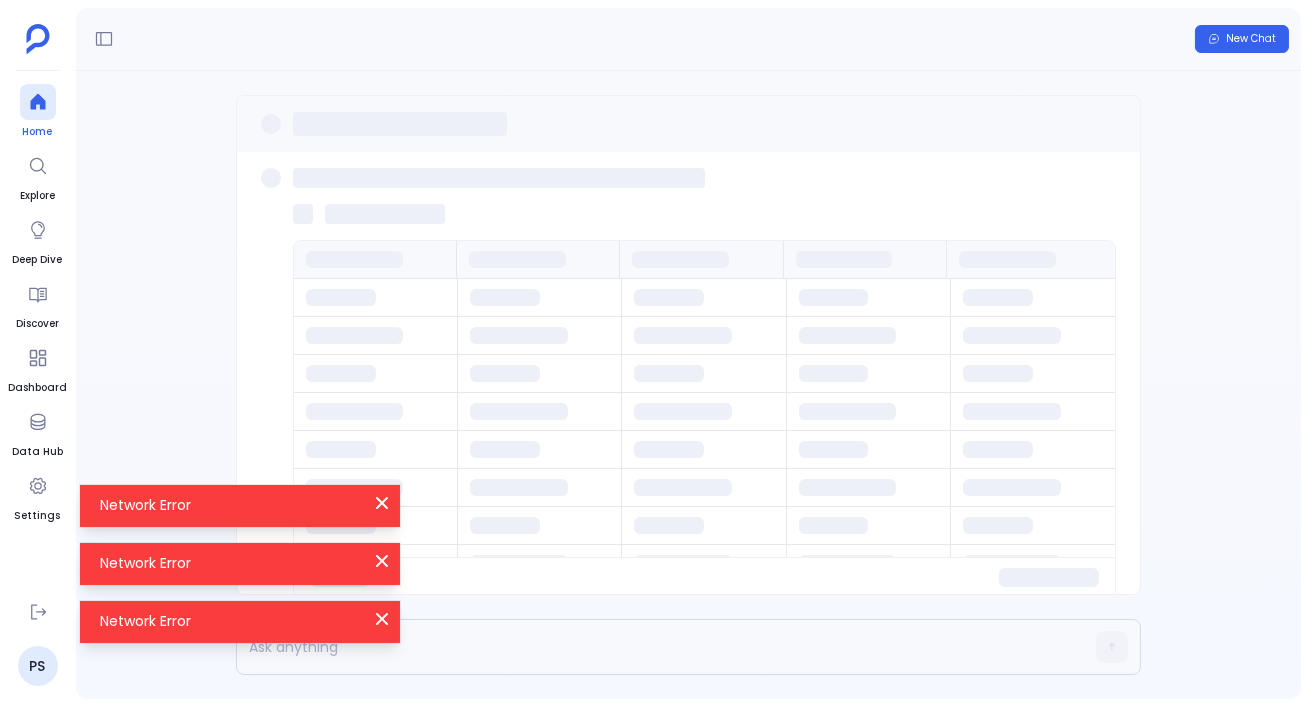 click 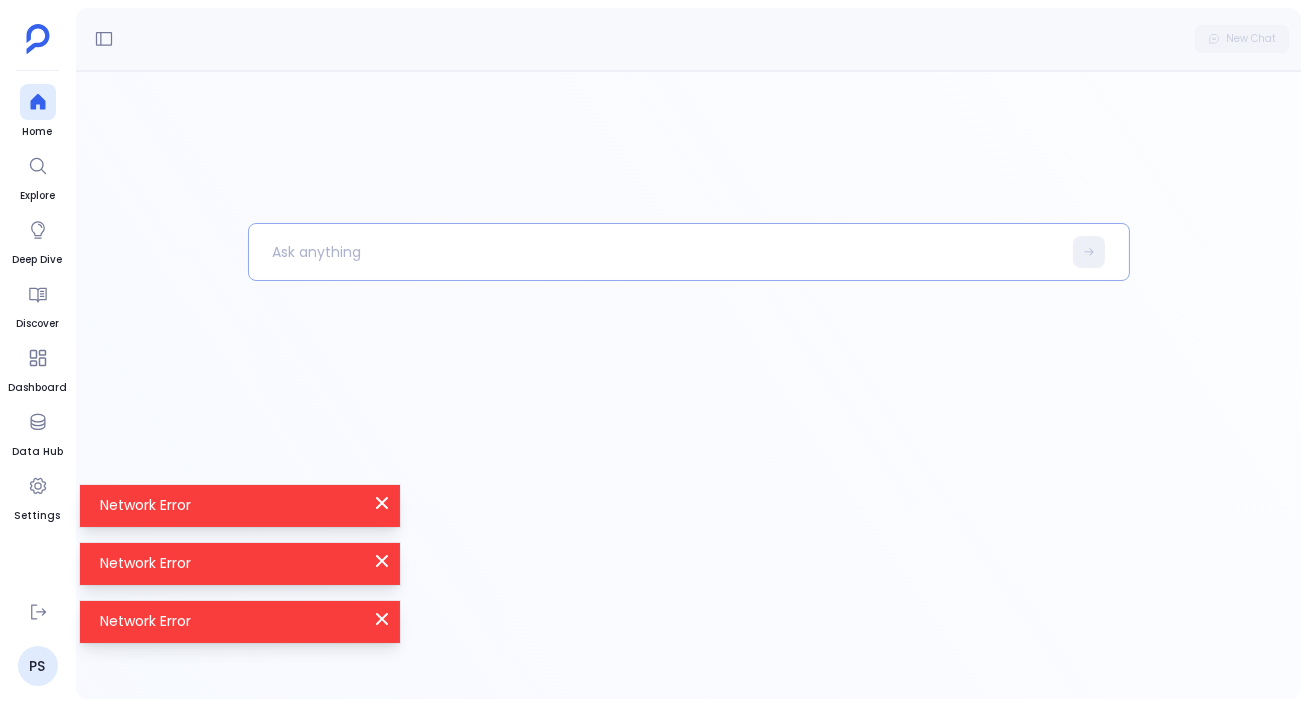 click at bounding box center [655, 252] 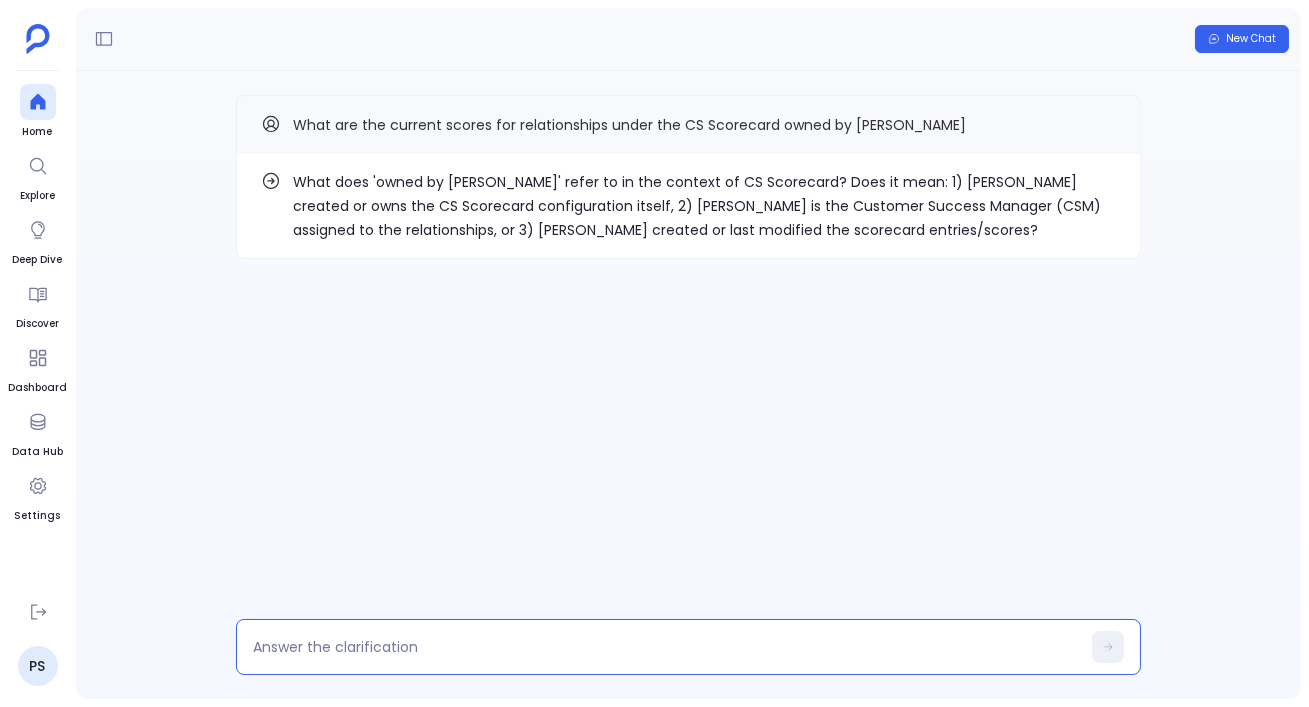 click at bounding box center (666, 647) 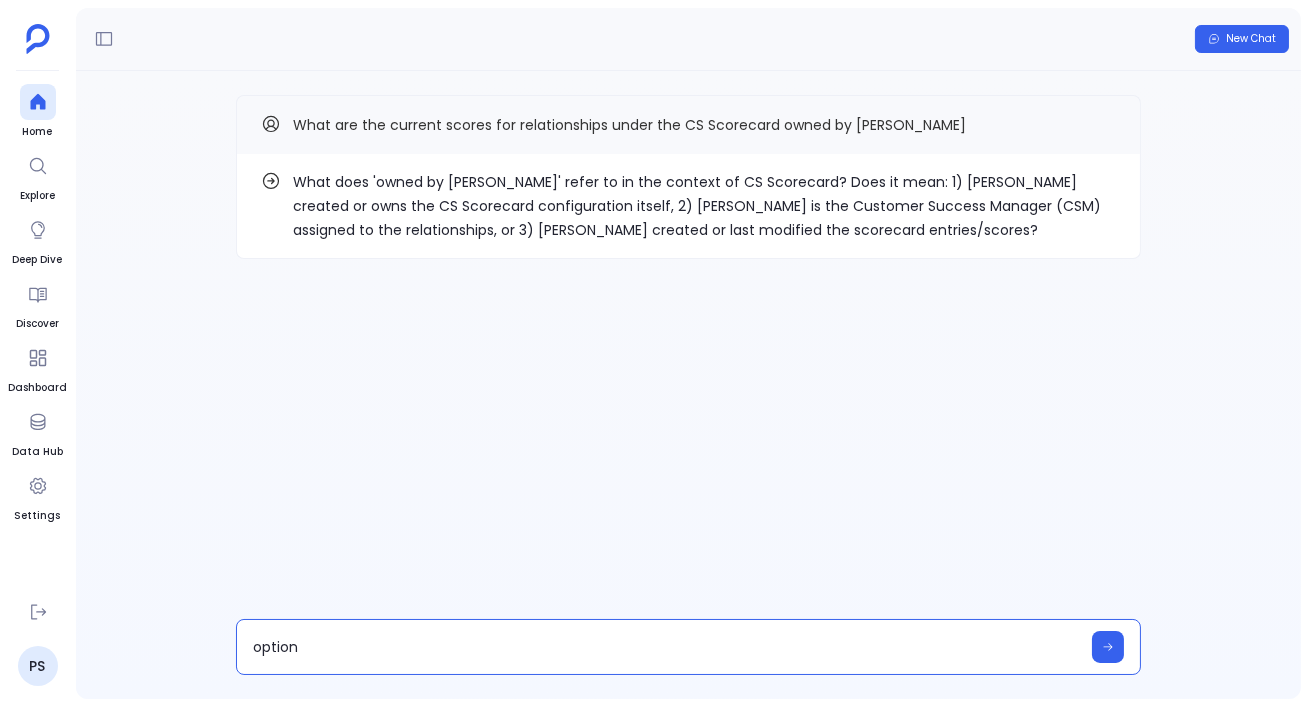 type on "option 2" 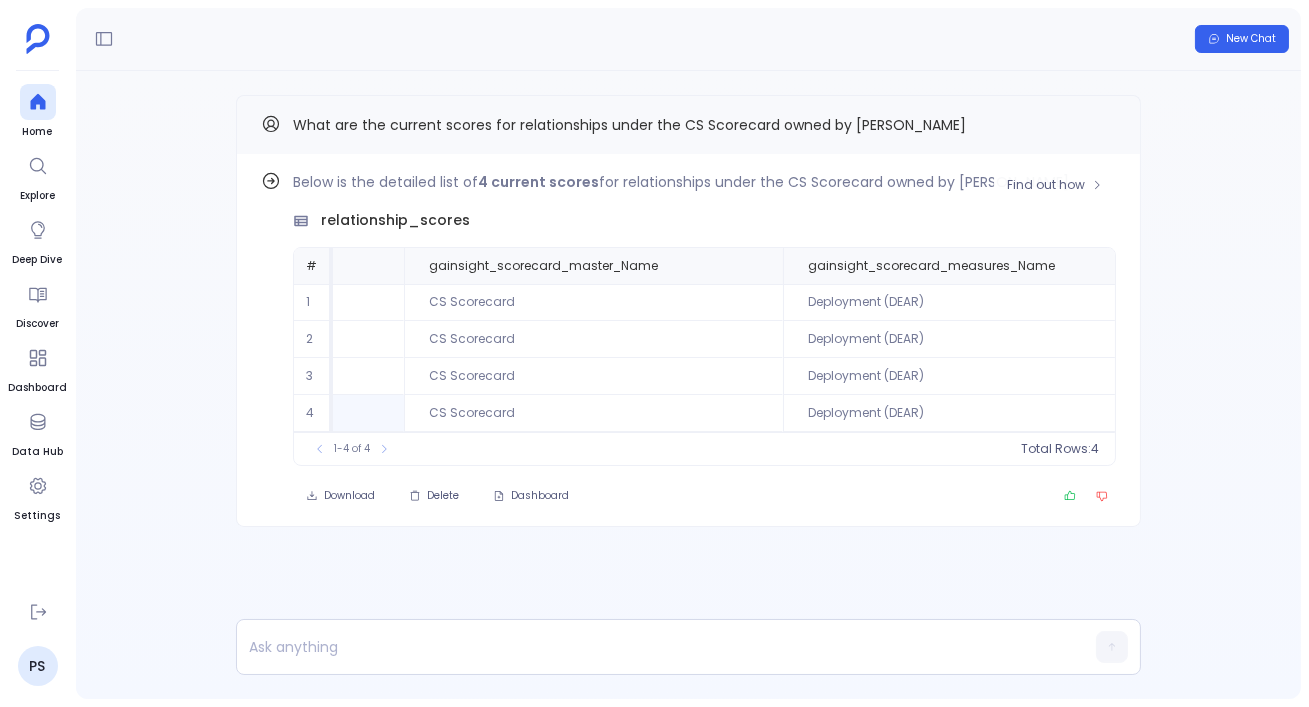 scroll, scrollTop: 0, scrollLeft: 305, axis: horizontal 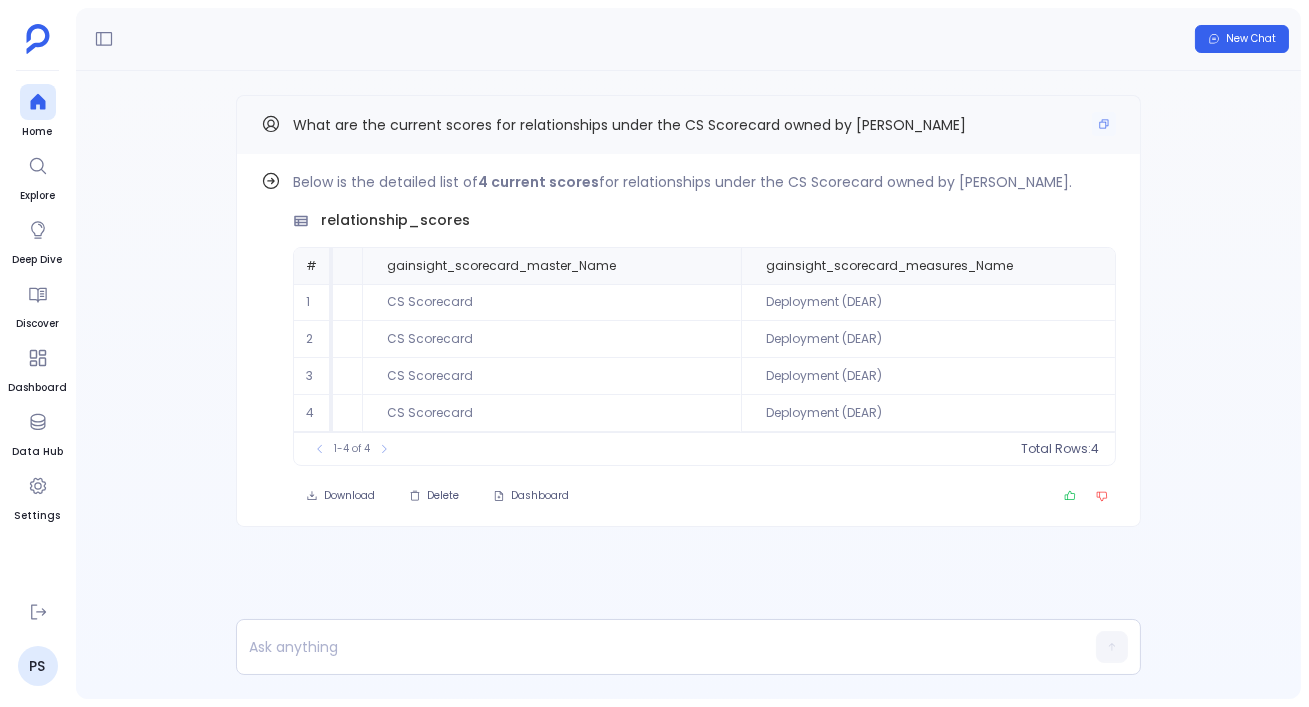 drag, startPoint x: 296, startPoint y: 118, endPoint x: 1039, endPoint y: 137, distance: 743.2429 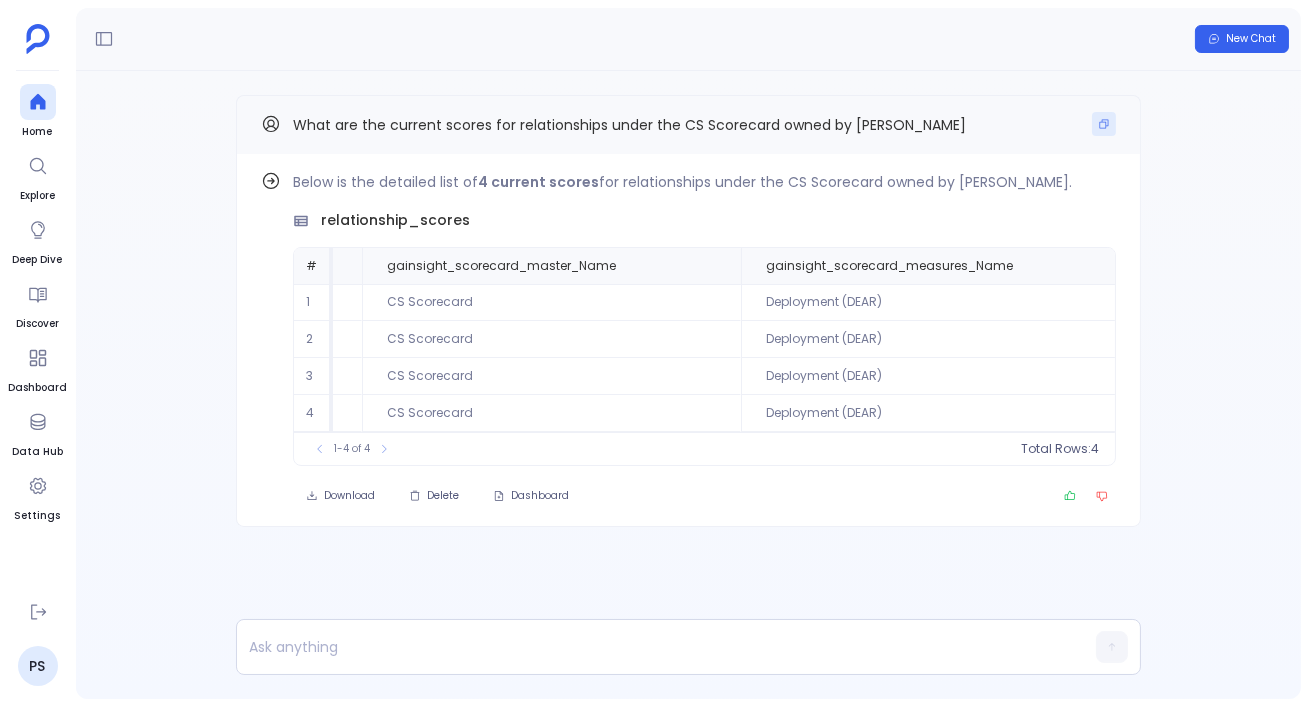 click 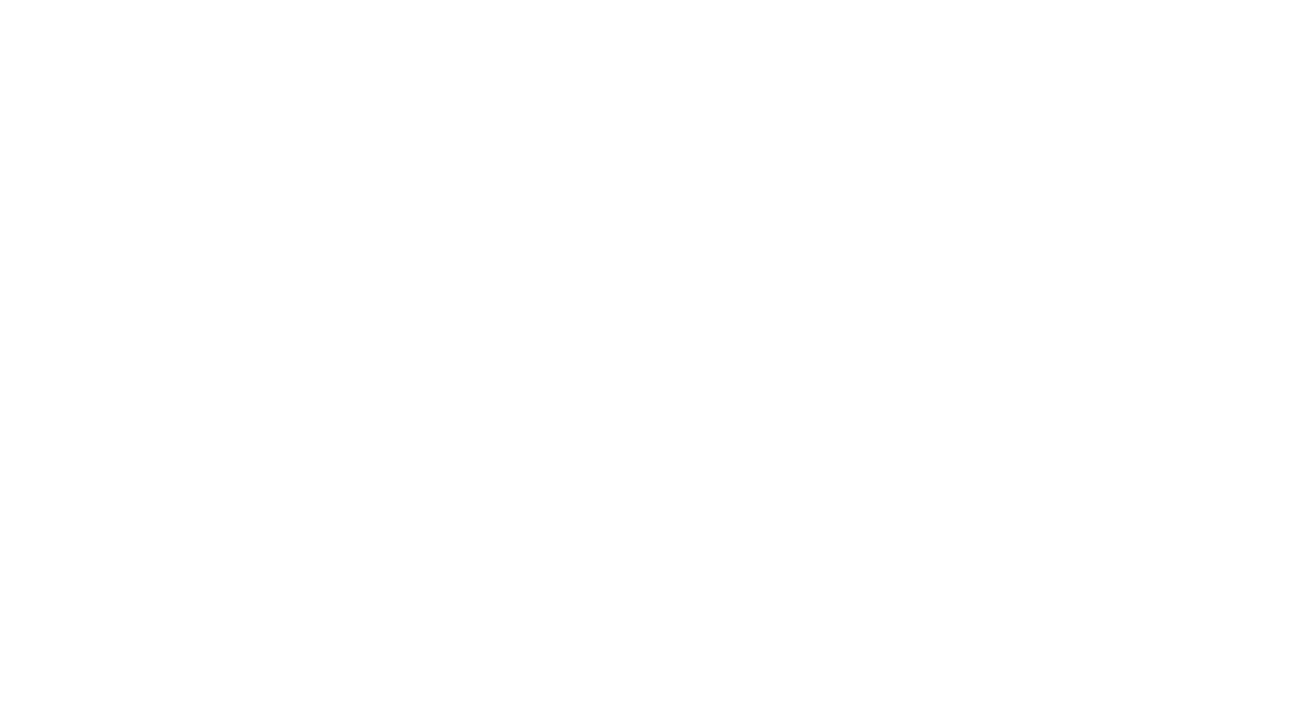 scroll, scrollTop: 0, scrollLeft: 0, axis: both 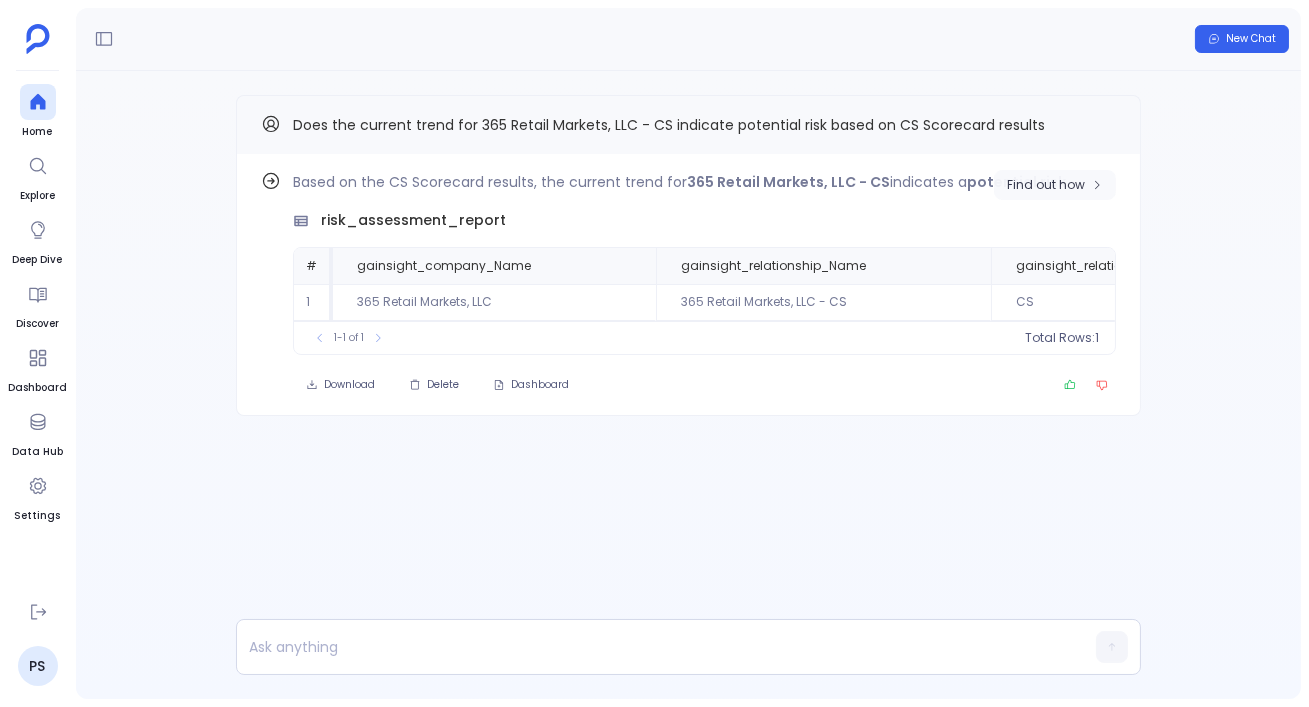 click on "Find out how" at bounding box center [1046, 185] 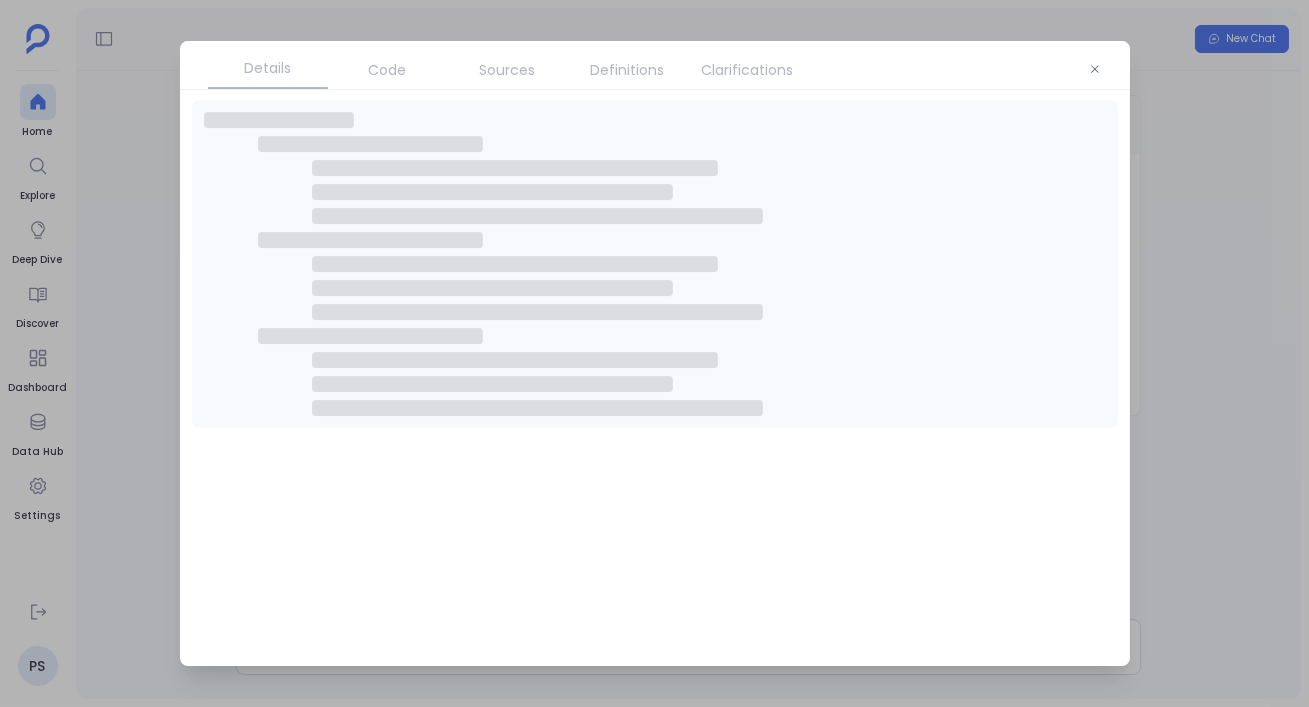 click on "Clarifications" at bounding box center [748, 70] 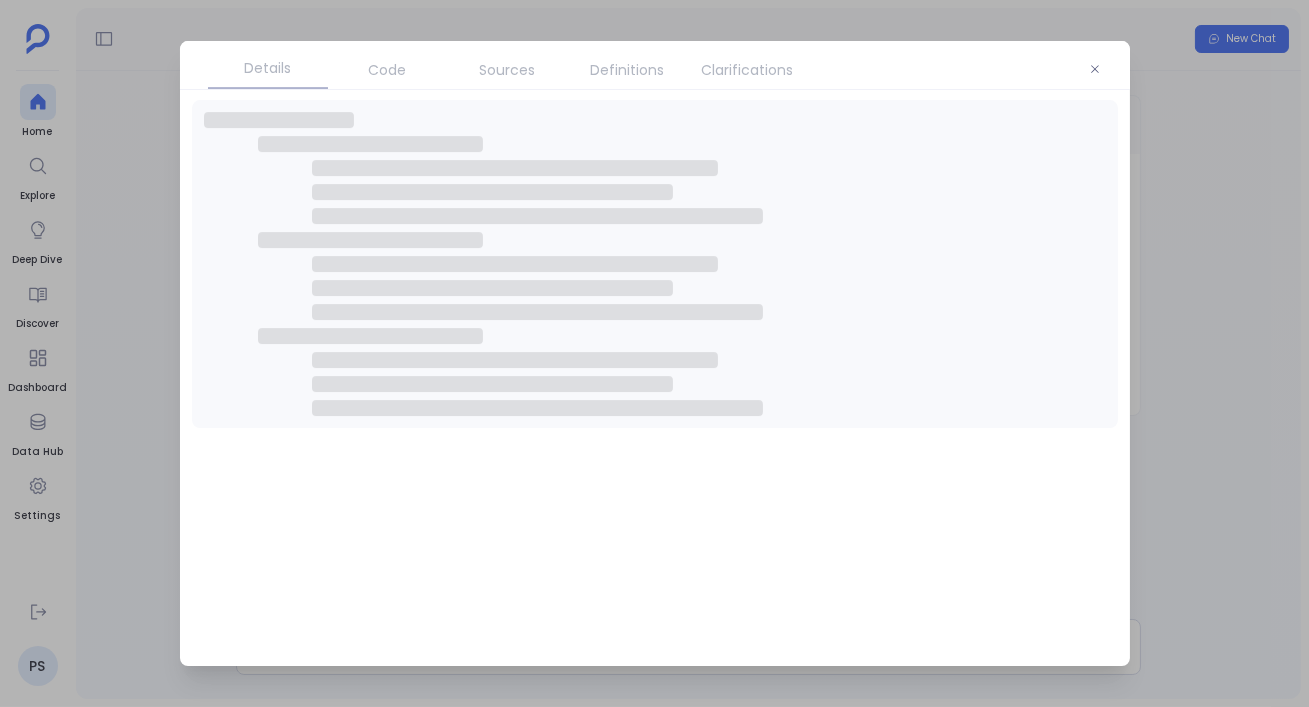 click on "Definitions" at bounding box center (628, 70) 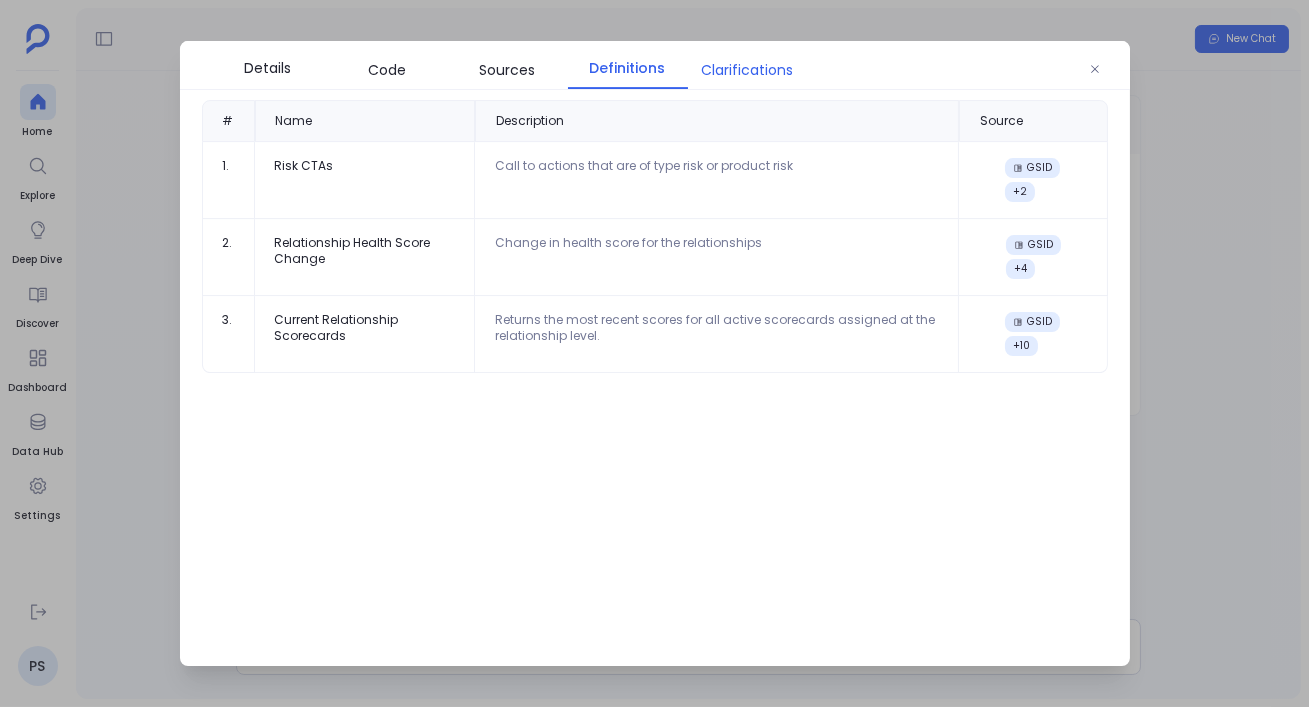 click on "Clarifications" at bounding box center (748, 70) 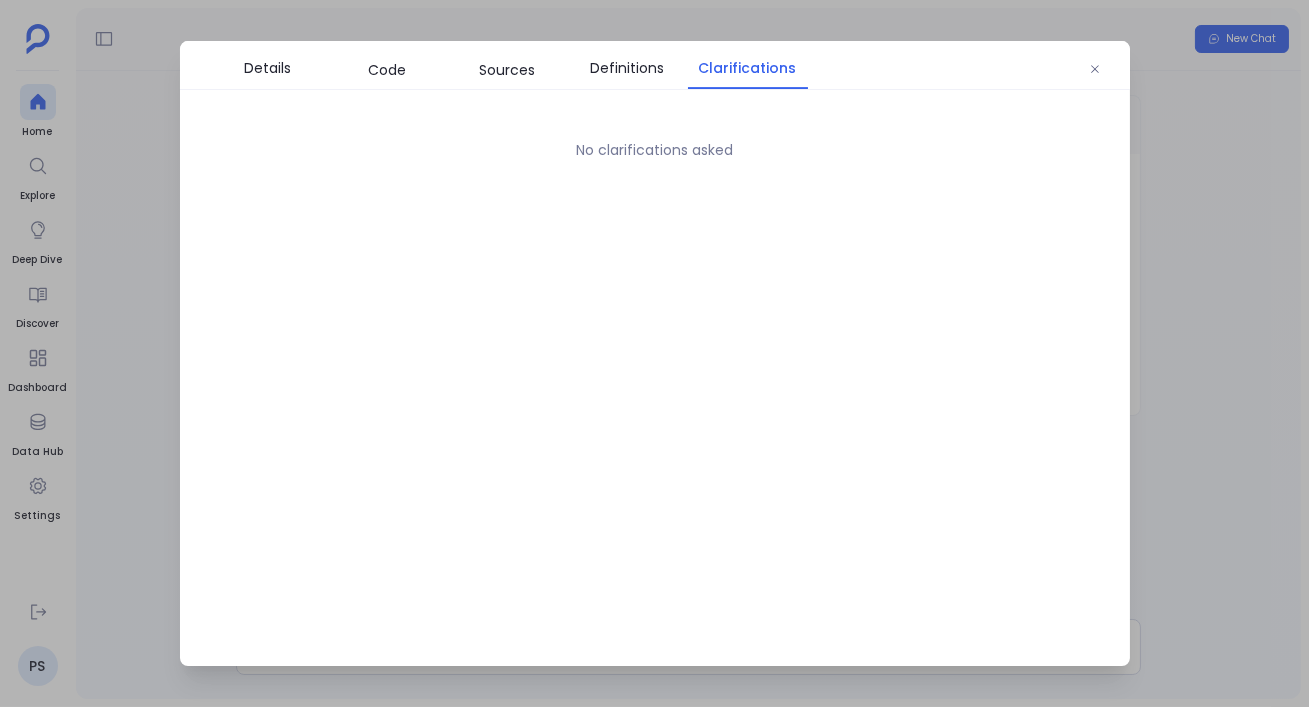 click on "Details Code Sources Definitions Clarifications No clarifications asked" at bounding box center (655, 354) 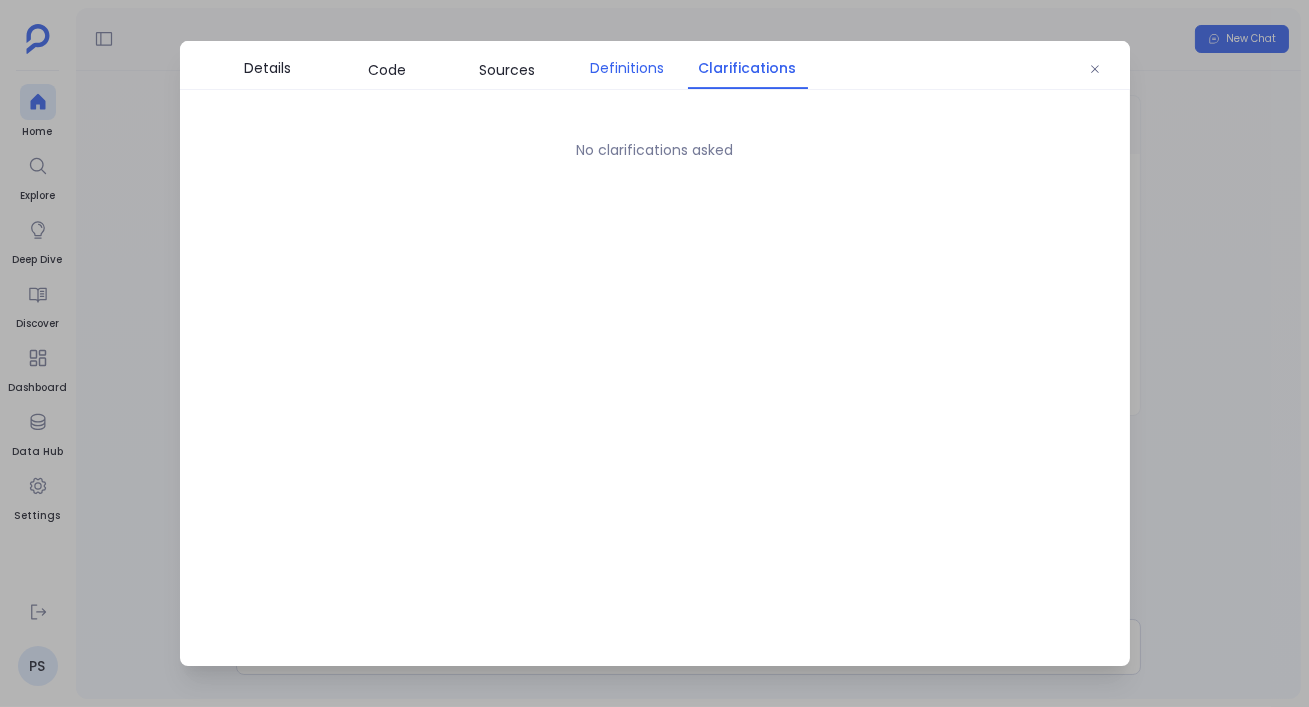 click on "Definitions" at bounding box center (628, 68) 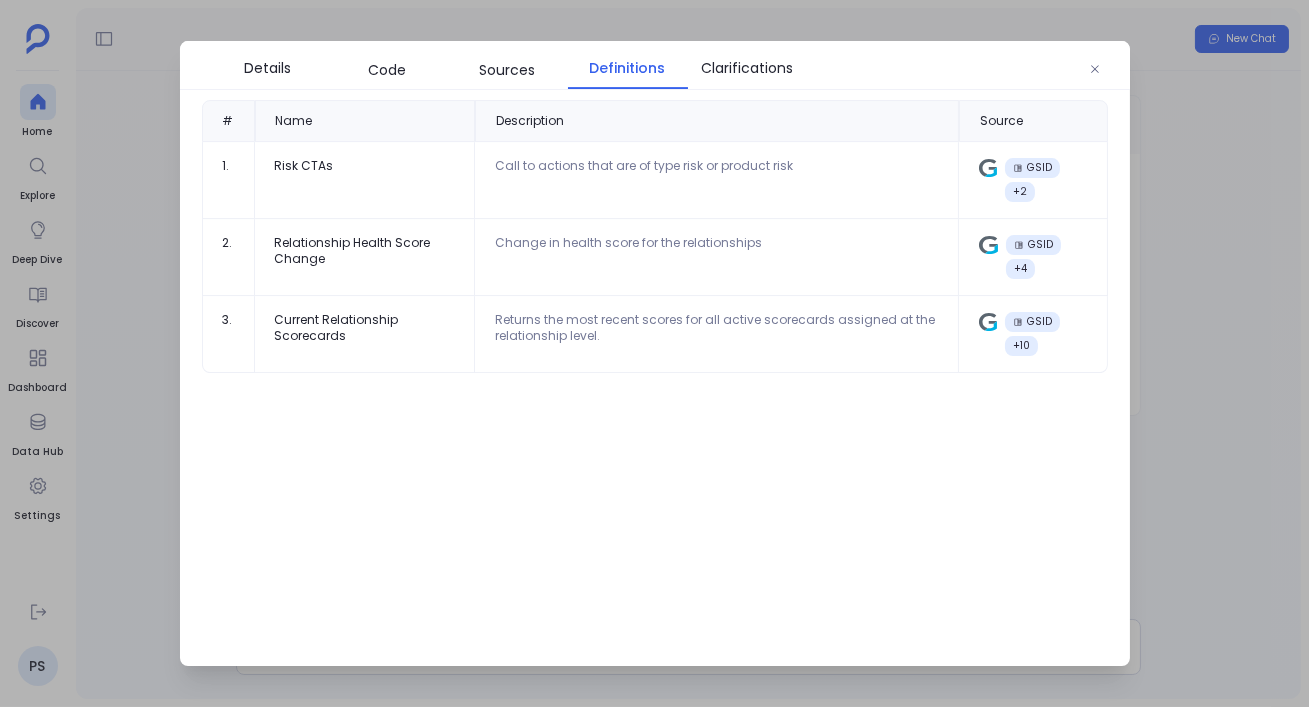 click on "# Name Description Source 1. Risk CTAs Call to actions that are of type risk or product risk GSID + 2 2. Relationship Health Score Change Change in health score for the relationships GSID + 4 3. Current Relationship Scorecards Returns the most recent scores for all active scorecards assigned at the relationship level. GSID + 10" at bounding box center [655, 375] 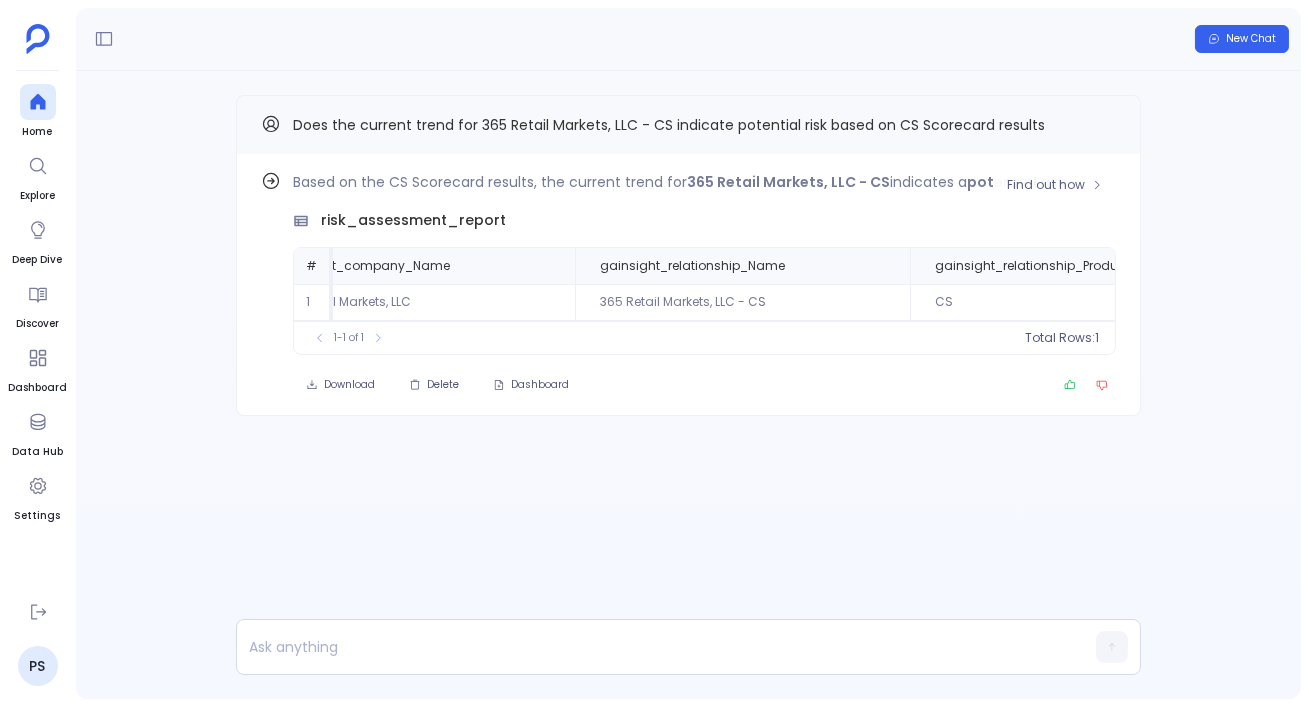 scroll, scrollTop: 0, scrollLeft: 0, axis: both 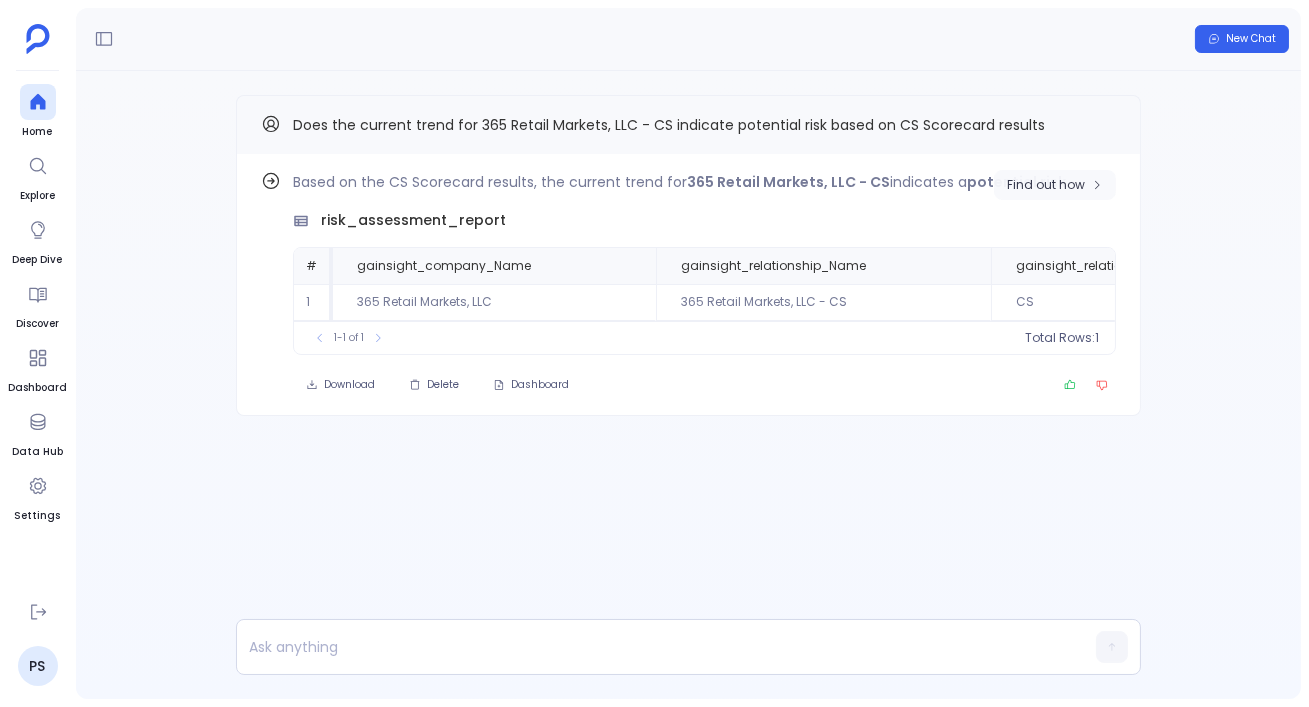 click on "Find out how" at bounding box center [1055, 185] 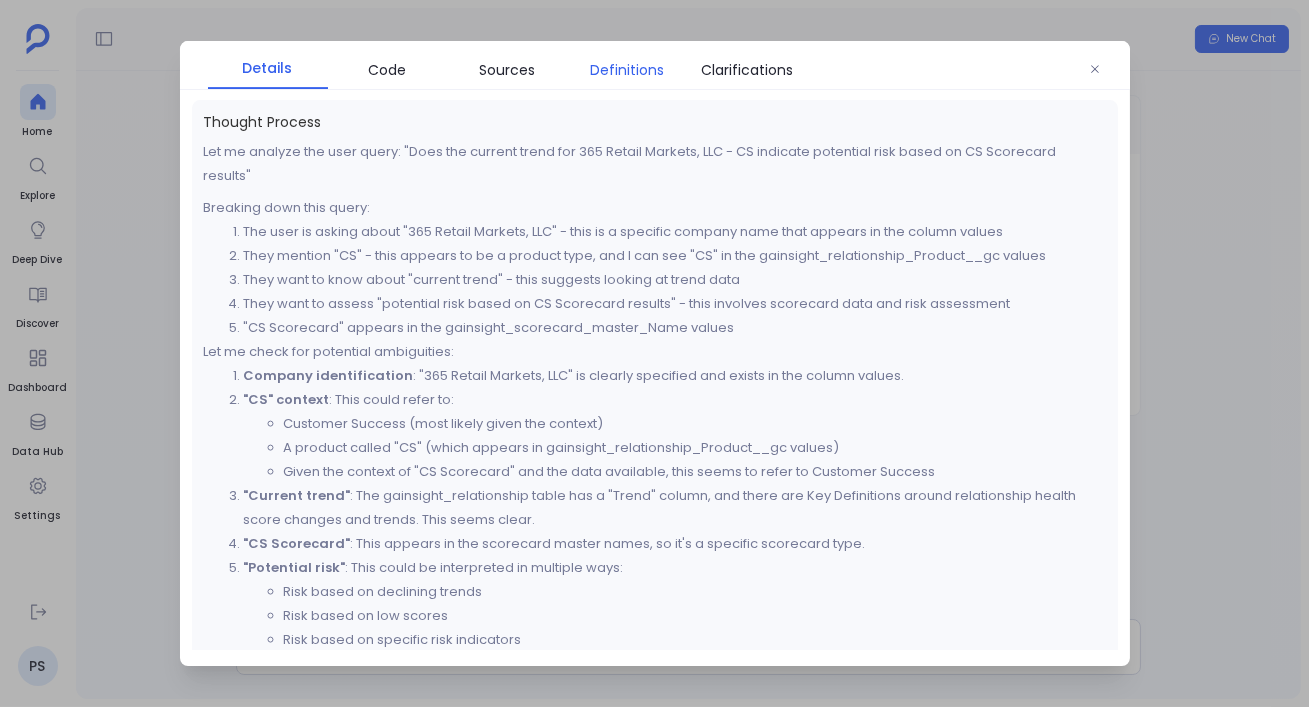 click on "Definitions" at bounding box center (628, 70) 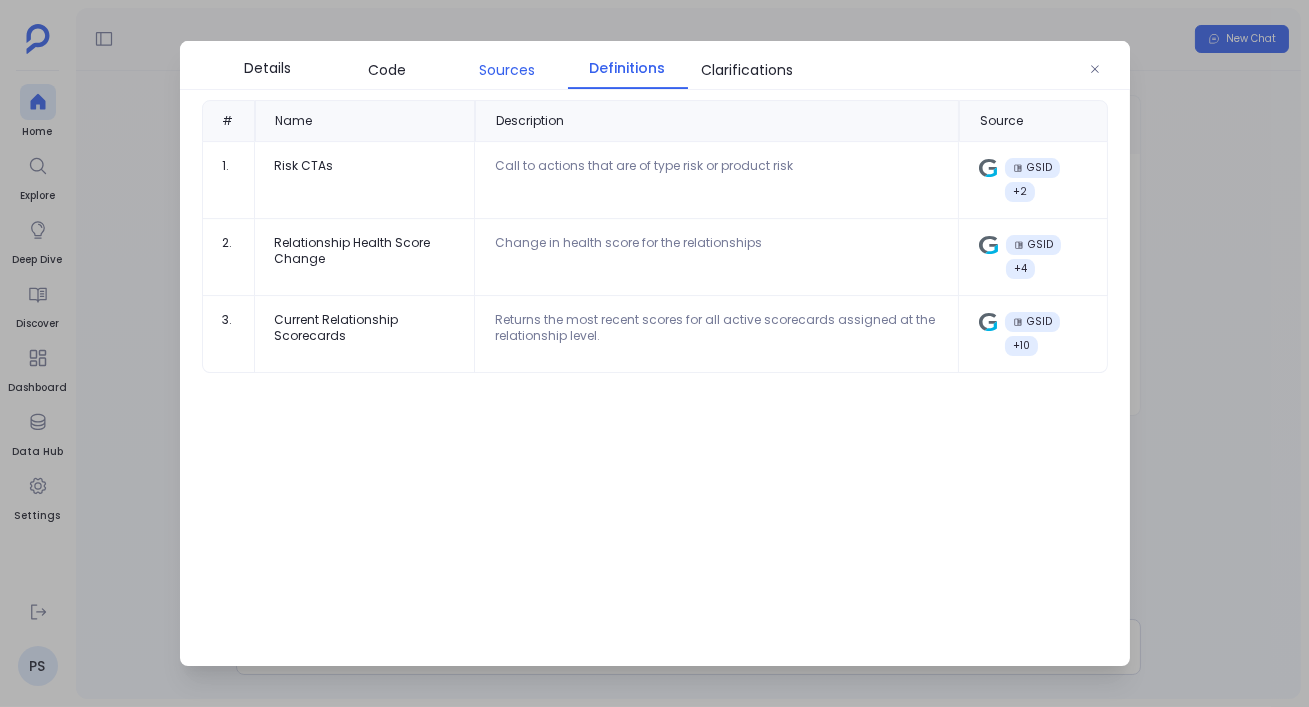 click on "Sources" at bounding box center (508, 70) 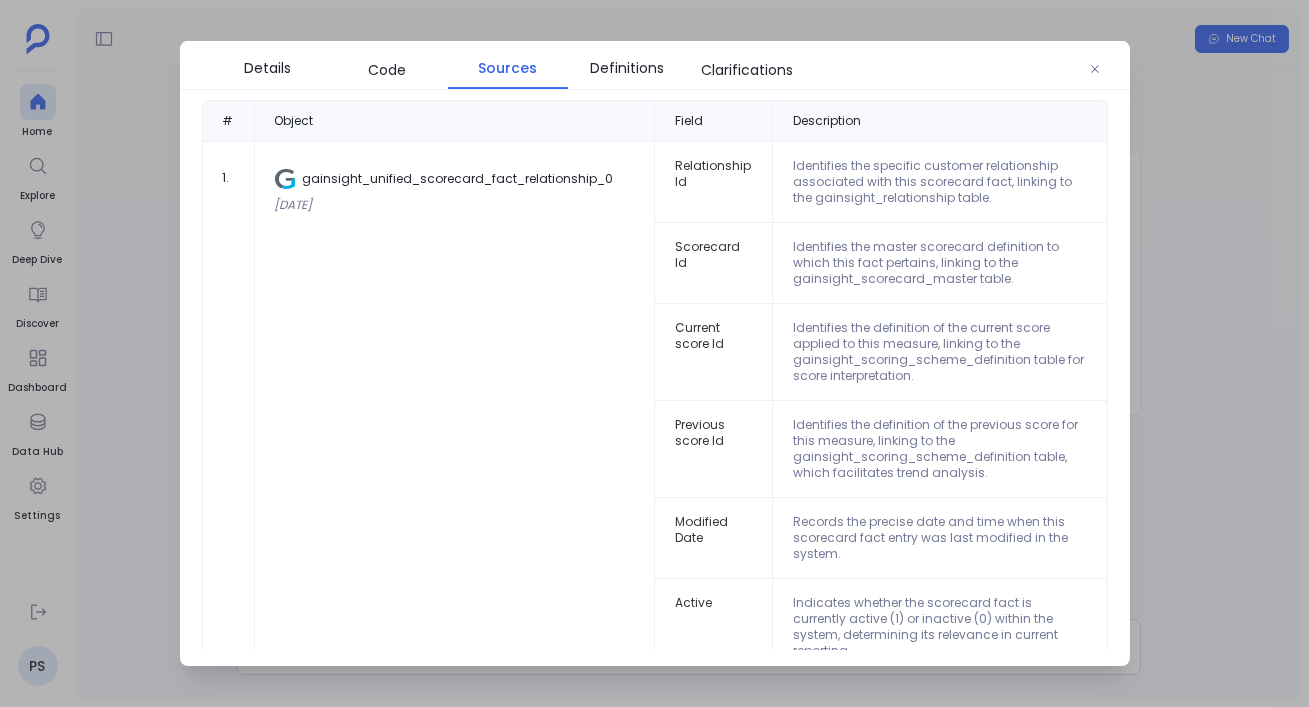 click on "Details Code Sources Definitions Clarifications" at bounding box center (655, 66) 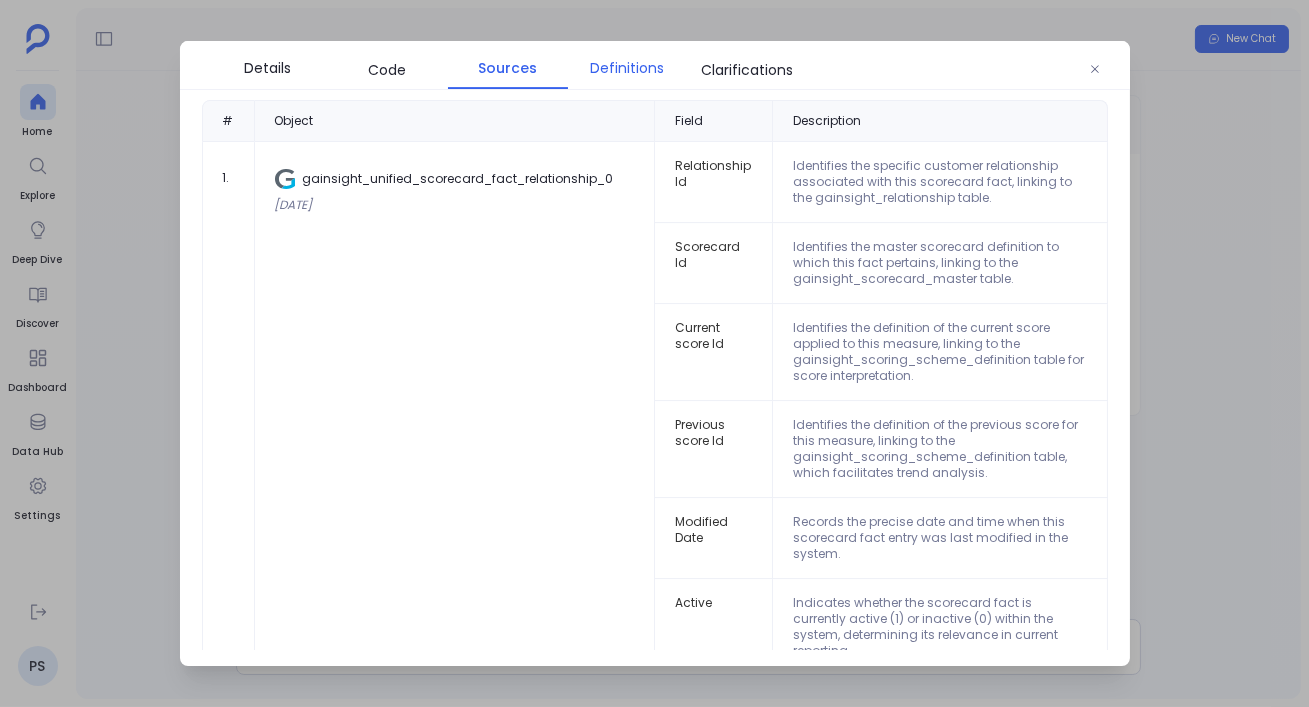 click on "Definitions" at bounding box center [628, 68] 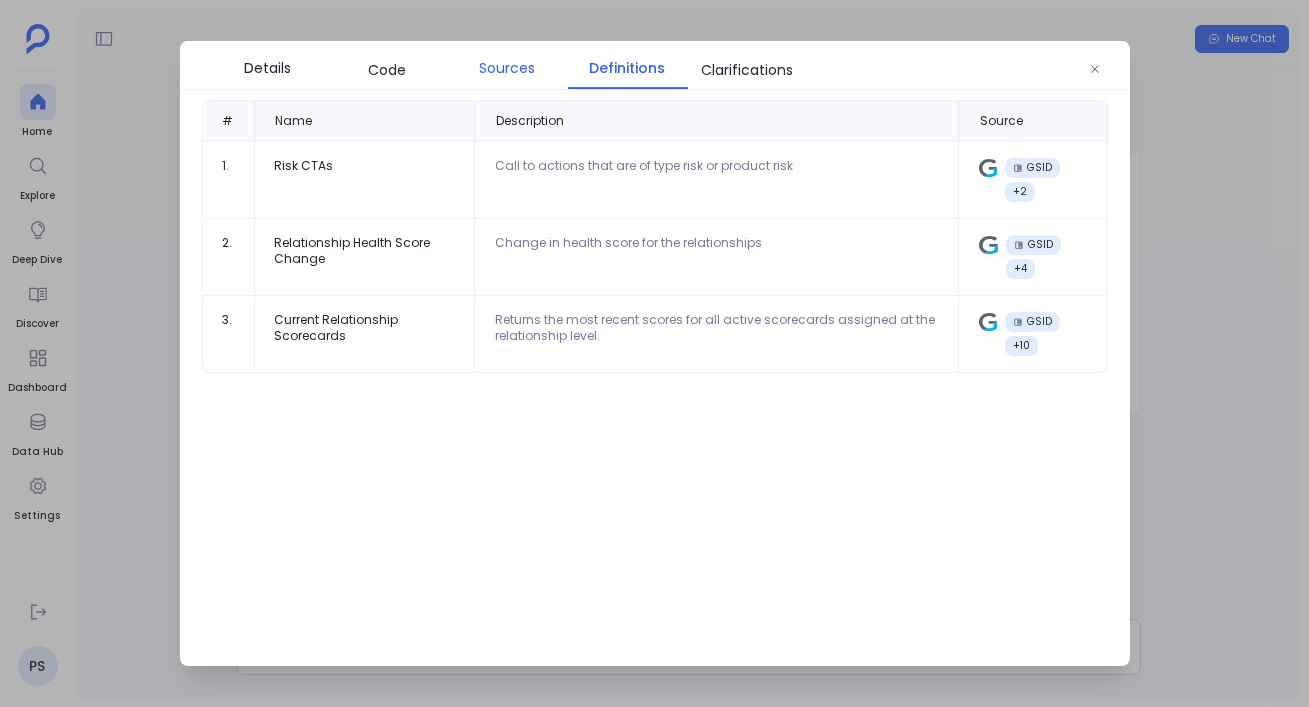 click on "Sources" at bounding box center (508, 68) 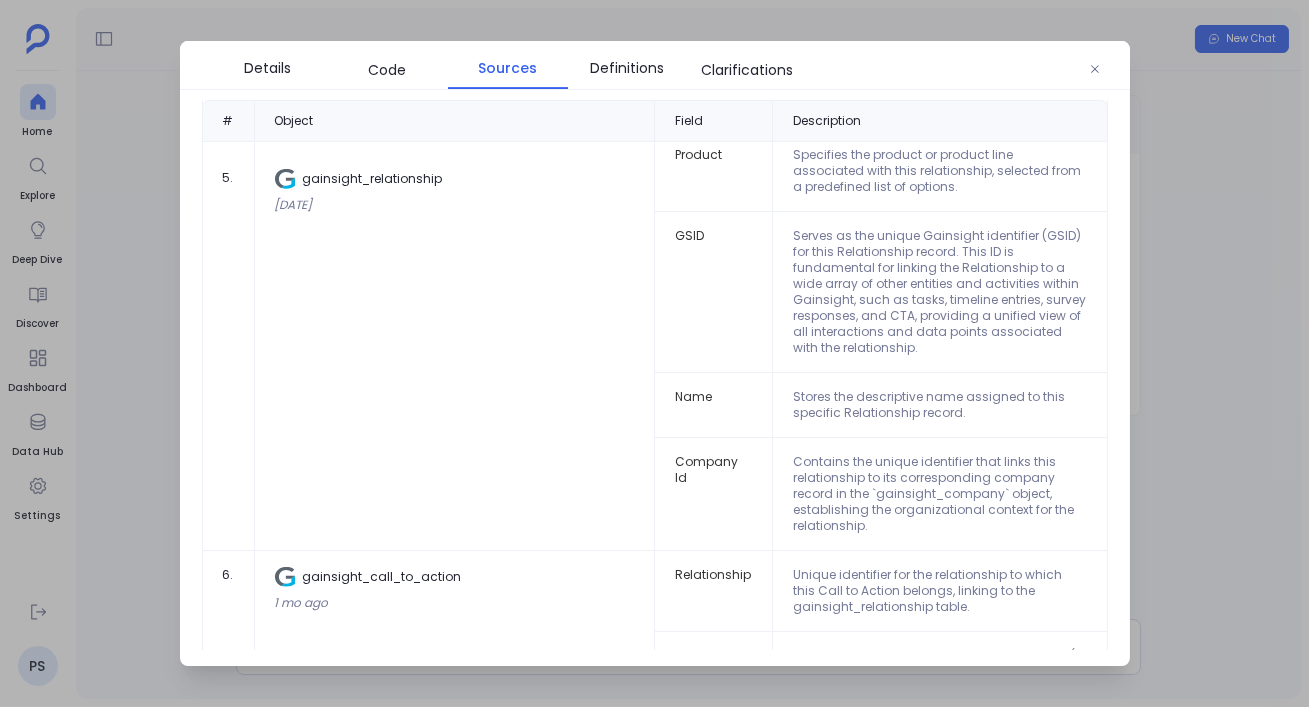 scroll, scrollTop: 1555, scrollLeft: 0, axis: vertical 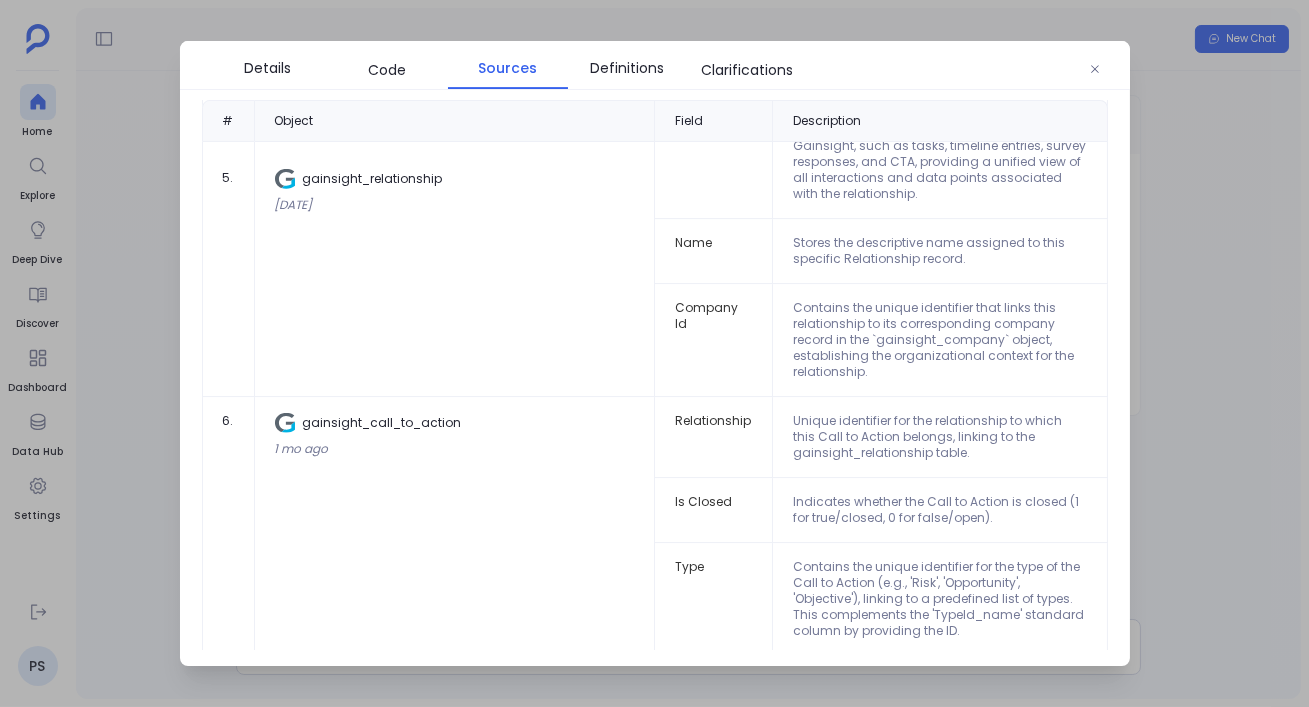 click at bounding box center (654, 353) 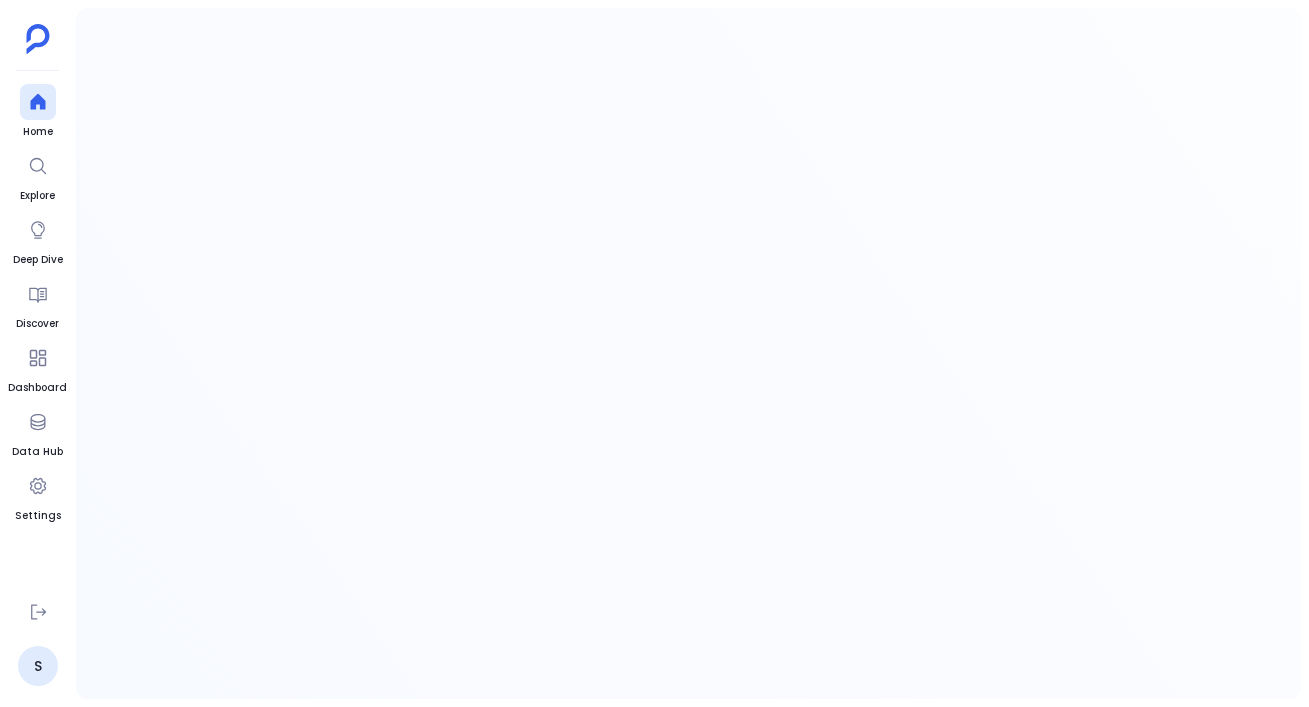 scroll, scrollTop: 0, scrollLeft: 0, axis: both 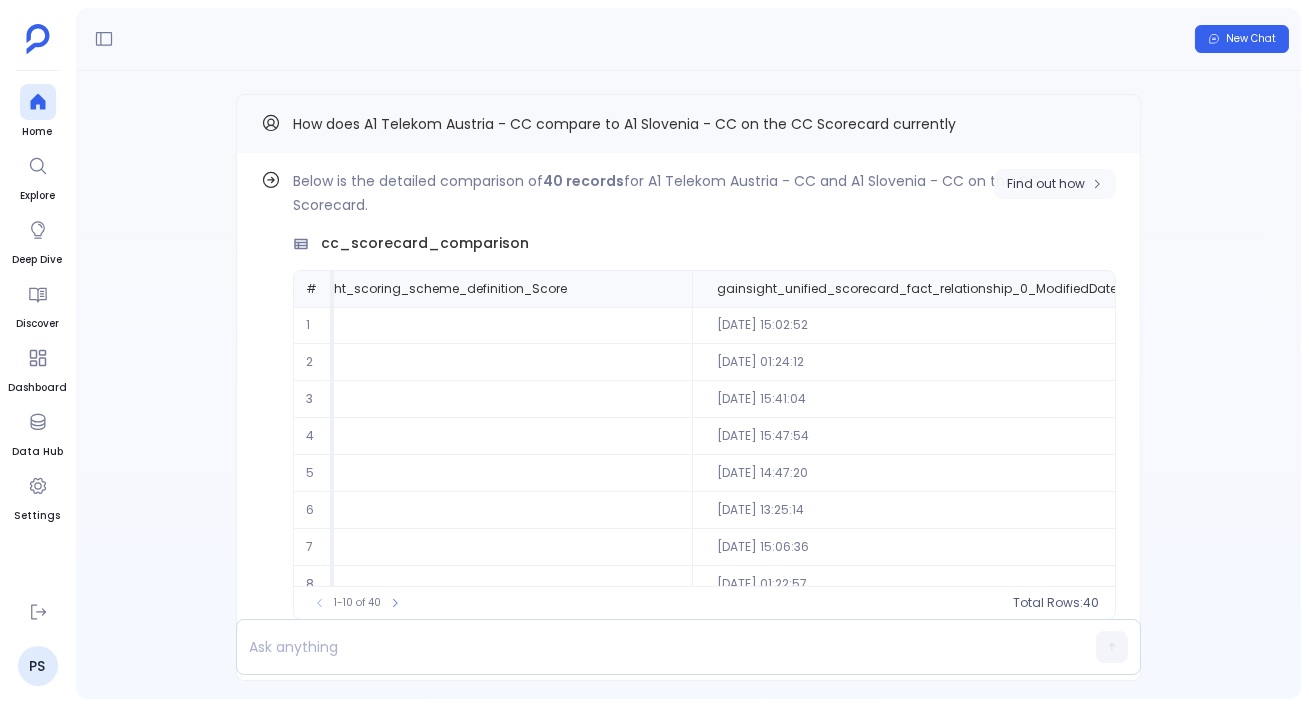 click on "Find out how" at bounding box center [1055, 184] 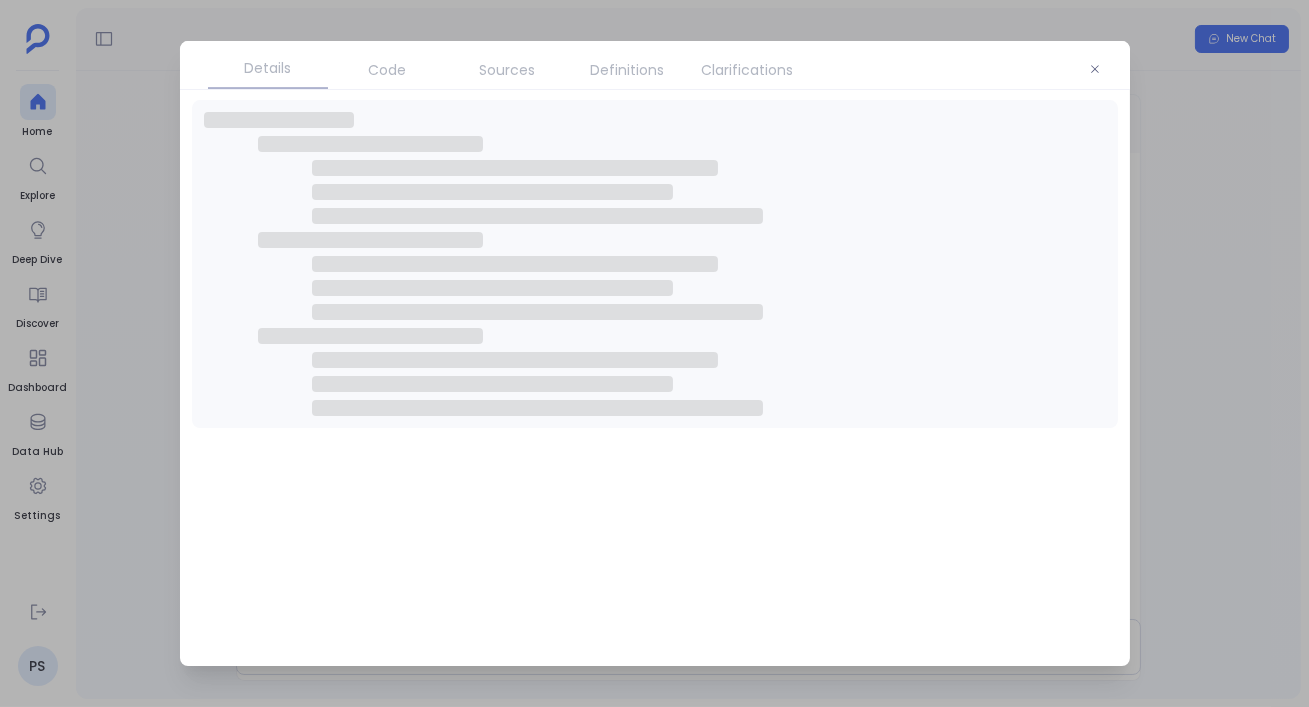 click on "Code" at bounding box center (388, 70) 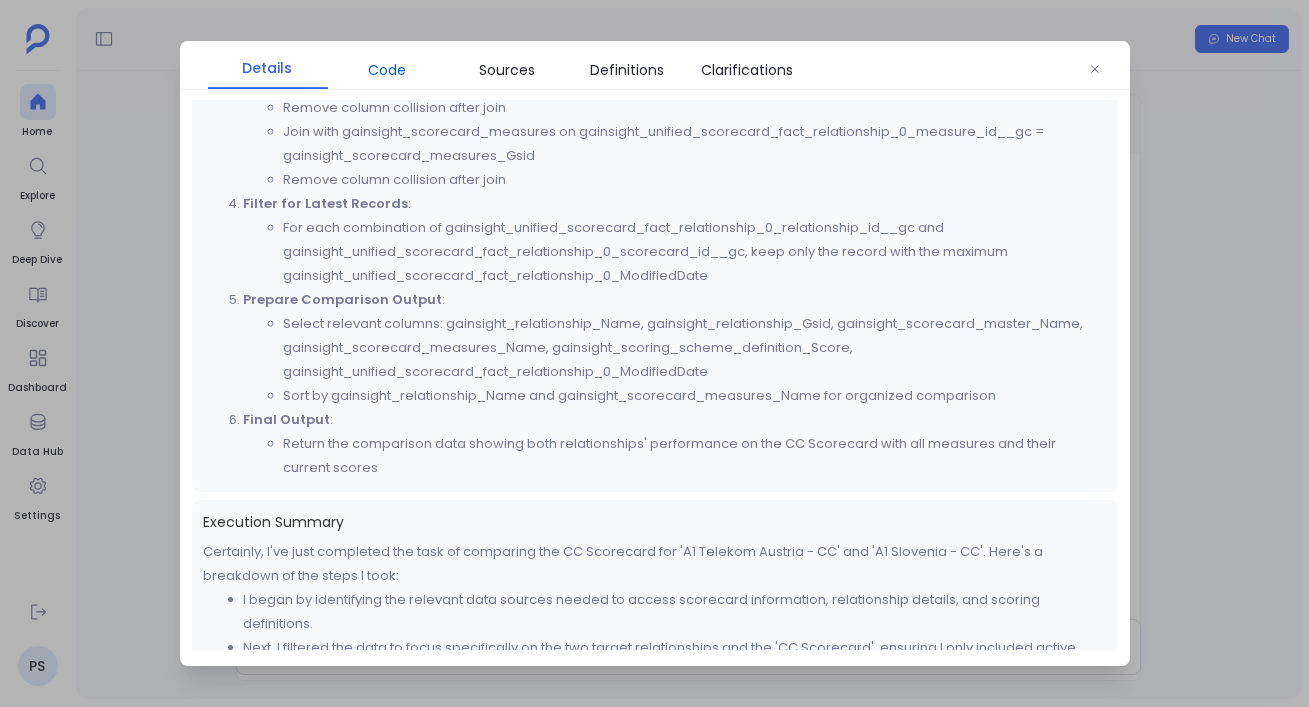 scroll, scrollTop: 1212, scrollLeft: 0, axis: vertical 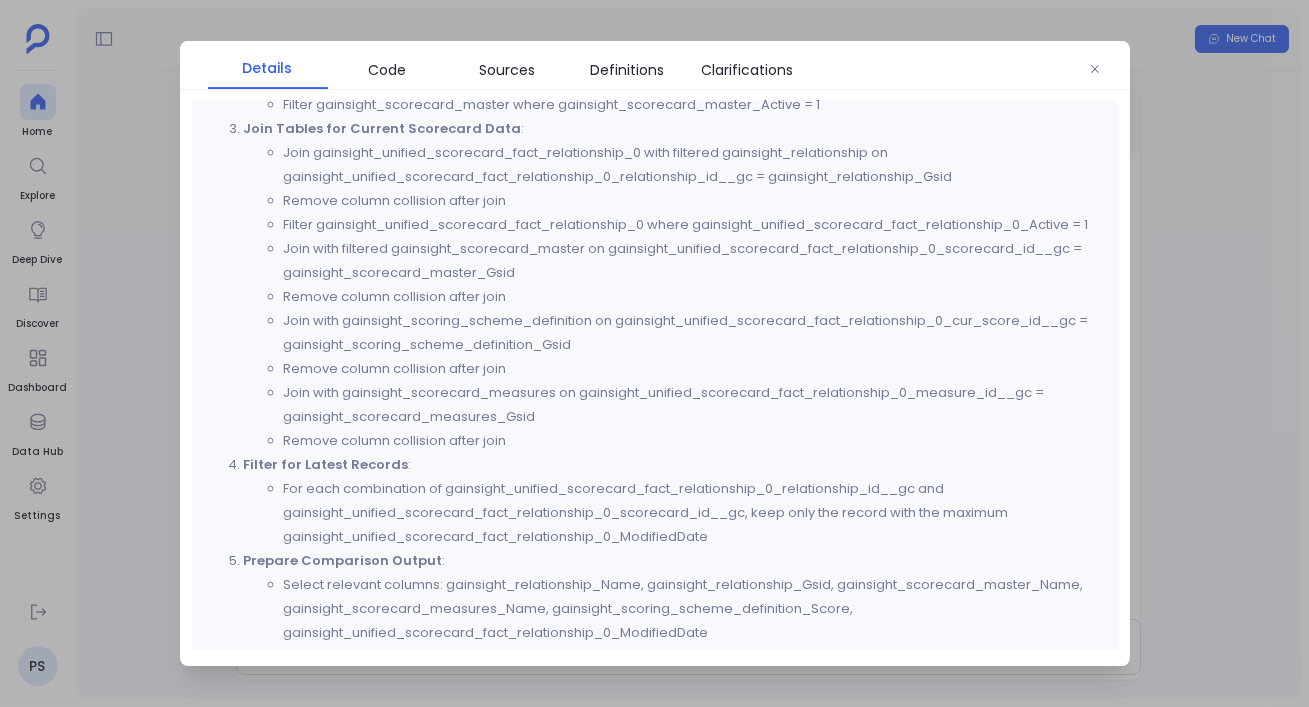click at bounding box center [654, 353] 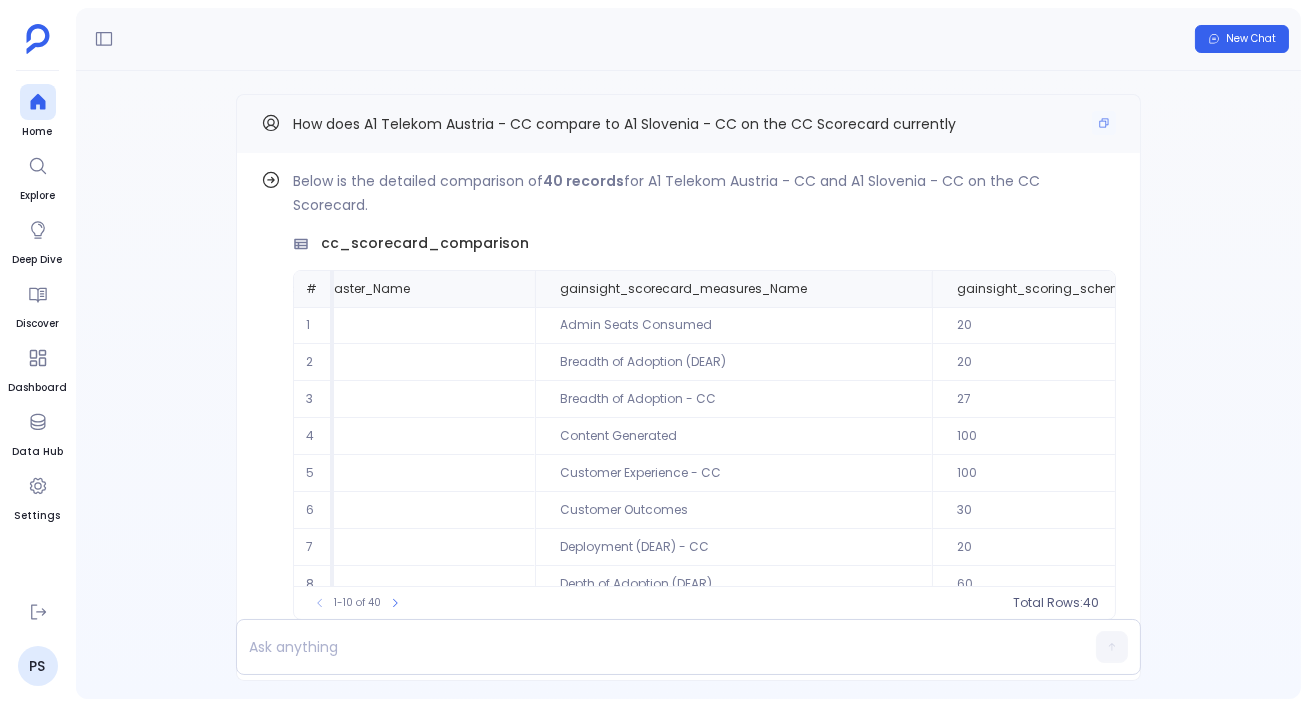click on "How does A1 Telekom Austria - CC compare to A1 Slovenia - CC on the CC Scorecard currently" at bounding box center [624, 124] 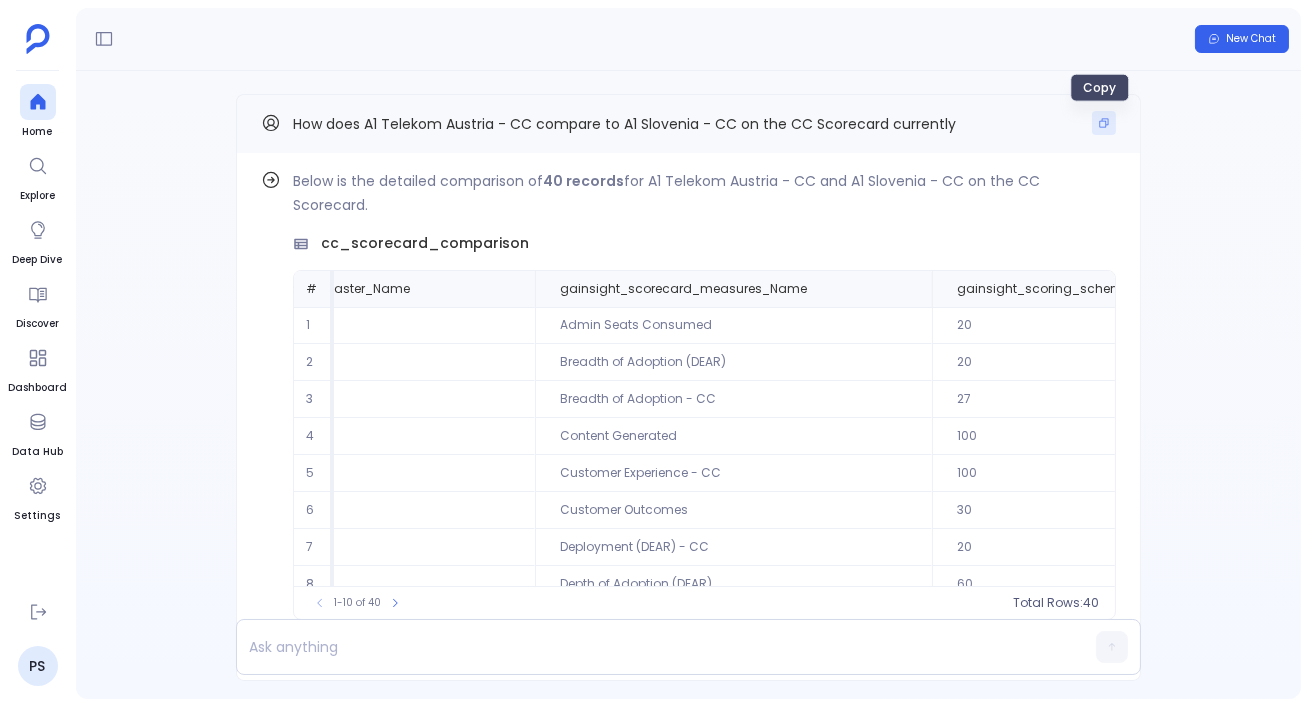 click at bounding box center (1104, 123) 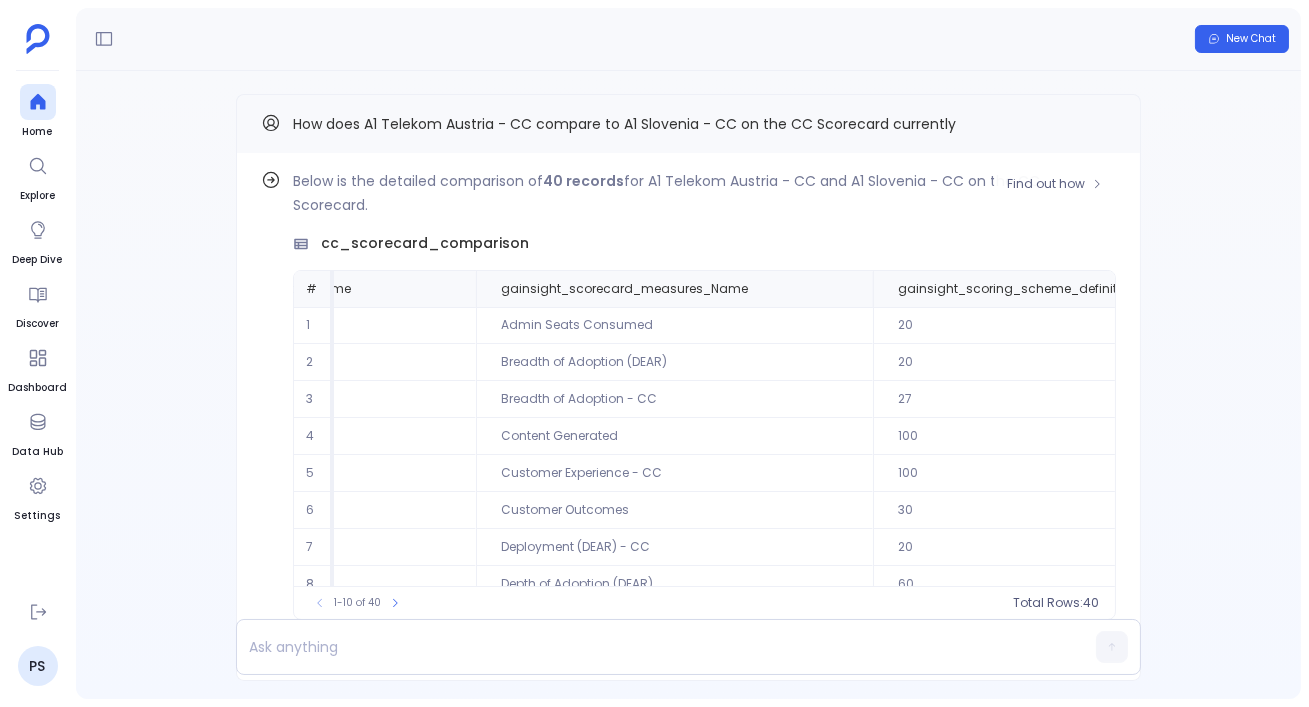 scroll, scrollTop: 0, scrollLeft: 446, axis: horizontal 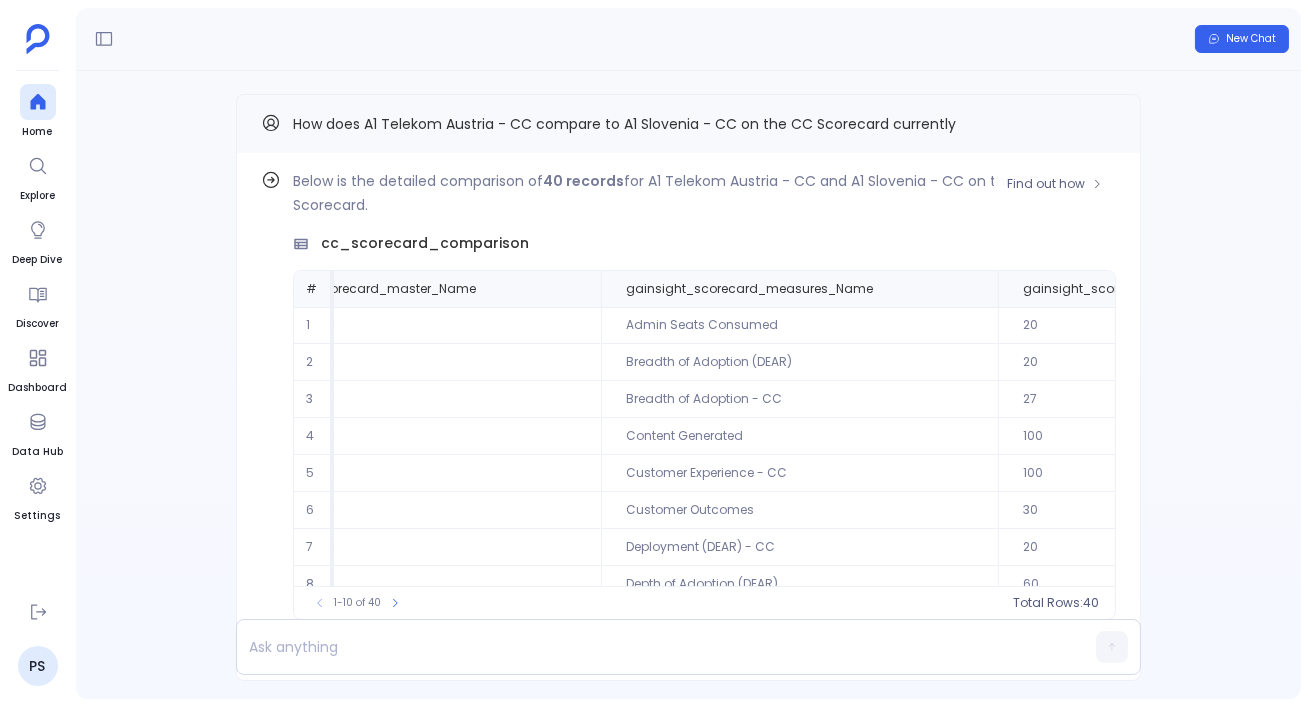 click on "Below is the detailed comparison of  40 records  for A1 Telekom Austria - CC and A1 Slovenia - CC on the CC Scorecard." at bounding box center (704, 193) 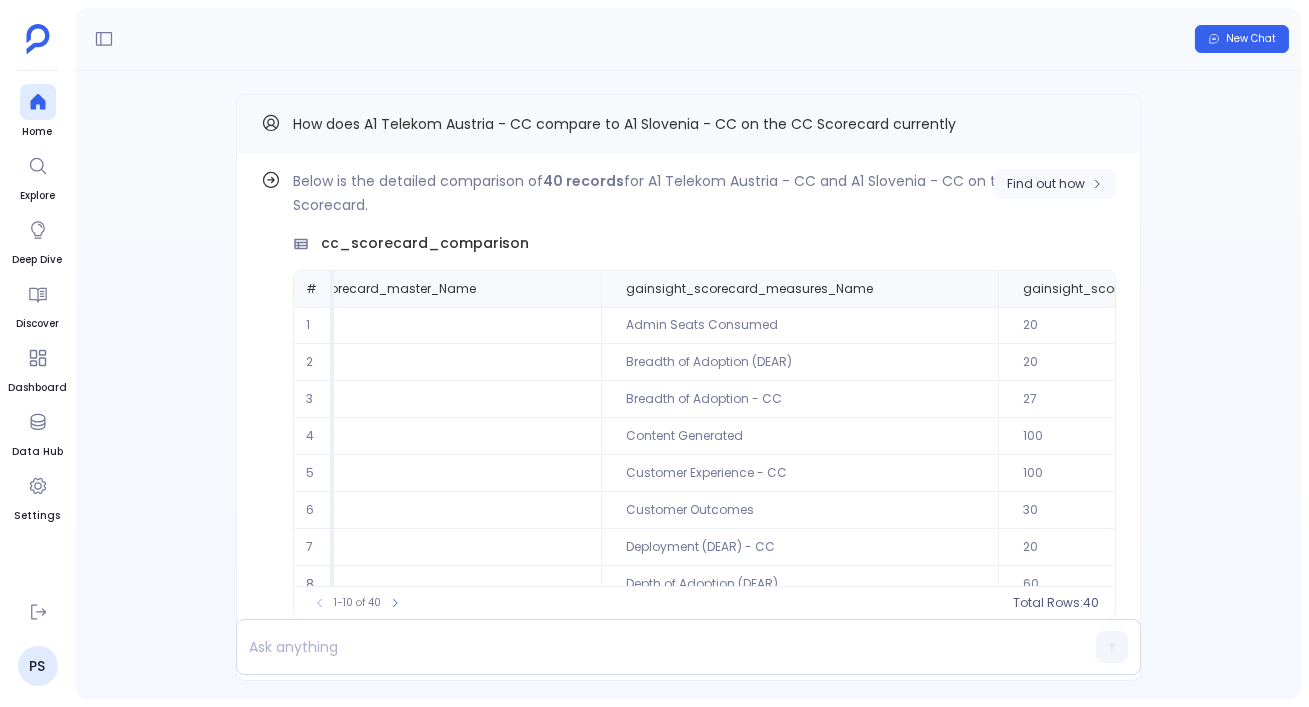 click on "Find out how" at bounding box center [1046, 184] 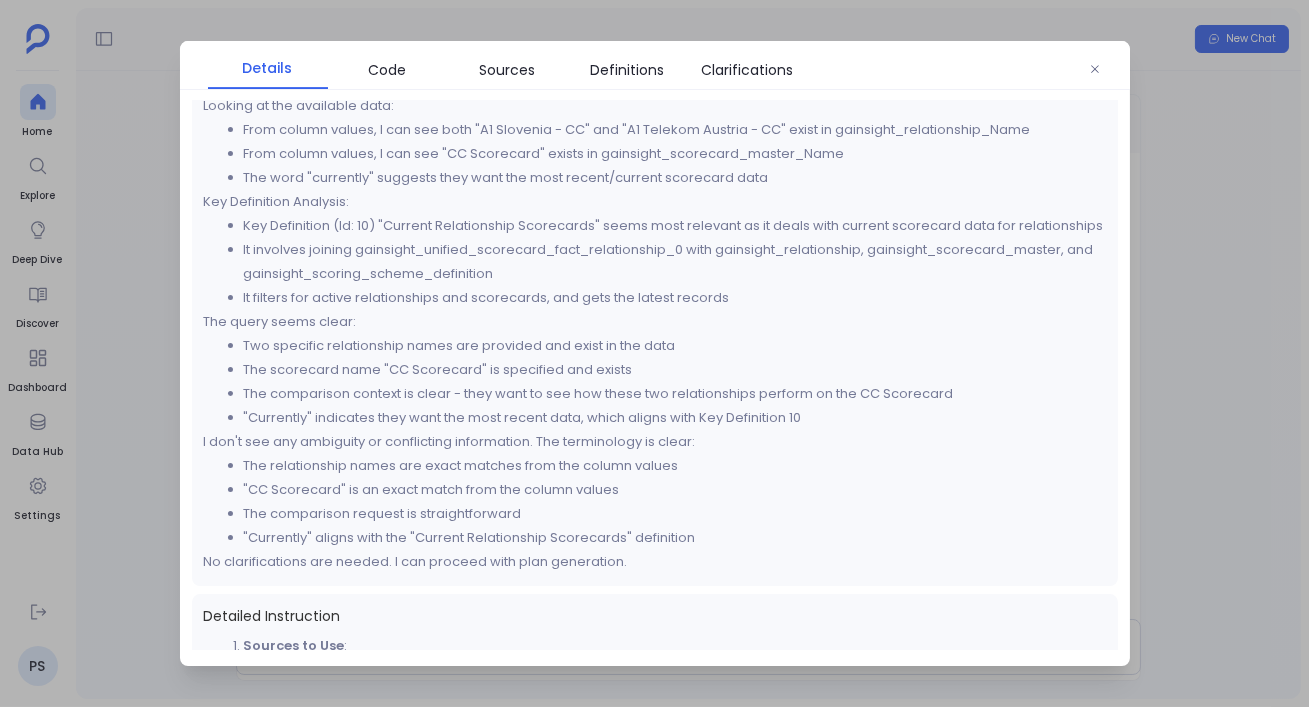 scroll, scrollTop: 191, scrollLeft: 0, axis: vertical 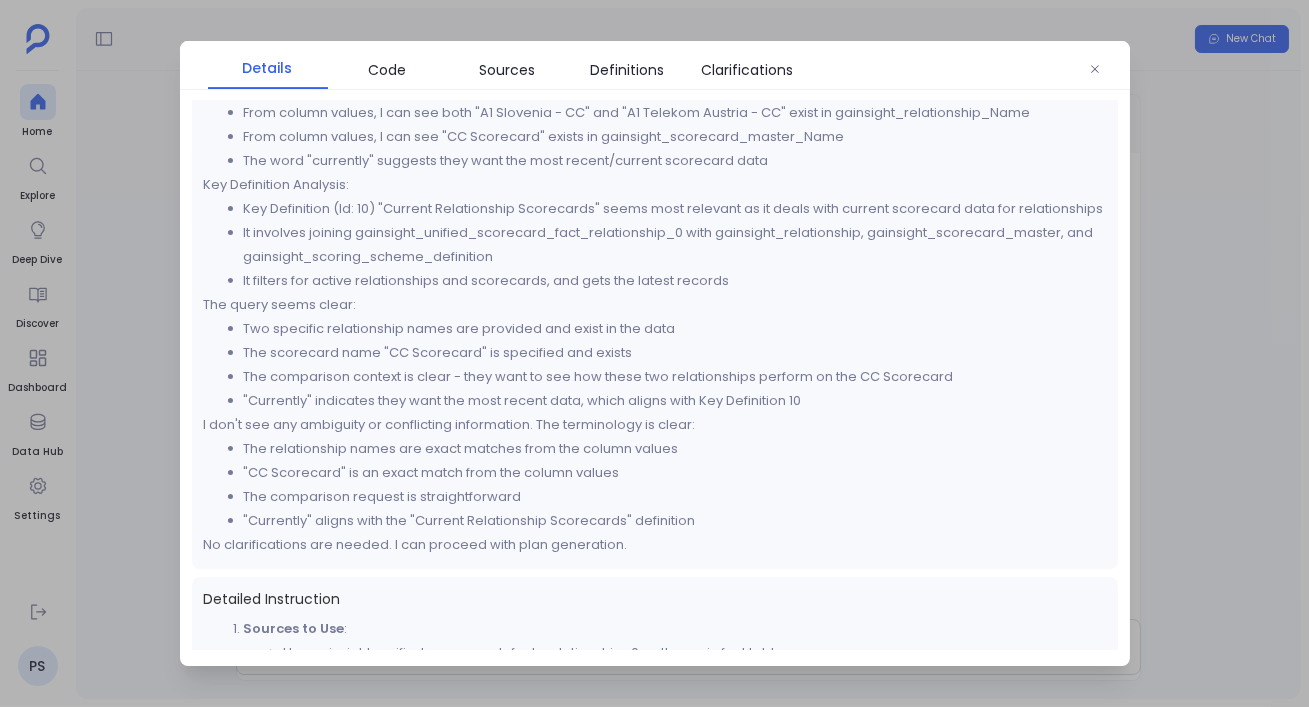click at bounding box center [654, 353] 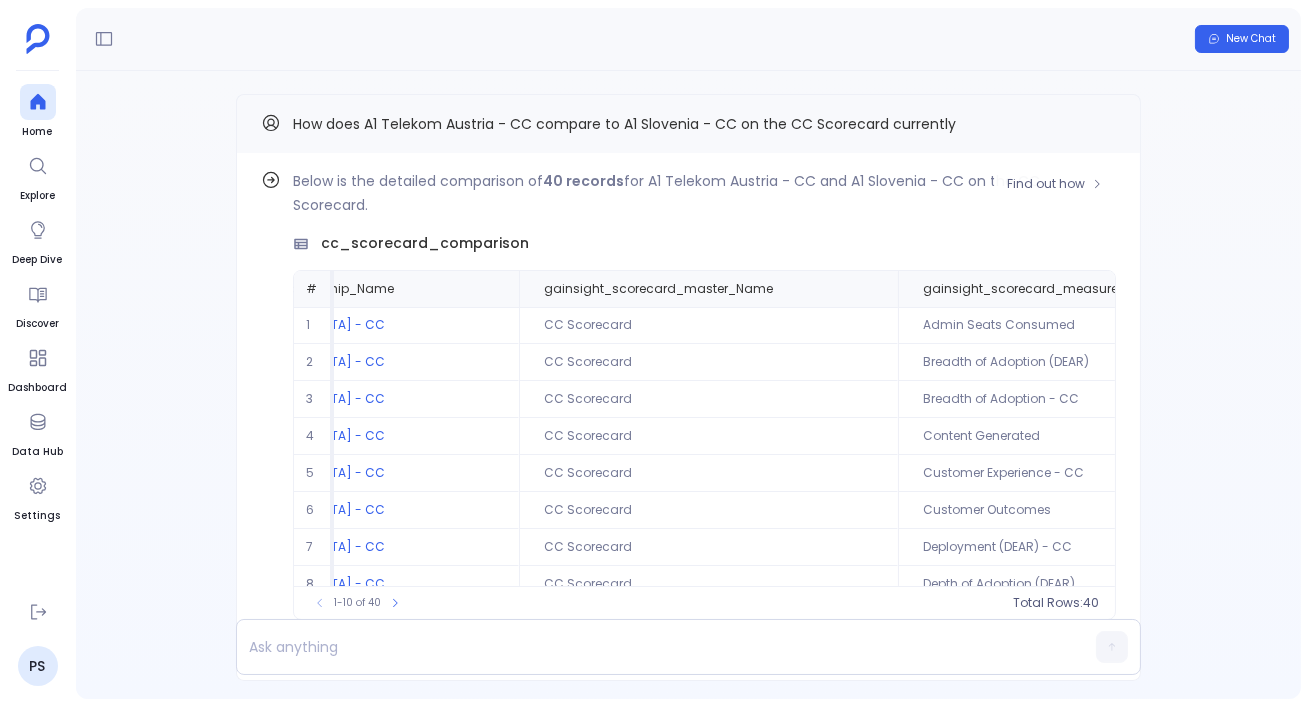 scroll, scrollTop: 0, scrollLeft: 0, axis: both 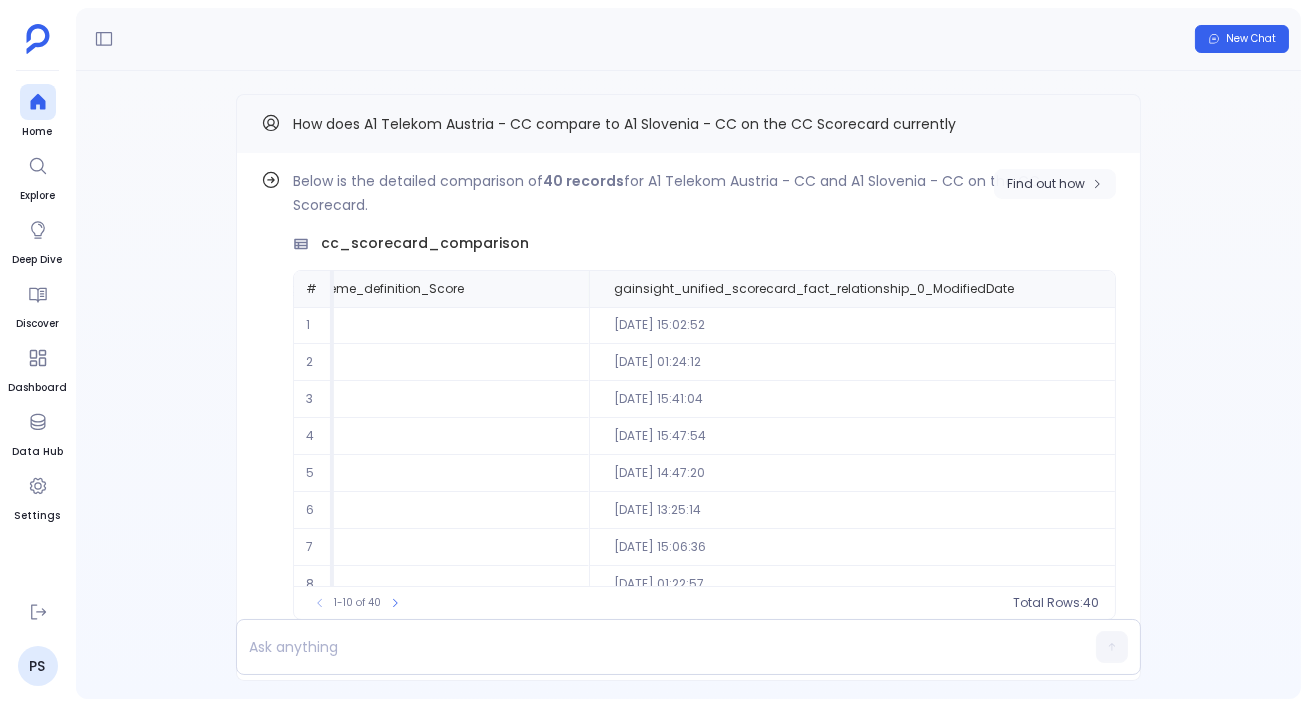 click on "Find out how" at bounding box center (1055, 184) 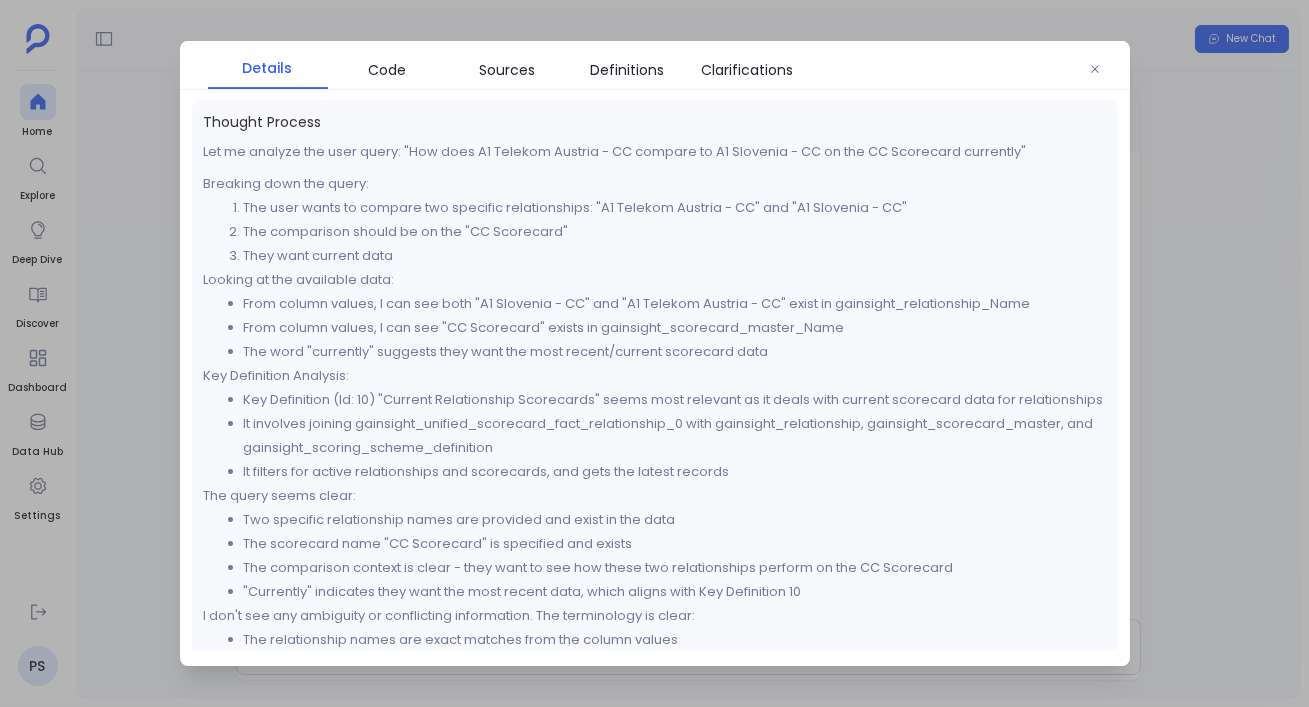 click on "Details Code Sources Definitions Clarifications" at bounding box center (655, 66) 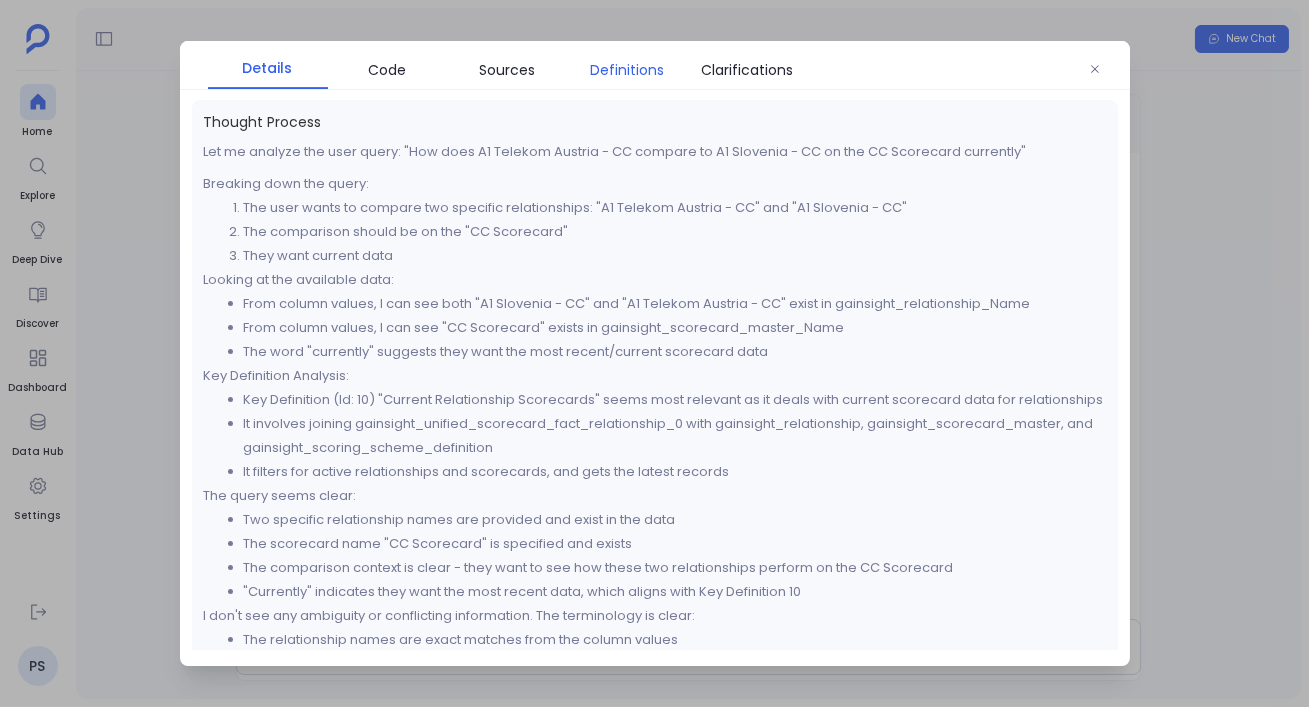 click on "Definitions" at bounding box center [628, 70] 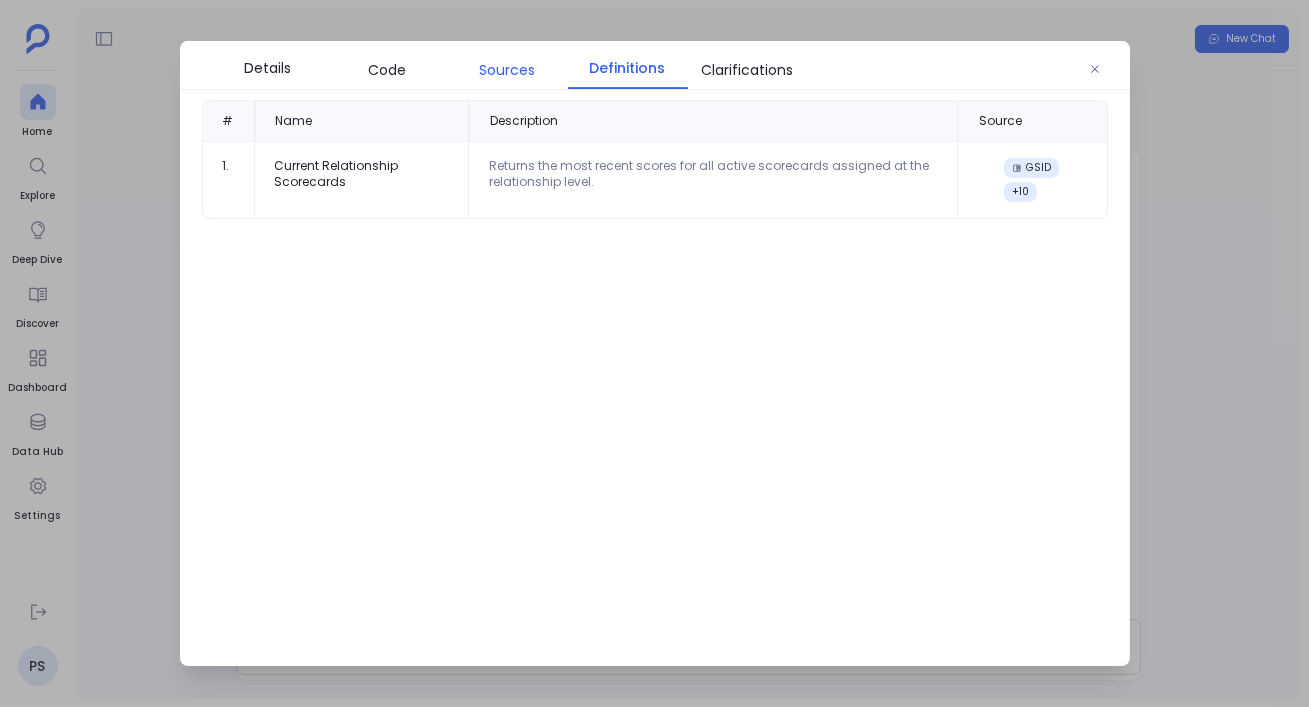 click on "Sources" at bounding box center [508, 70] 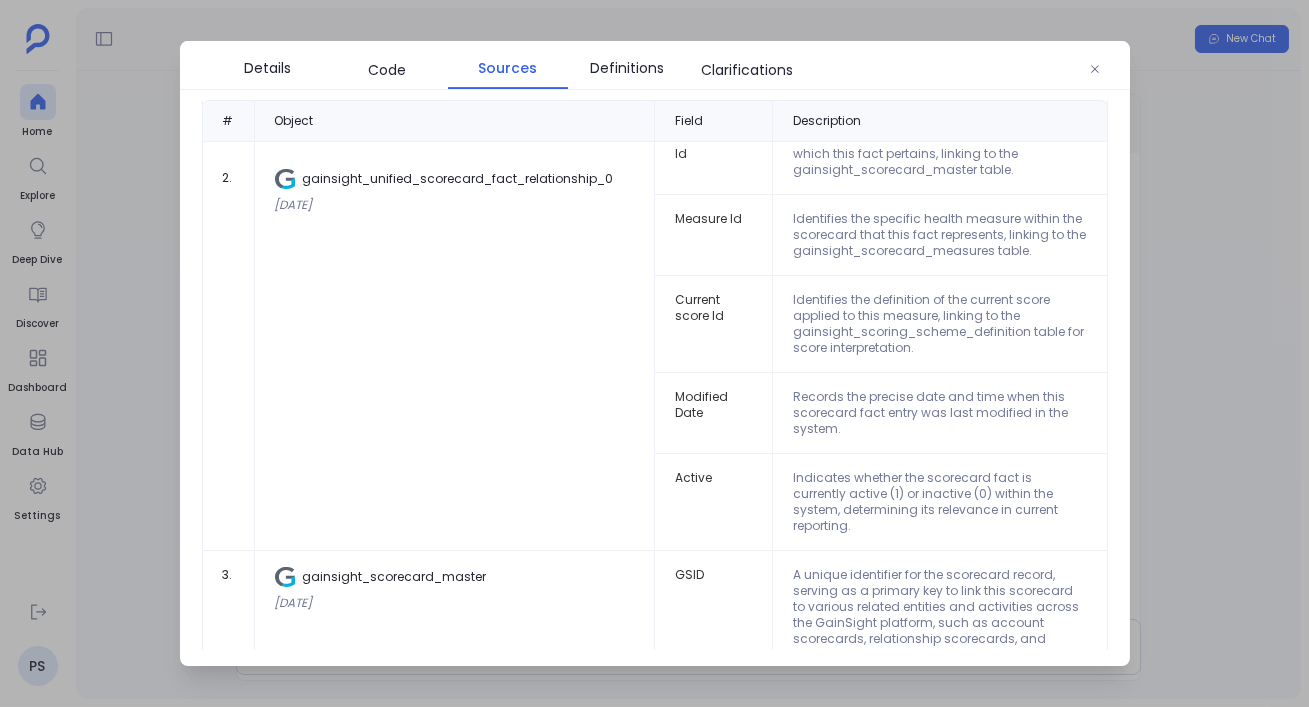 scroll, scrollTop: 354, scrollLeft: 0, axis: vertical 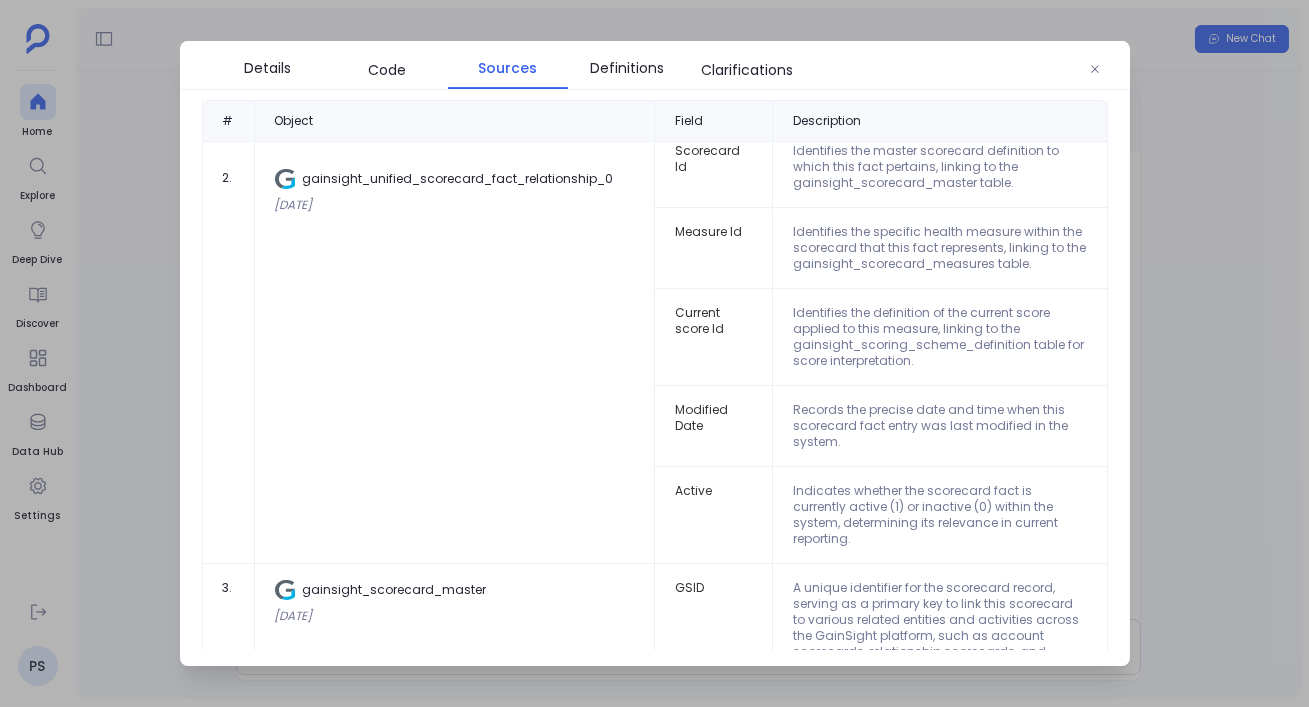 click at bounding box center [654, 353] 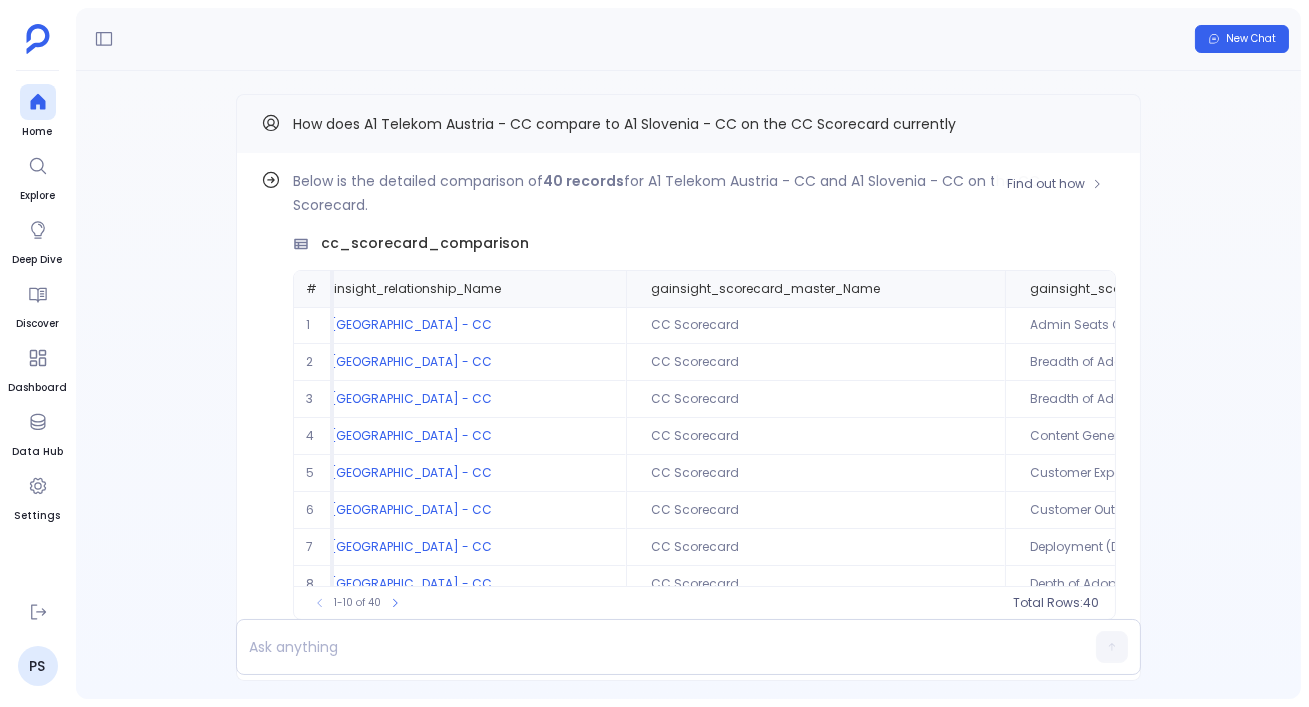 scroll, scrollTop: 0, scrollLeft: 0, axis: both 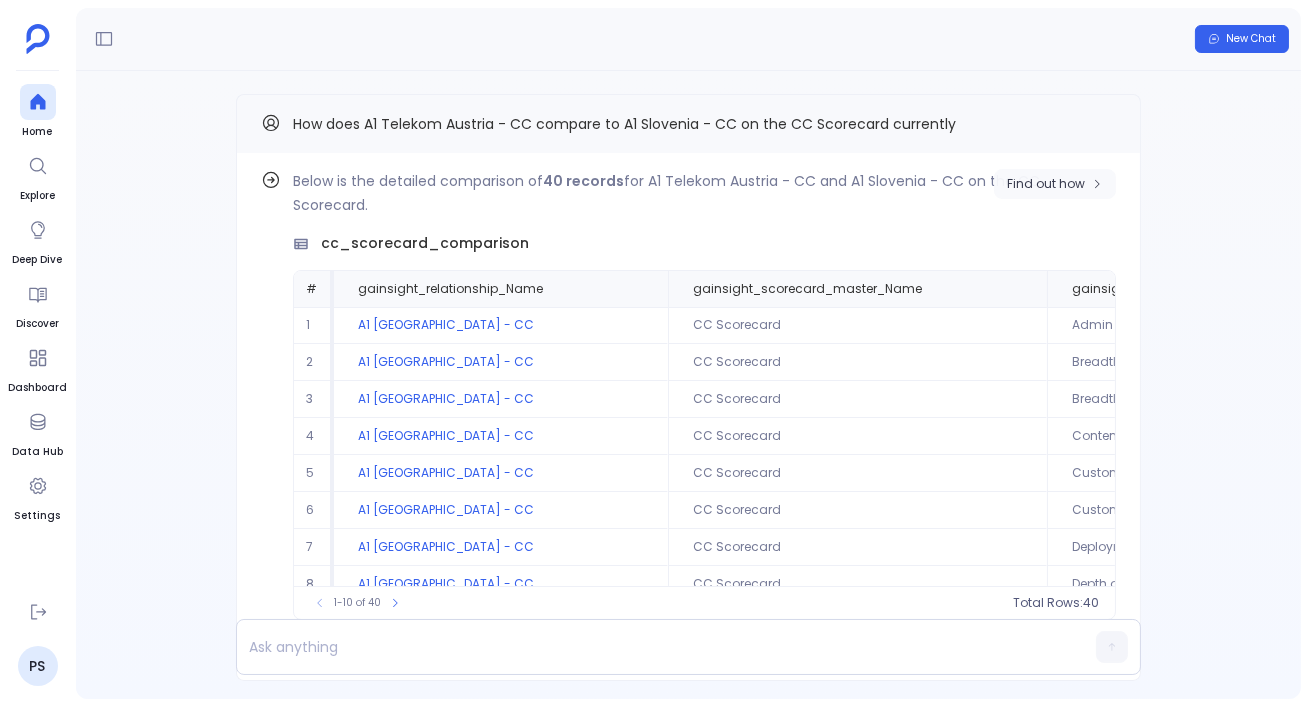 click on "Find out how" at bounding box center [1055, 184] 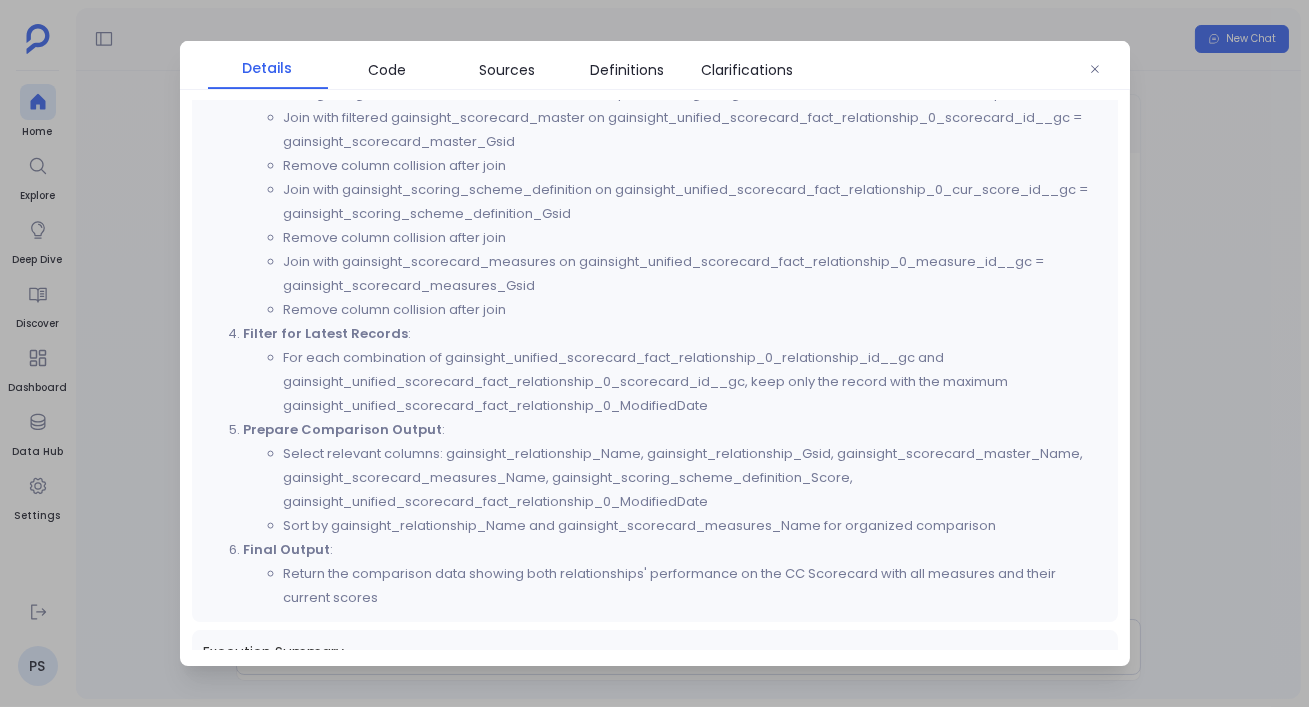 scroll, scrollTop: 1076, scrollLeft: 0, axis: vertical 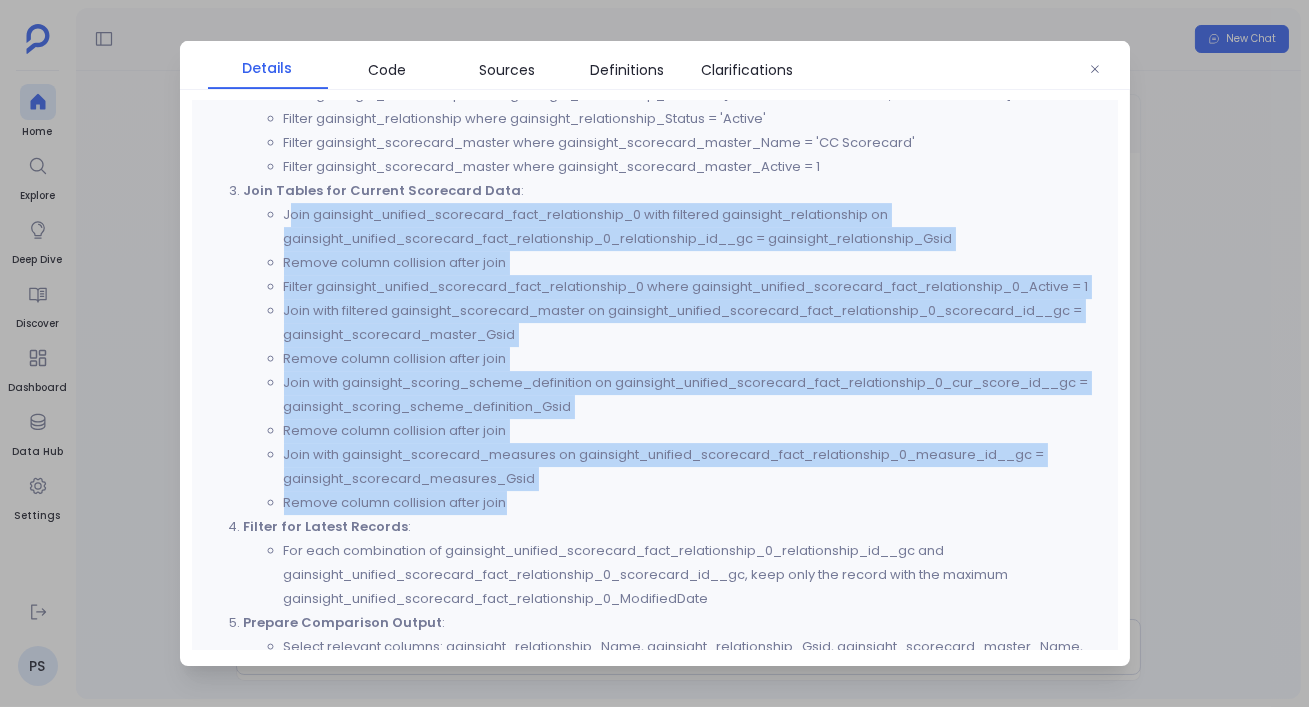 drag, startPoint x: 289, startPoint y: 212, endPoint x: 554, endPoint y: 505, distance: 395.062 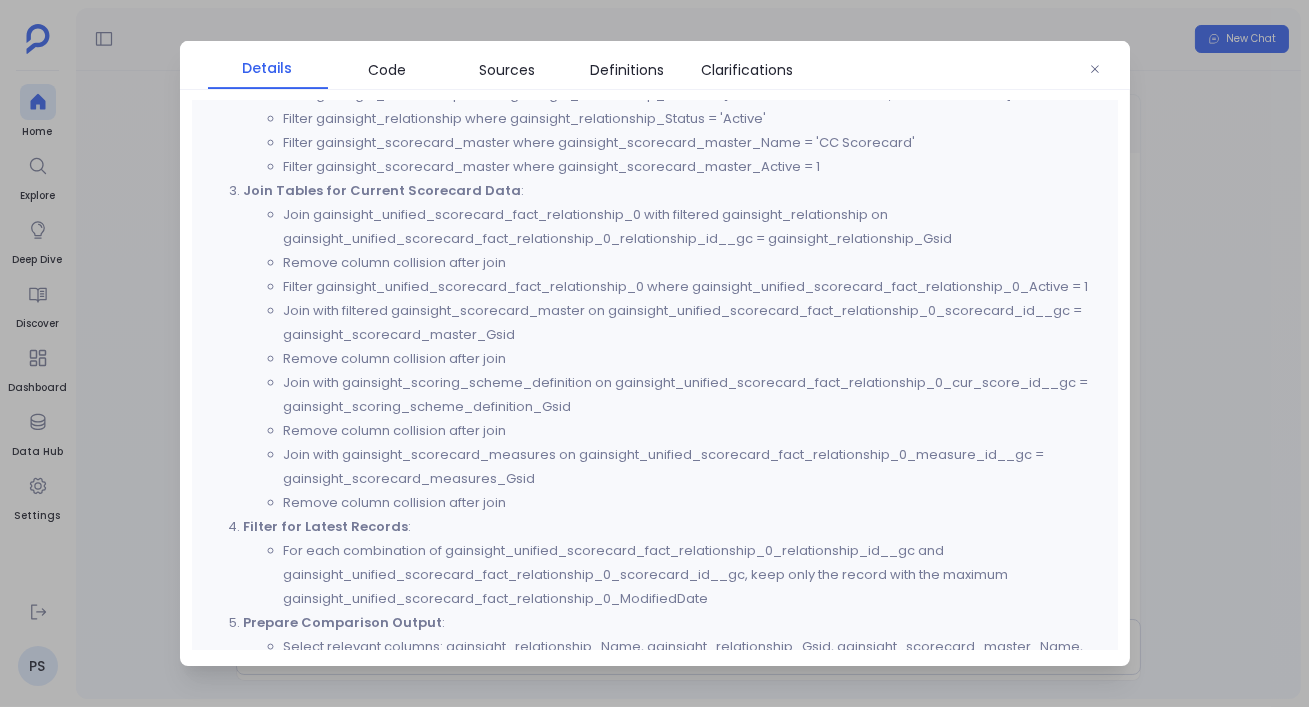 click on "Filter gainsight_unified_scorecard_fact_relationship_0 where gainsight_unified_scorecard_fact_relationship_0_Active = 1" at bounding box center [695, 287] 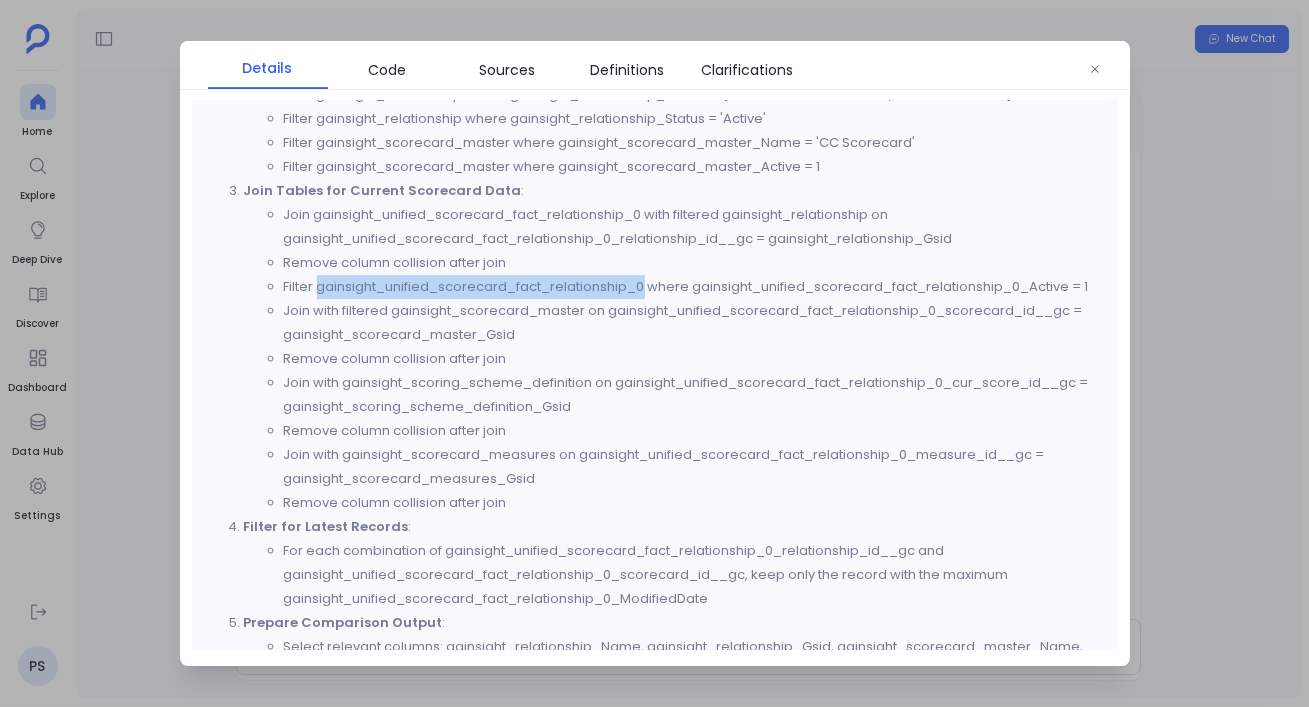 click on "Filter gainsight_unified_scorecard_fact_relationship_0 where gainsight_unified_scorecard_fact_relationship_0_Active = 1" at bounding box center (695, 287) 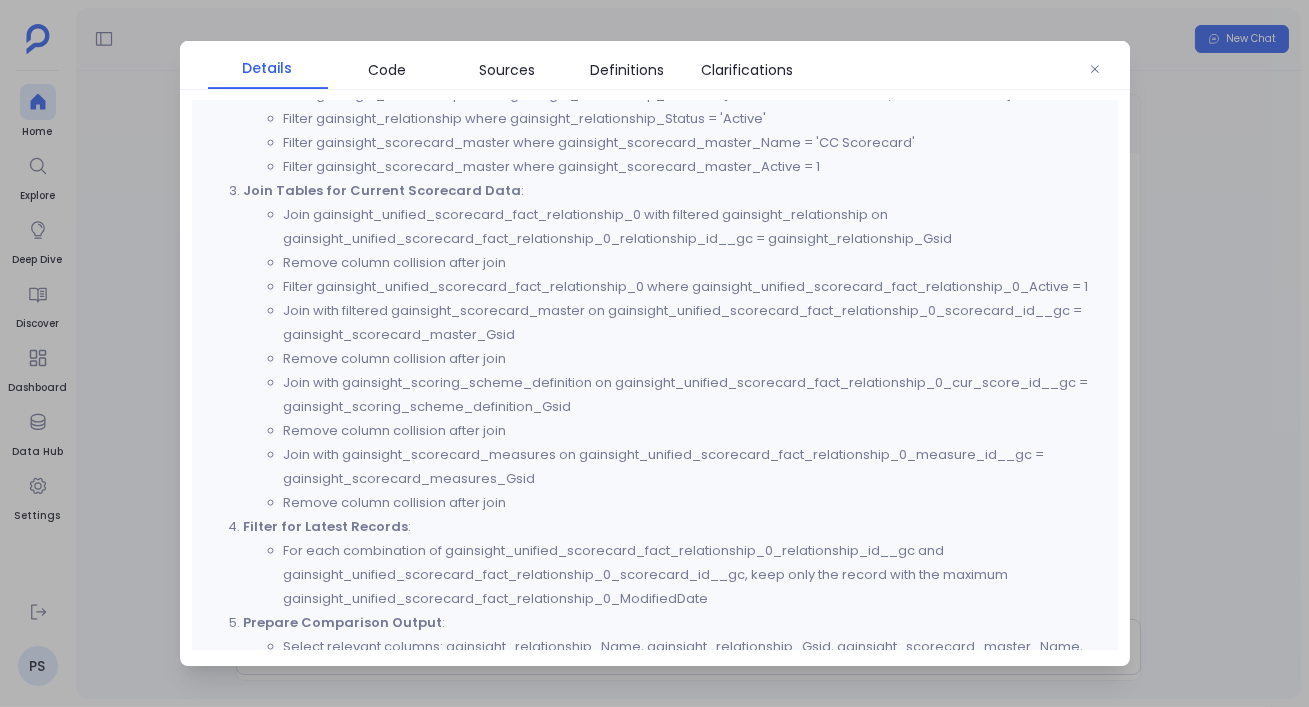 click on "Join gainsight_unified_scorecard_fact_relationship_0 with filtered gainsight_relationship on gainsight_unified_scorecard_fact_relationship_0_relationship_id__gc = gainsight_relationship_Gsid" at bounding box center [695, 227] 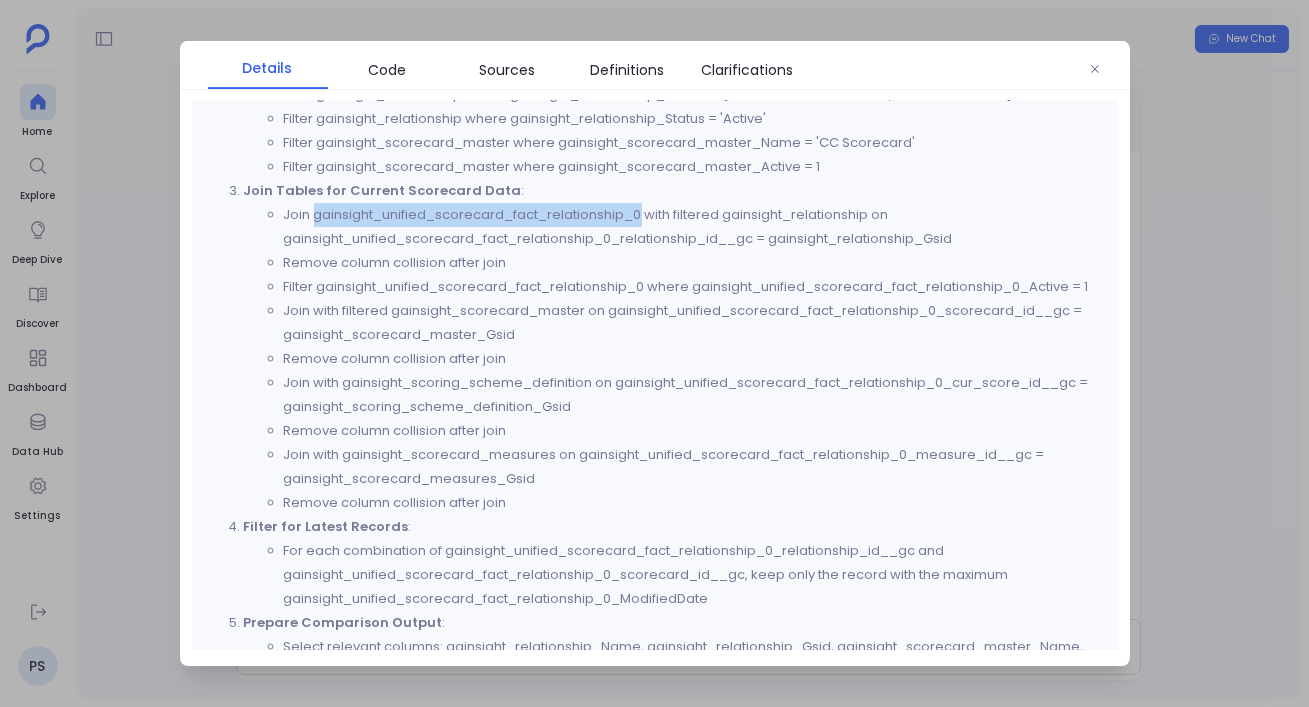 click on "Join gainsight_unified_scorecard_fact_relationship_0 with filtered gainsight_relationship on gainsight_unified_scorecard_fact_relationship_0_relationship_id__gc = gainsight_relationship_Gsid" at bounding box center (695, 227) 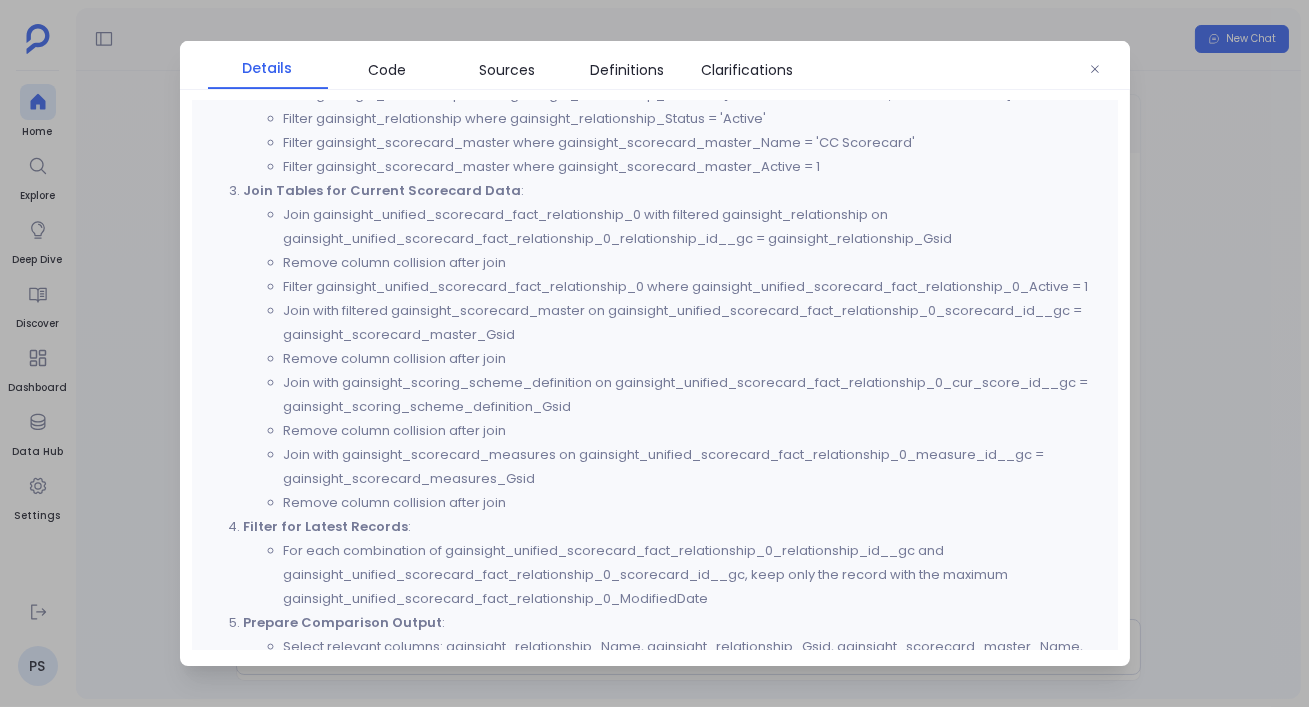 click at bounding box center [654, 353] 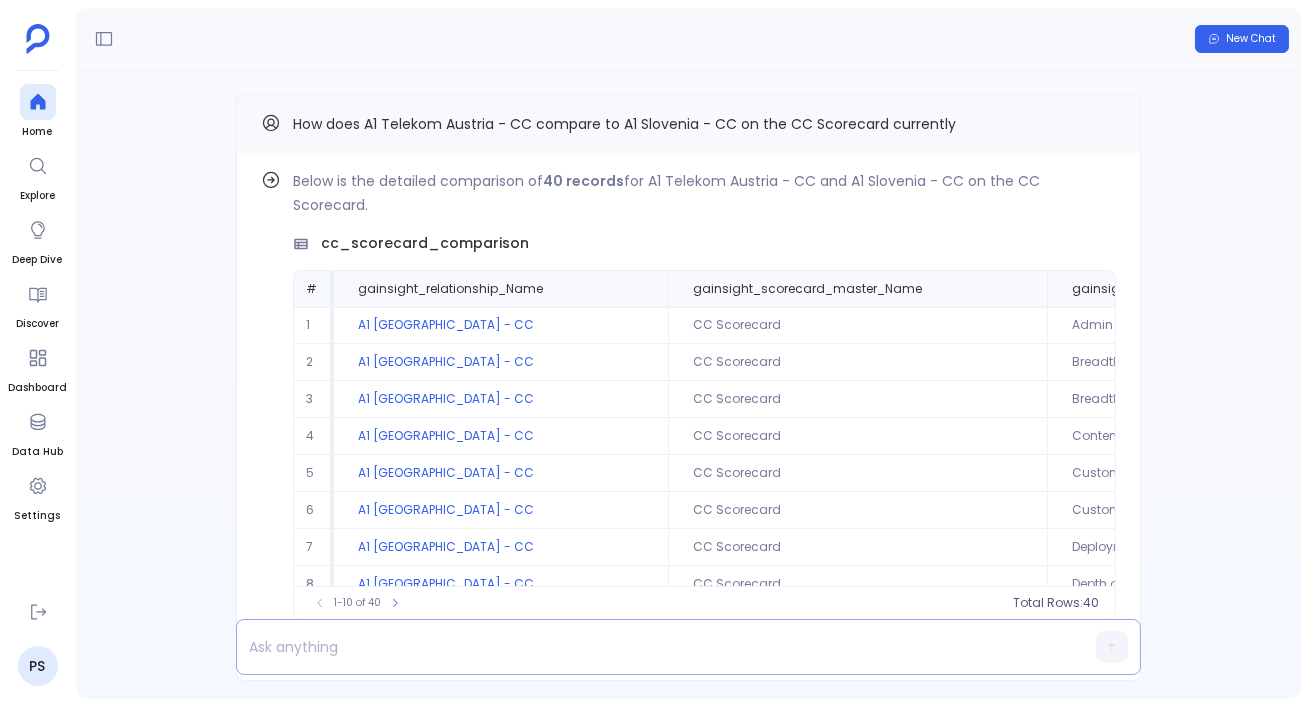 click at bounding box center [650, 647] 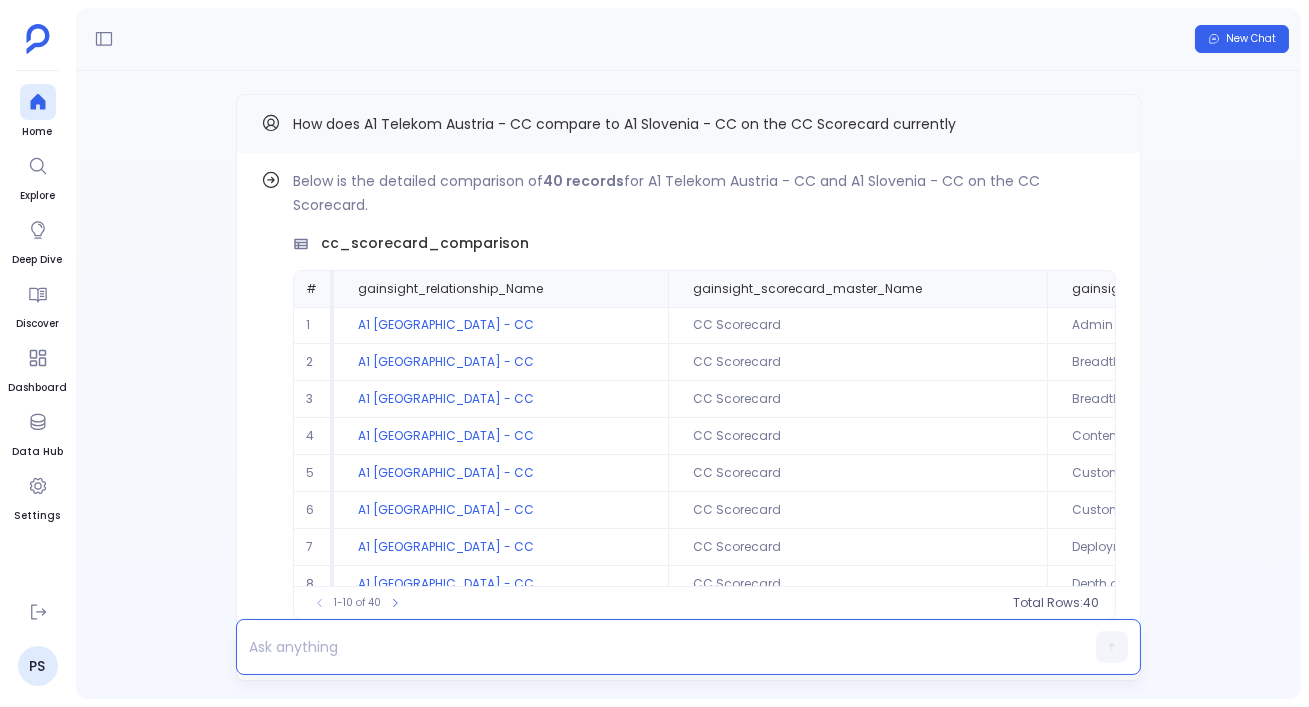 type 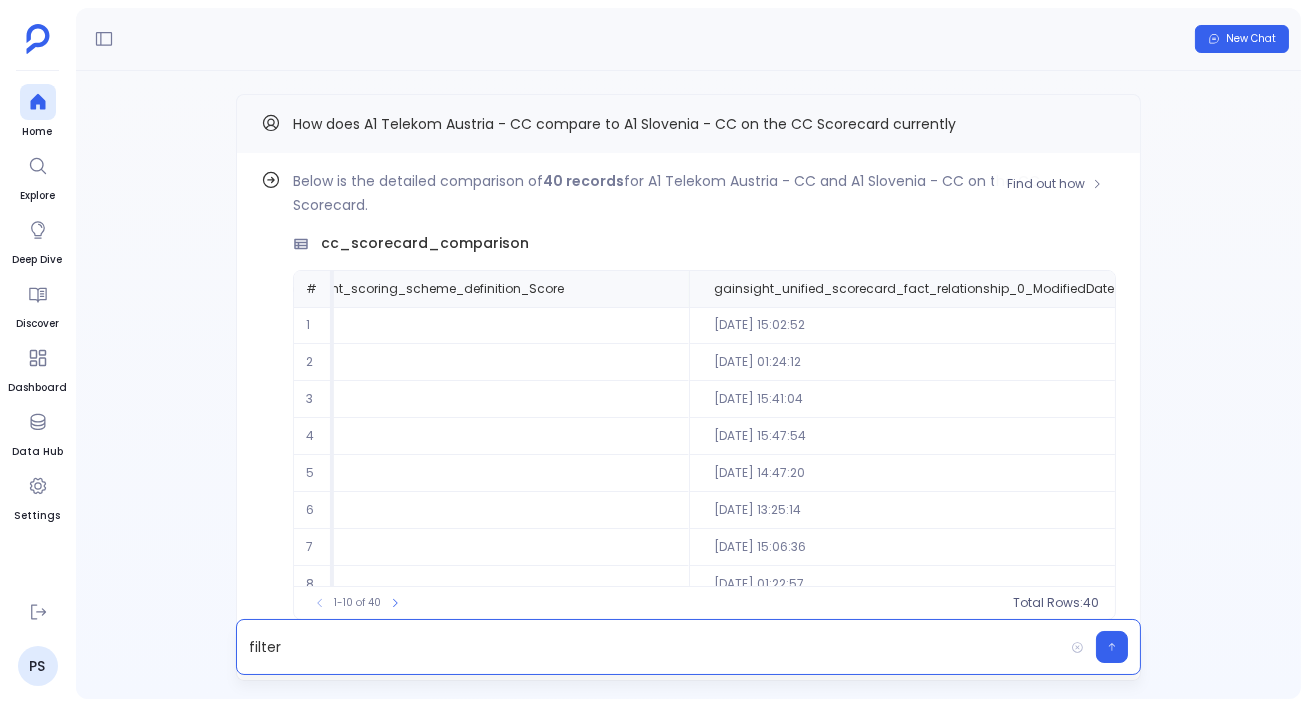 scroll, scrollTop: 0, scrollLeft: 1286, axis: horizontal 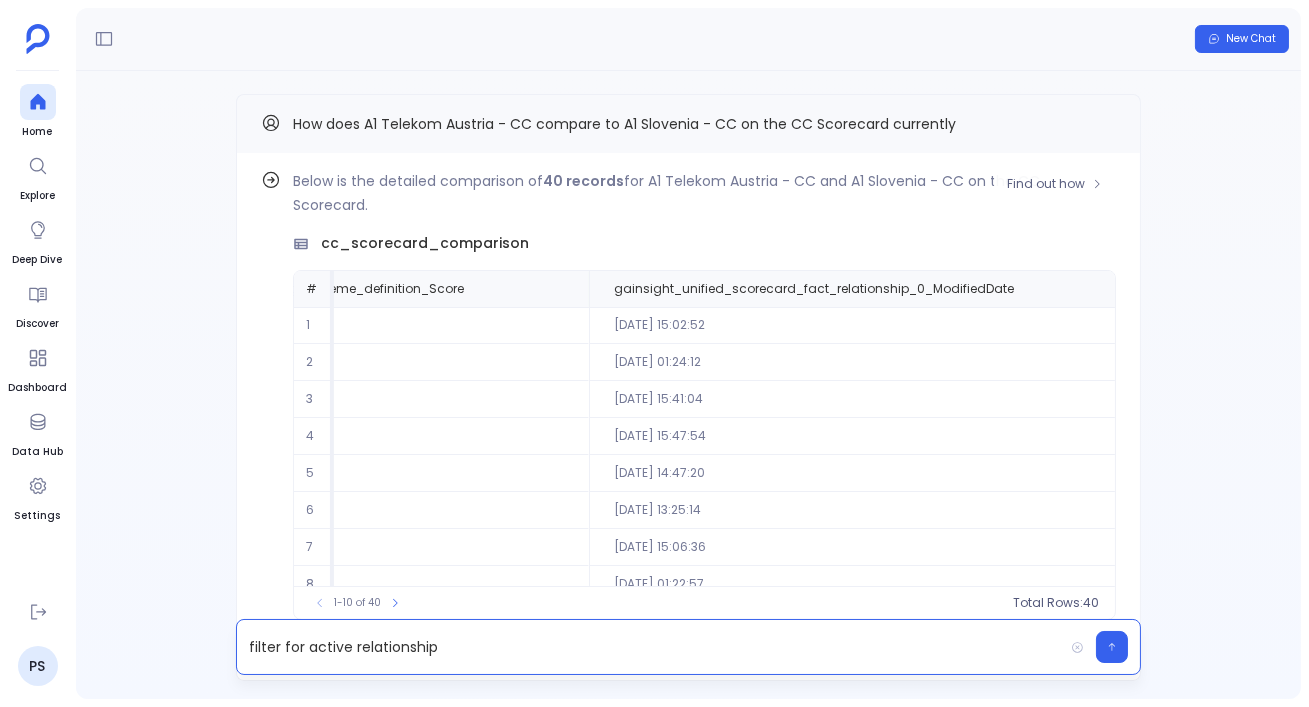 click on "Below is the detailed comparison of  40 records  for A1 Telekom Austria - CC and A1 Slovenia - CC on the CC Scorecard." at bounding box center [704, 193] 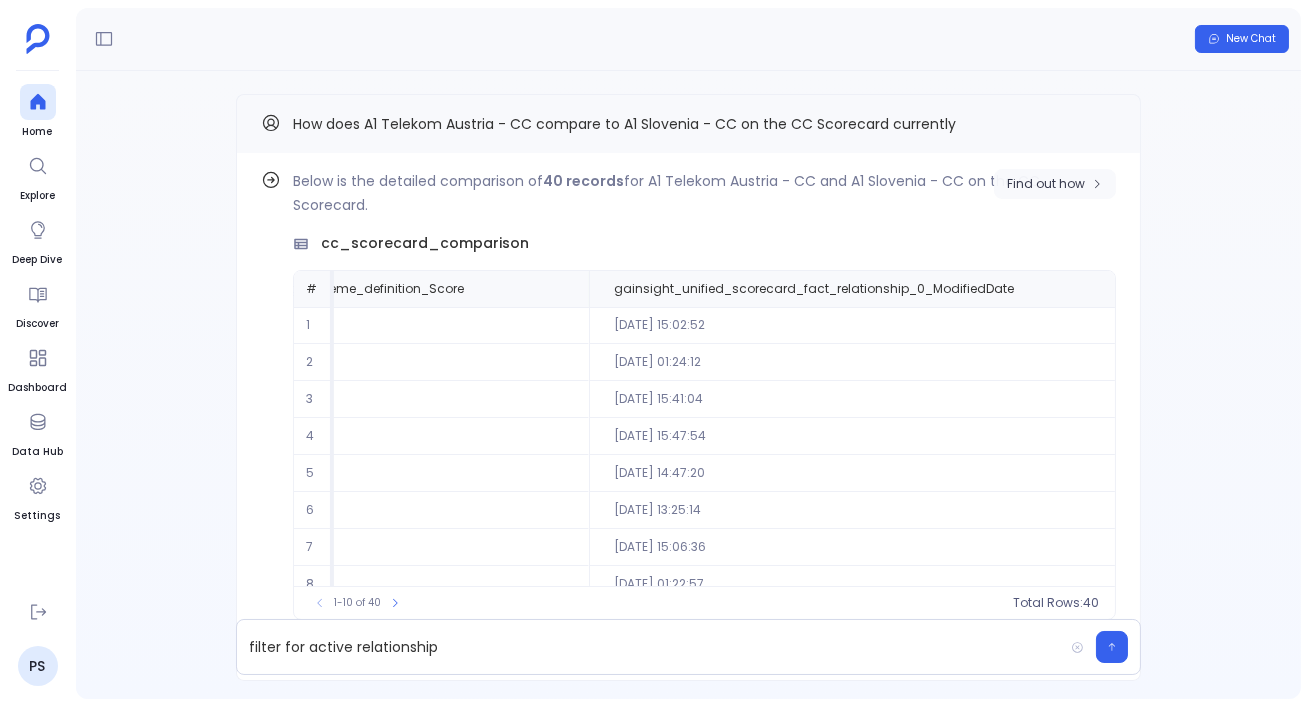 click on "Find out how" at bounding box center (1055, 184) 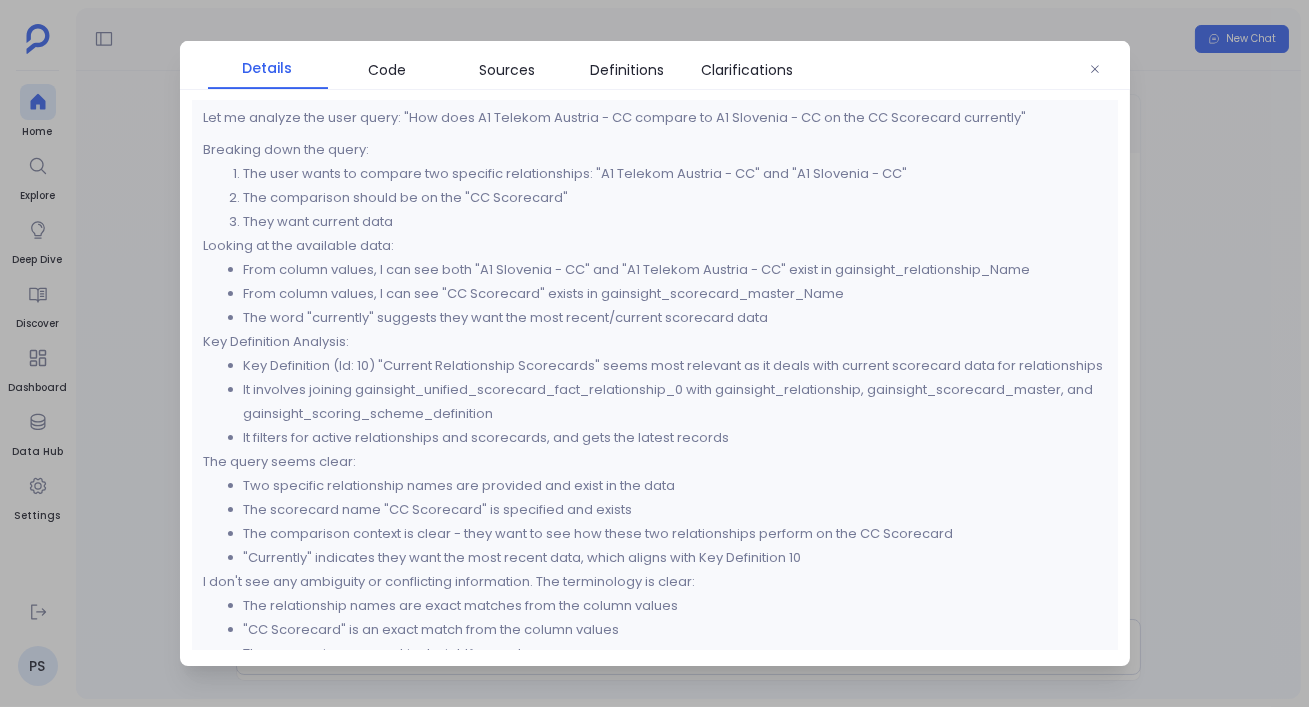 scroll, scrollTop: 46, scrollLeft: 0, axis: vertical 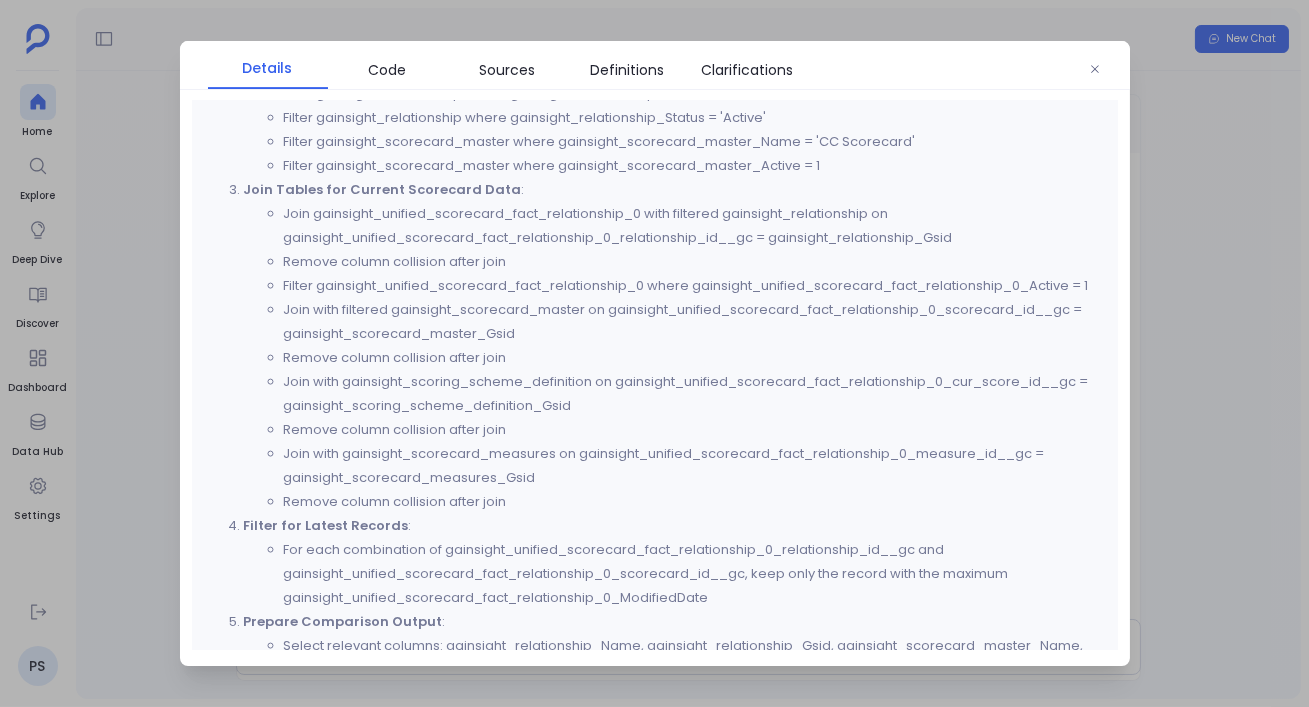 click on "Join with gainsight_scoring_scheme_definition on gainsight_unified_scorecard_fact_relationship_0_cur_score_id__gc = gainsight_scoring_scheme_definition_Gsid" at bounding box center (695, 394) 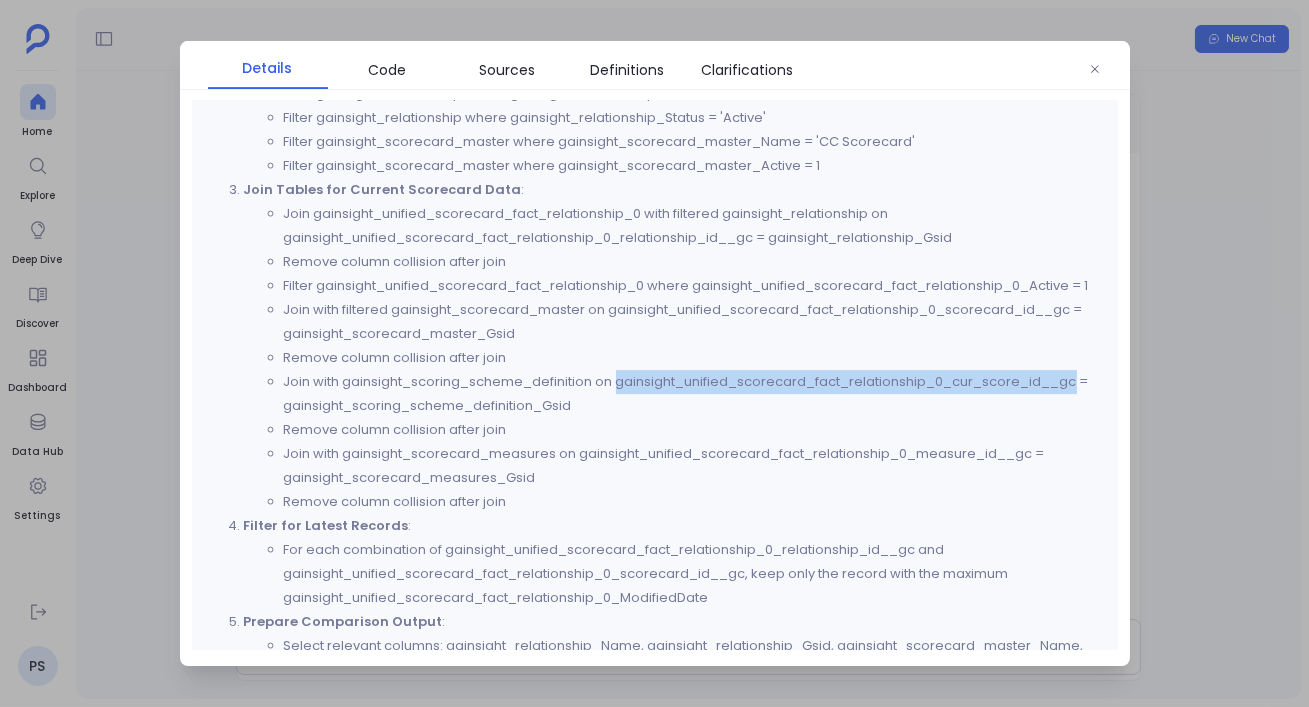 click on "Join with gainsight_scoring_scheme_definition on gainsight_unified_scorecard_fact_relationship_0_cur_score_id__gc = gainsight_scoring_scheme_definition_Gsid" at bounding box center (695, 394) 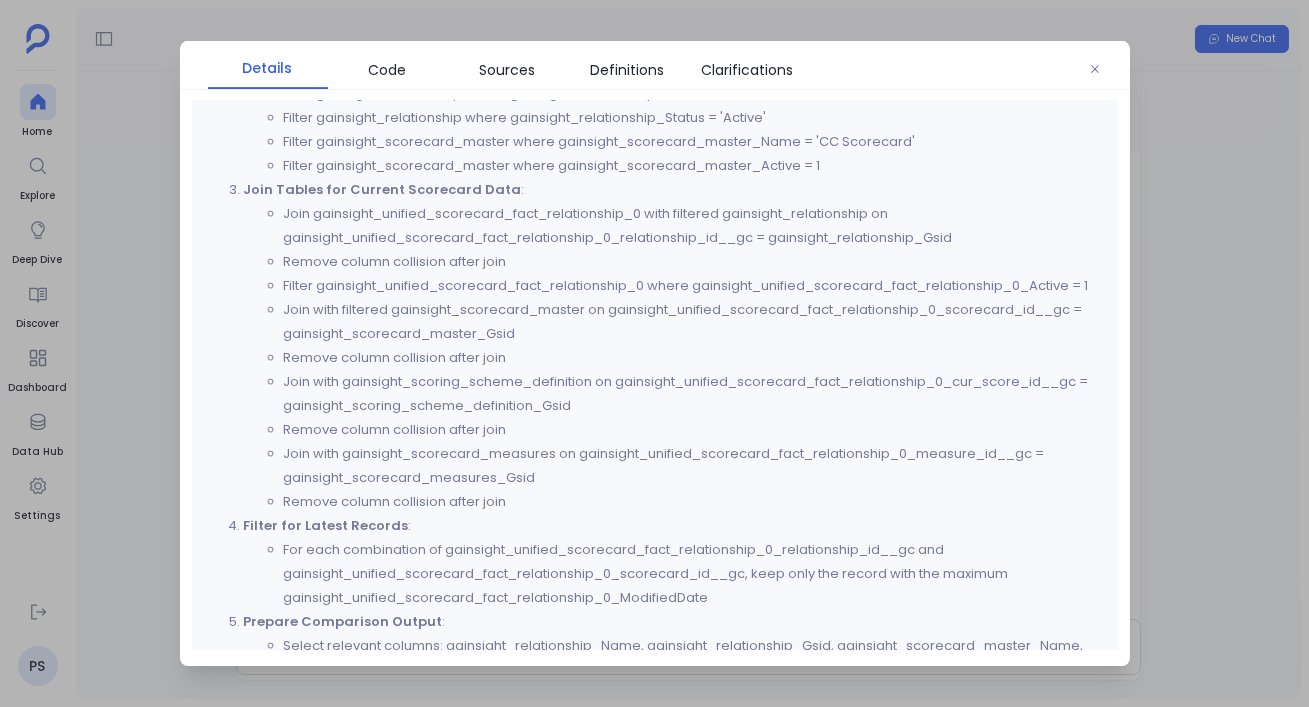 click on "Join with filtered gainsight_scorecard_master on gainsight_unified_scorecard_fact_relationship_0_scorecard_id__gc = gainsight_scorecard_master_Gsid" at bounding box center [695, 322] 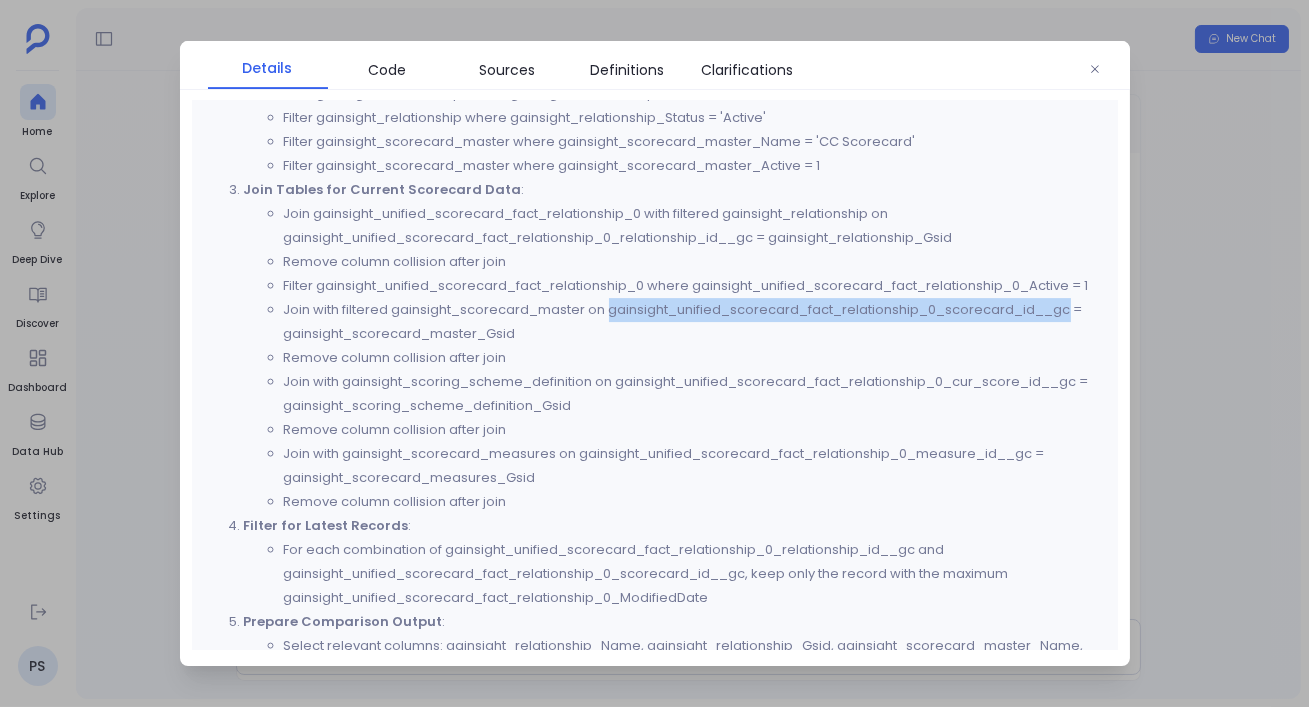 click on "Join with filtered gainsight_scorecard_master on gainsight_unified_scorecard_fact_relationship_0_scorecard_id__gc = gainsight_scorecard_master_Gsid" at bounding box center (695, 322) 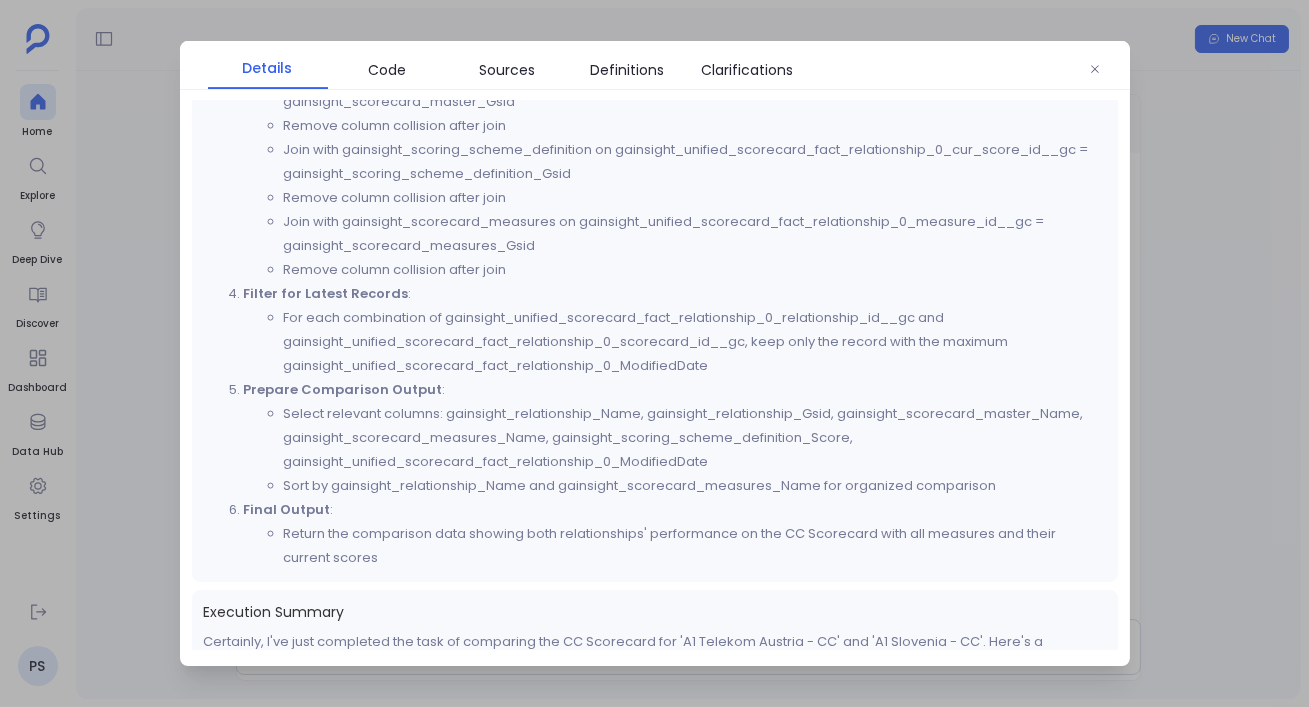 scroll, scrollTop: 1127, scrollLeft: 0, axis: vertical 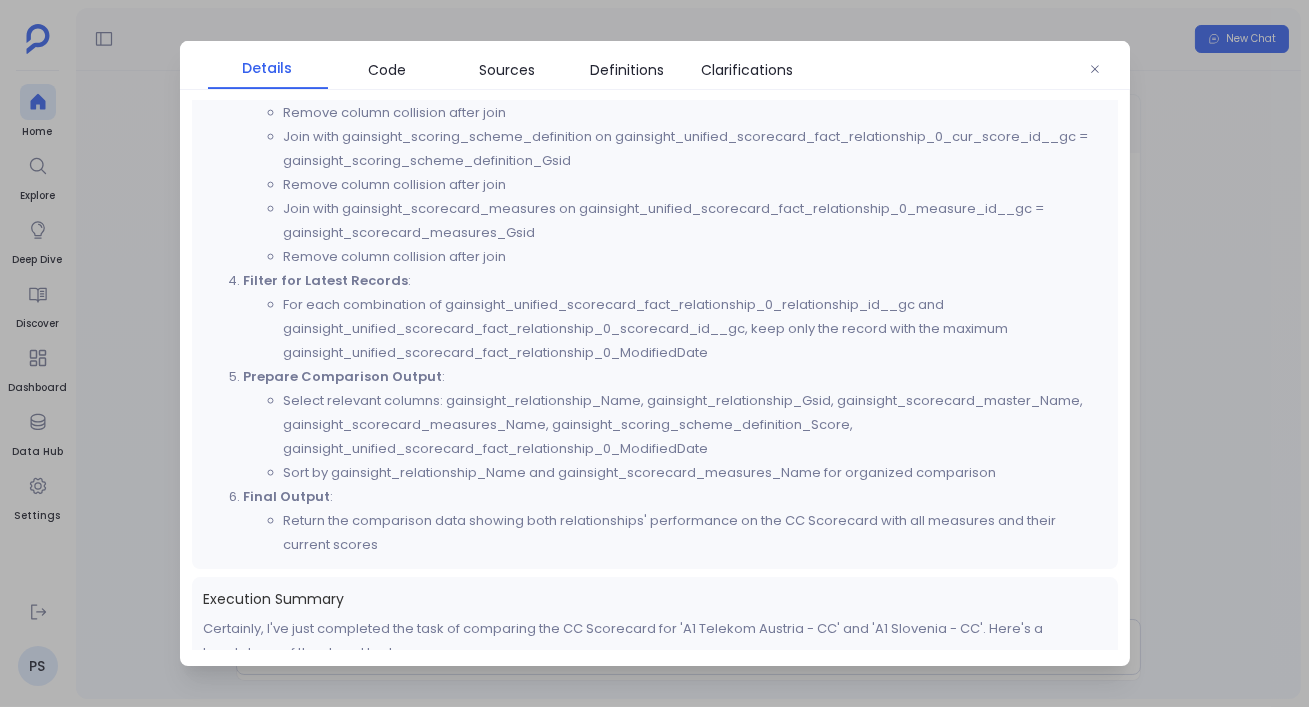 click on "For each combination of gainsight_unified_scorecard_fact_relationship_0_relationship_id__gc and gainsight_unified_scorecard_fact_relationship_0_scorecard_id__gc, keep only the record with the maximum gainsight_unified_scorecard_fact_relationship_0_ModifiedDate" at bounding box center [695, 329] 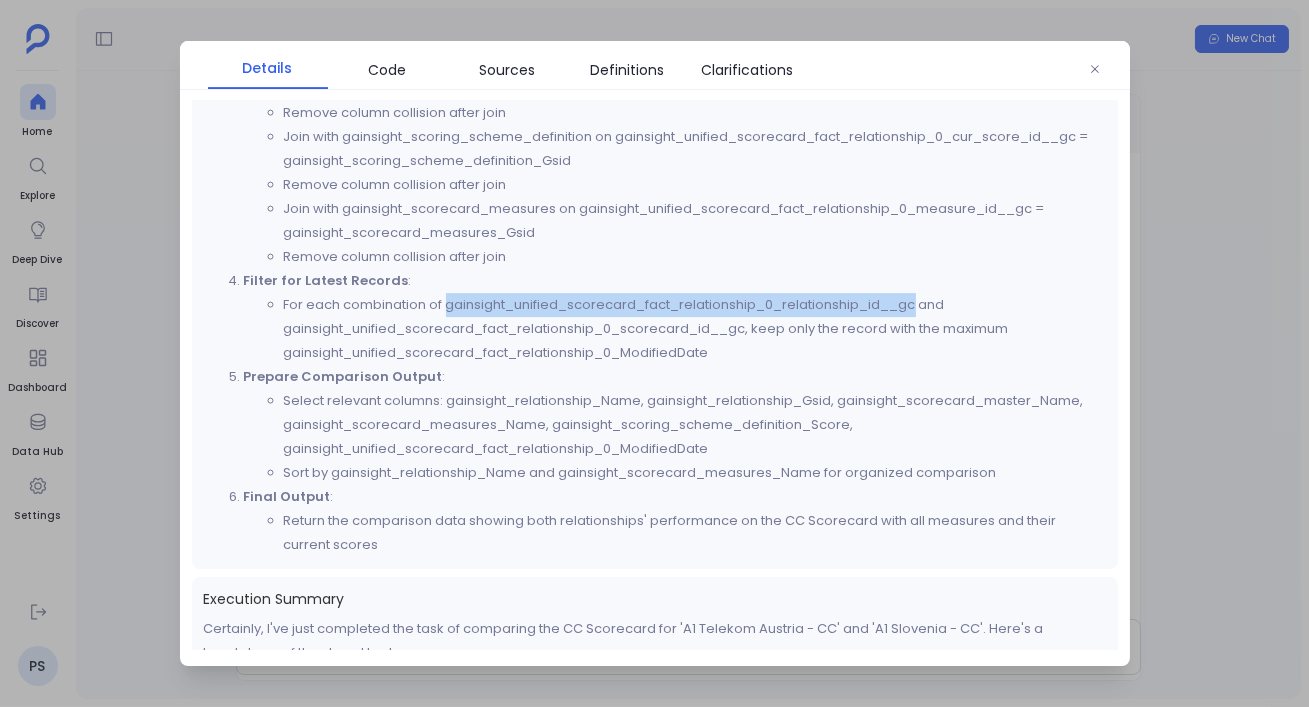 click on "For each combination of gainsight_unified_scorecard_fact_relationship_0_relationship_id__gc and gainsight_unified_scorecard_fact_relationship_0_scorecard_id__gc, keep only the record with the maximum gainsight_unified_scorecard_fact_relationship_0_ModifiedDate" at bounding box center [695, 329] 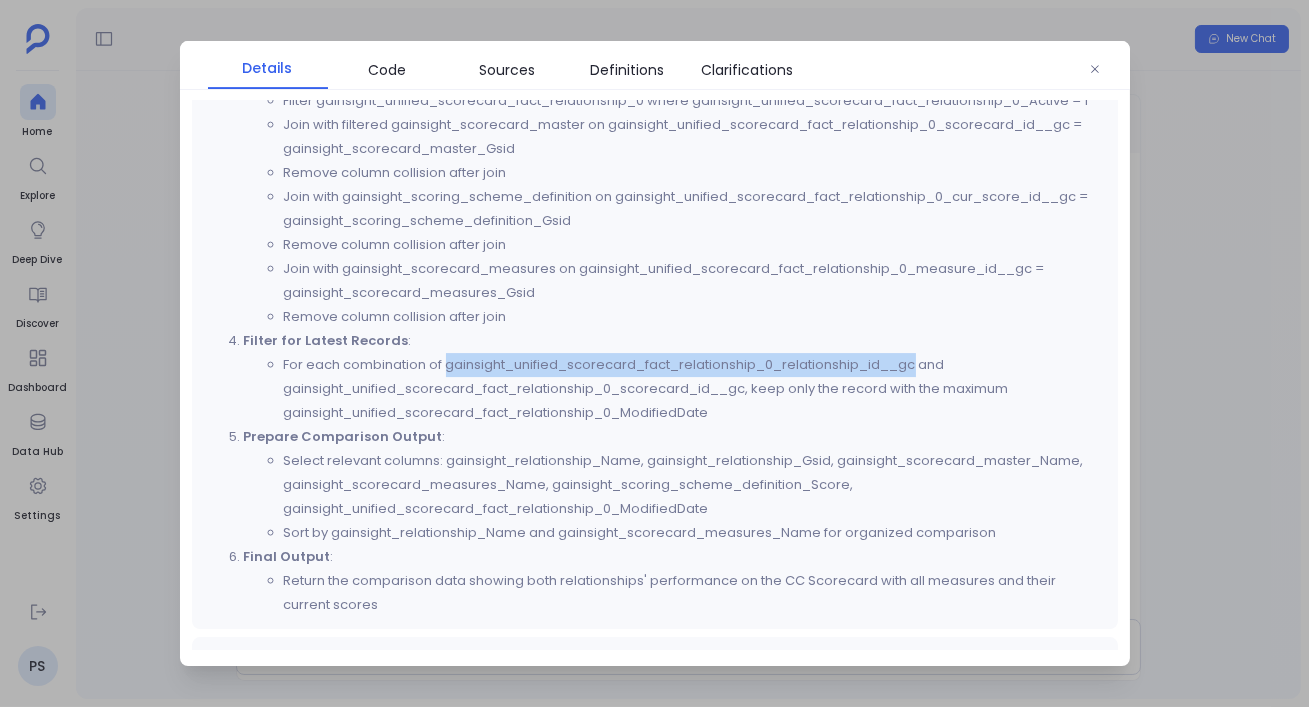 scroll, scrollTop: 1077, scrollLeft: 0, axis: vertical 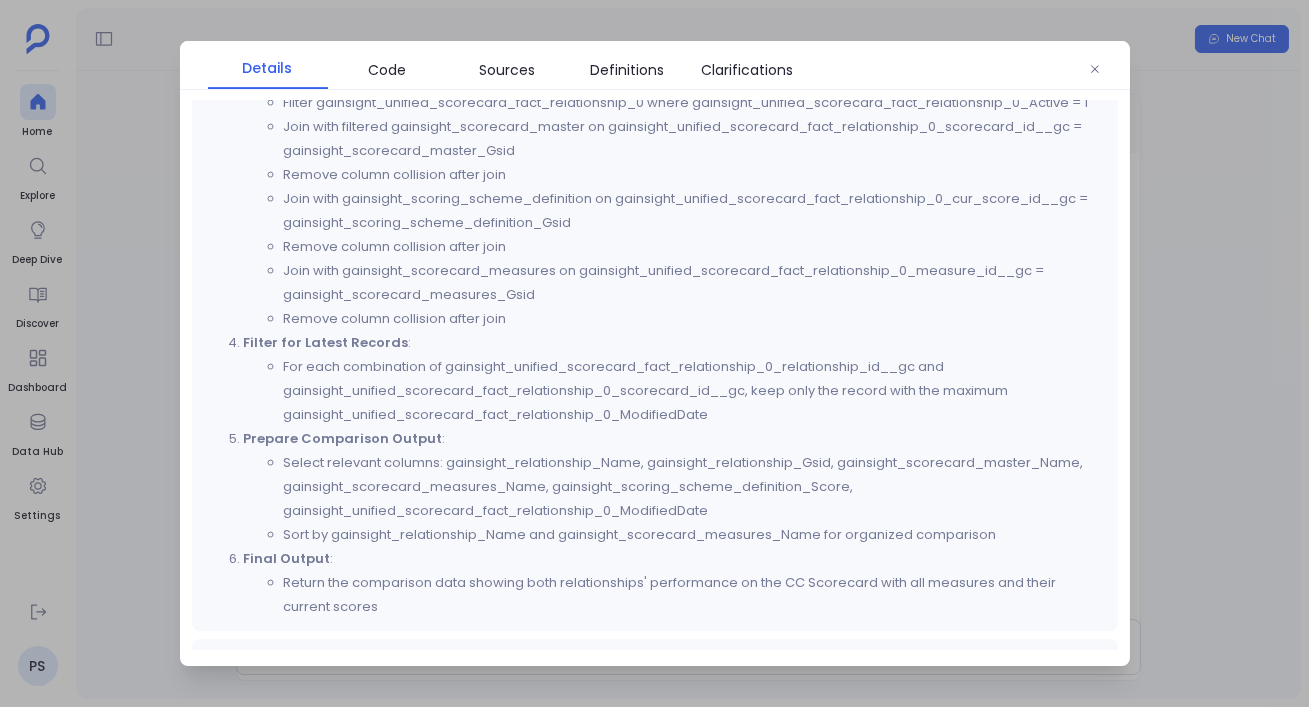 click on "Join with gainsight_scorecard_measures on gainsight_unified_scorecard_fact_relationship_0_measure_id__gc = gainsight_scorecard_measures_Gsid" at bounding box center (695, 283) 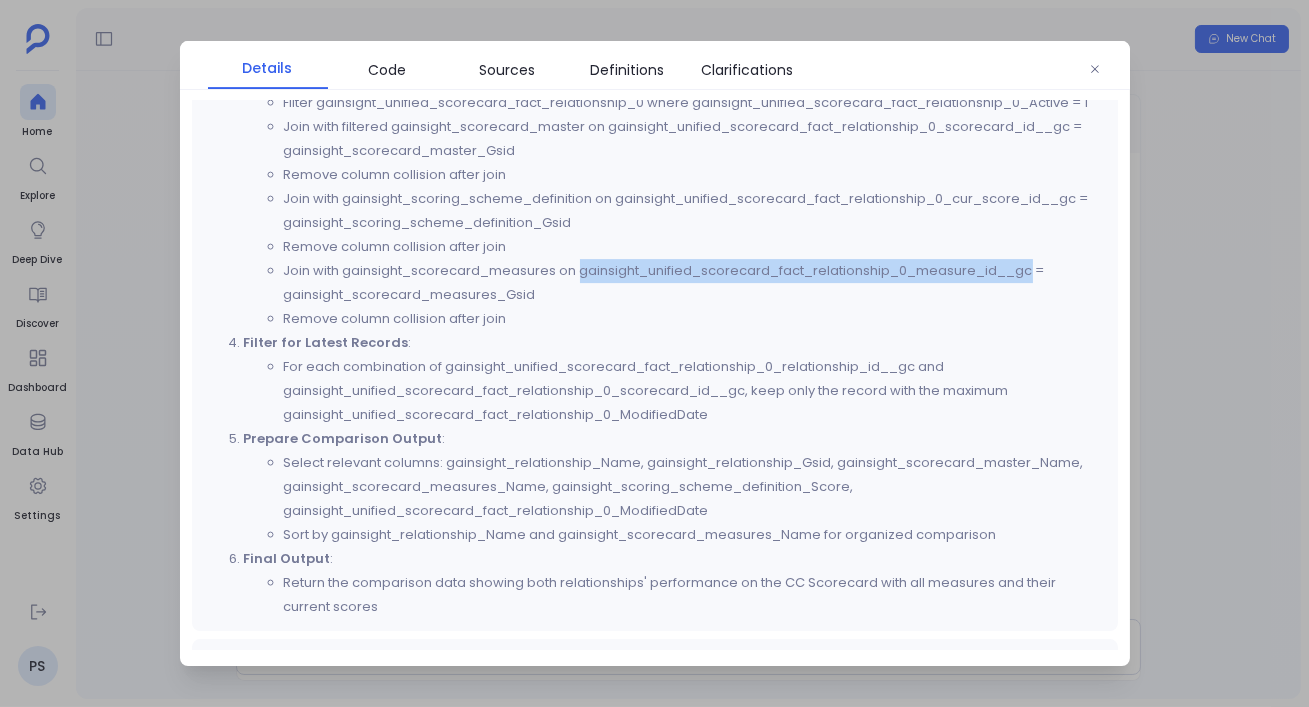 click on "Join with gainsight_scorecard_measures on gainsight_unified_scorecard_fact_relationship_0_measure_id__gc = gainsight_scorecard_measures_Gsid" at bounding box center [695, 283] 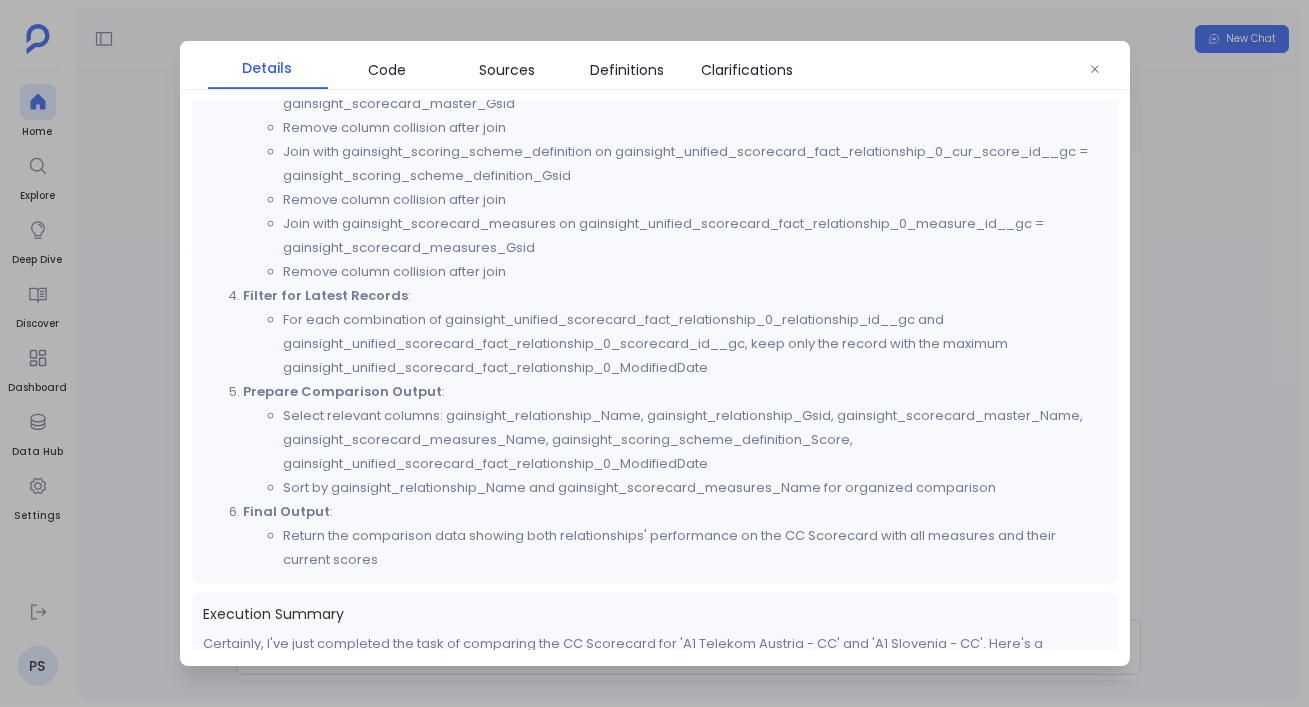 click on "Sort by gainsight_relationship_Name and gainsight_scorecard_measures_Name for organized comparison" at bounding box center [695, 488] 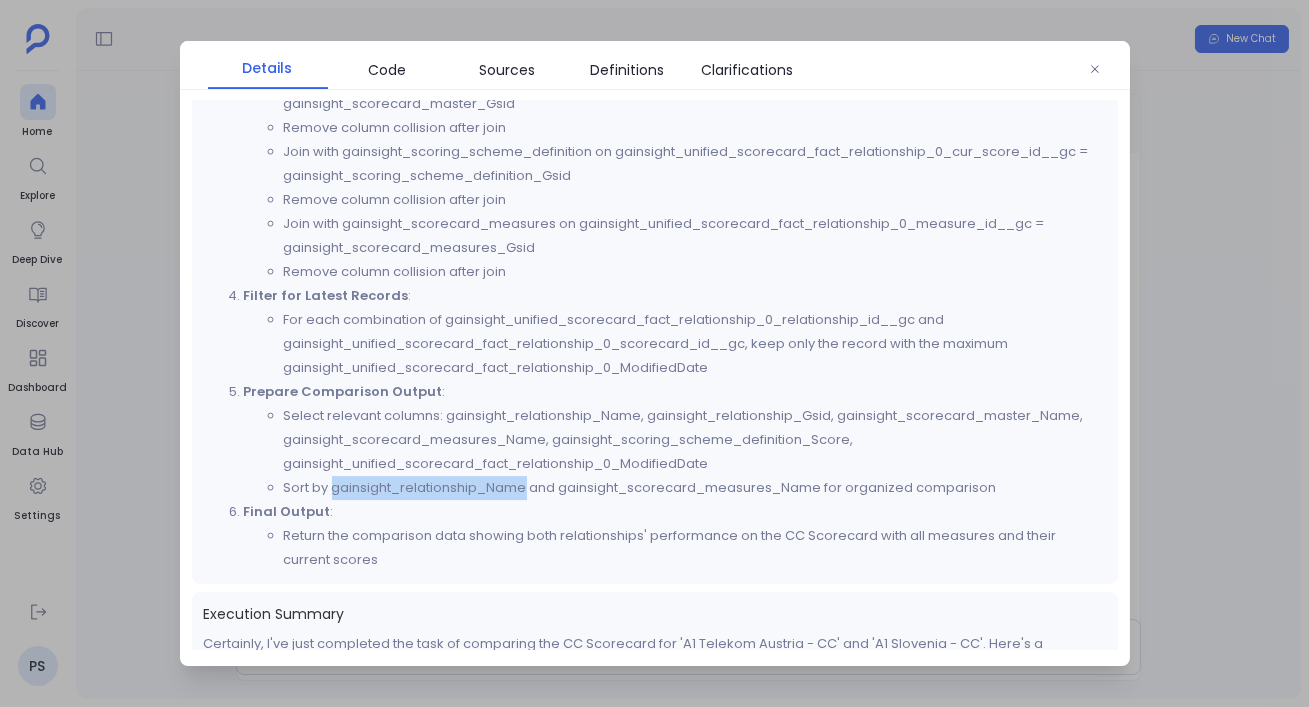 click on "Sort by gainsight_relationship_Name and gainsight_scorecard_measures_Name for organized comparison" at bounding box center (695, 488) 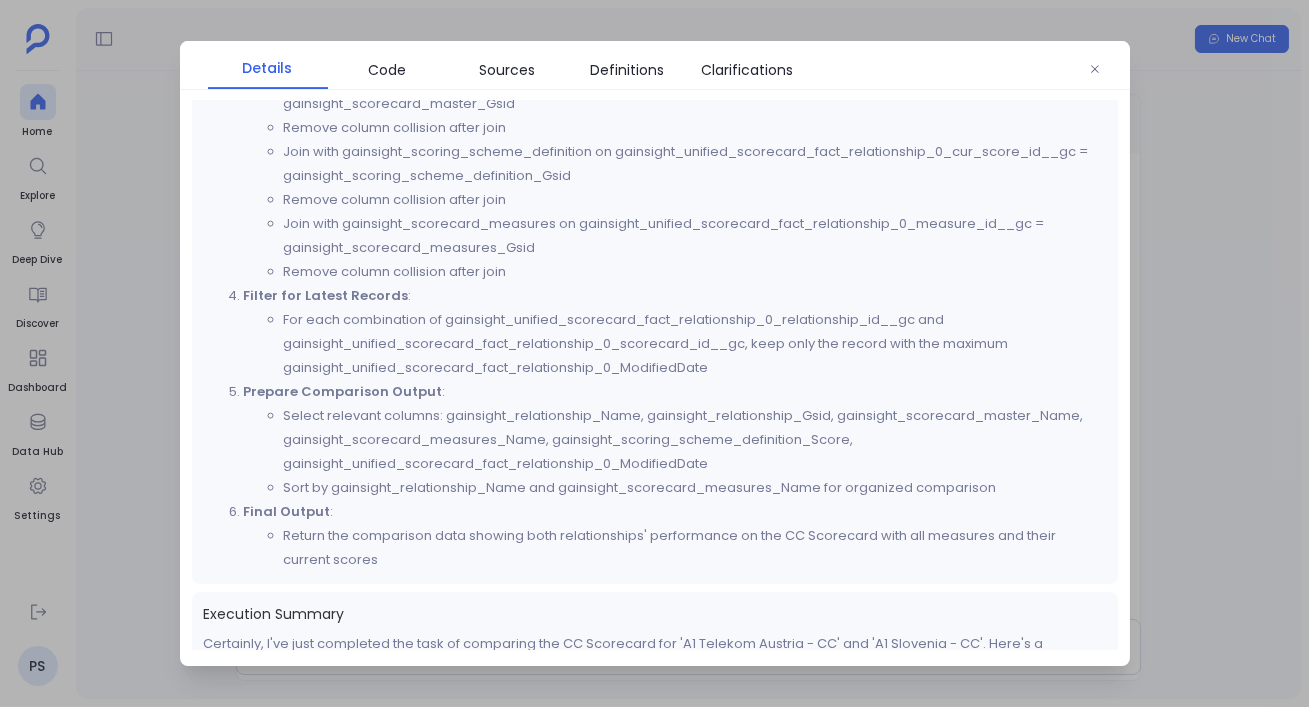click on "Sort by gainsight_relationship_Name and gainsight_scorecard_measures_Name for organized comparison" at bounding box center (695, 488) 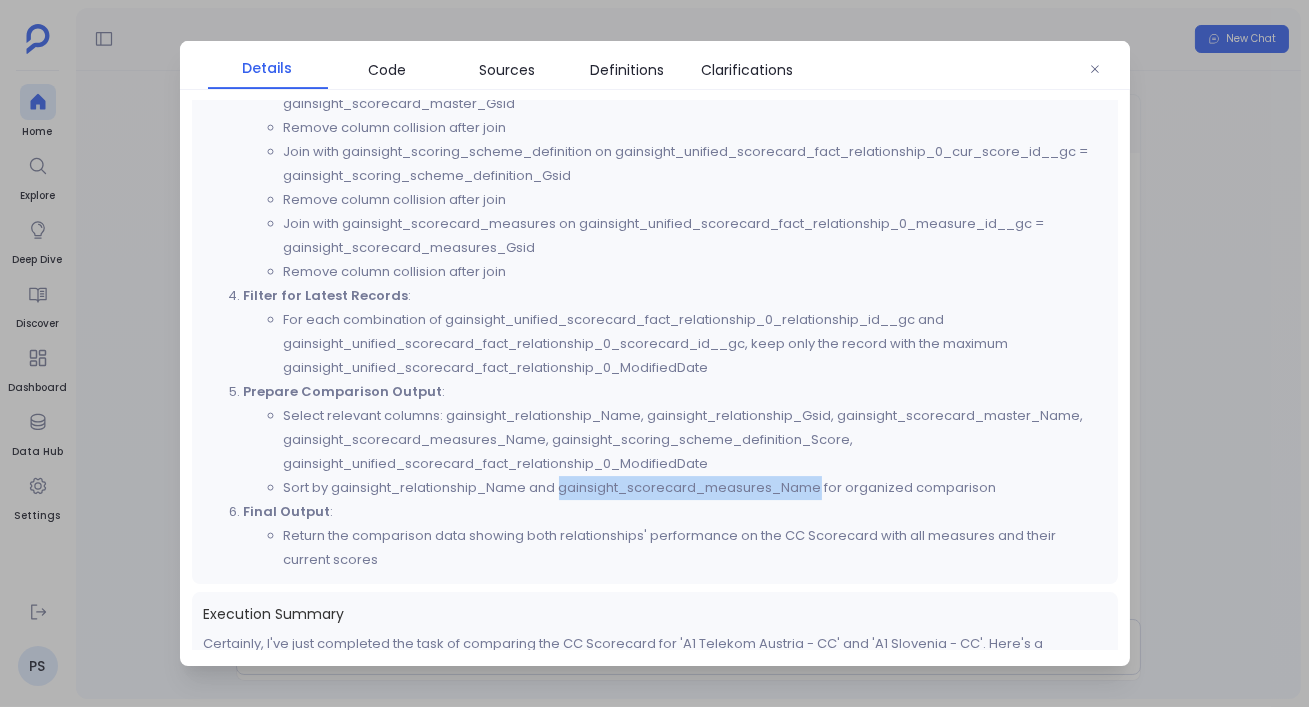 click on "Sort by gainsight_relationship_Name and gainsight_scorecard_measures_Name for organized comparison" at bounding box center [695, 488] 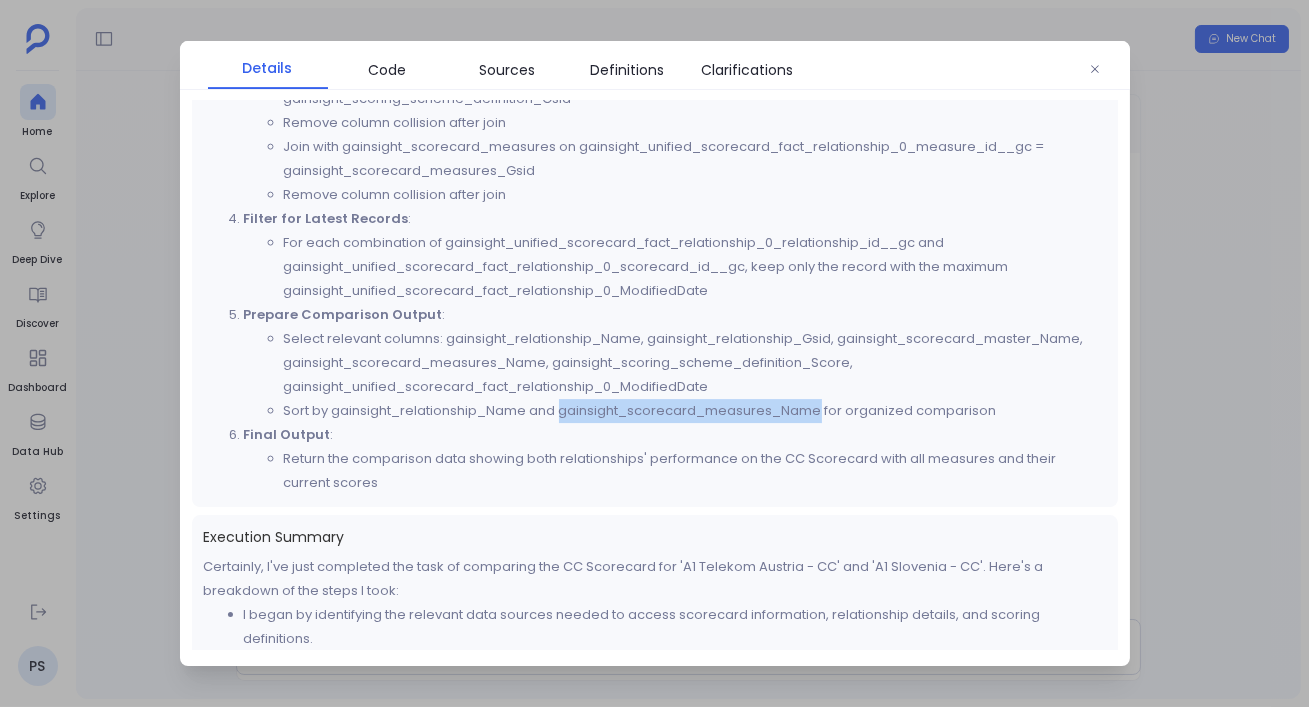 scroll, scrollTop: 1206, scrollLeft: 0, axis: vertical 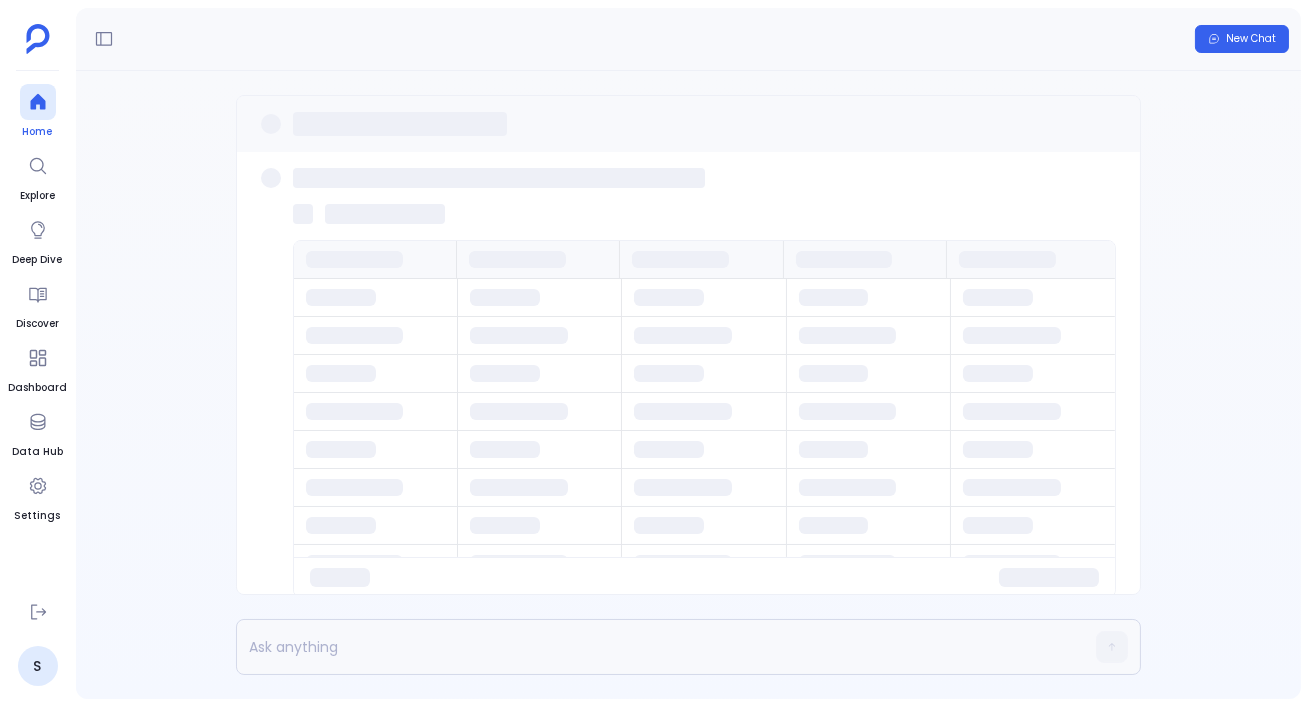 click 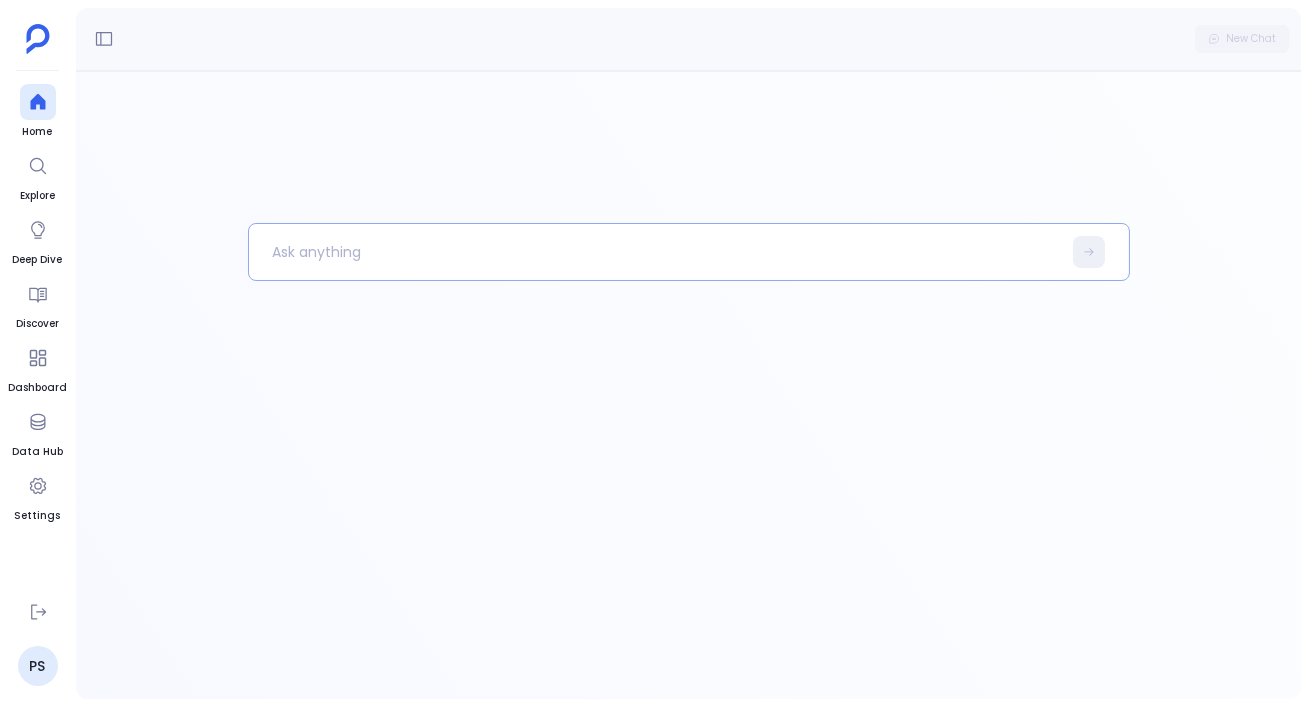 click at bounding box center [655, 252] 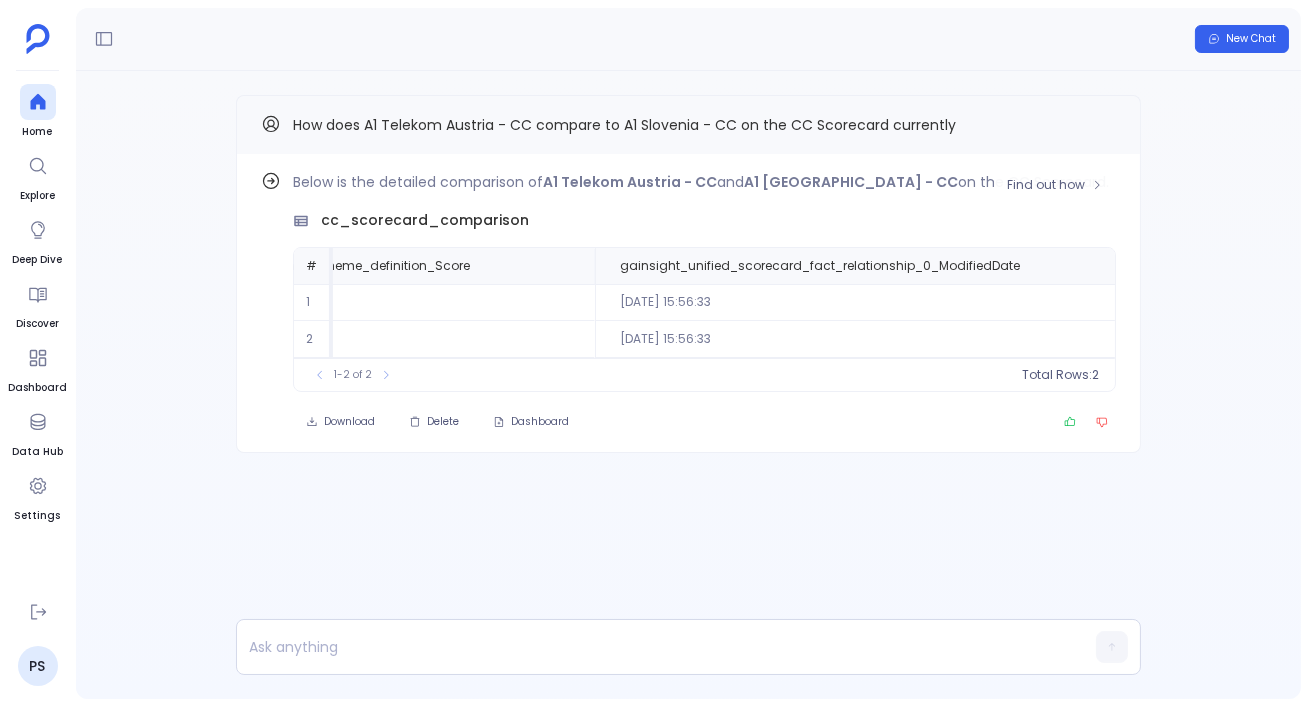 scroll, scrollTop: 0, scrollLeft: 902, axis: horizontal 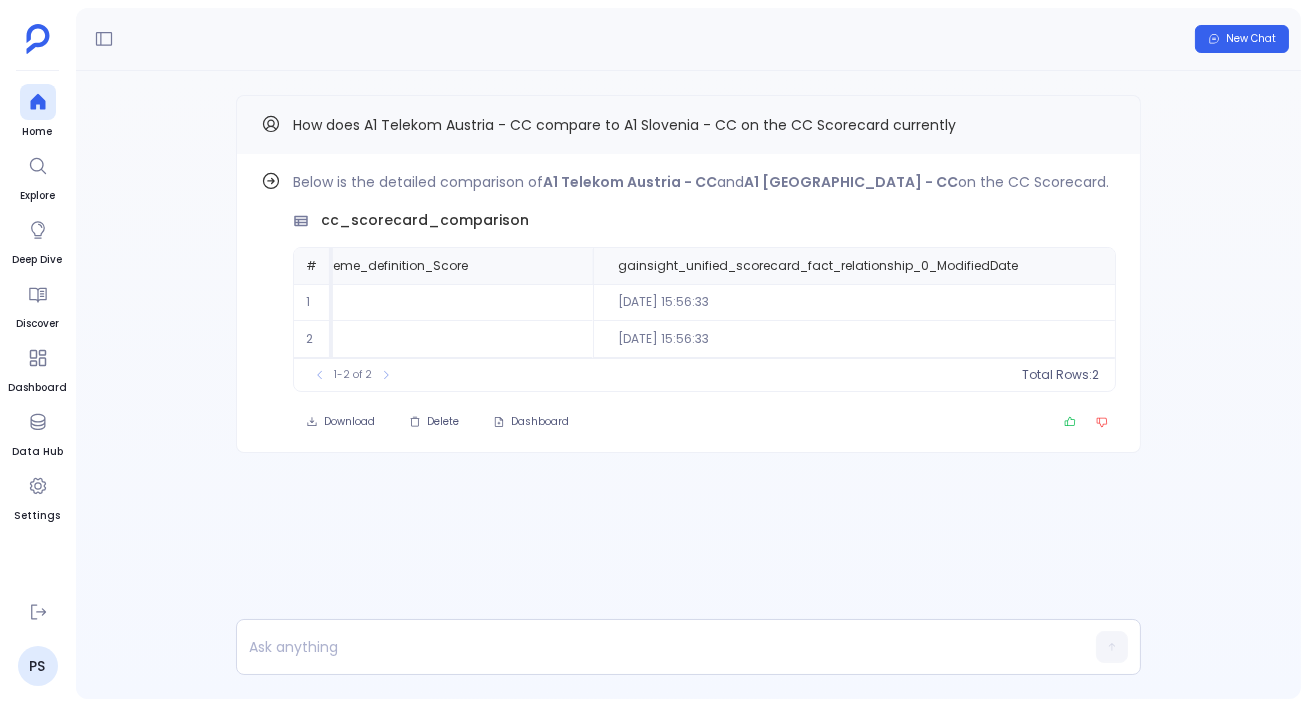 click on "New Chat" at bounding box center (688, 39) 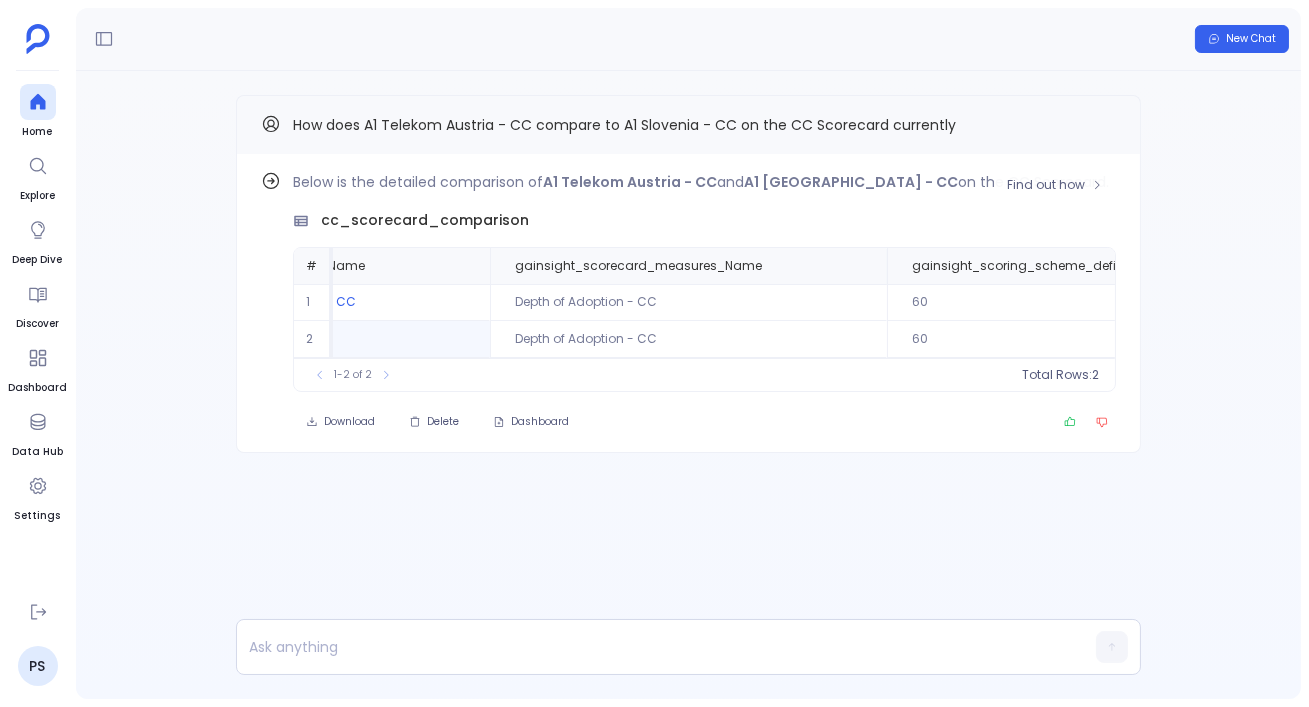 scroll, scrollTop: 0, scrollLeft: 333, axis: horizontal 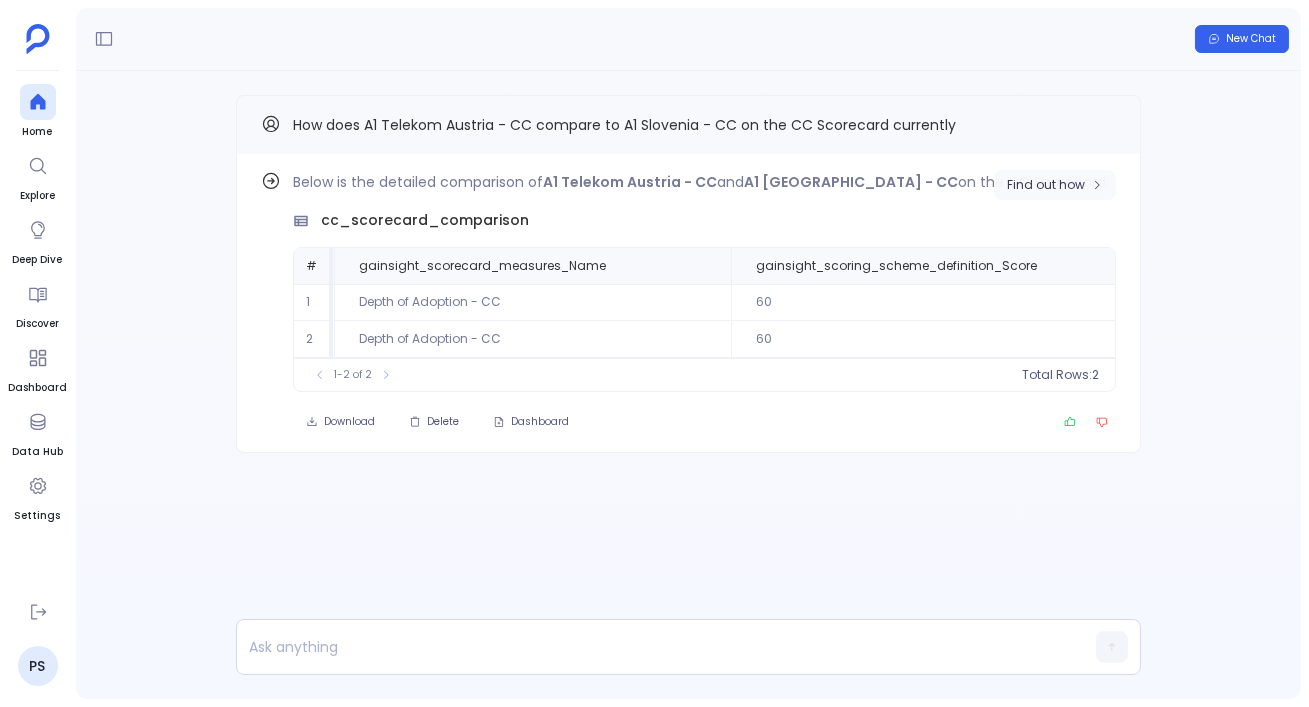 click on "Find out how" at bounding box center [1055, 185] 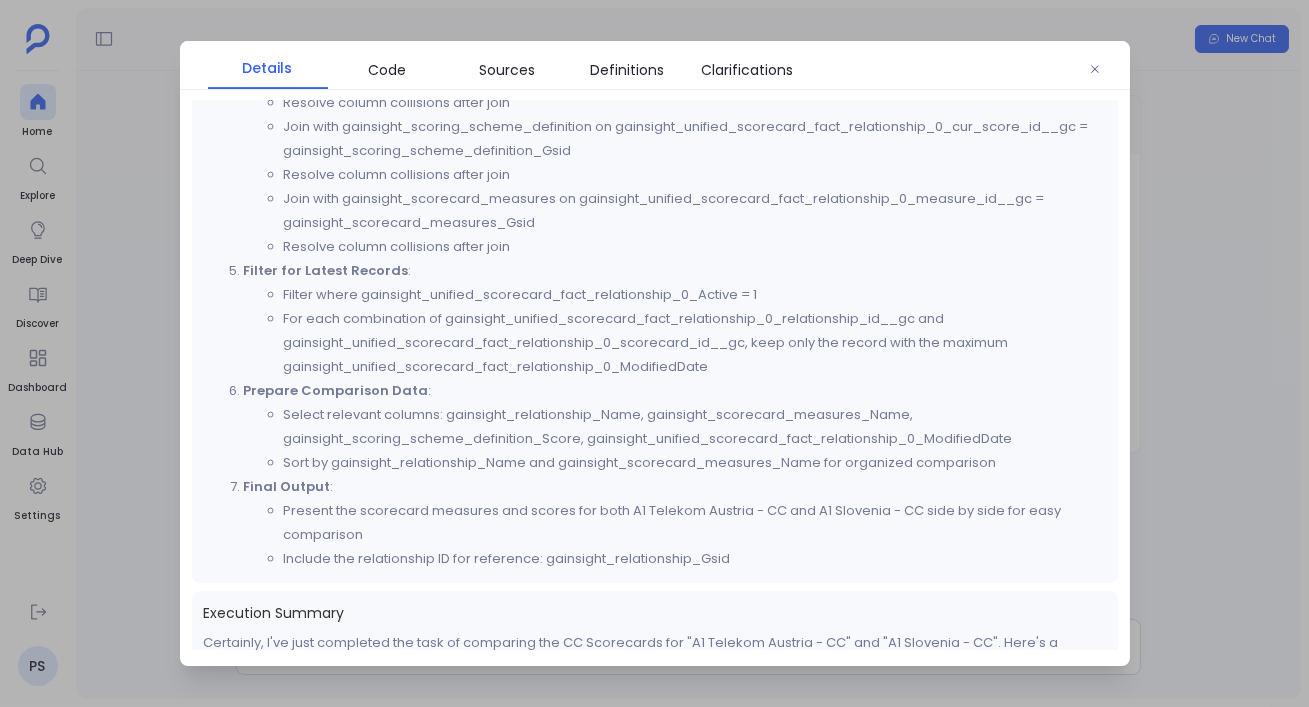 scroll, scrollTop: 1106, scrollLeft: 0, axis: vertical 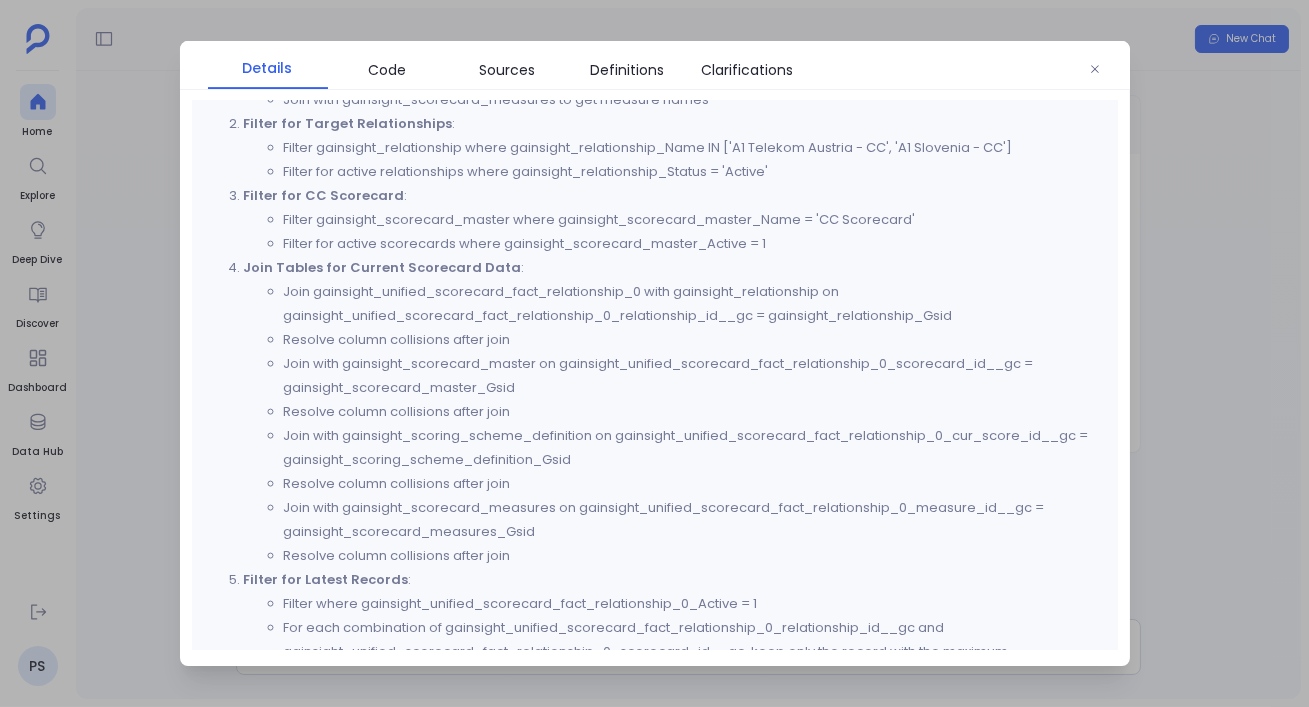 click on "Join with gainsight_scorecard_master on gainsight_unified_scorecard_fact_relationship_0_scorecard_id__gc = gainsight_scorecard_master_Gsid" at bounding box center [695, 376] 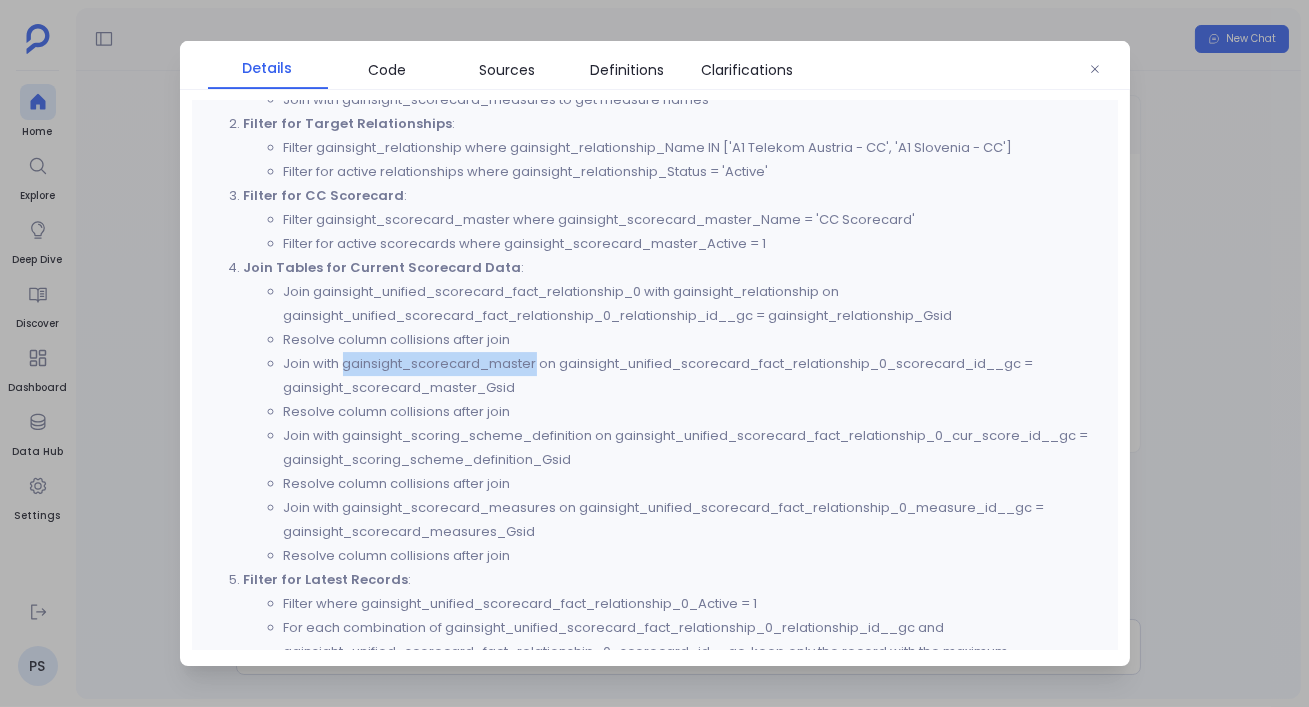 click on "Join with gainsight_scorecard_master on gainsight_unified_scorecard_fact_relationship_0_scorecard_id__gc = gainsight_scorecard_master_Gsid" at bounding box center (695, 376) 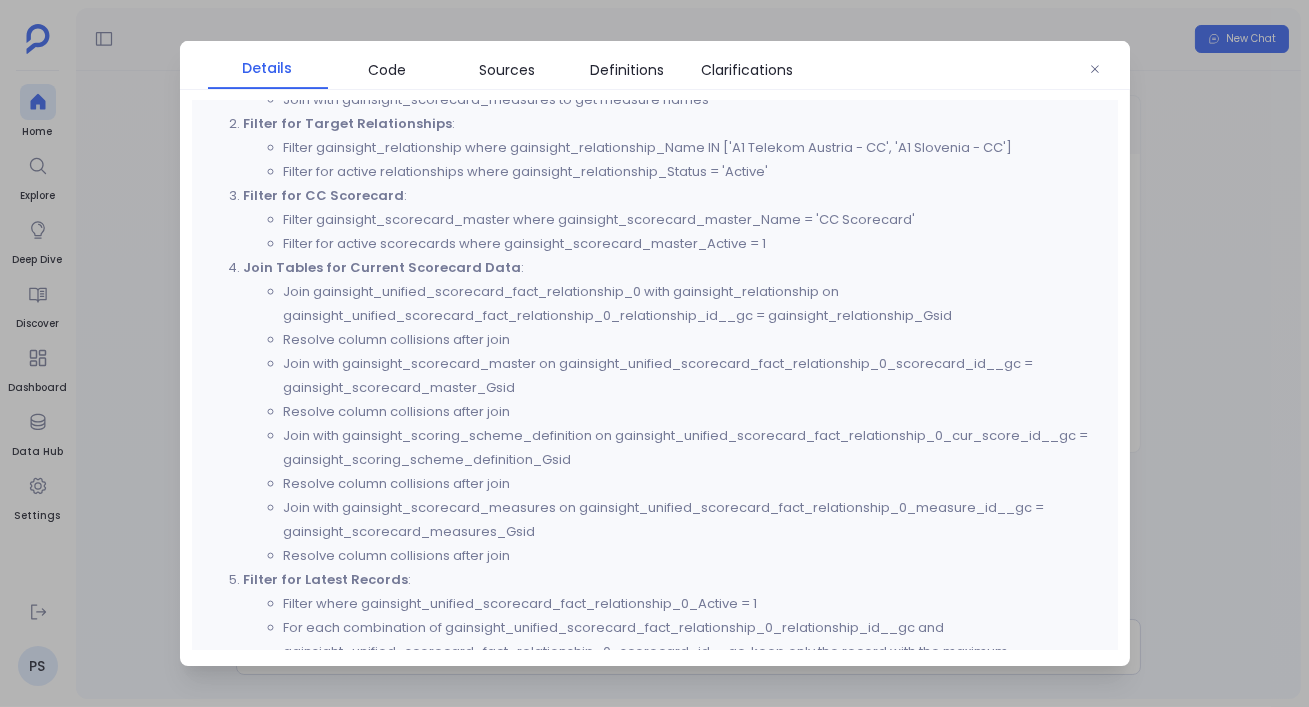 click on "Join with gainsight_scorecard_measures on gainsight_unified_scorecard_fact_relationship_0_measure_id__gc = gainsight_scorecard_measures_Gsid" at bounding box center (695, 520) 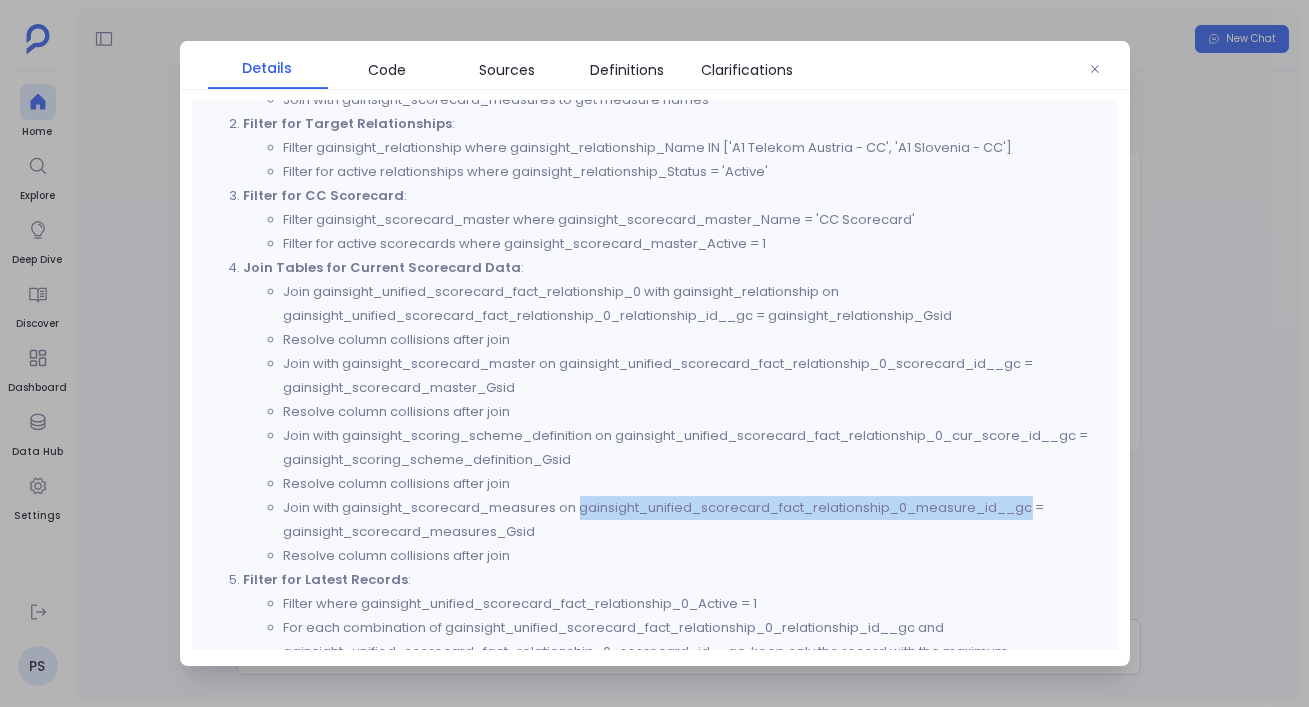 click on "Join with gainsight_scorecard_measures on gainsight_unified_scorecard_fact_relationship_0_measure_id__gc = gainsight_scorecard_measures_Gsid" at bounding box center [695, 520] 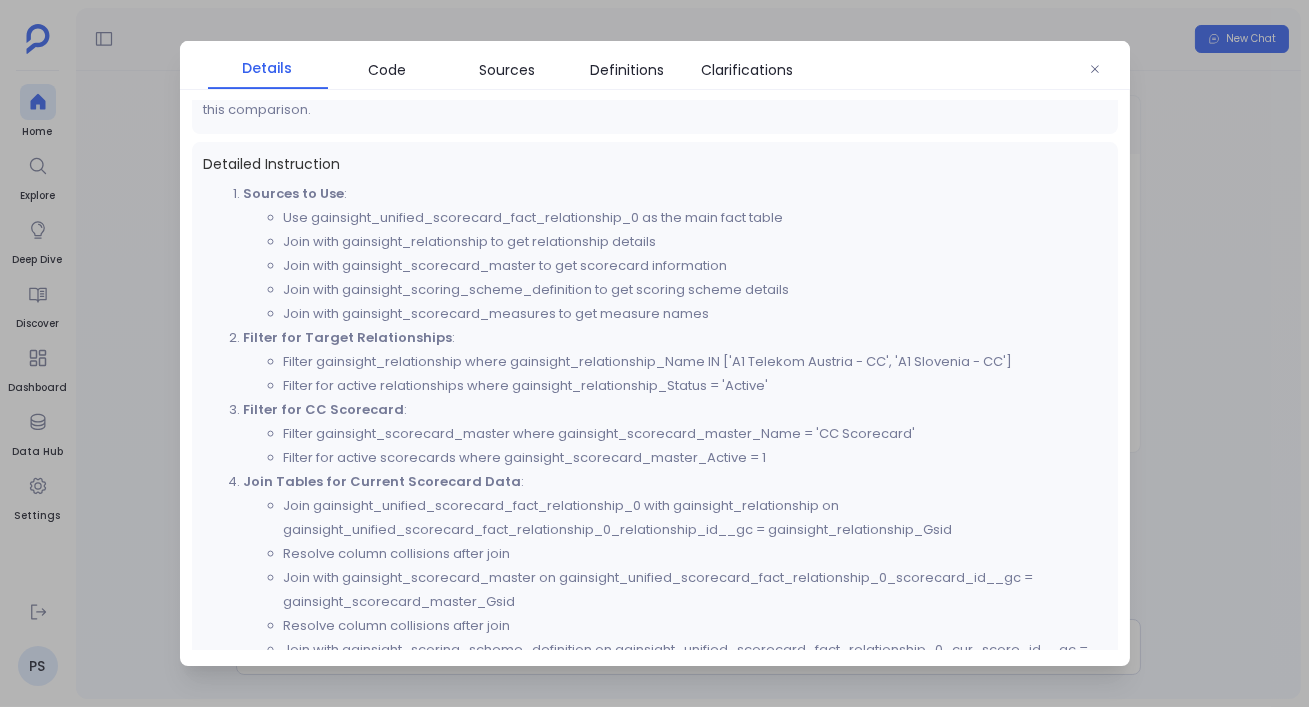 scroll, scrollTop: 592, scrollLeft: 0, axis: vertical 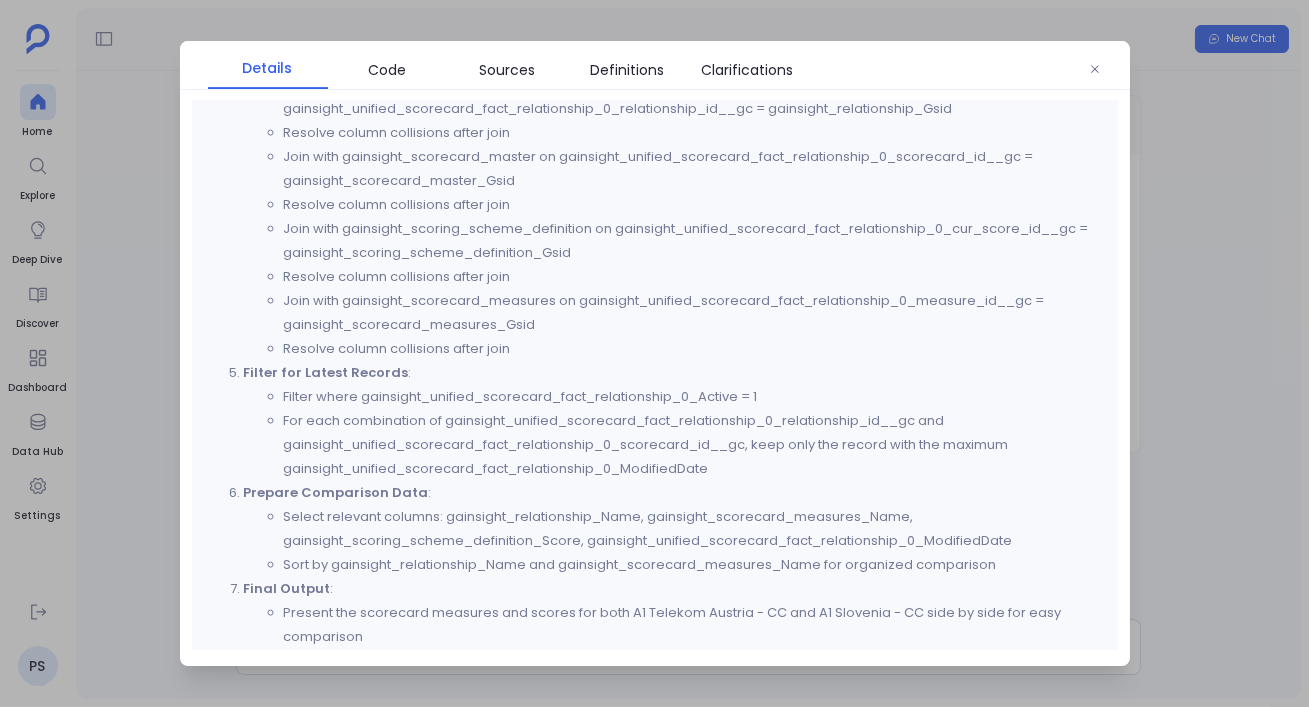click on "Filter where gainsight_unified_scorecard_fact_relationship_0_Active = 1" at bounding box center [695, 397] 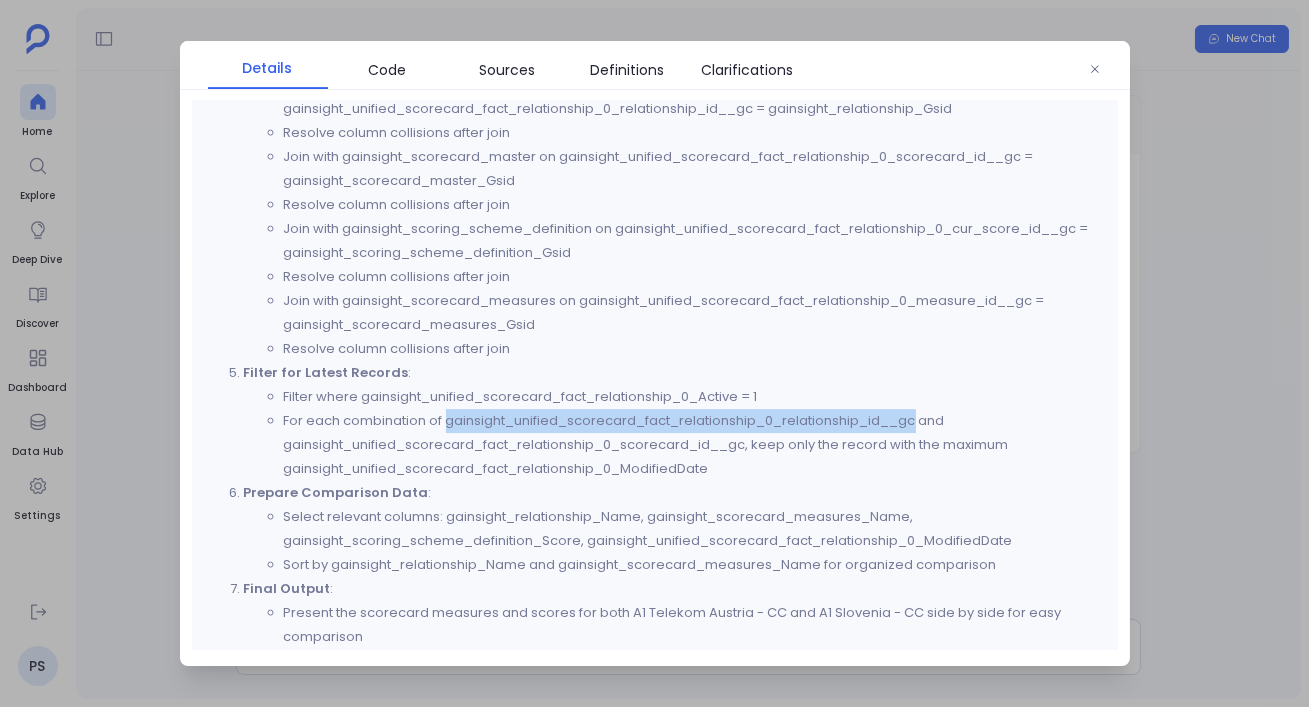 click on "For each combination of gainsight_unified_scorecard_fact_relationship_0_relationship_id__gc and gainsight_unified_scorecard_fact_relationship_0_scorecard_id__gc, keep only the record with the maximum gainsight_unified_scorecard_fact_relationship_0_ModifiedDate" at bounding box center [695, 445] 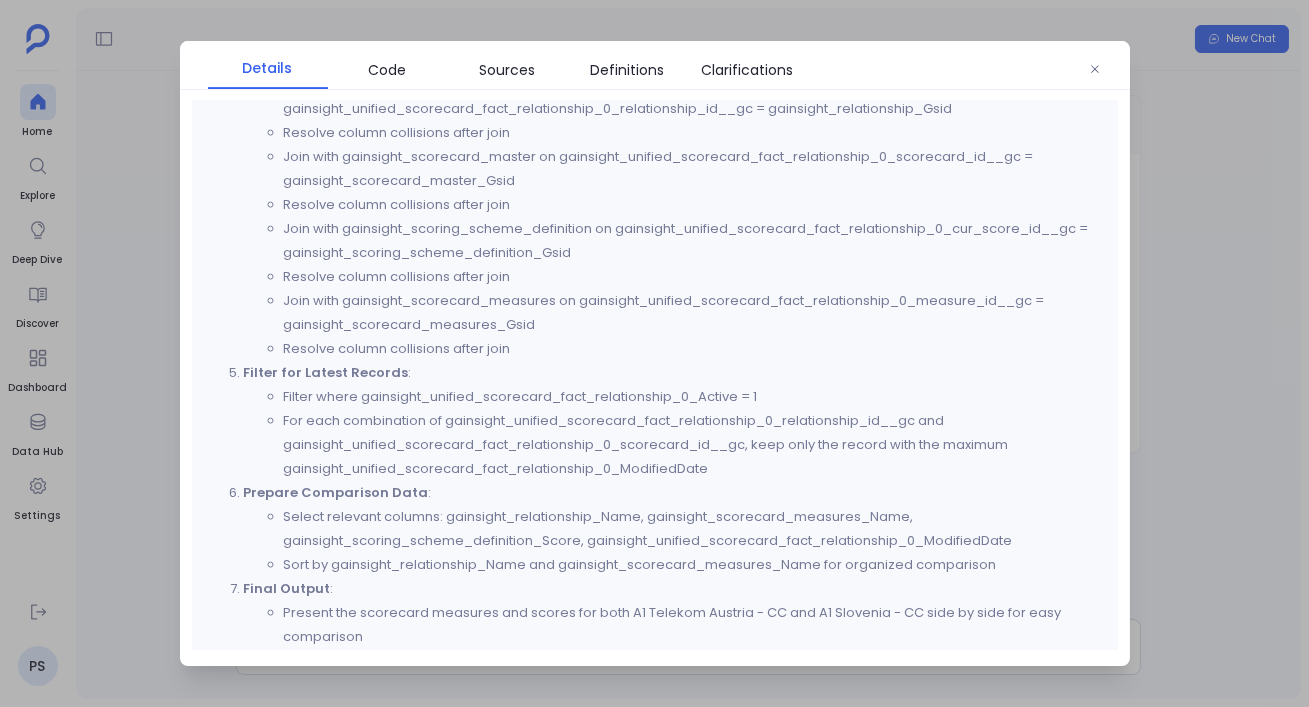 click on "For each combination of gainsight_unified_scorecard_fact_relationship_0_relationship_id__gc and gainsight_unified_scorecard_fact_relationship_0_scorecard_id__gc, keep only the record with the maximum gainsight_unified_scorecard_fact_relationship_0_ModifiedDate" at bounding box center [695, 445] 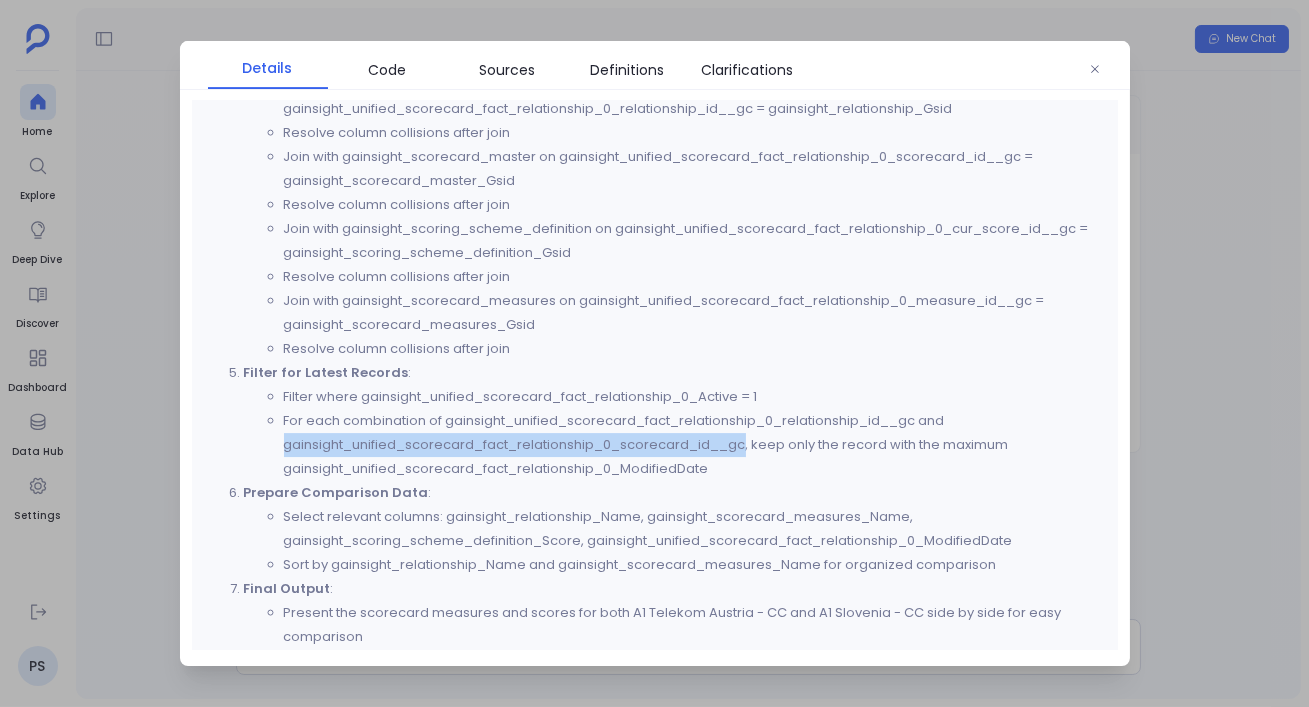 click on "For each combination of gainsight_unified_scorecard_fact_relationship_0_relationship_id__gc and gainsight_unified_scorecard_fact_relationship_0_scorecard_id__gc, keep only the record with the maximum gainsight_unified_scorecard_fact_relationship_0_ModifiedDate" at bounding box center (695, 445) 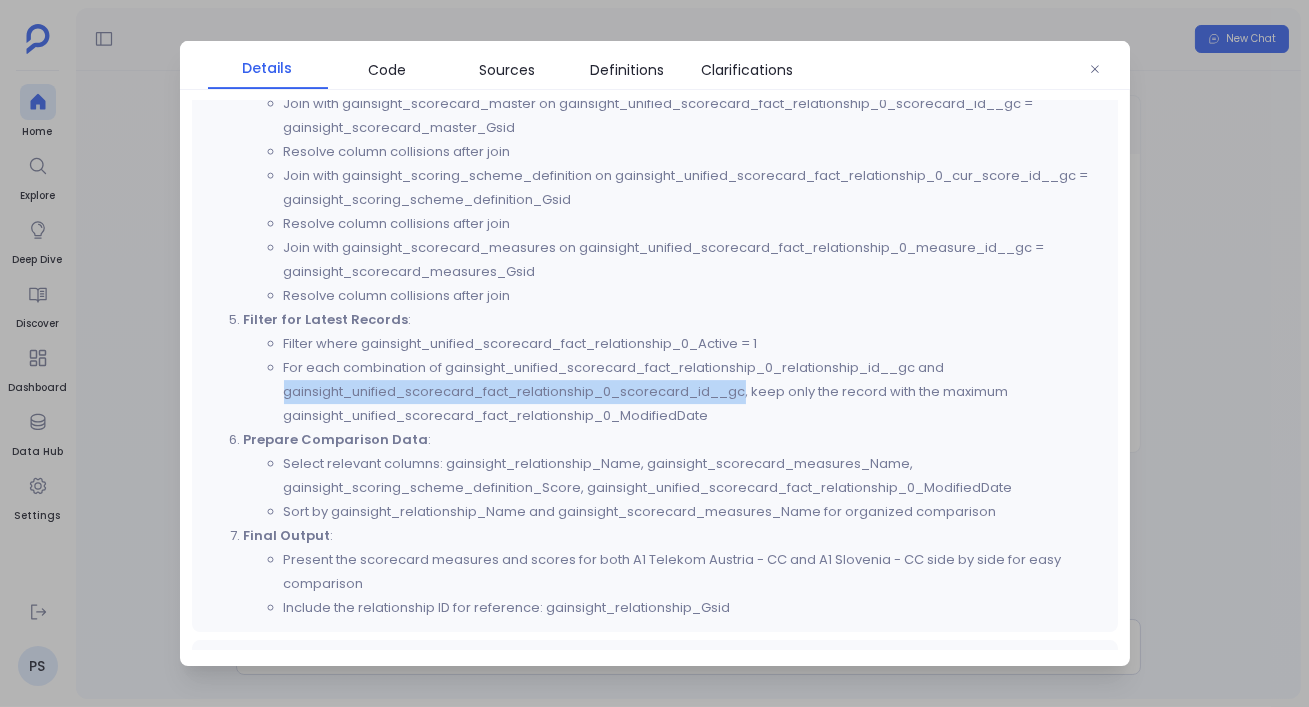 scroll, scrollTop: 1070, scrollLeft: 0, axis: vertical 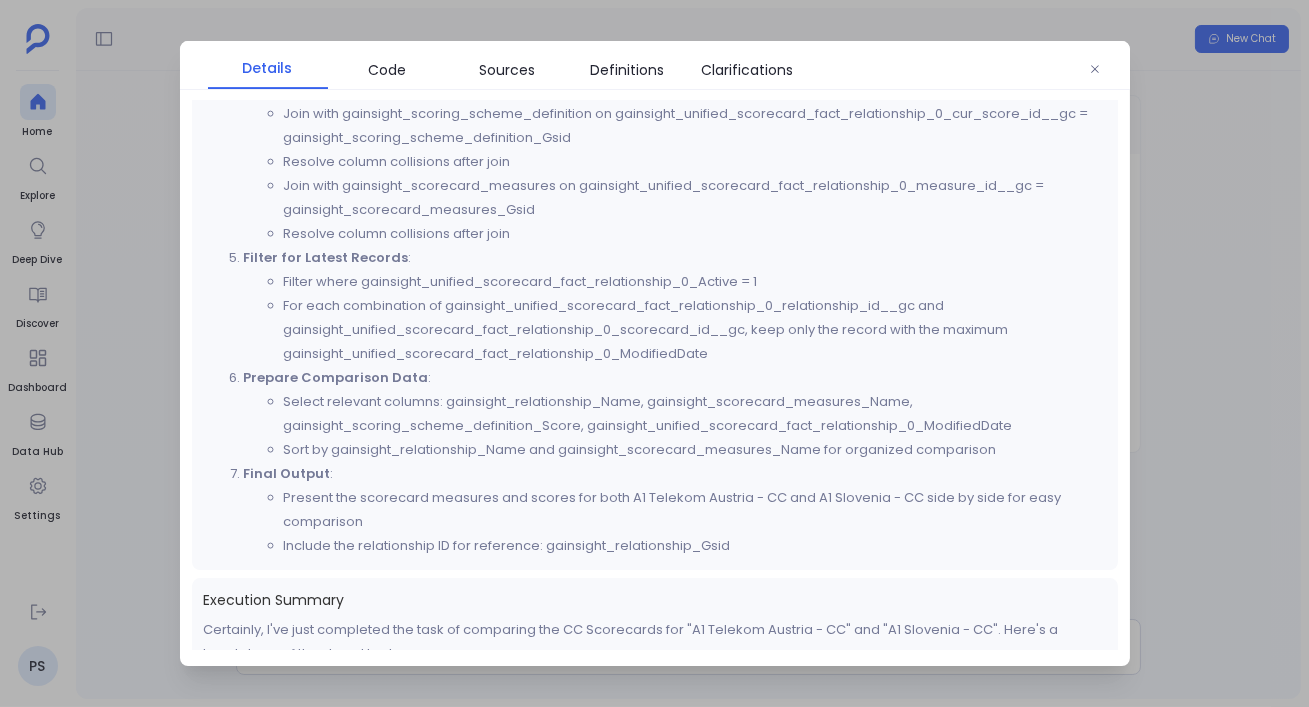 click at bounding box center [654, 353] 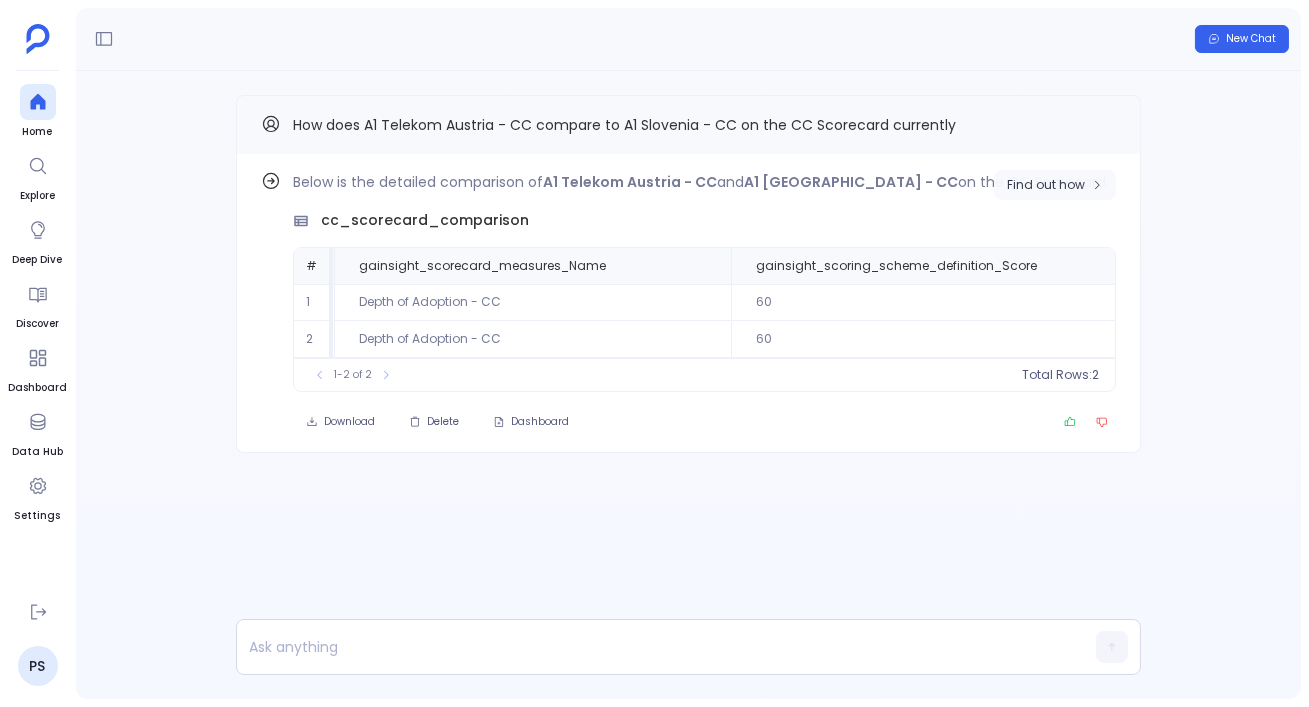 click on "Find out how" at bounding box center [1046, 185] 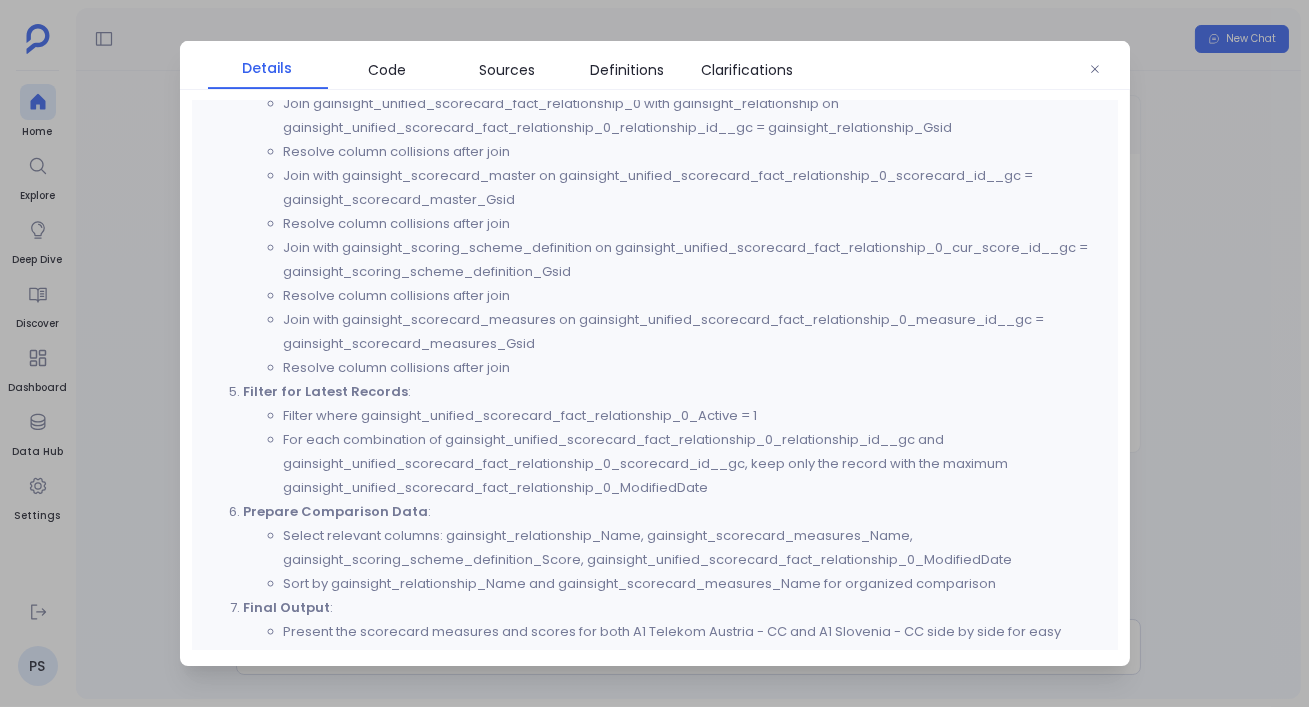 scroll, scrollTop: 1000, scrollLeft: 0, axis: vertical 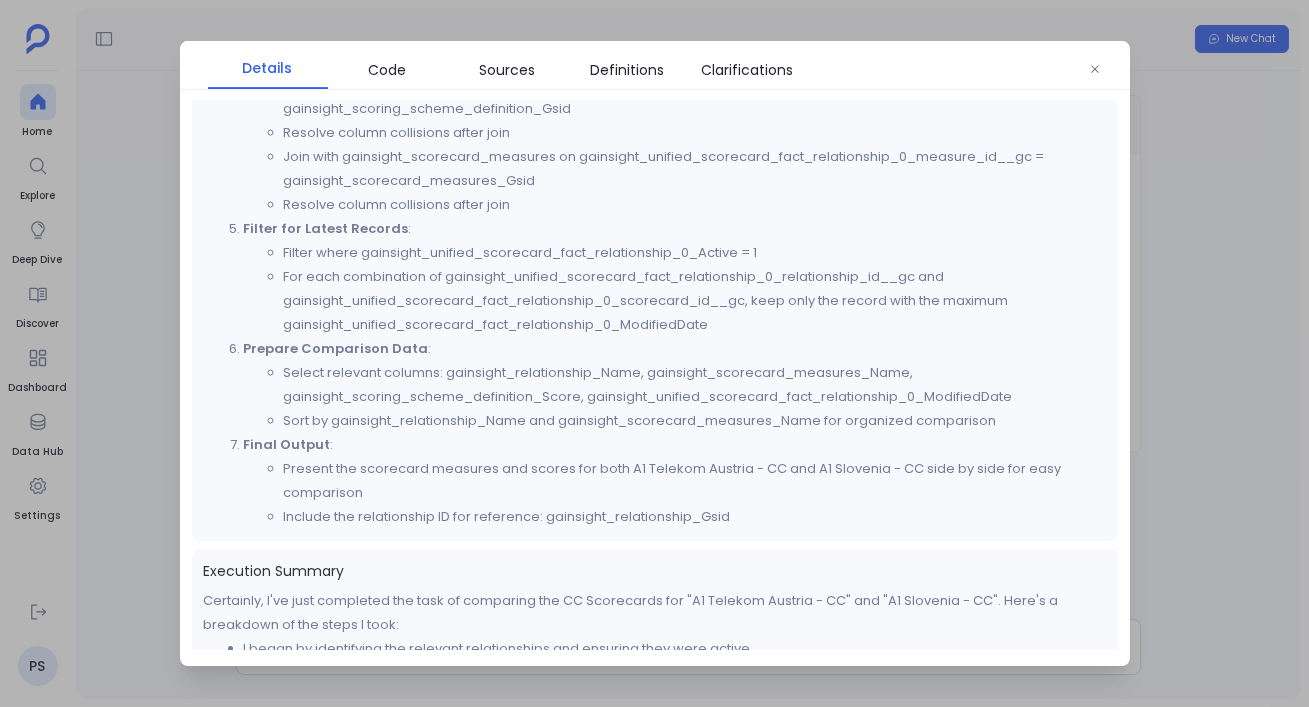 click on "Sort by gainsight_relationship_Name and gainsight_scorecard_measures_Name for organized comparison" at bounding box center [695, 421] 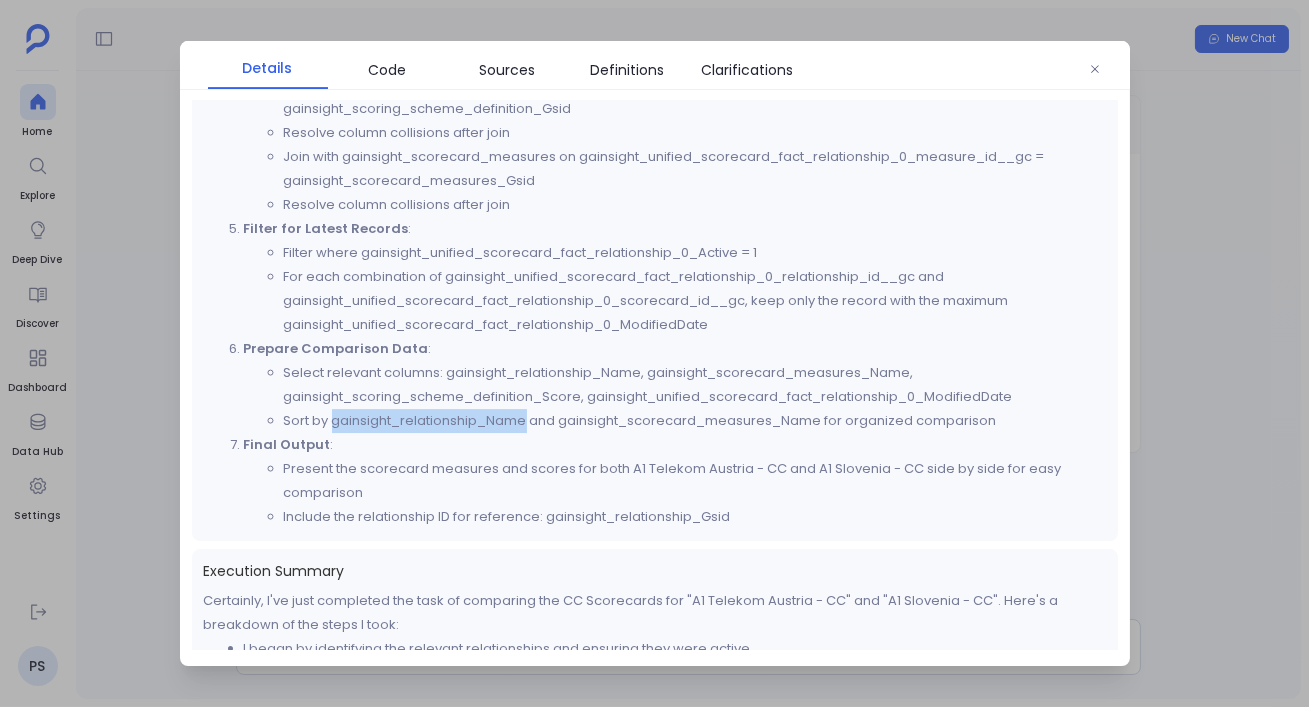 click on "Sort by gainsight_relationship_Name and gainsight_scorecard_measures_Name for organized comparison" at bounding box center [695, 421] 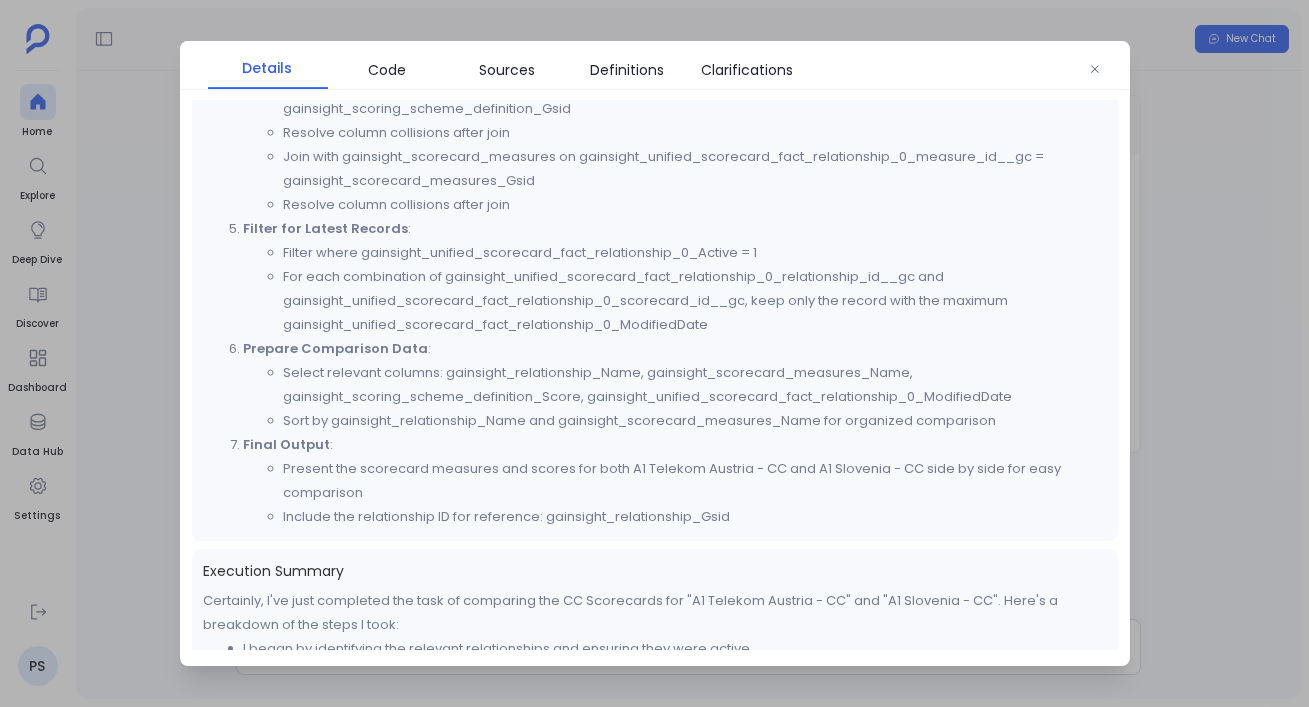 click on "Sort by gainsight_relationship_Name and gainsight_scorecard_measures_Name for organized comparison" at bounding box center (695, 421) 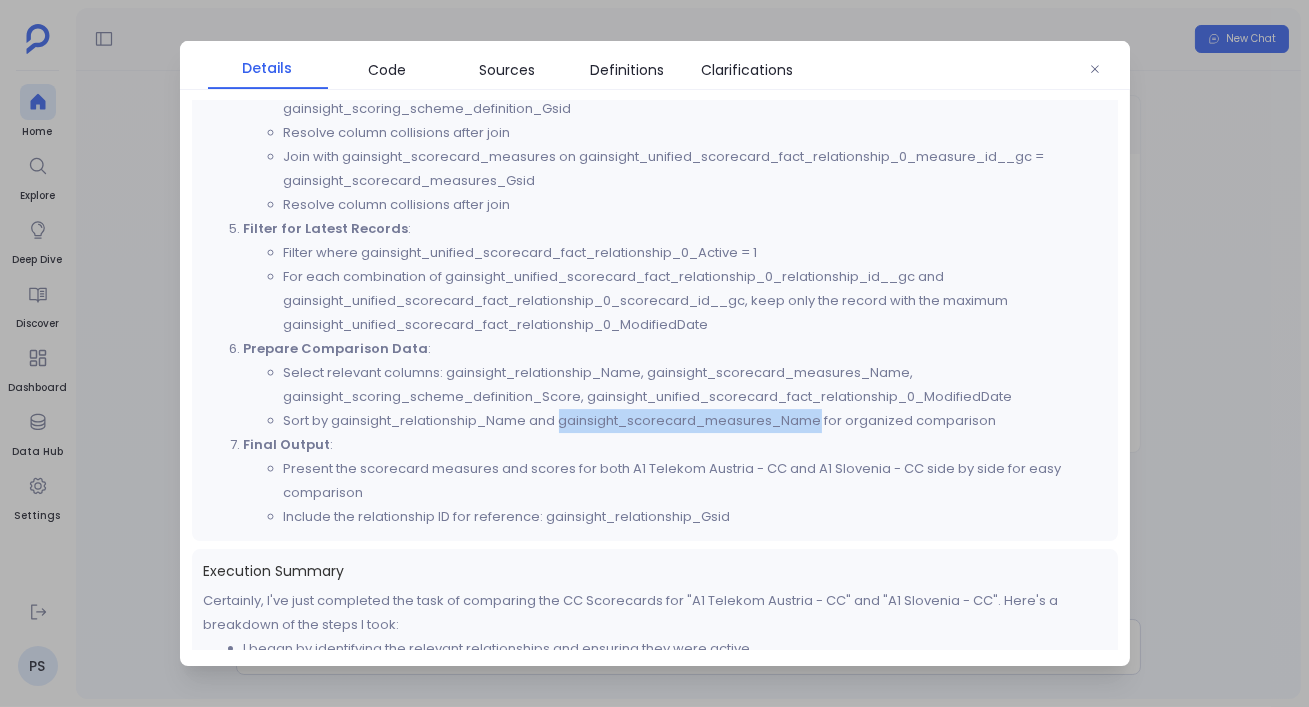 click on "Sort by gainsight_relationship_Name and gainsight_scorecard_measures_Name for organized comparison" at bounding box center (695, 421) 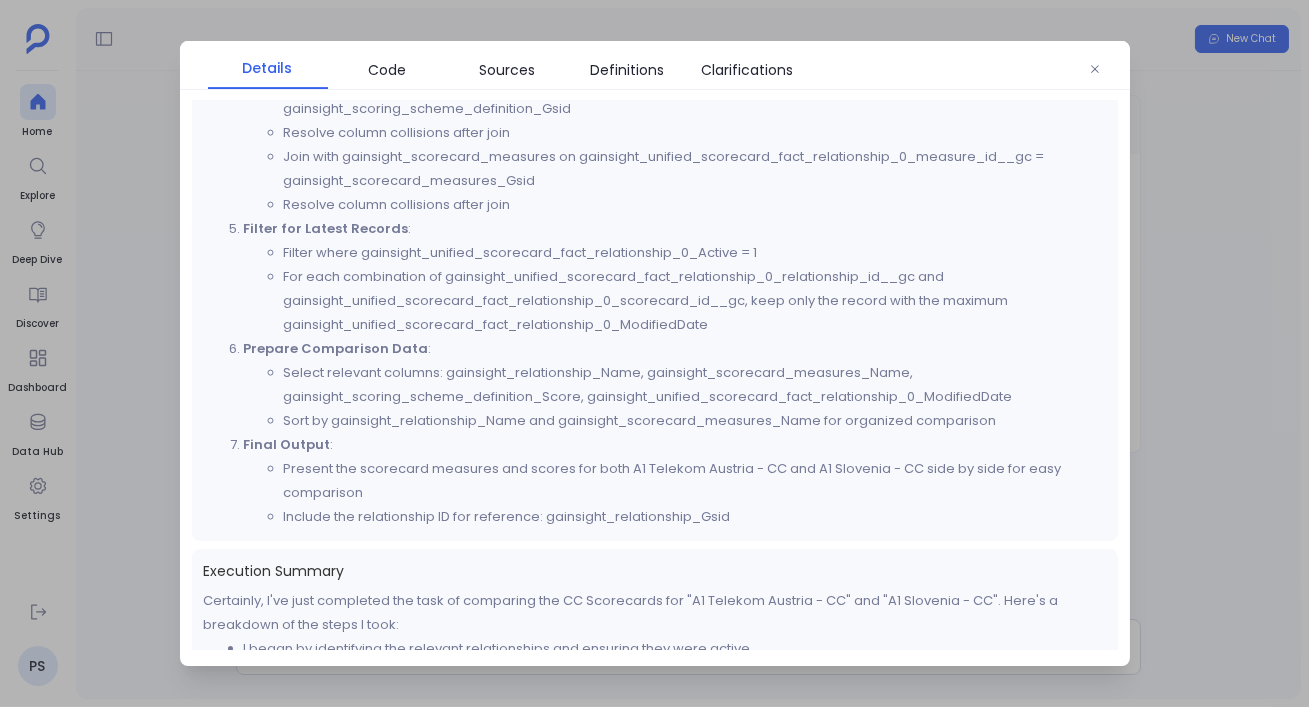click at bounding box center [654, 353] 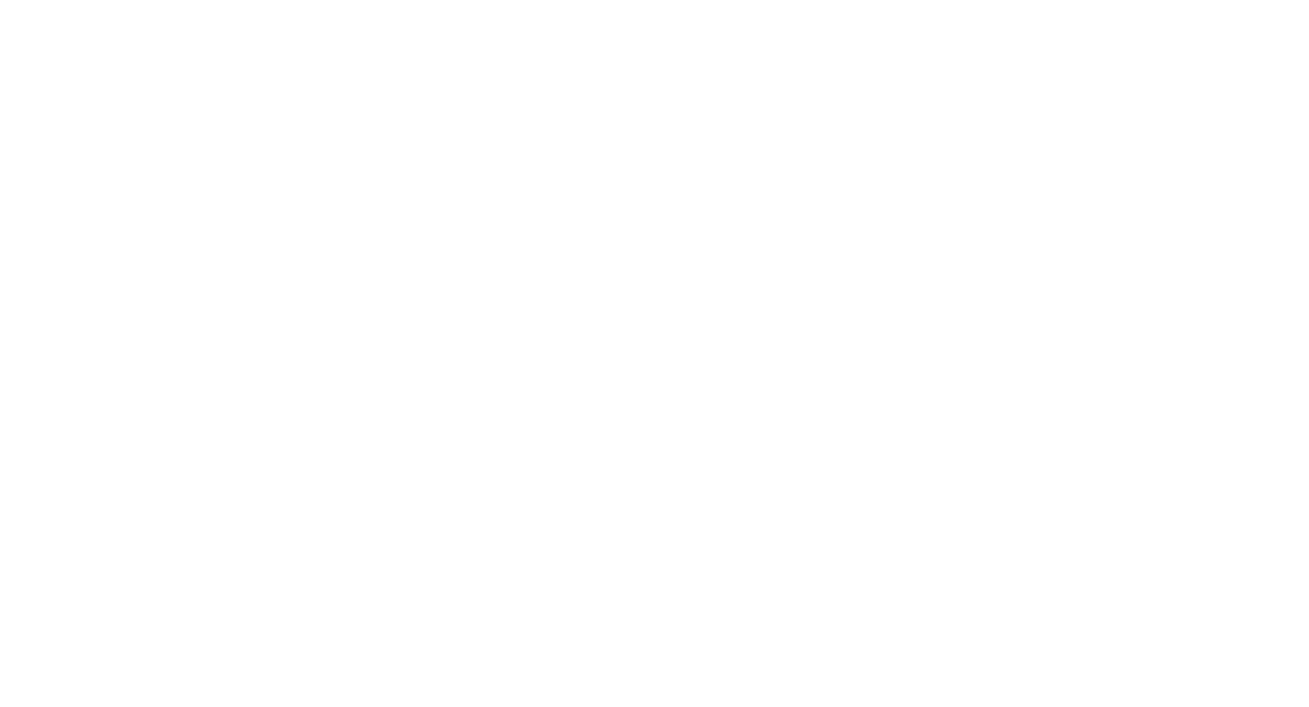 scroll, scrollTop: 0, scrollLeft: 0, axis: both 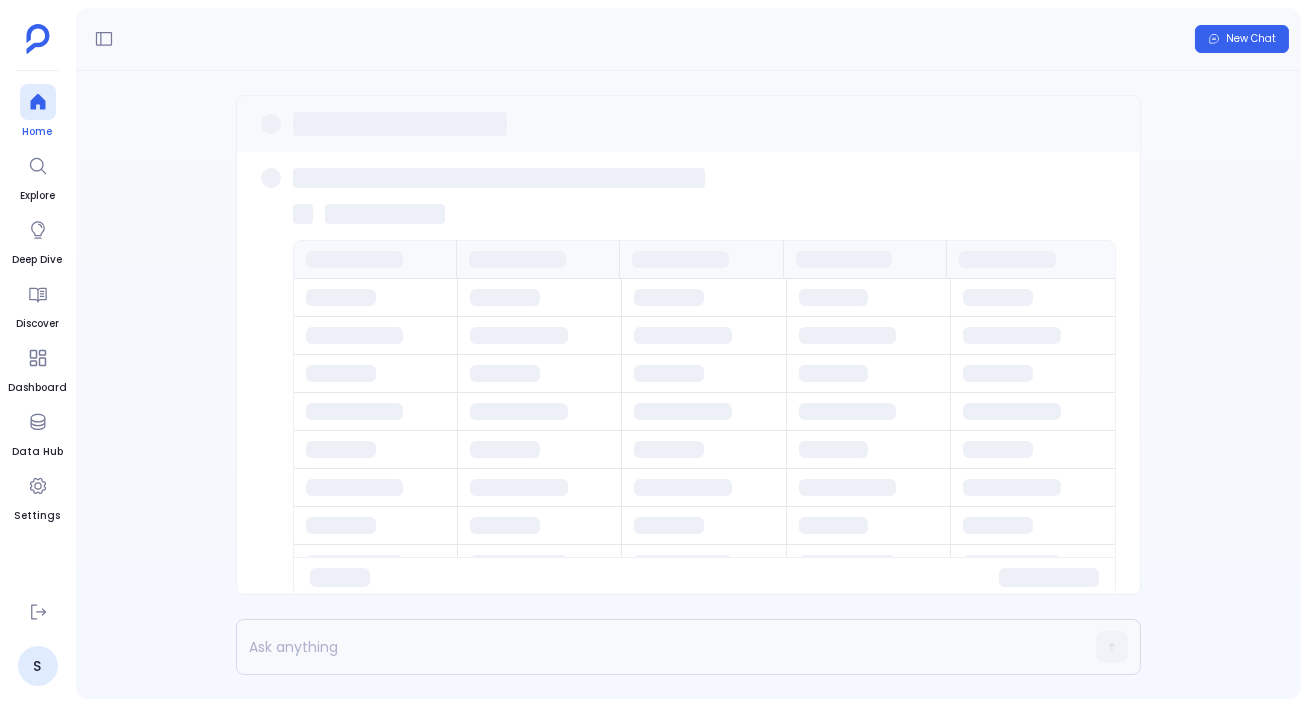 click 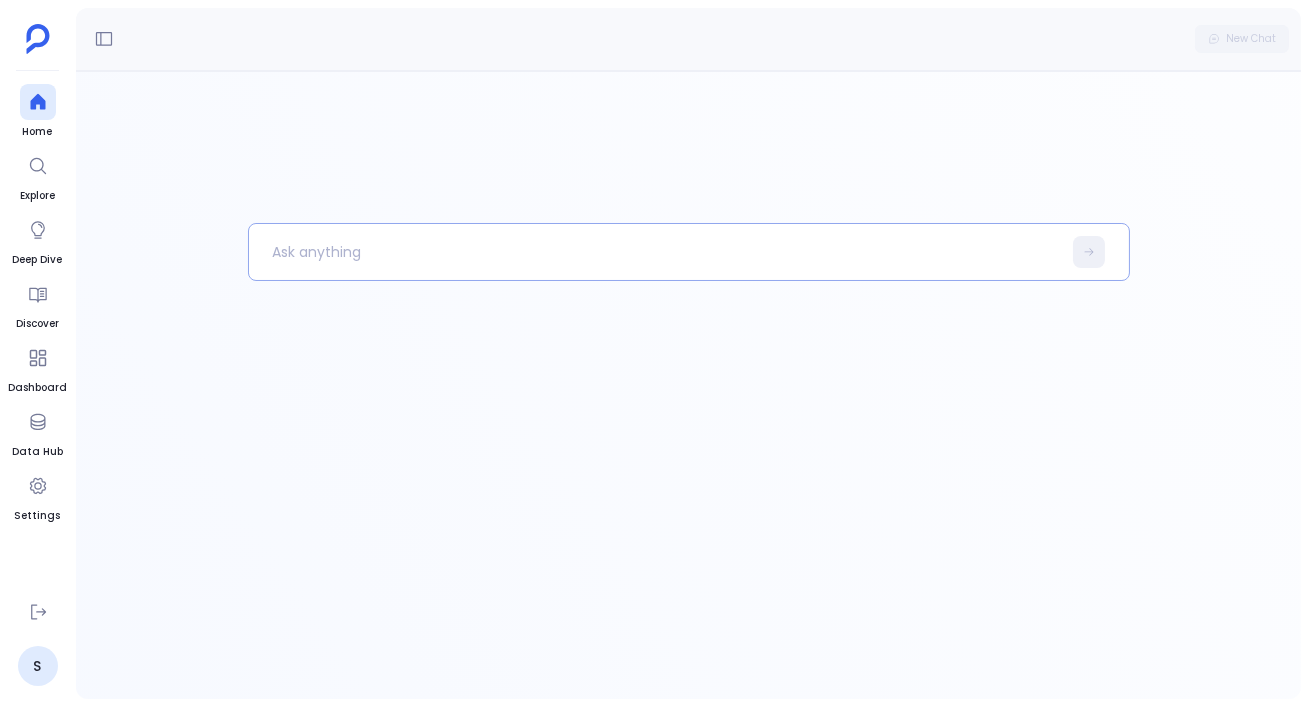 click at bounding box center (655, 252) 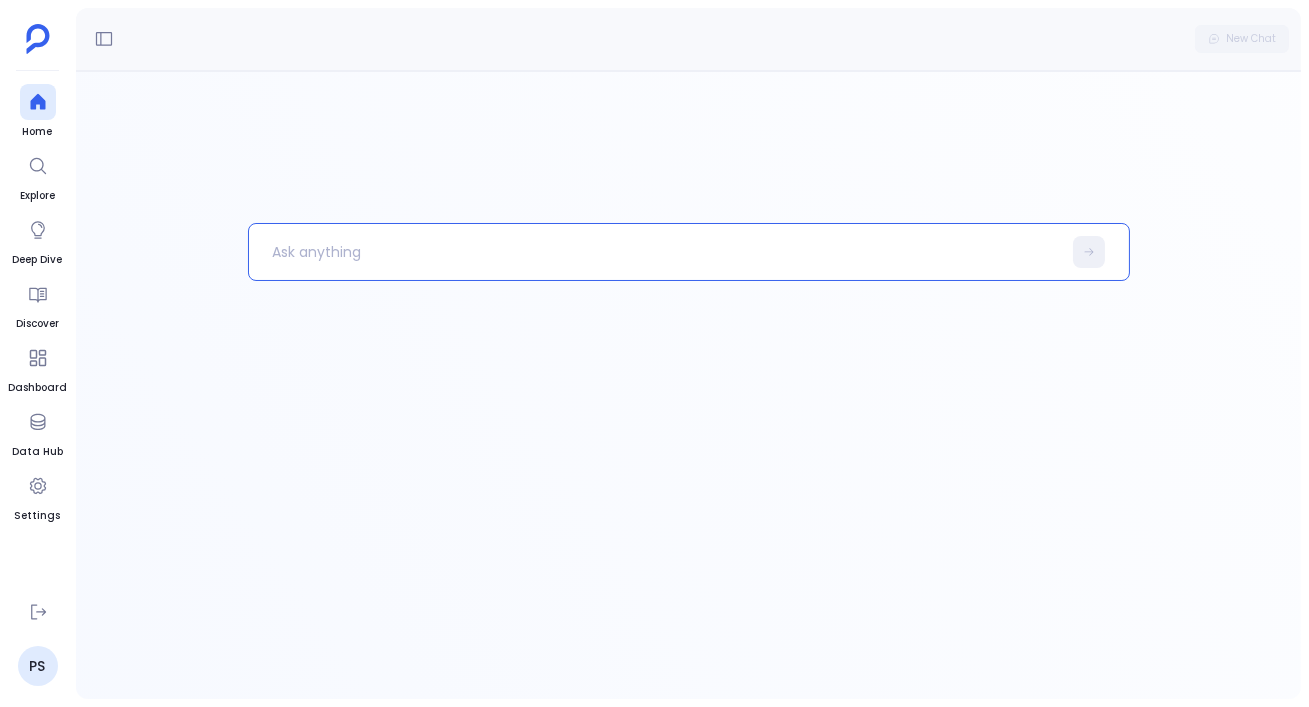 paste 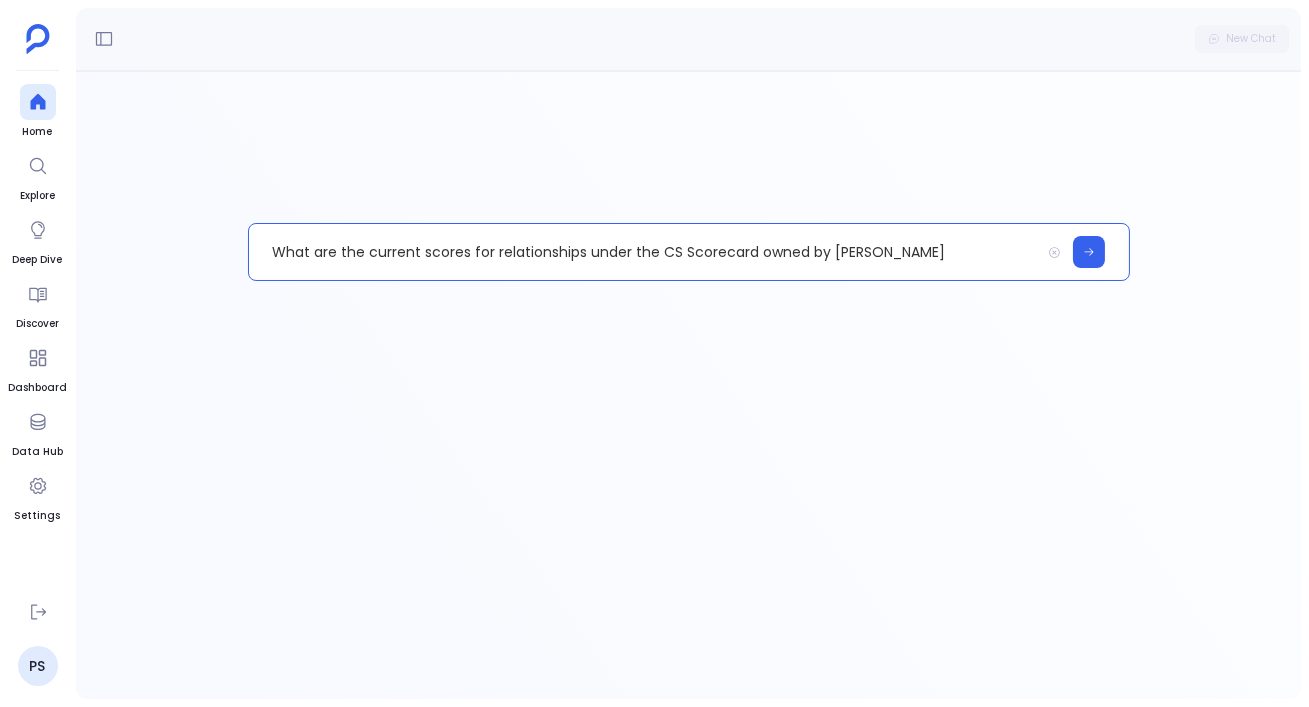 type 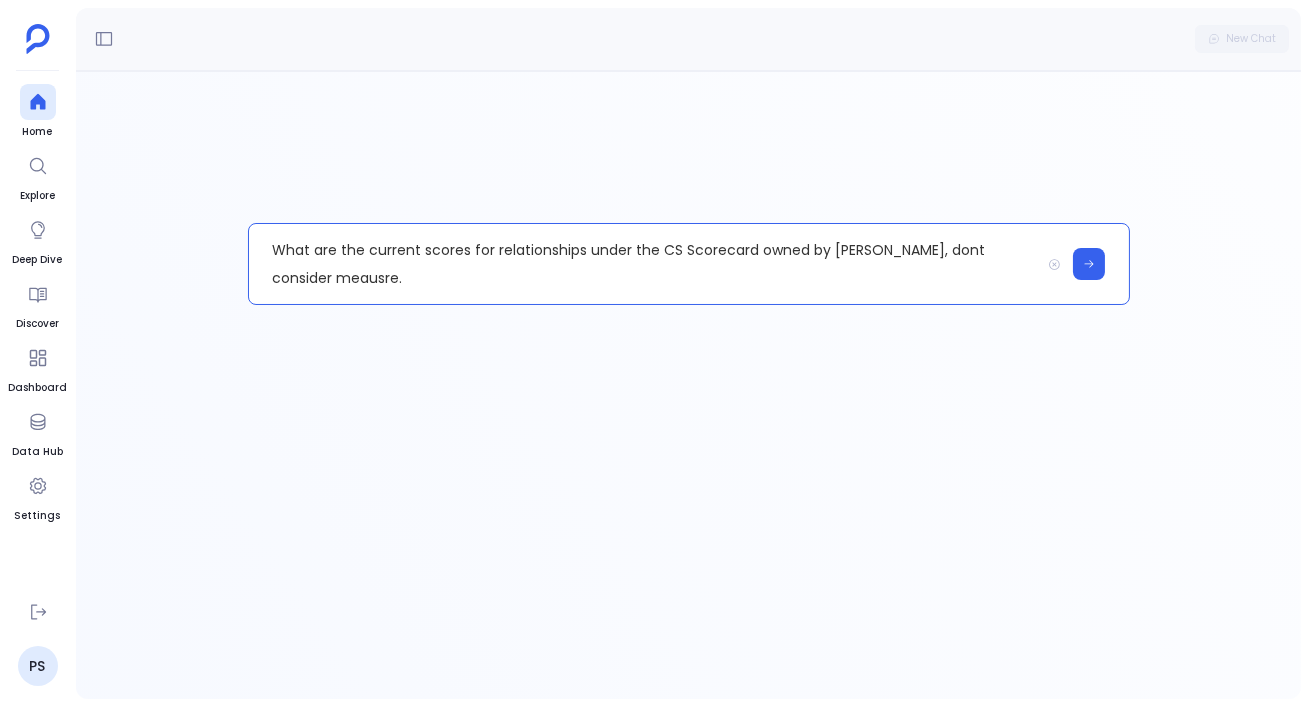 click on "What are the current scores for relationships under the CS Scorecard owned by [PERSON_NAME], dont consider meausre." at bounding box center [644, 264] 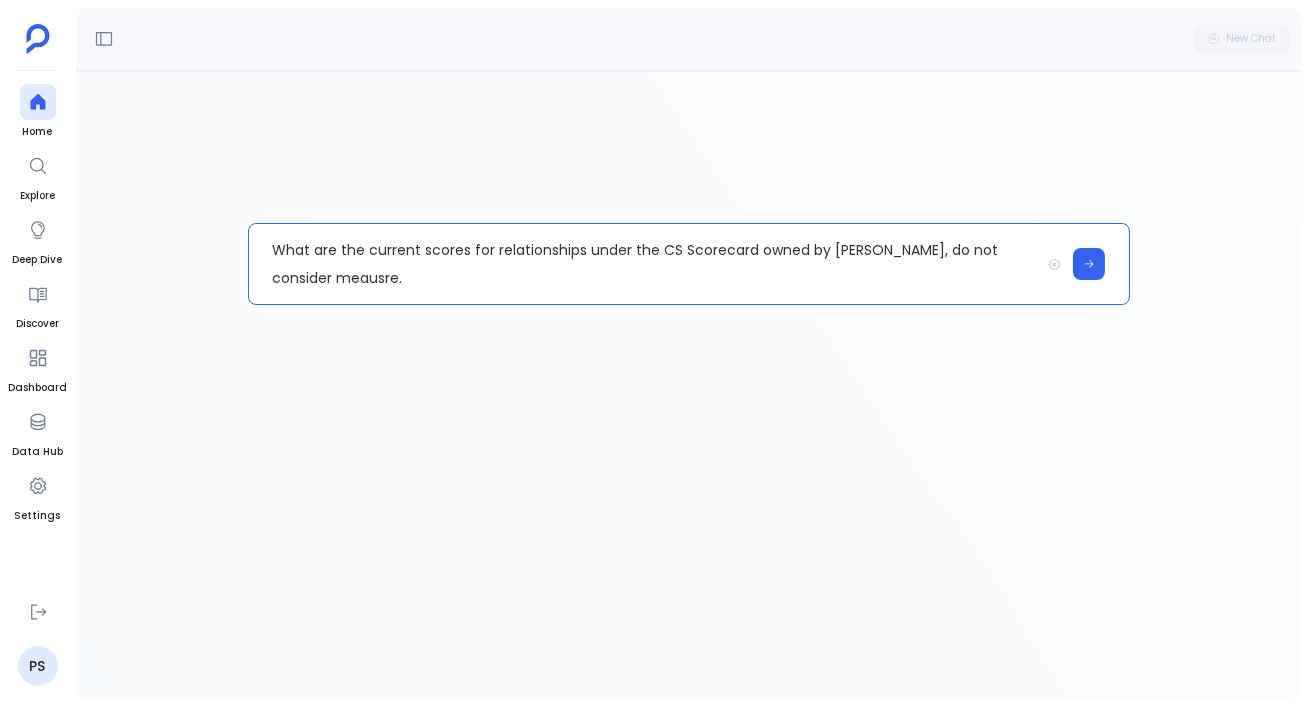 click on "What are the current scores for relationships under the CS Scorecard owned by [PERSON_NAME], do not consider meausre." at bounding box center (644, 264) 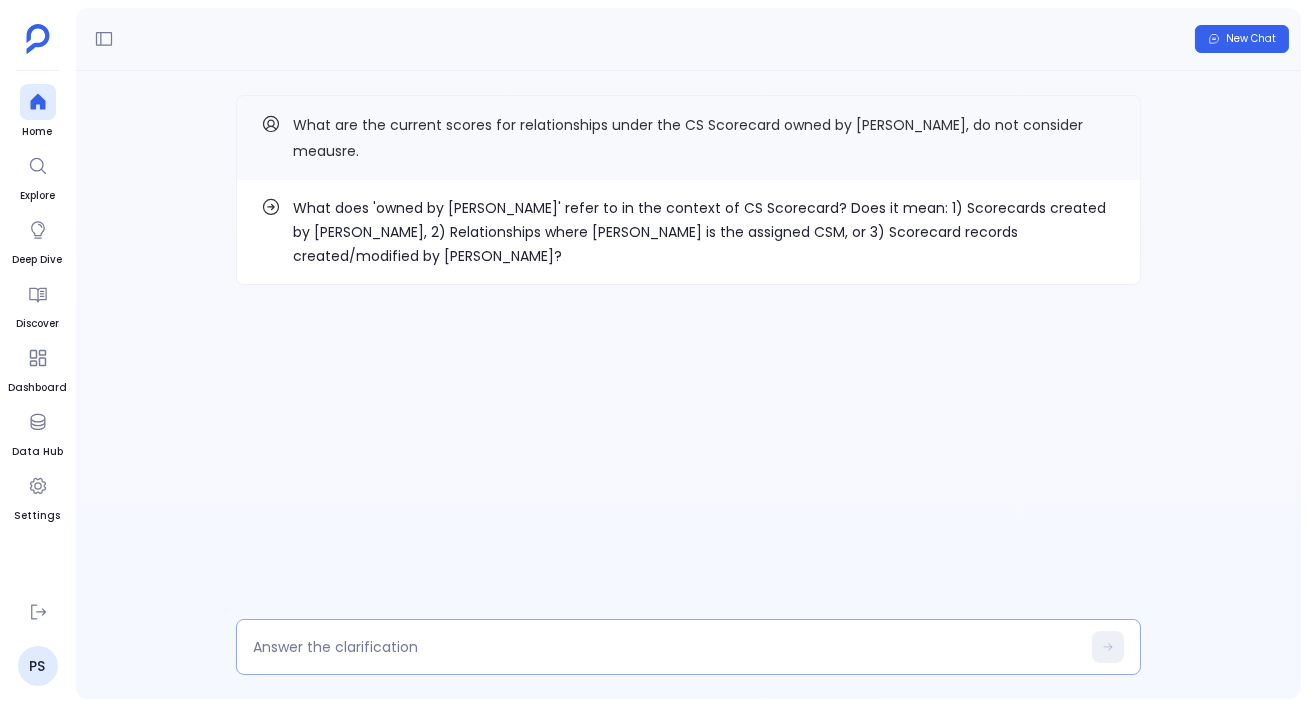 click at bounding box center (666, 647) 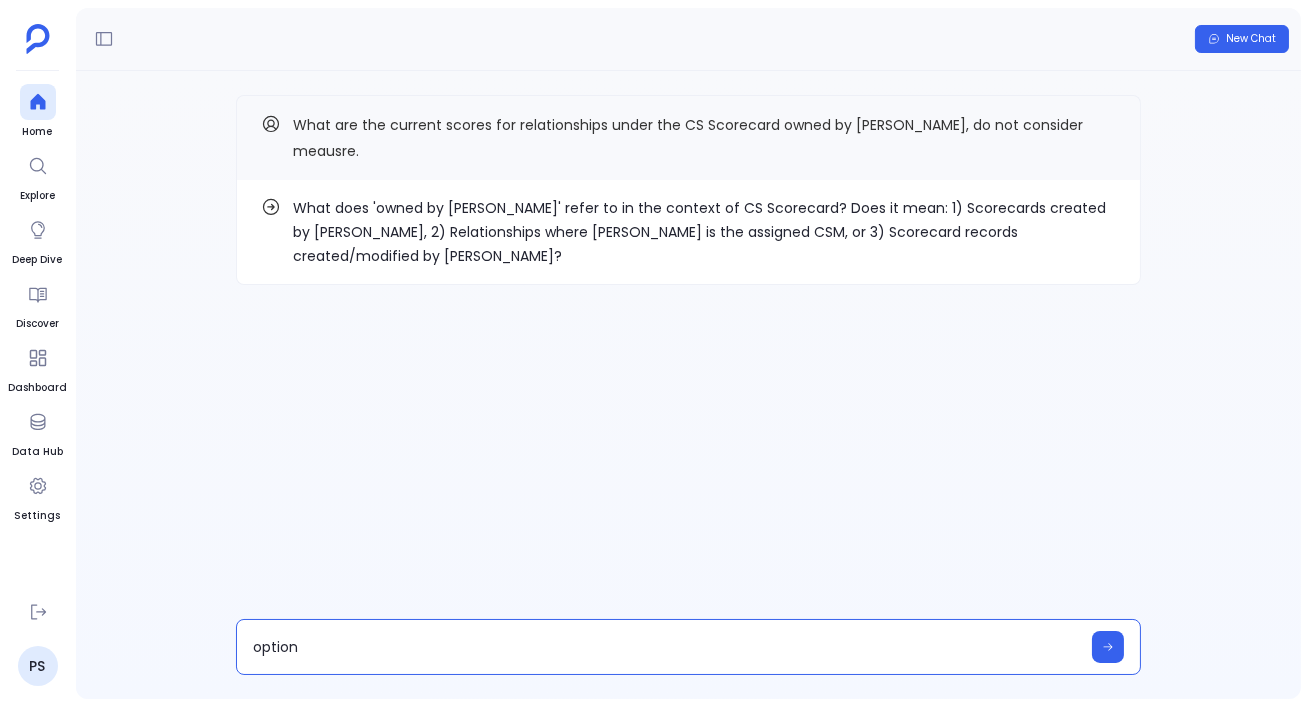 type on "option 2" 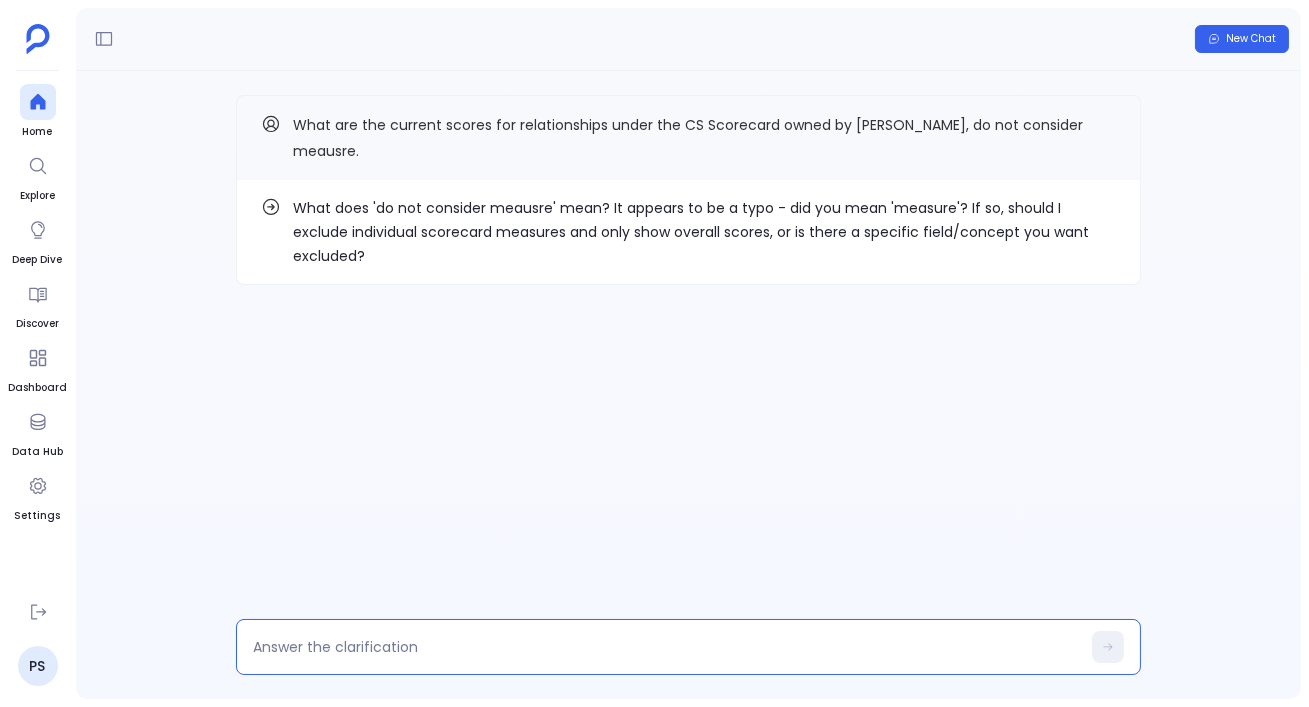 click on "What does 'do not consider meausre' mean? It appears to be a typo - did you mean 'measure'? If so, should I exclude individual scorecard measures and only show overall scores, or is there a specific field/concept you want excluded?" at bounding box center (704, 232) 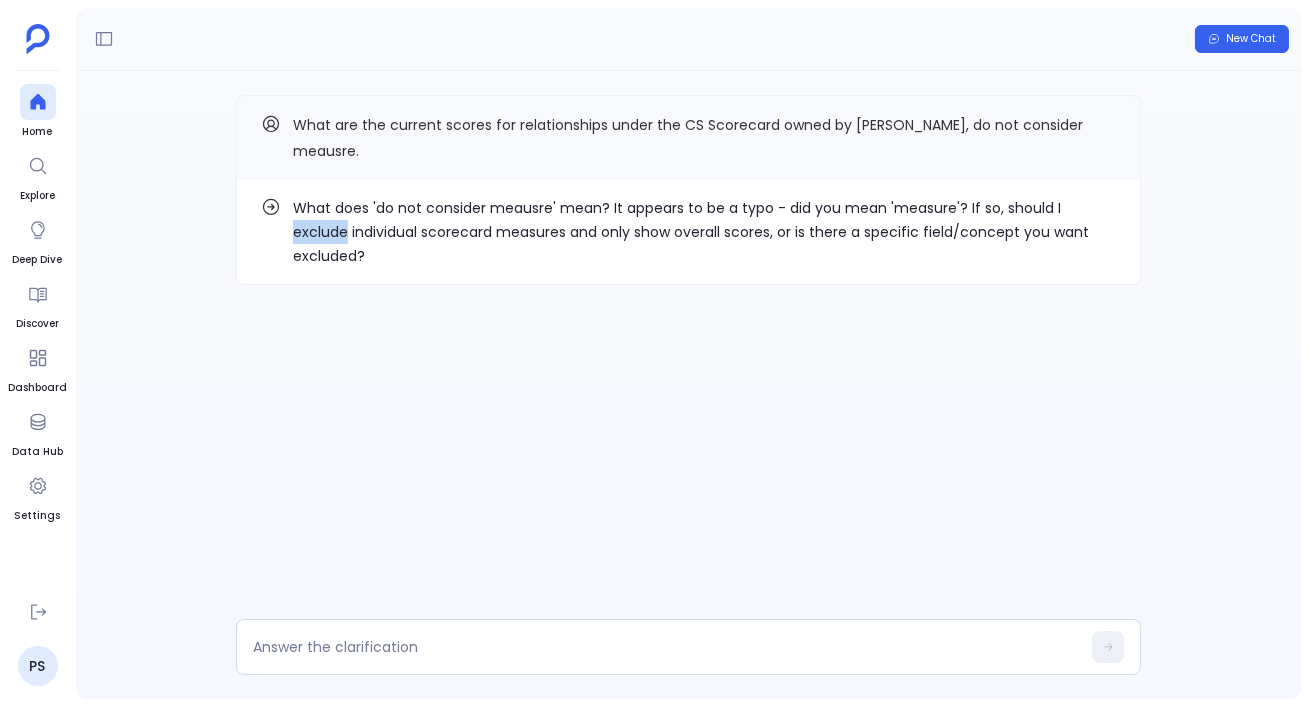 click on "What does 'do not consider meausre' mean? It appears to be a typo - did you mean 'measure'? If so, should I exclude individual scorecard measures and only show overall scores, or is there a specific field/concept you want excluded?" at bounding box center [704, 232] 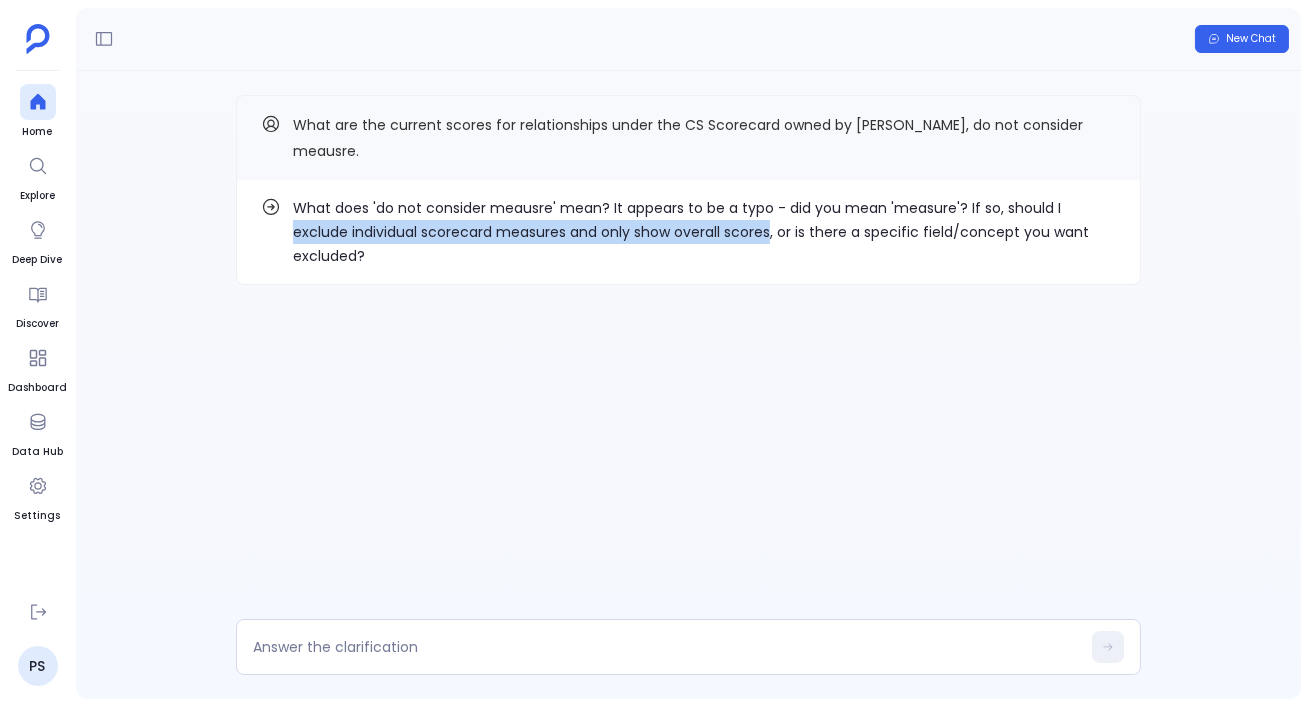 click on "What does 'do not consider meausre' mean? It appears to be a typo - did you mean 'measure'? If so, should I exclude individual scorecard measures and only show overall scores, or is there a specific field/concept you want excluded?" at bounding box center (704, 232) 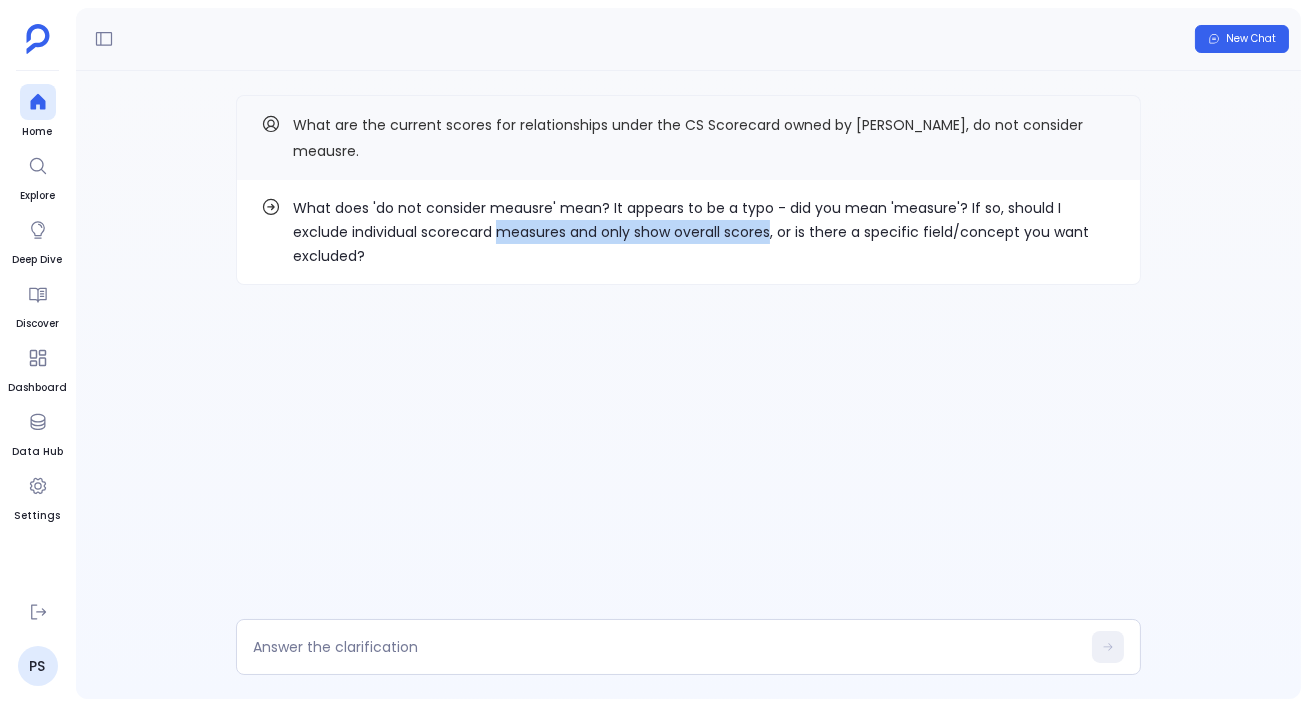 click on "What does 'do not consider meausre' mean? It appears to be a typo - did you mean 'measure'? If so, should I exclude individual scorecard measures and only show overall scores, or is there a specific field/concept you want excluded?" at bounding box center [704, 232] 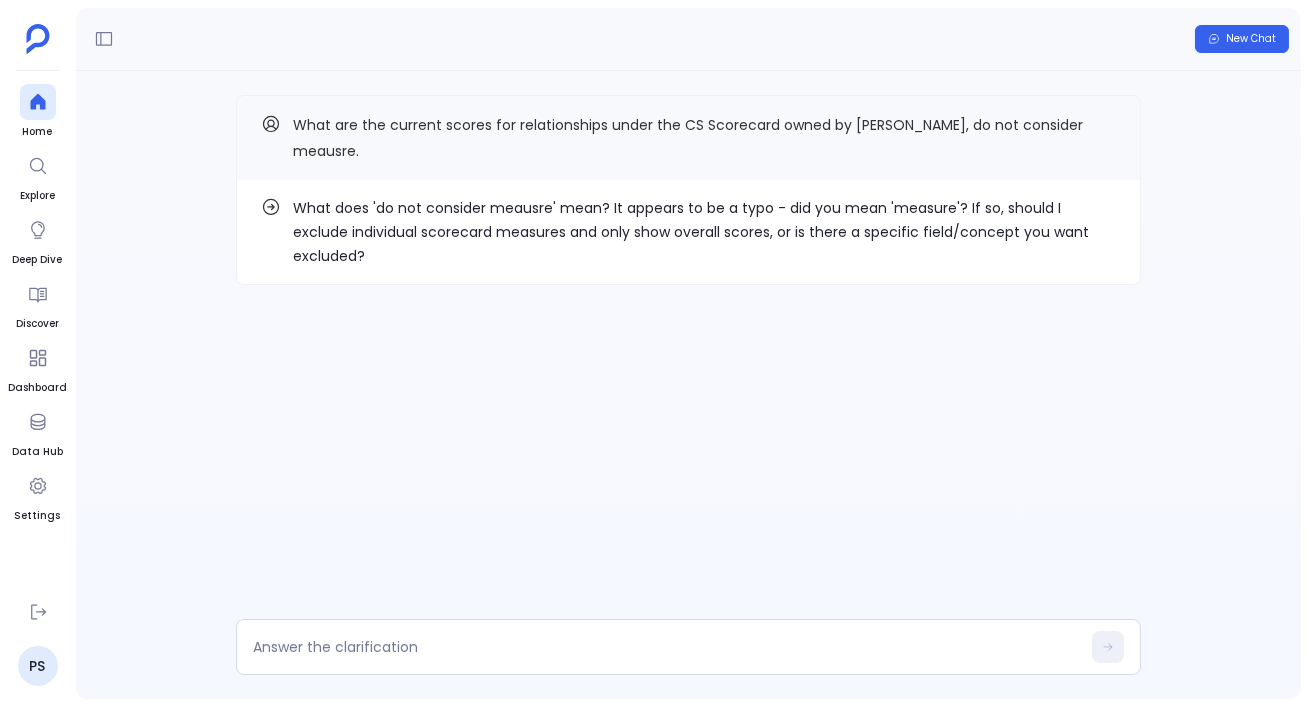 click on "What does 'do not consider meausre' mean? It appears to be a typo - did you mean 'measure'? If so, should I exclude individual scorecard measures and only show overall scores, or is there a specific field/concept you want excluded?" at bounding box center (704, 232) 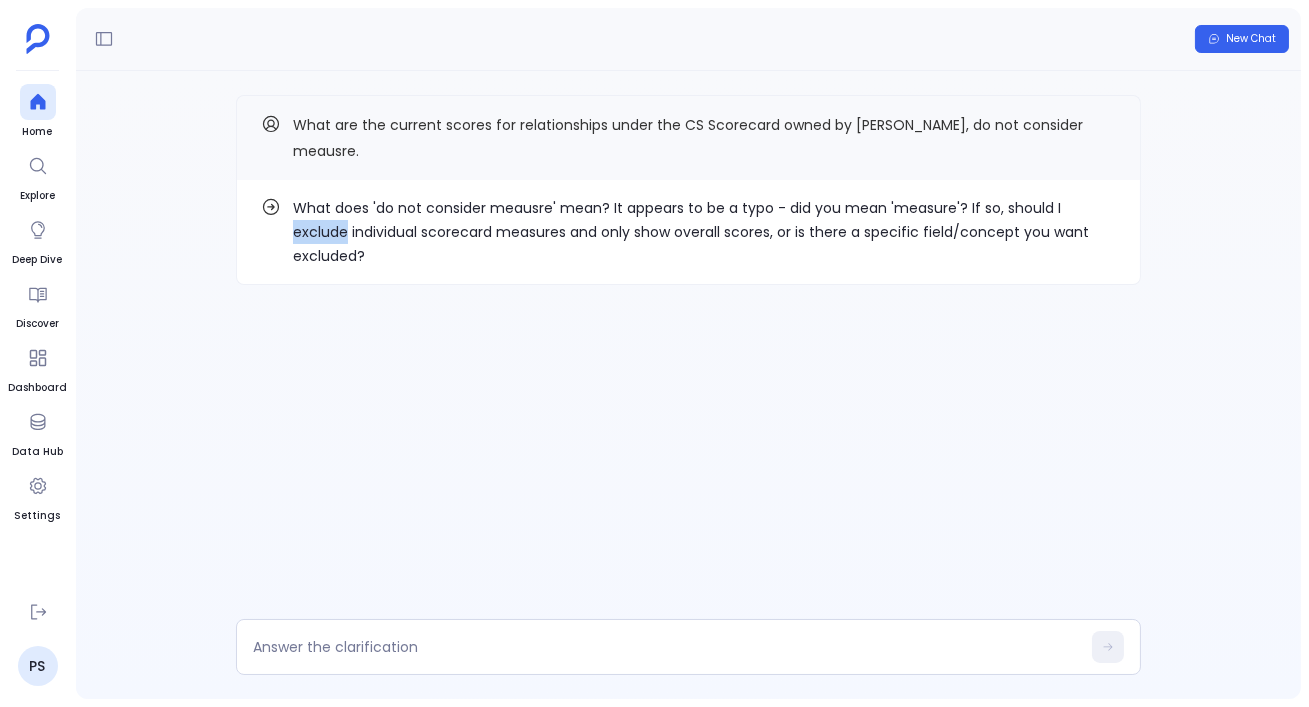 click on "What does 'do not consider meausre' mean? It appears to be a typo - did you mean 'measure'? If so, should I exclude individual scorecard measures and only show overall scores, or is there a specific field/concept you want excluded?" at bounding box center [704, 232] 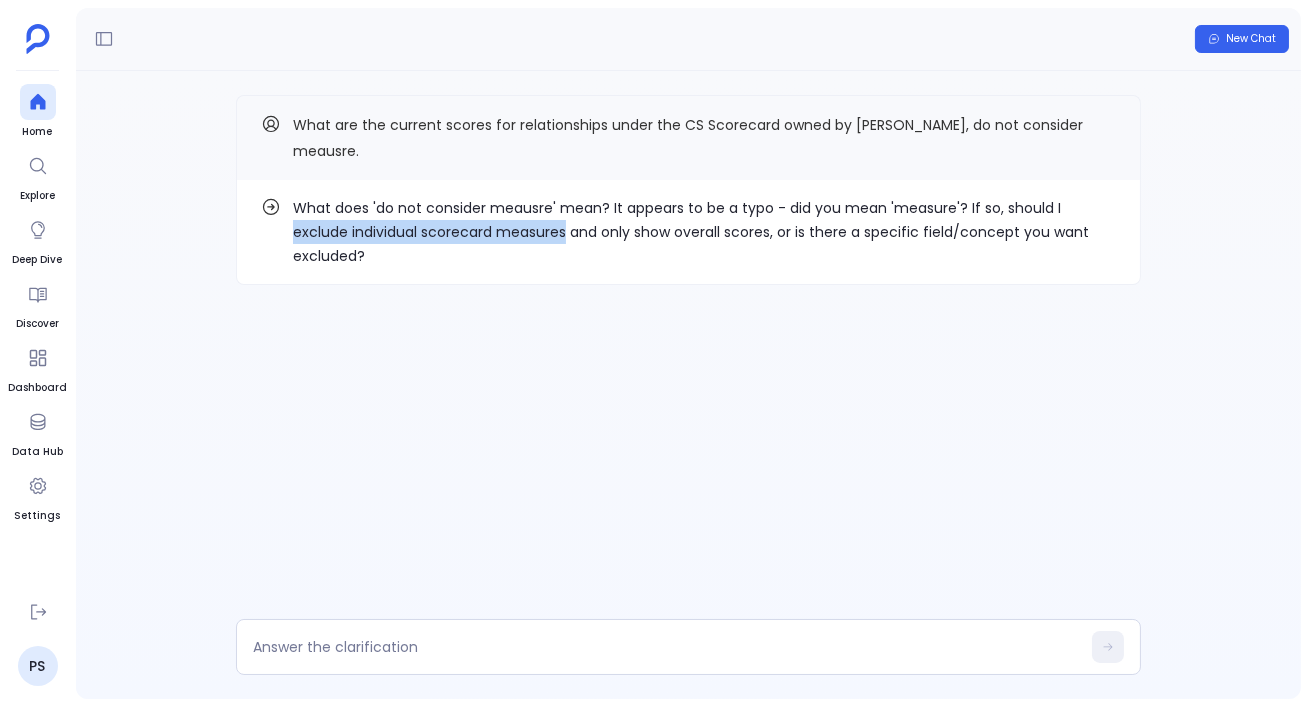 click on "What does 'do not consider meausre' mean? It appears to be a typo - did you mean 'measure'? If so, should I exclude individual scorecard measures and only show overall scores, or is there a specific field/concept you want excluded?" at bounding box center [704, 232] 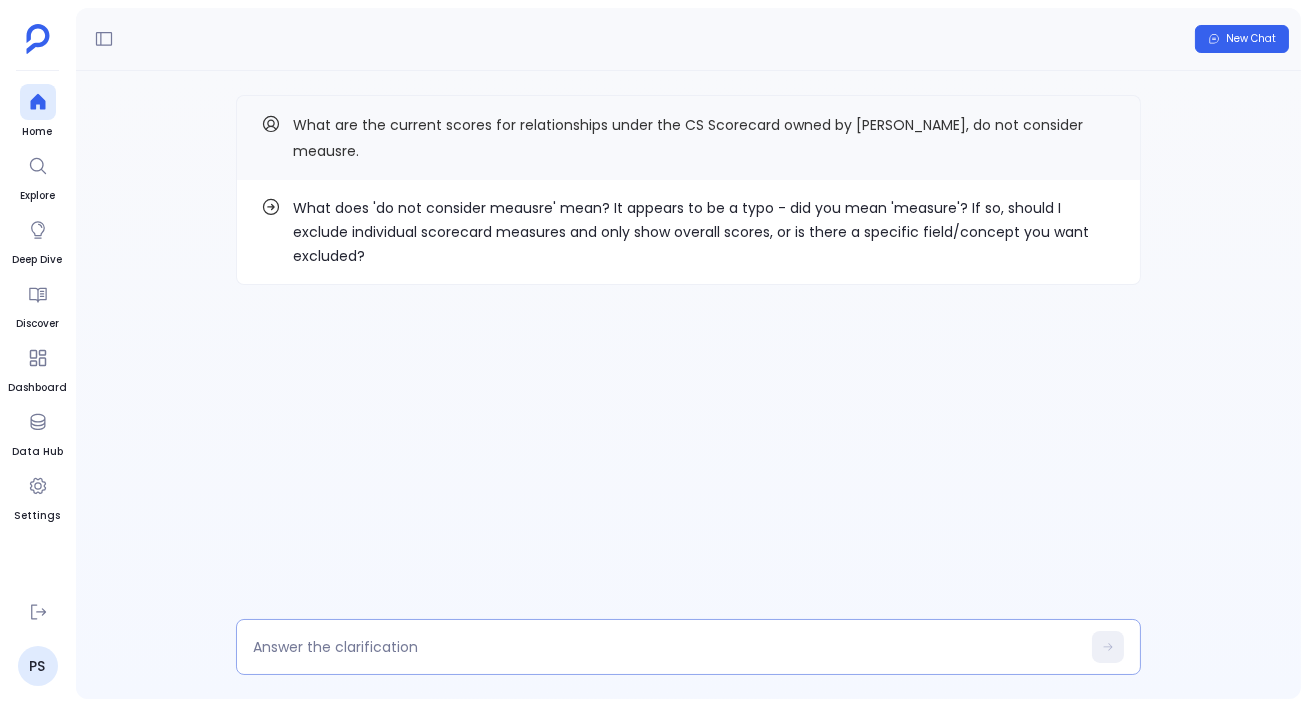 click at bounding box center (666, 647) 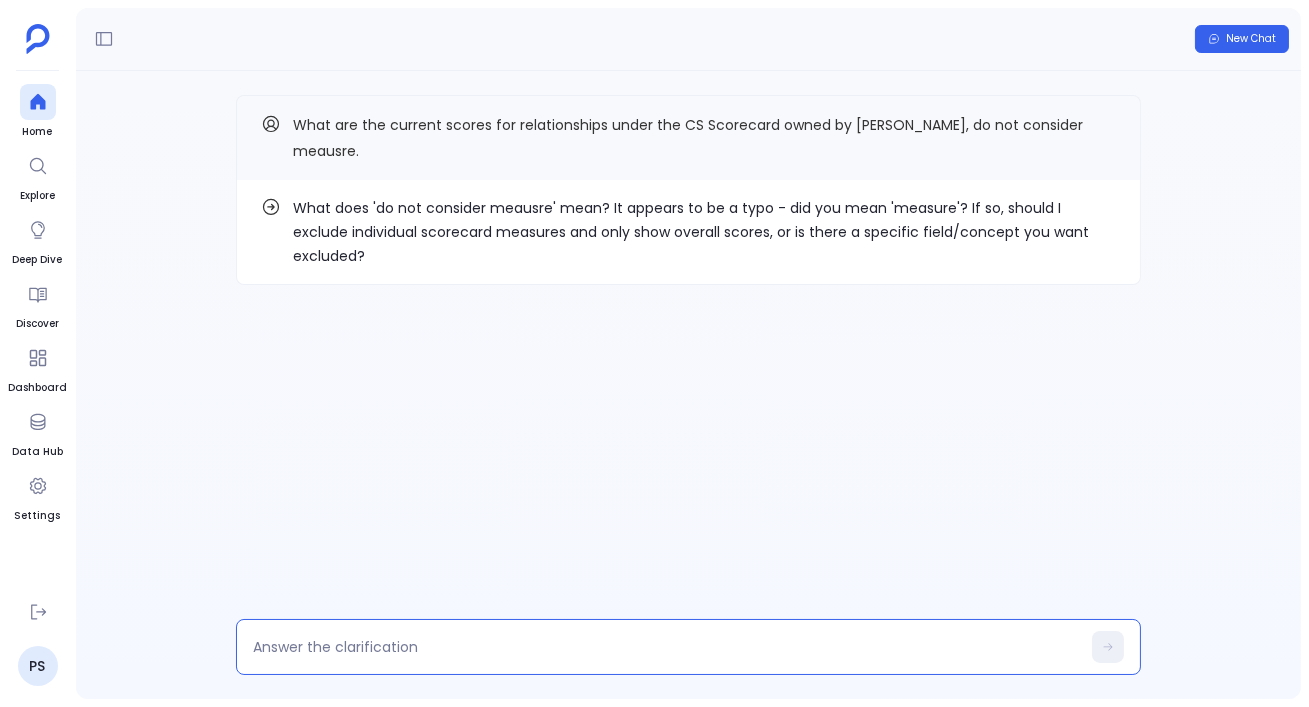 type on "exclude individual scorecard measures" 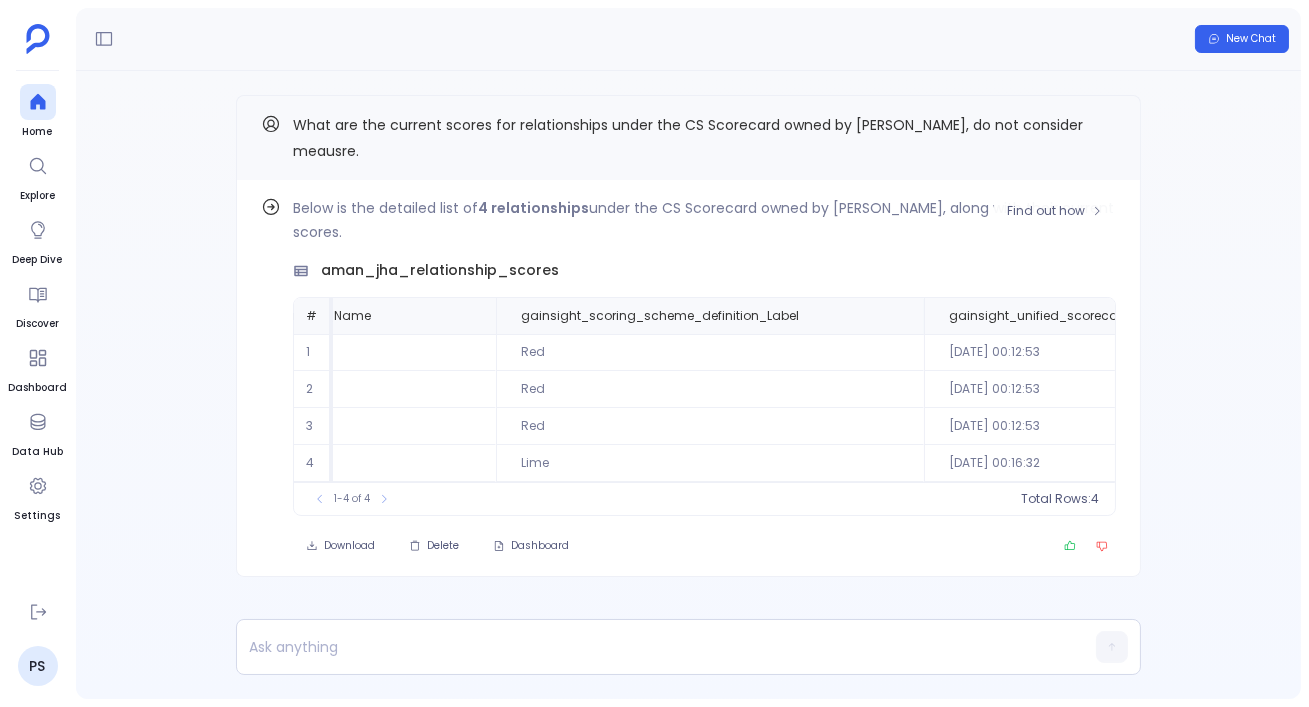 scroll, scrollTop: 0, scrollLeft: 0, axis: both 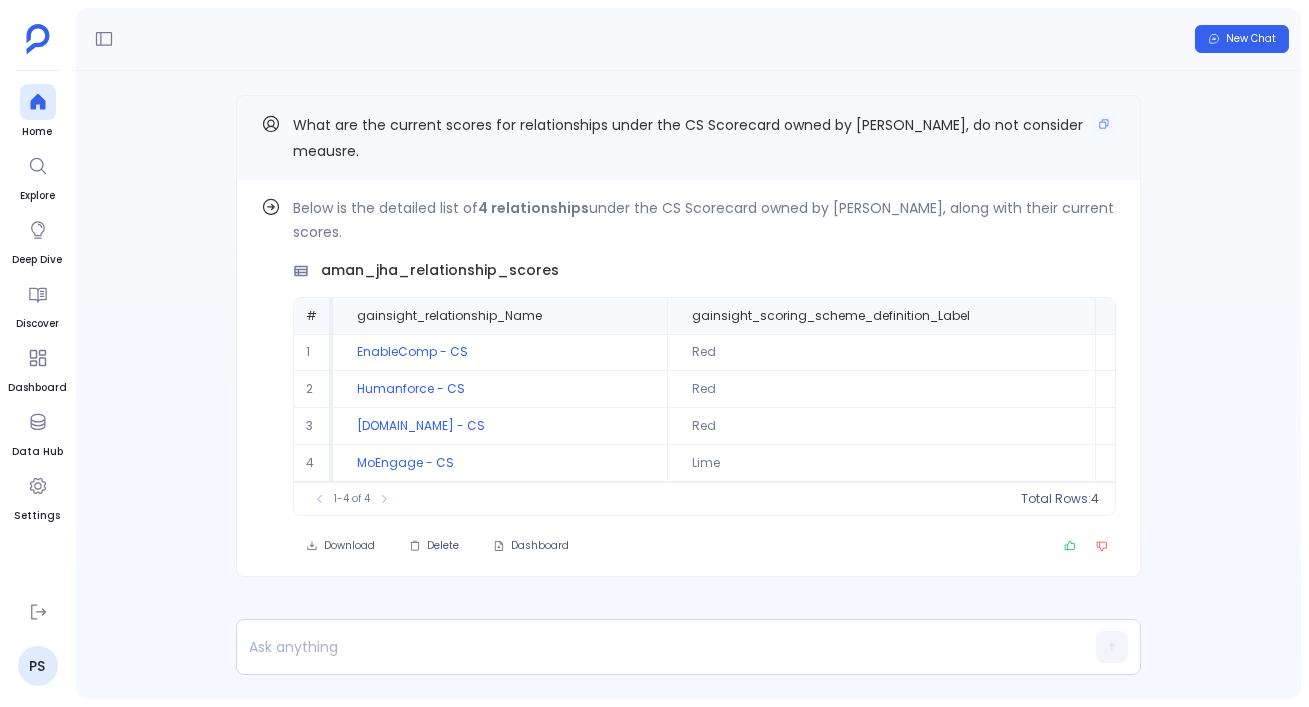 click on "What are the current scores for relationships under the CS Scorecard owned by Aman Jha, do not consider meausre." at bounding box center (688, 137) 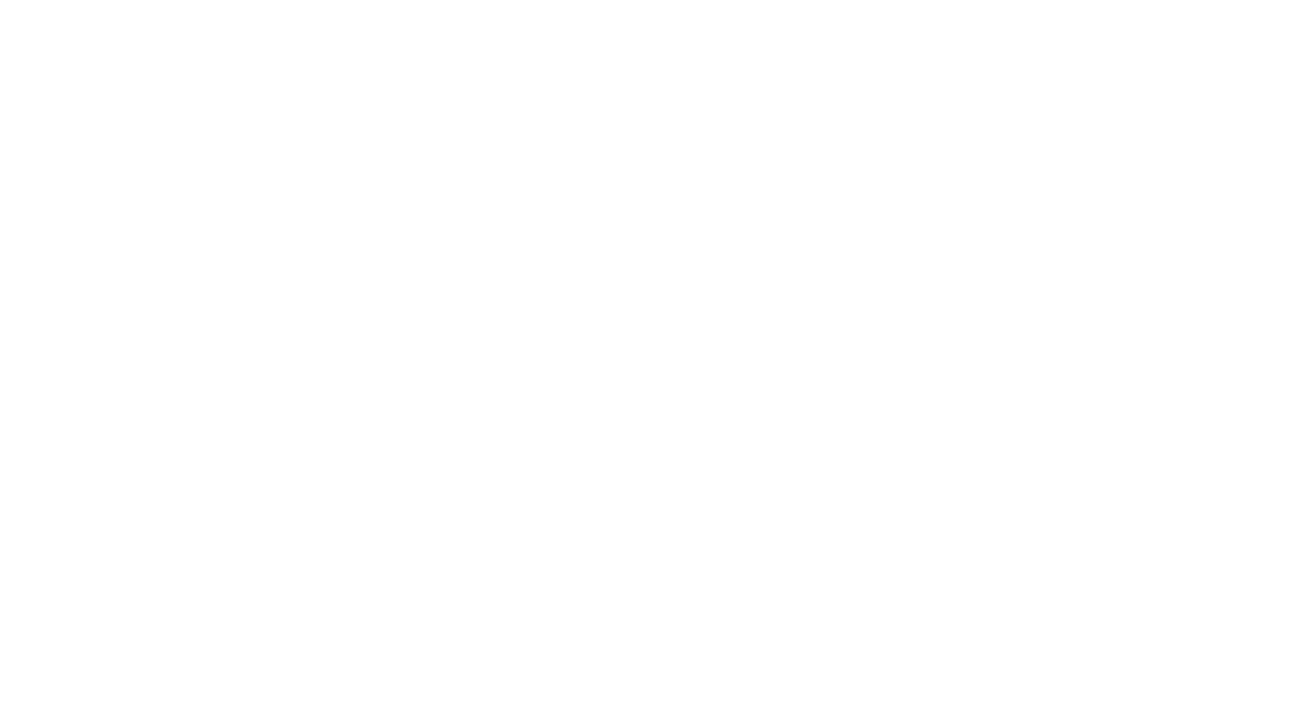 scroll, scrollTop: 0, scrollLeft: 0, axis: both 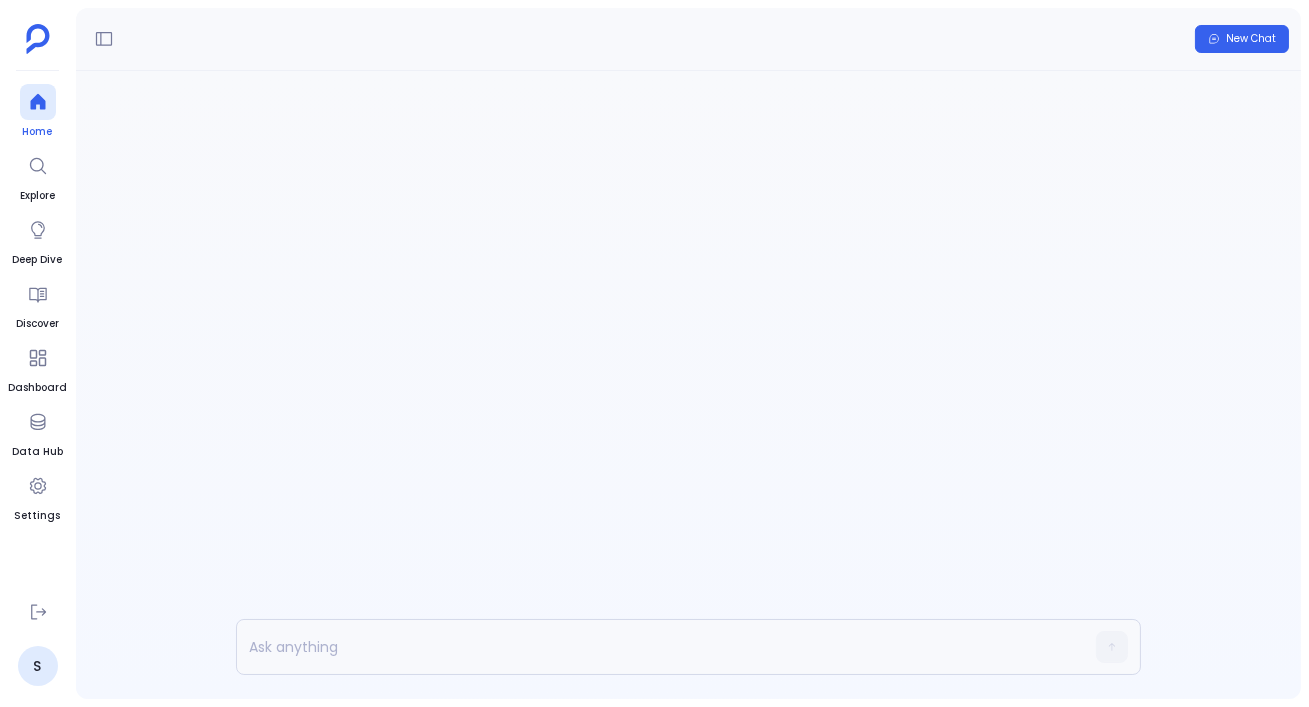 click 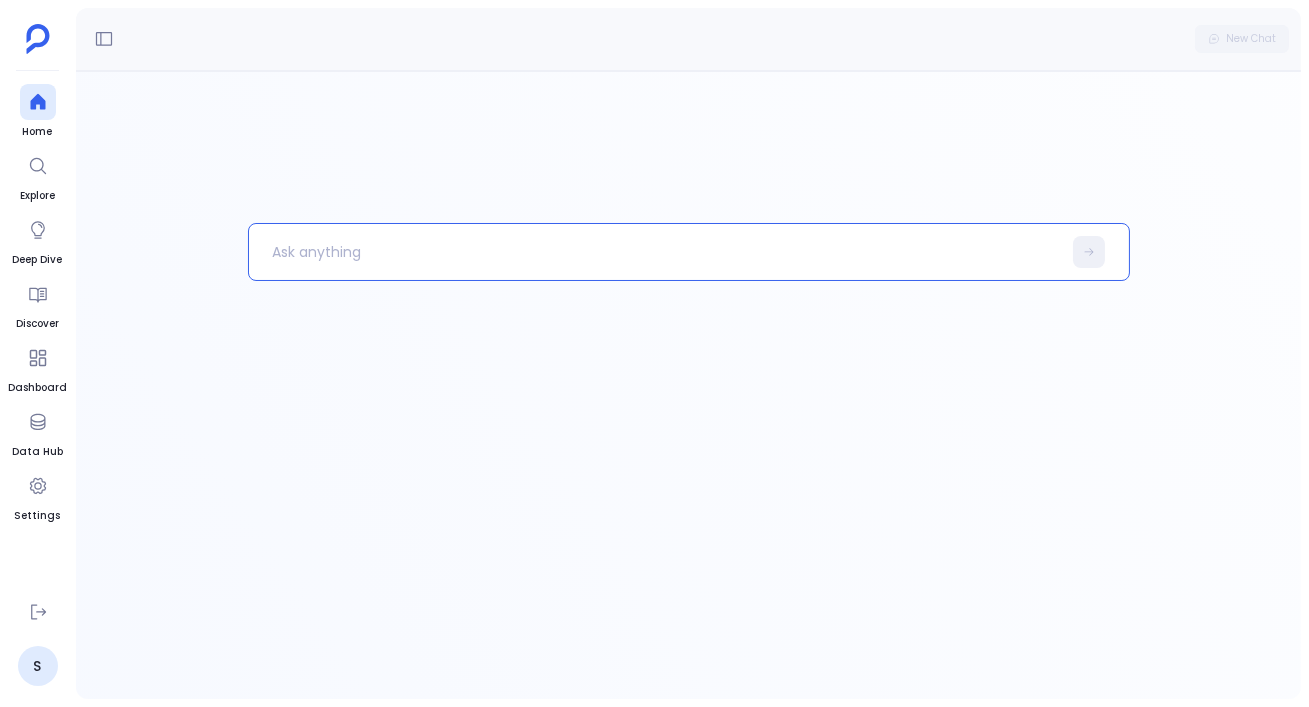 click at bounding box center [655, 252] 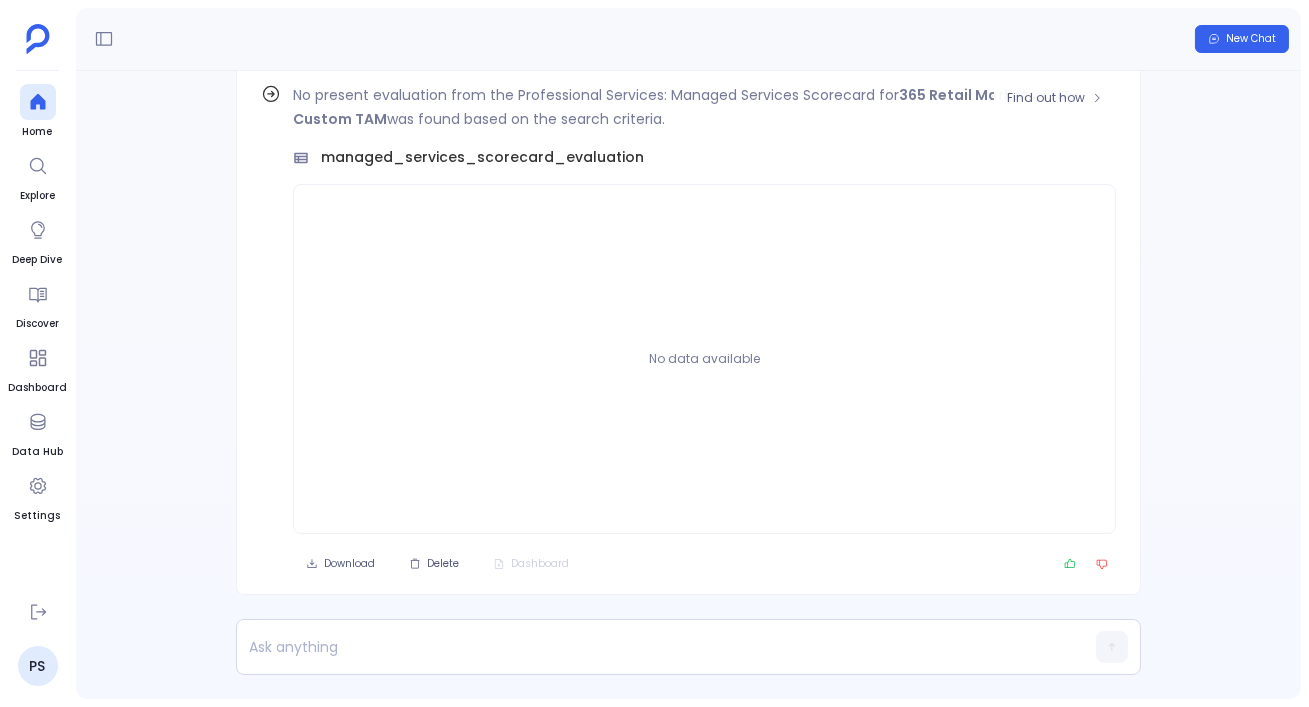 scroll, scrollTop: -112, scrollLeft: 0, axis: vertical 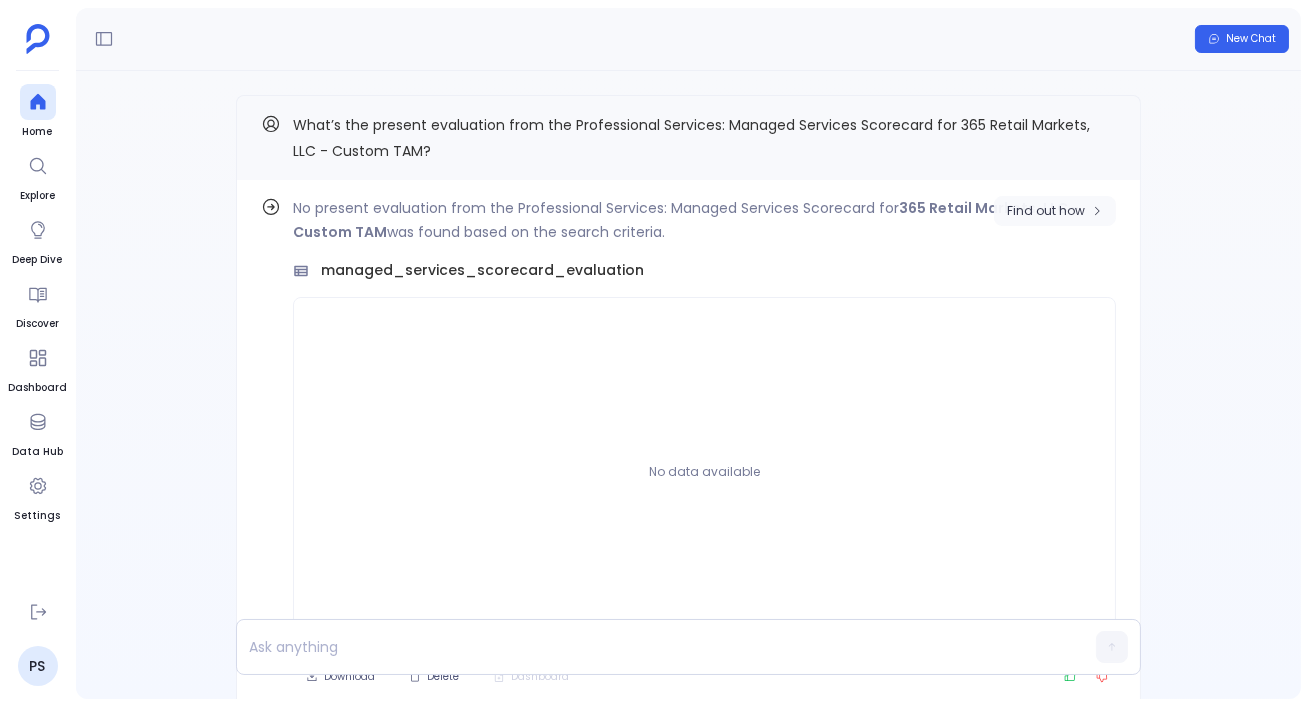 click on "Find out how" at bounding box center [1046, 211] 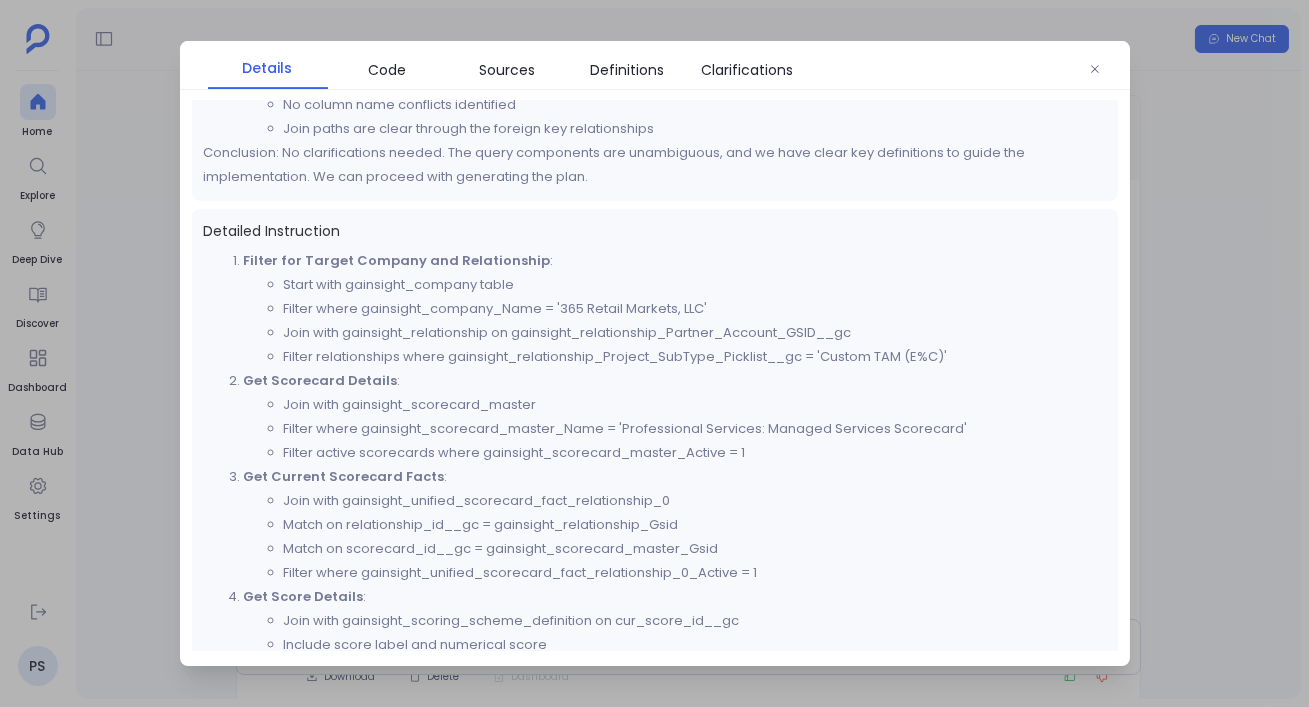 scroll, scrollTop: 427, scrollLeft: 0, axis: vertical 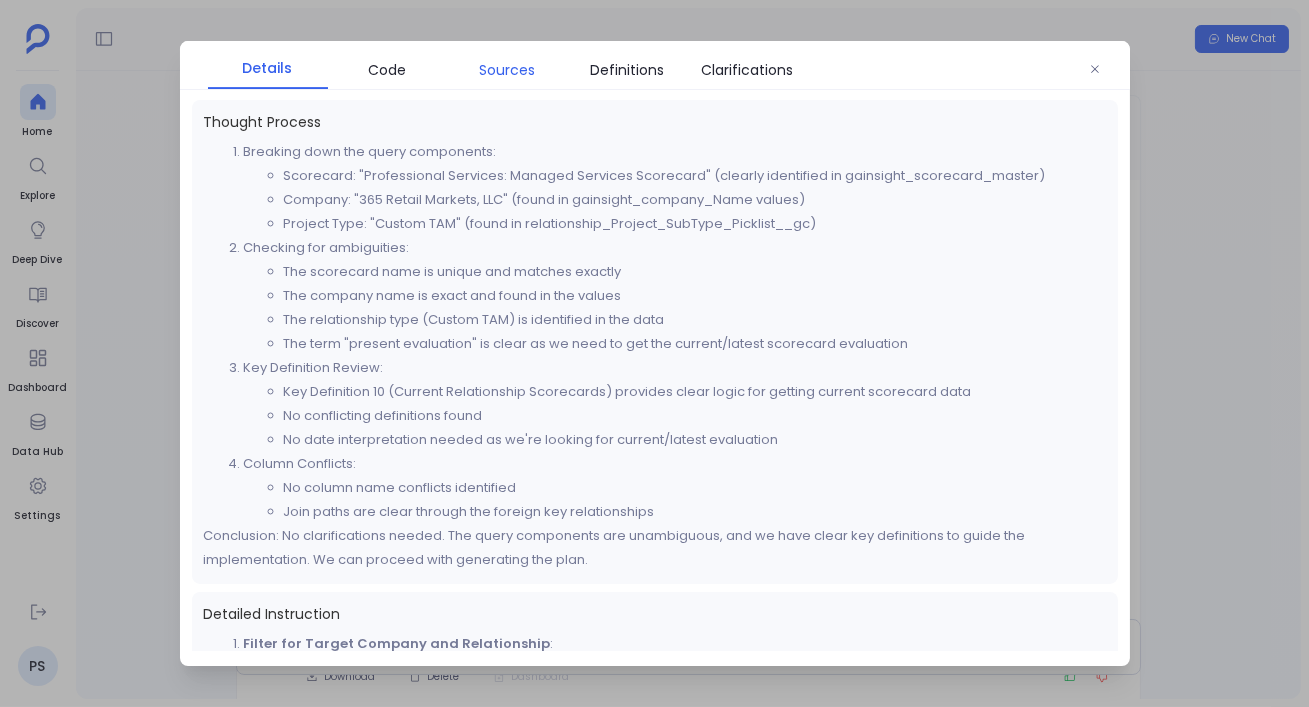 click on "Sources" at bounding box center [508, 70] 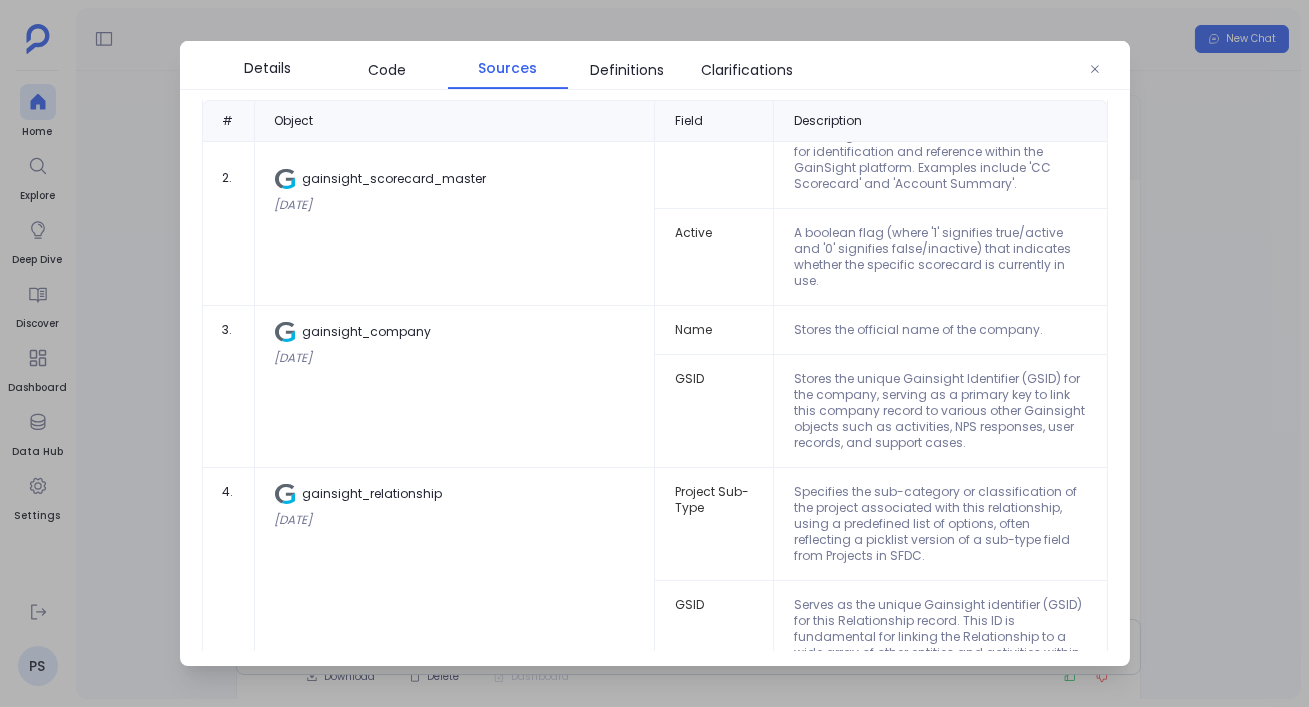 scroll, scrollTop: 534, scrollLeft: 0, axis: vertical 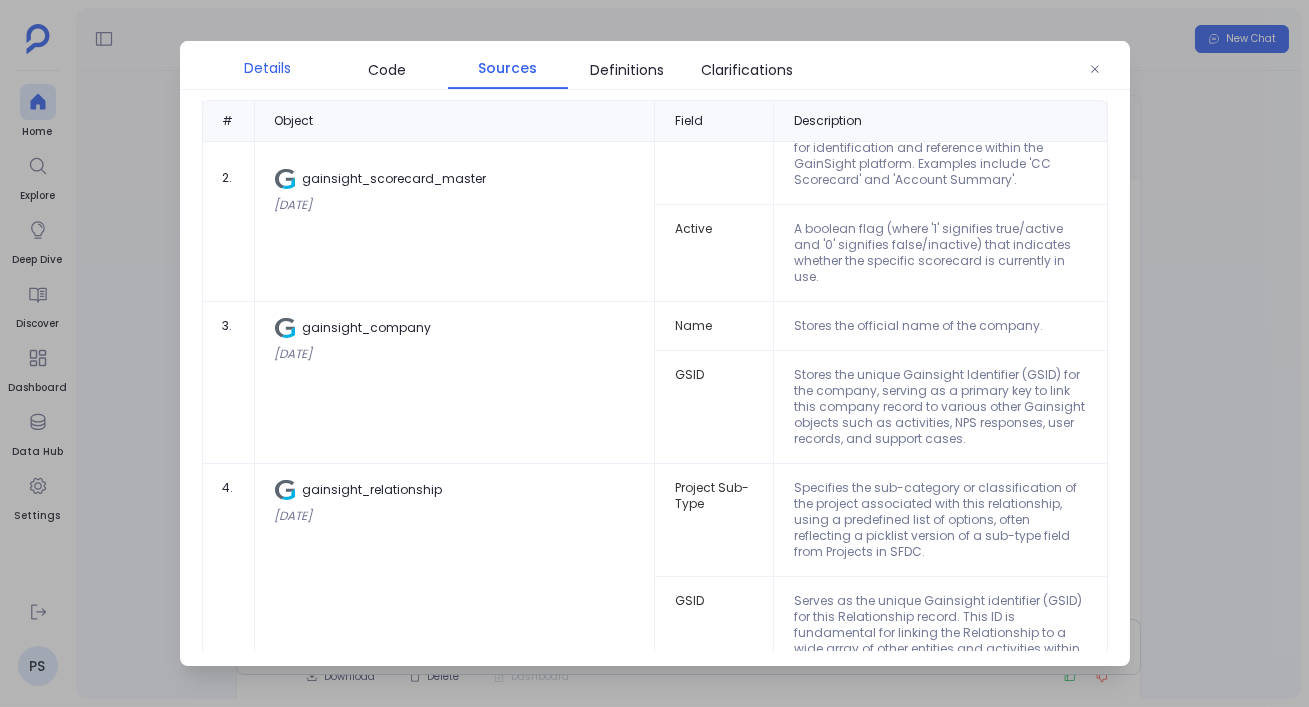 click on "Details" at bounding box center [268, 68] 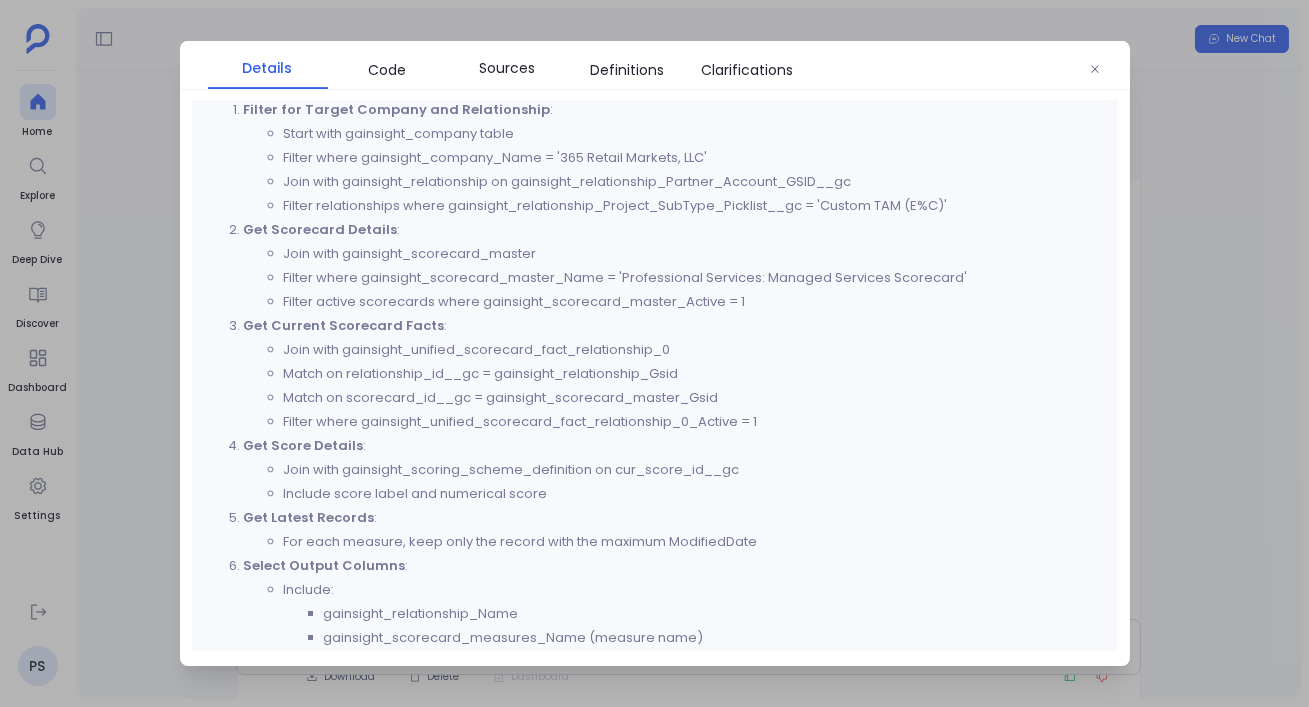 scroll, scrollTop: 444, scrollLeft: 0, axis: vertical 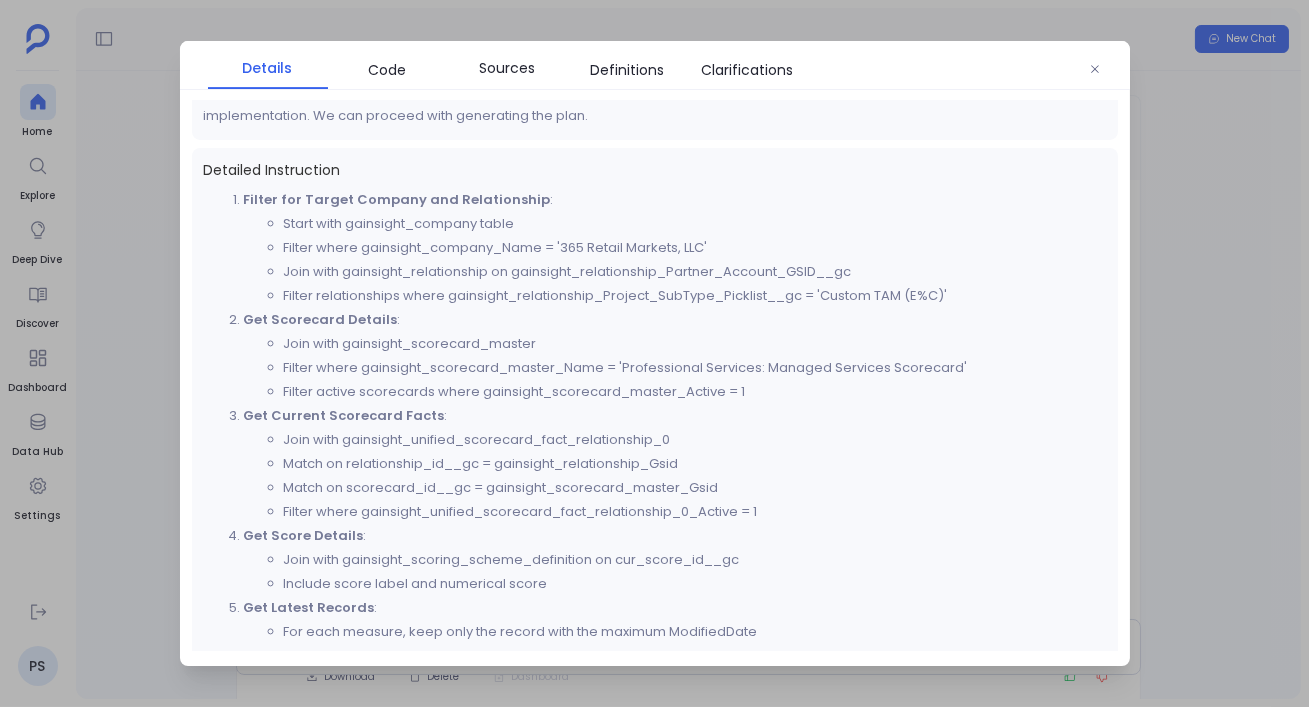 click at bounding box center [654, 353] 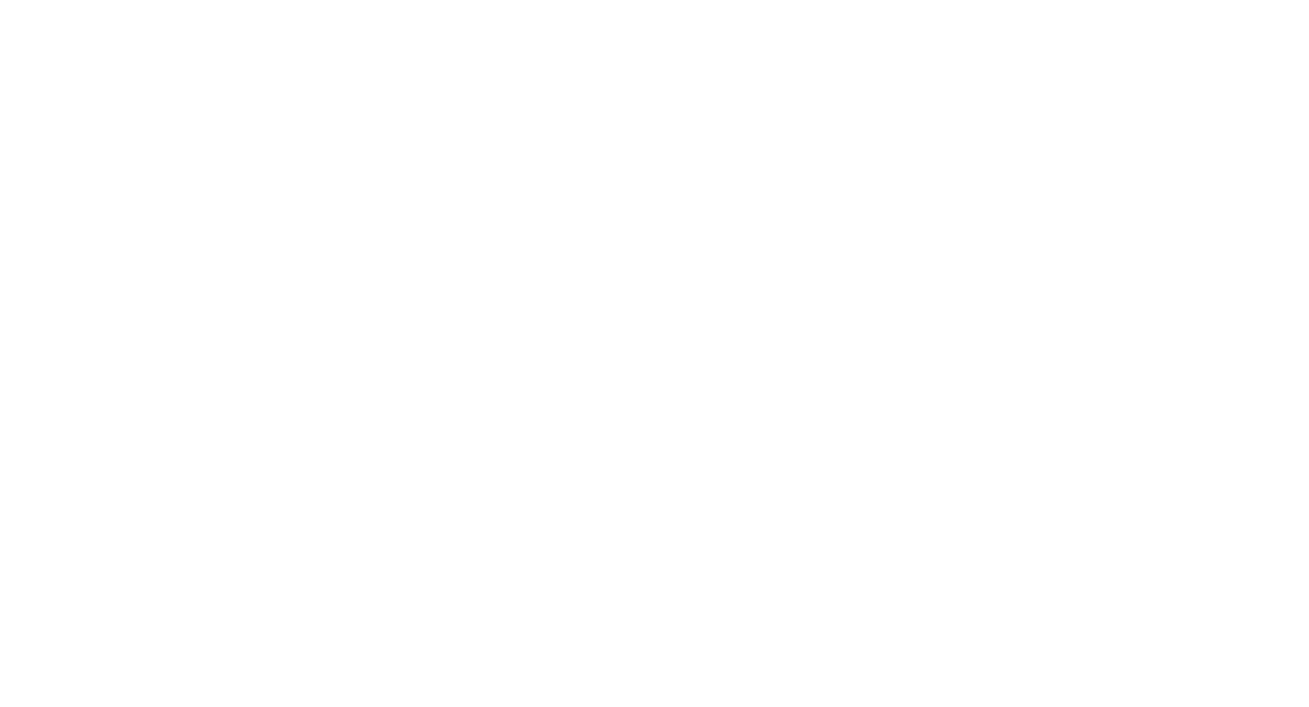 scroll, scrollTop: 0, scrollLeft: 0, axis: both 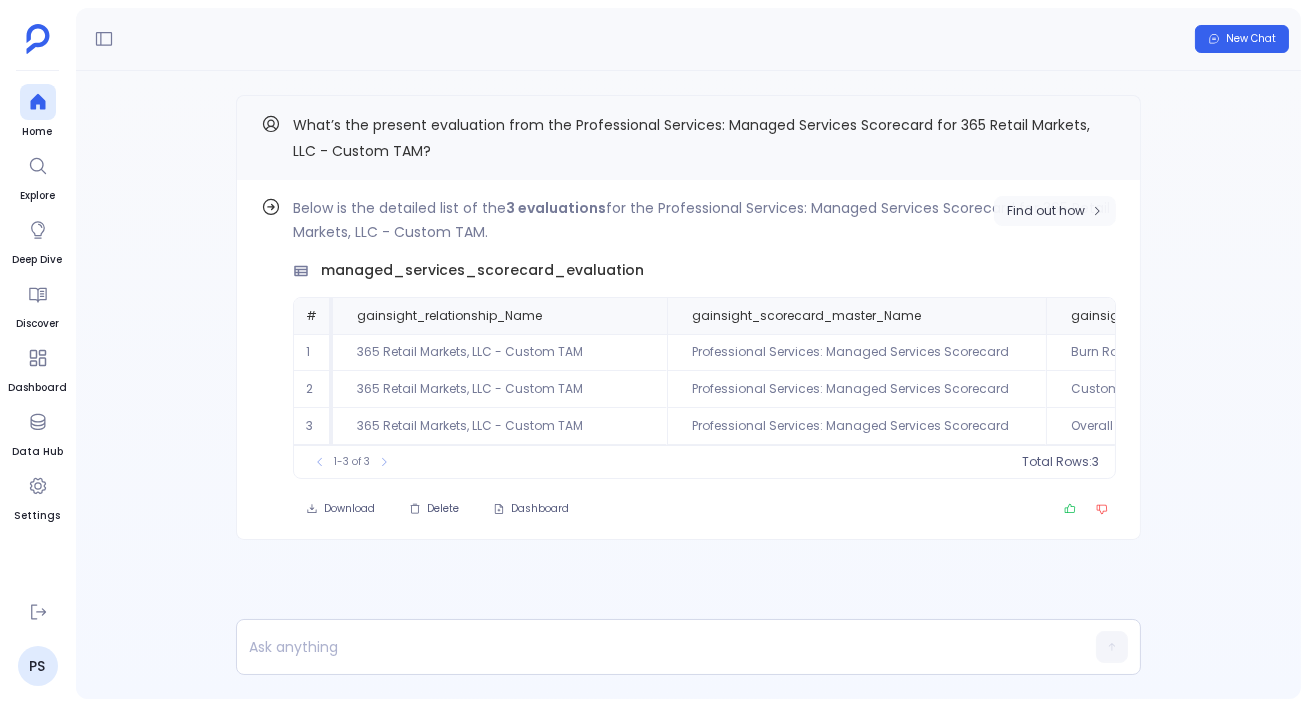 click on "Find out how" at bounding box center [1055, 211] 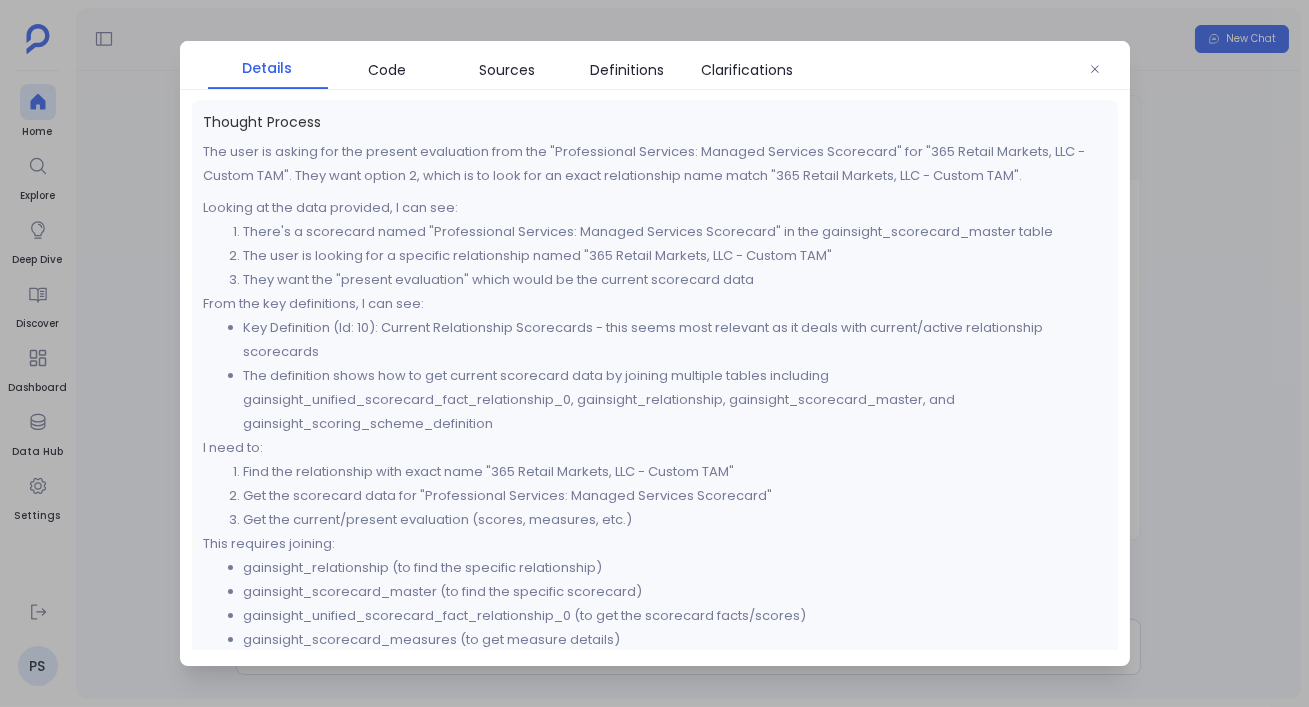 click at bounding box center (654, 353) 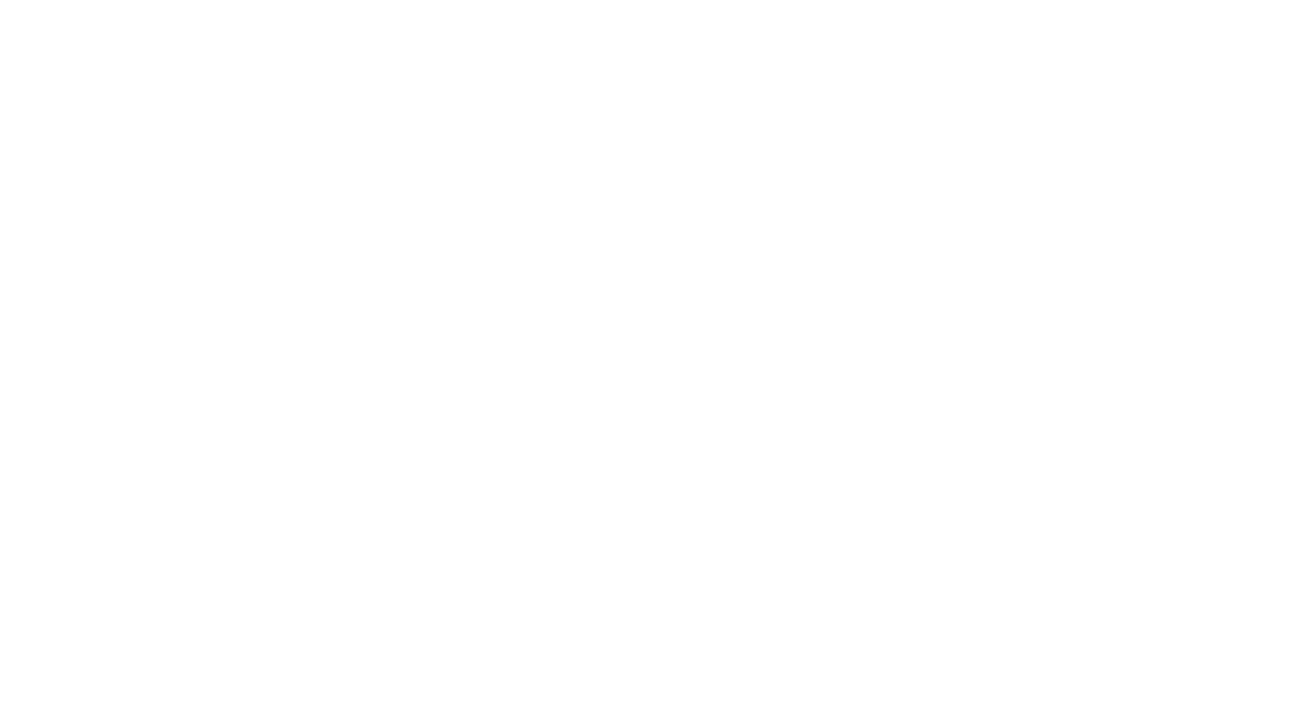scroll, scrollTop: 0, scrollLeft: 0, axis: both 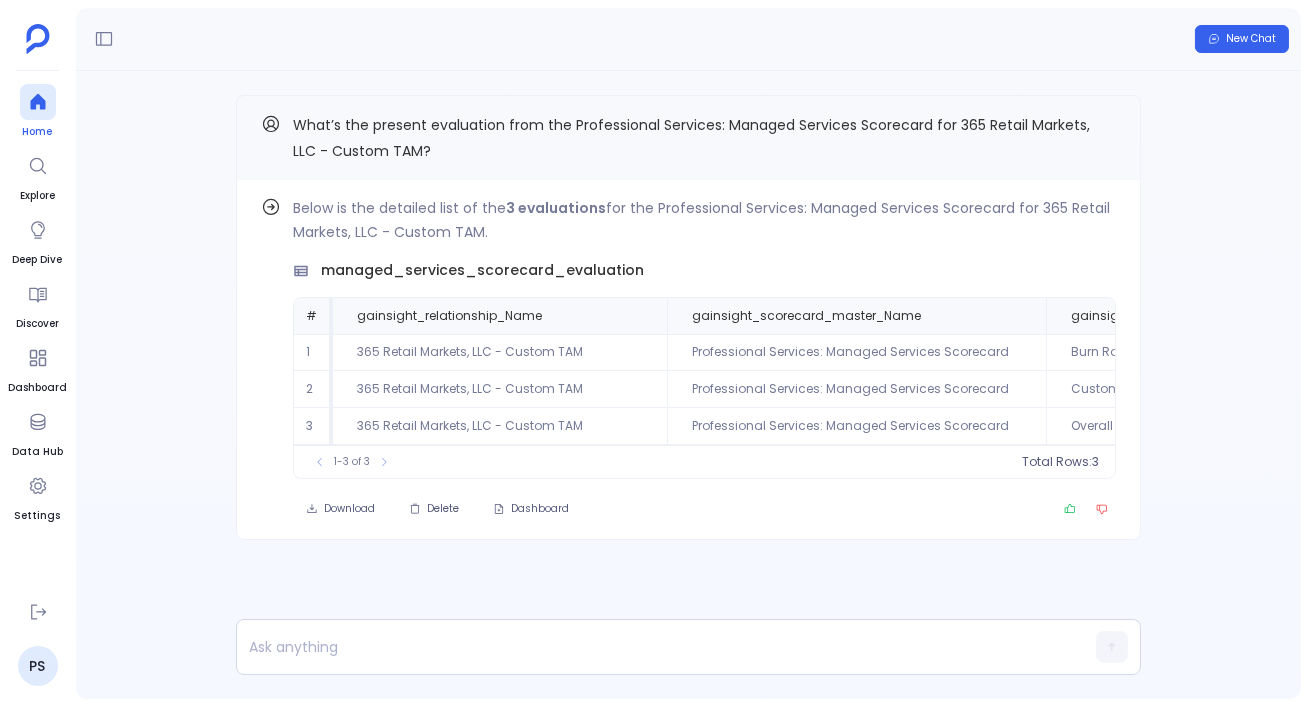 click 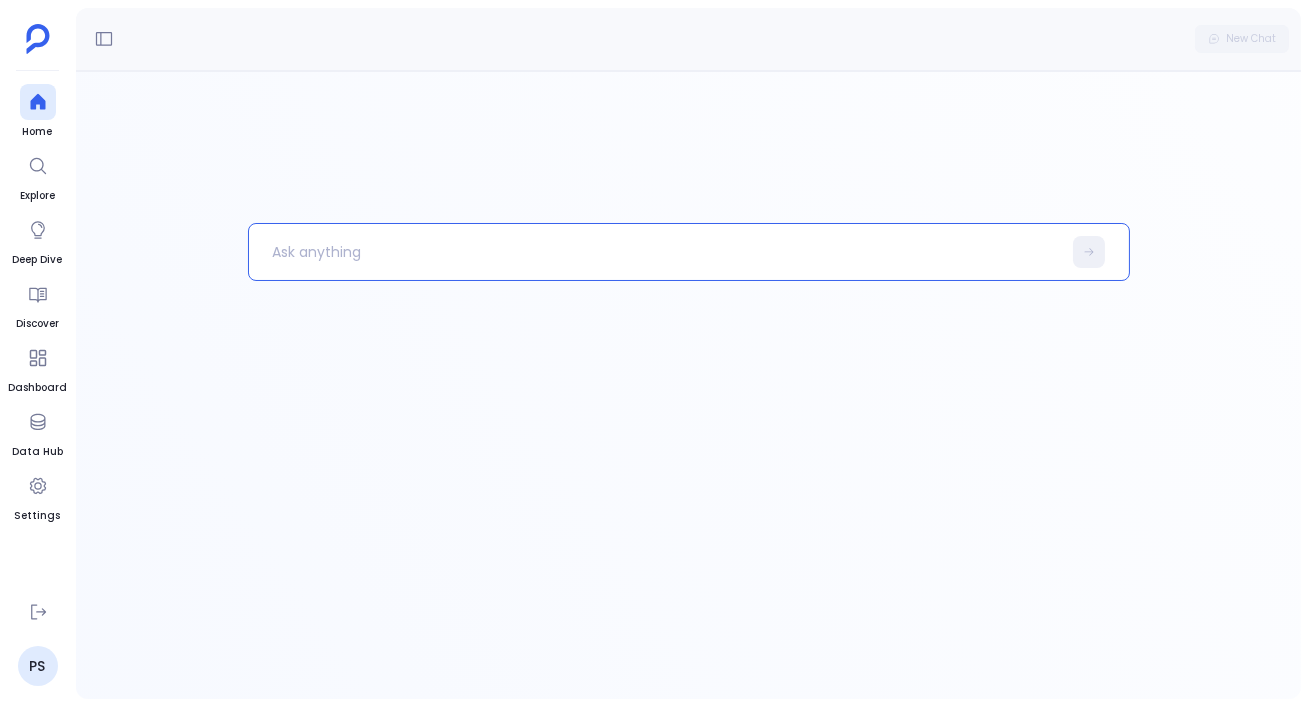 click at bounding box center (655, 252) 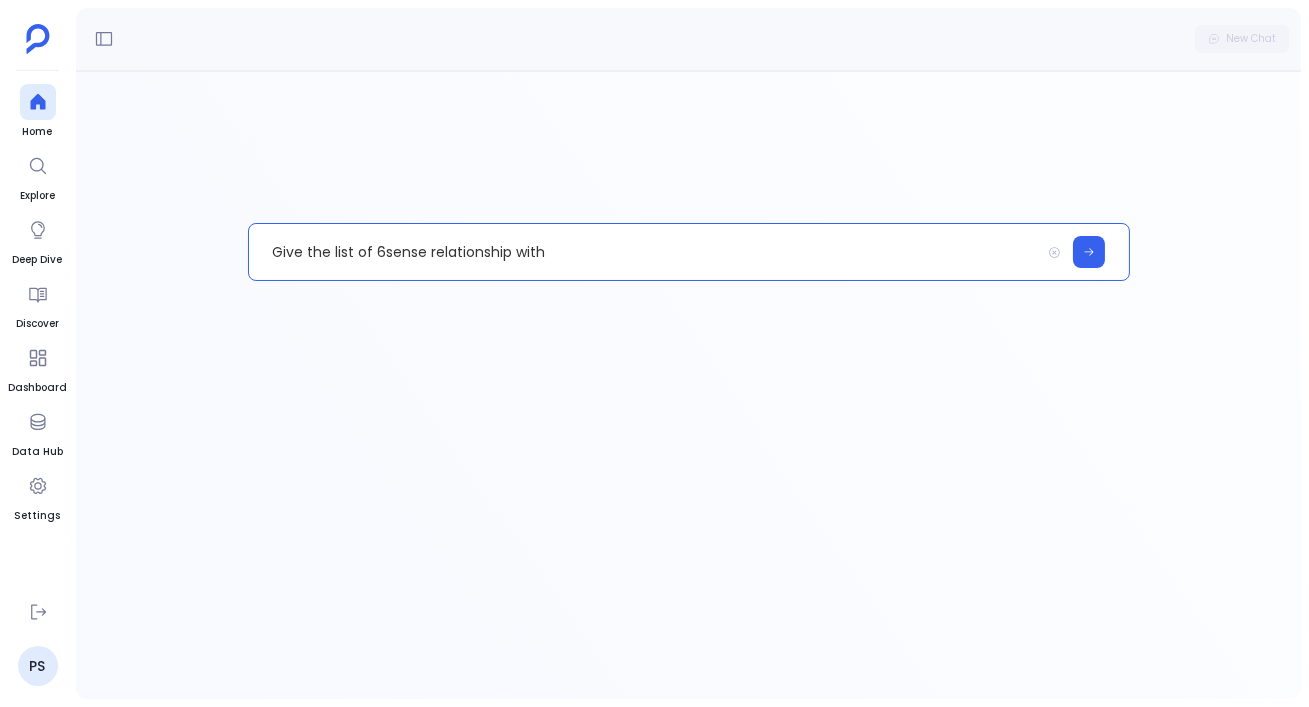 click on "Give the list of 6sense relationship with" at bounding box center [644, 252] 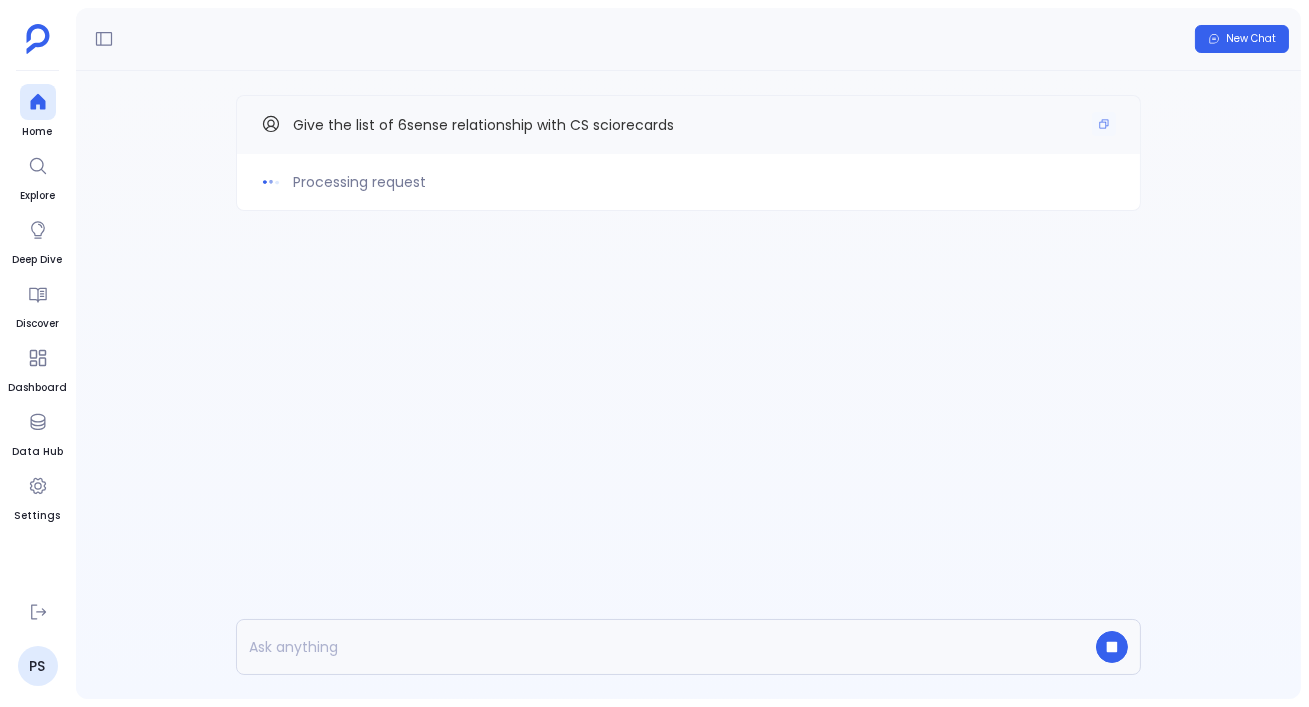 drag, startPoint x: 729, startPoint y: 128, endPoint x: 255, endPoint y: 111, distance: 474.30475 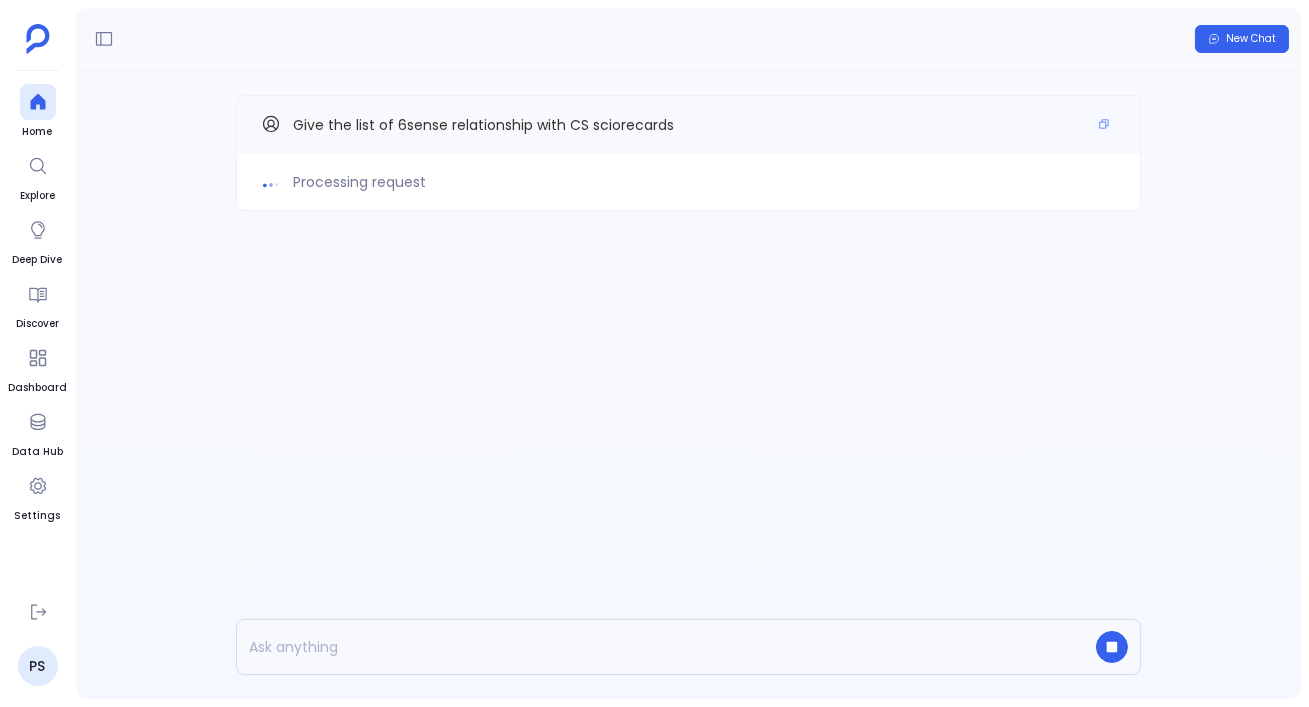 click on "Processing request Give the list of 6sense relationship with CS sciorecards" at bounding box center [688, 193] 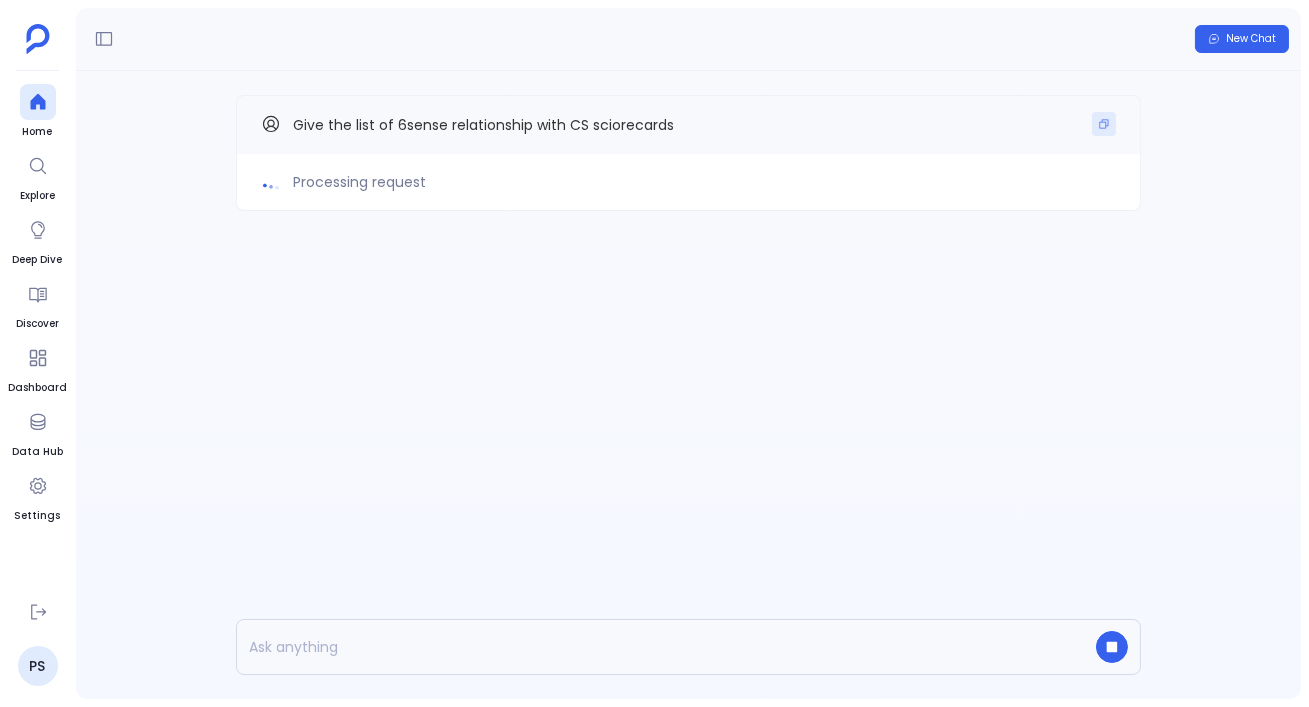 click 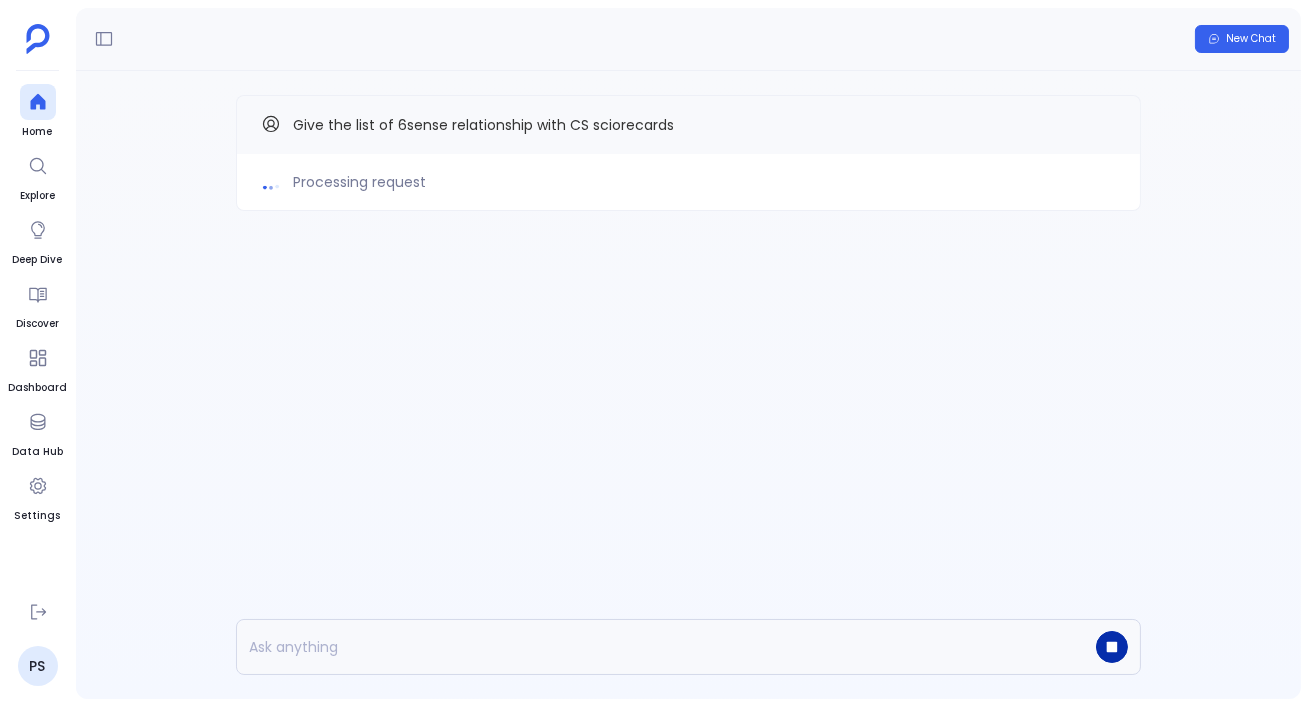 click at bounding box center [1112, 647] 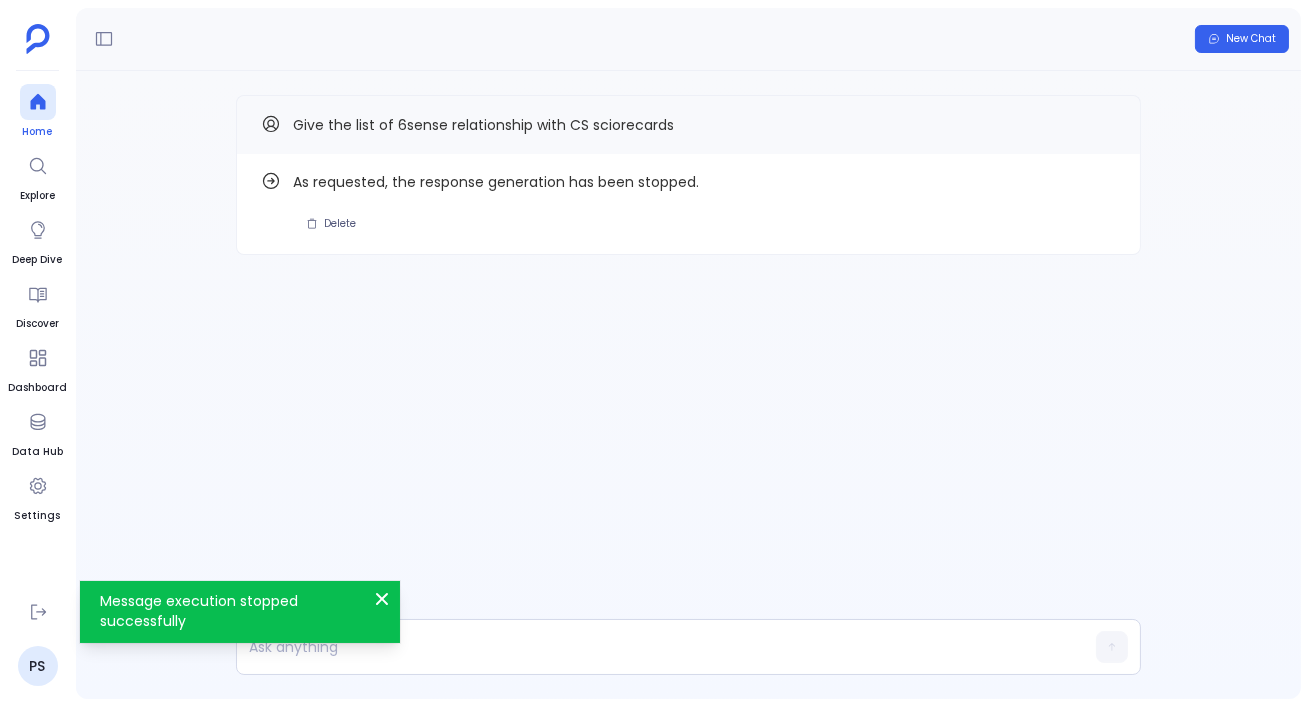click at bounding box center [38, 102] 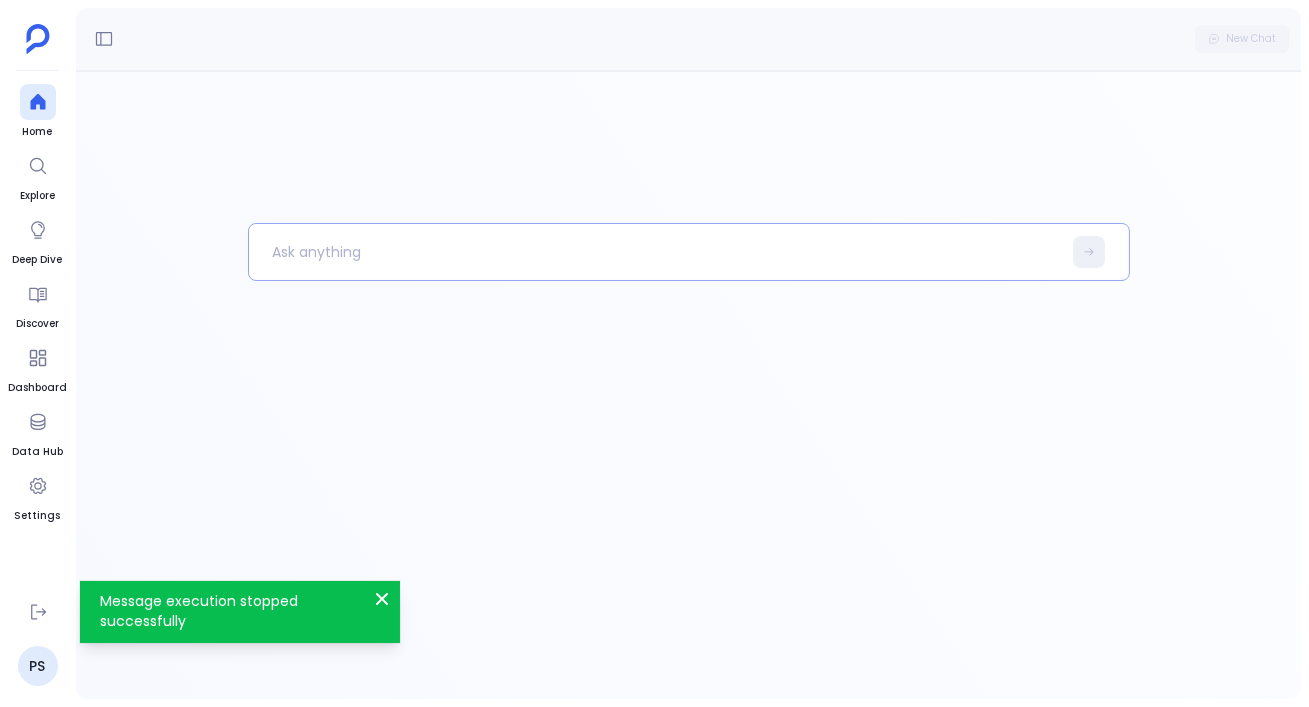 click at bounding box center (655, 252) 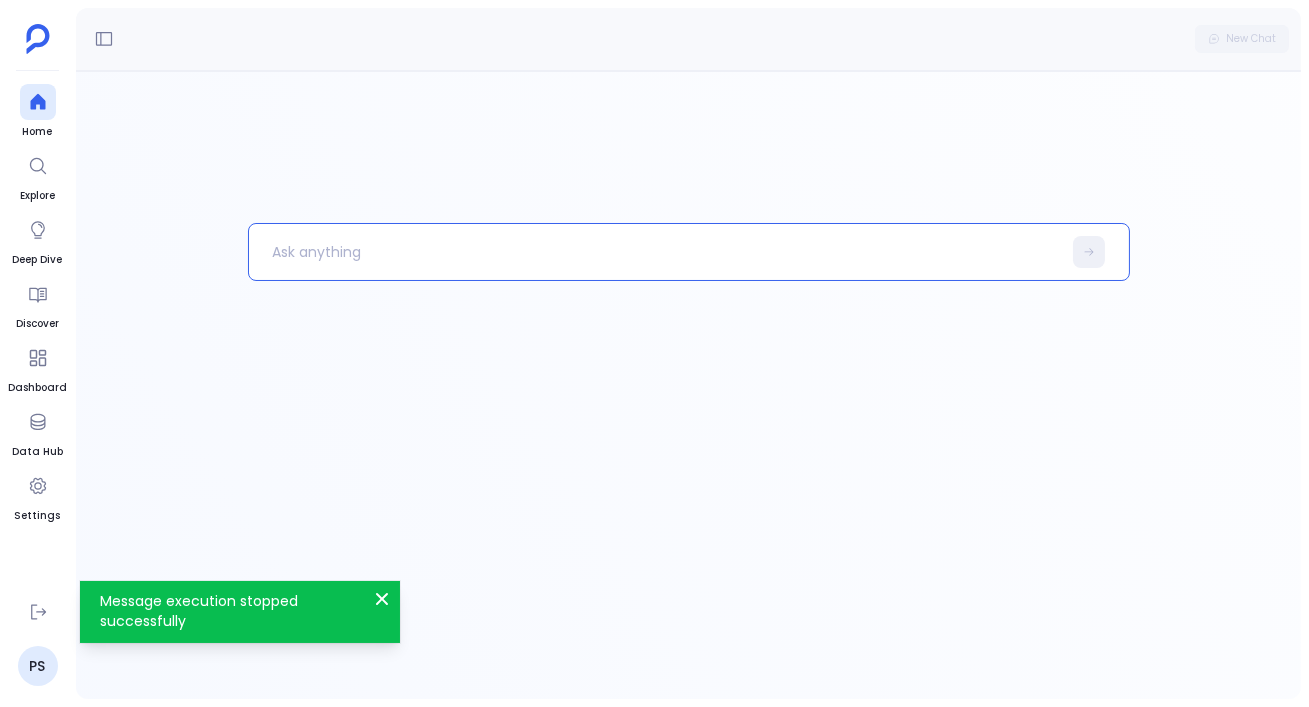 paste 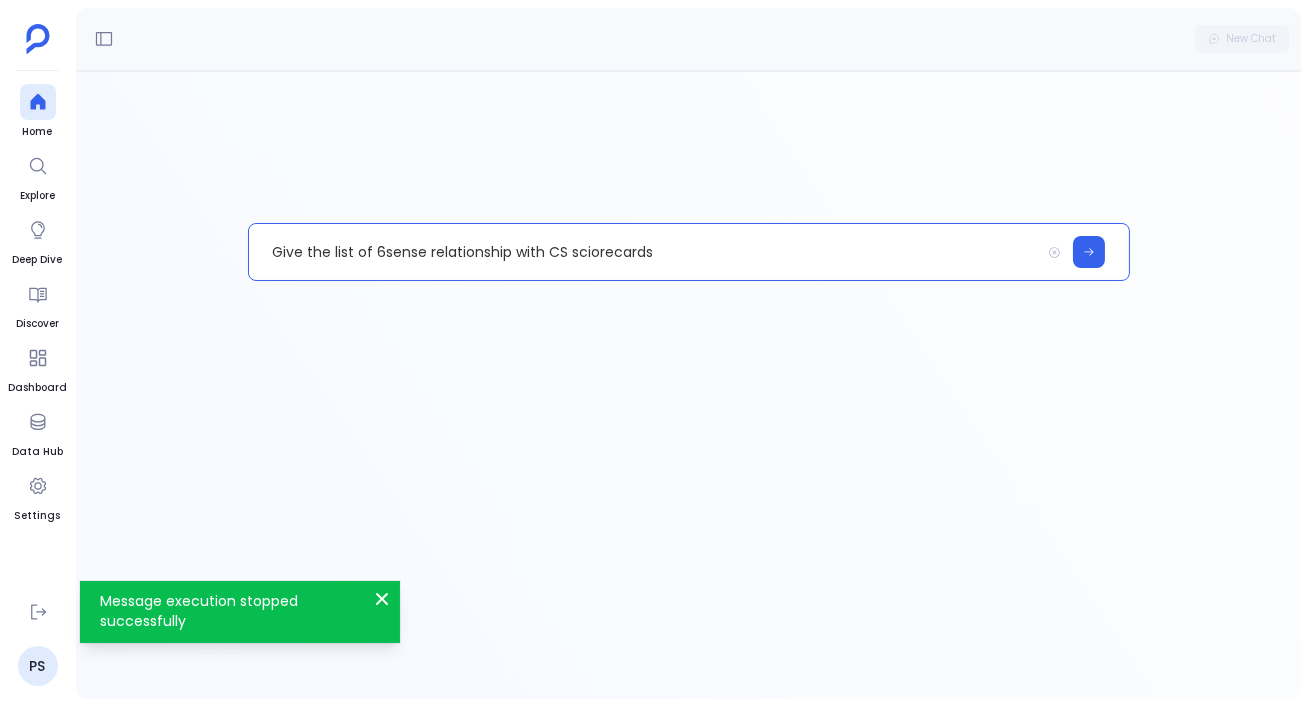 click on "Give the list of 6sense relationship with CS sciorecards" at bounding box center [644, 252] 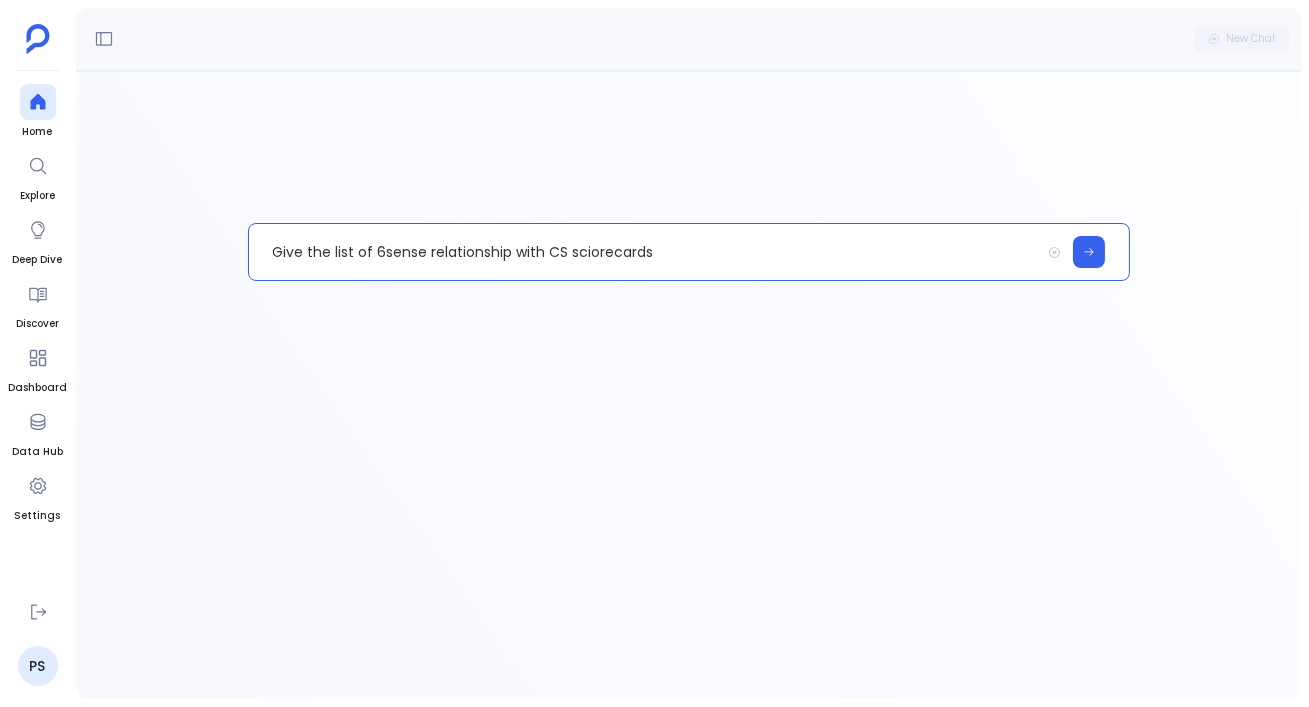 type 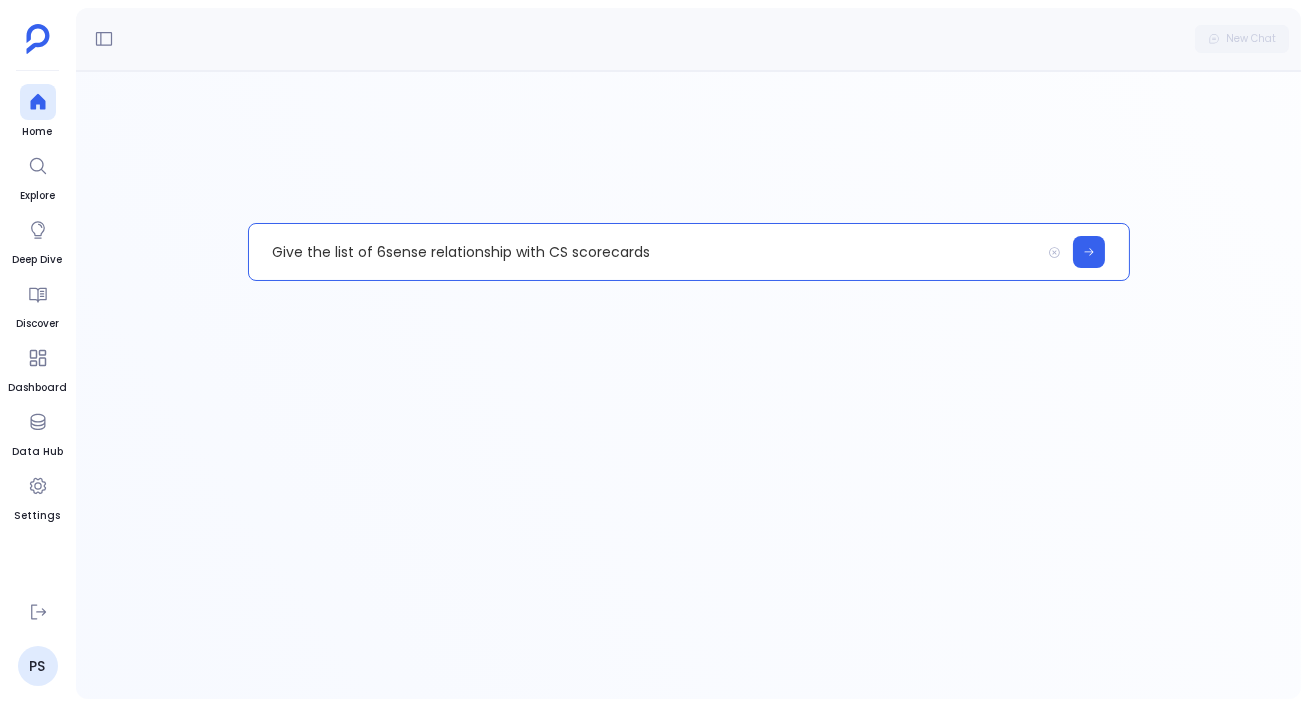 click on "Give the list of 6sense relationship with CS scorecards" at bounding box center [644, 252] 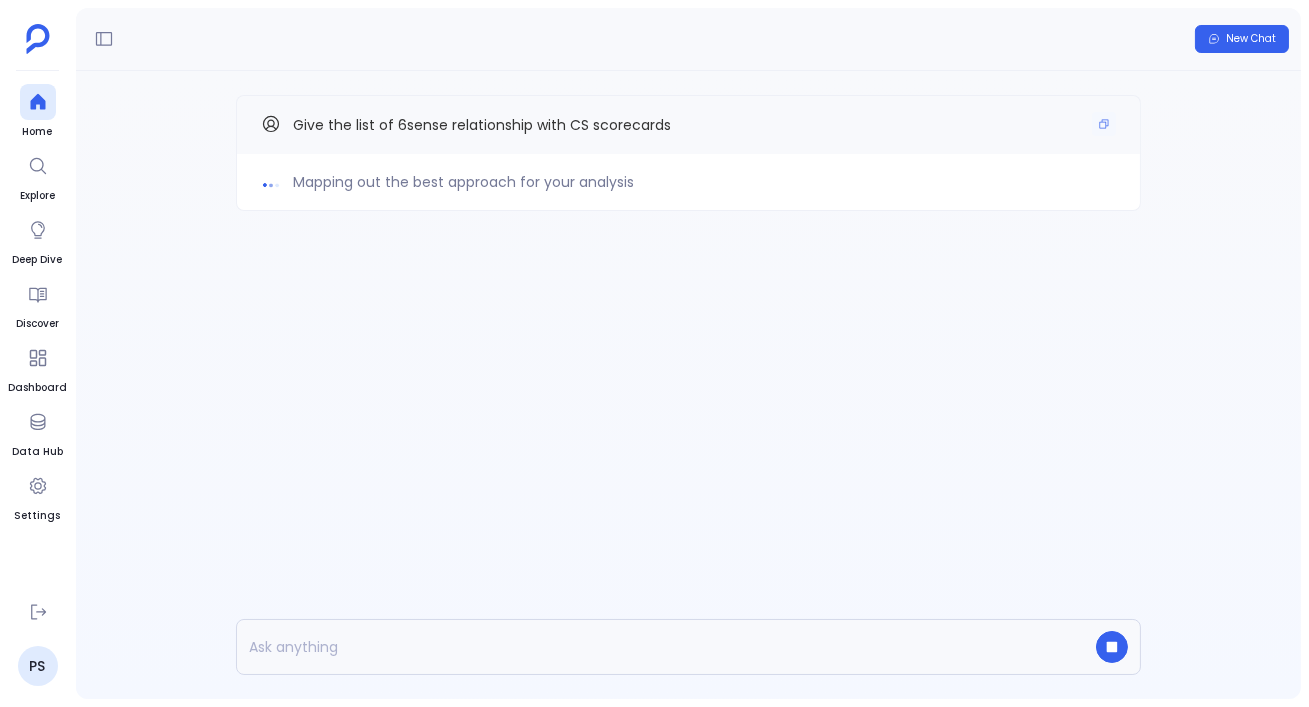 click on "Give the list of 6sense relationship with CS scorecards" at bounding box center (688, 125) 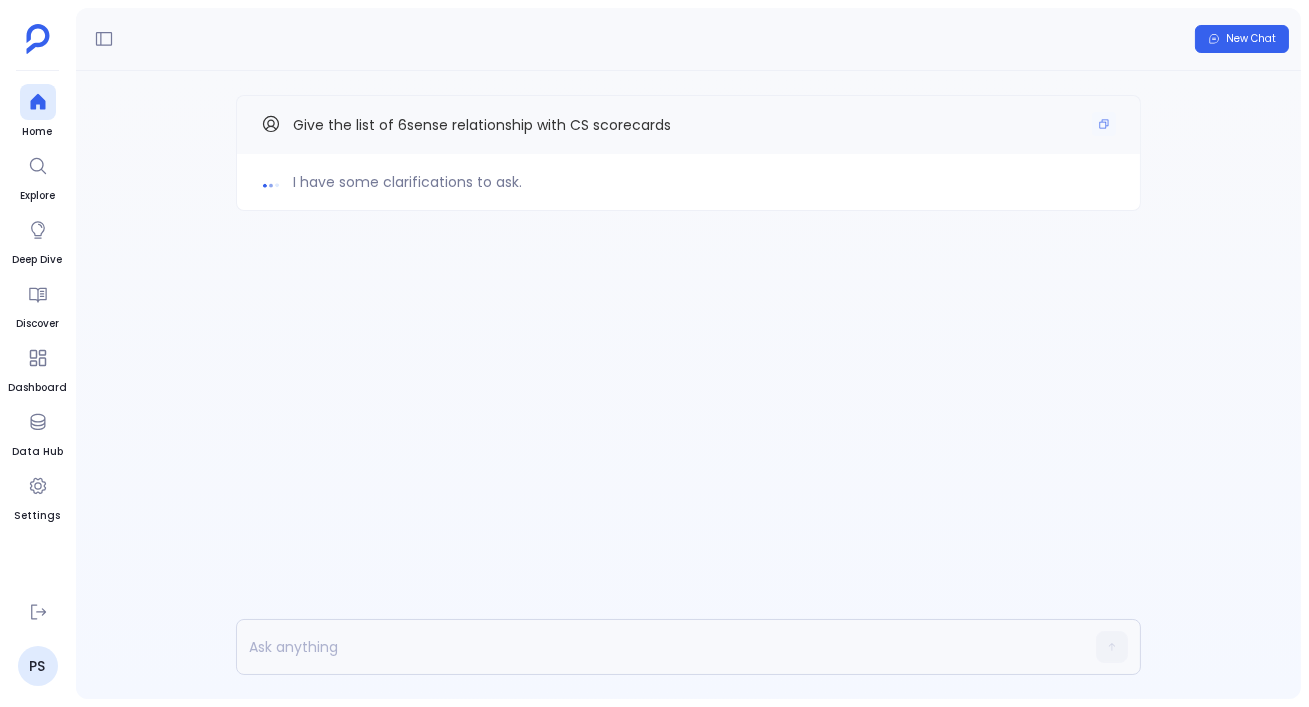click on "Give the list of 6sense relationship with CS scorecards" at bounding box center [688, 124] 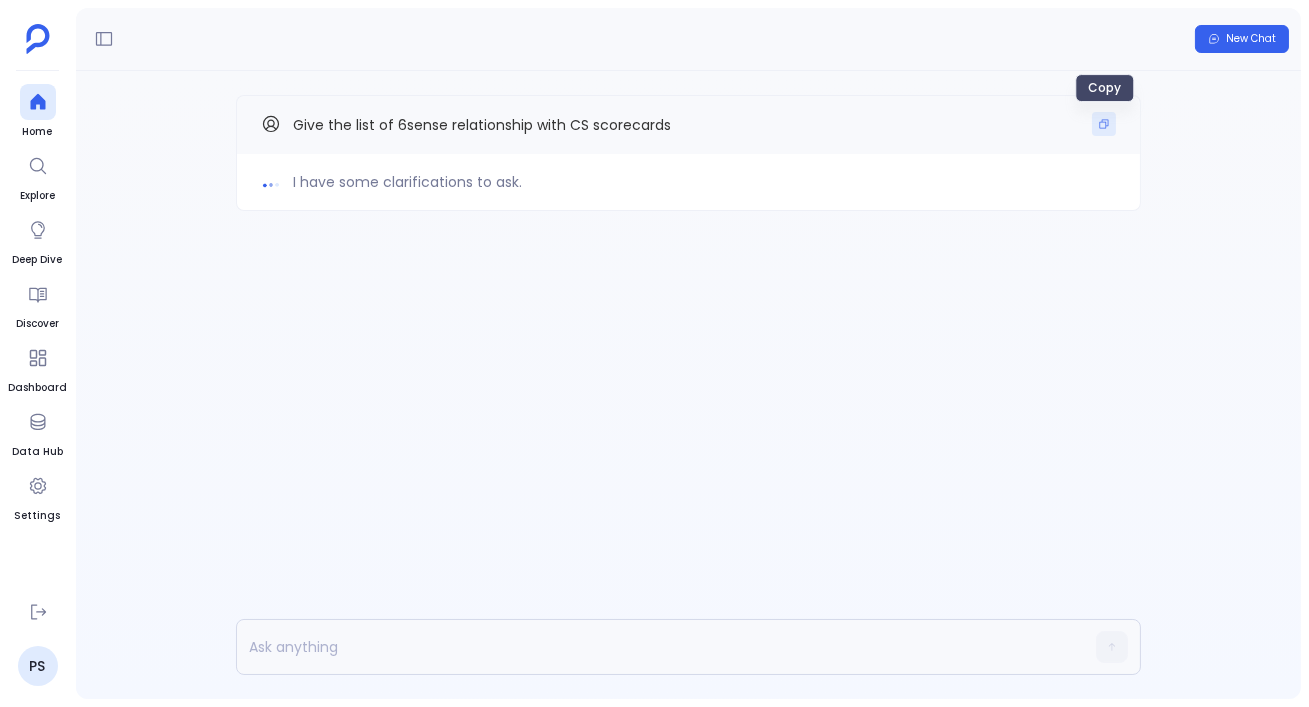 click at bounding box center (1104, 124) 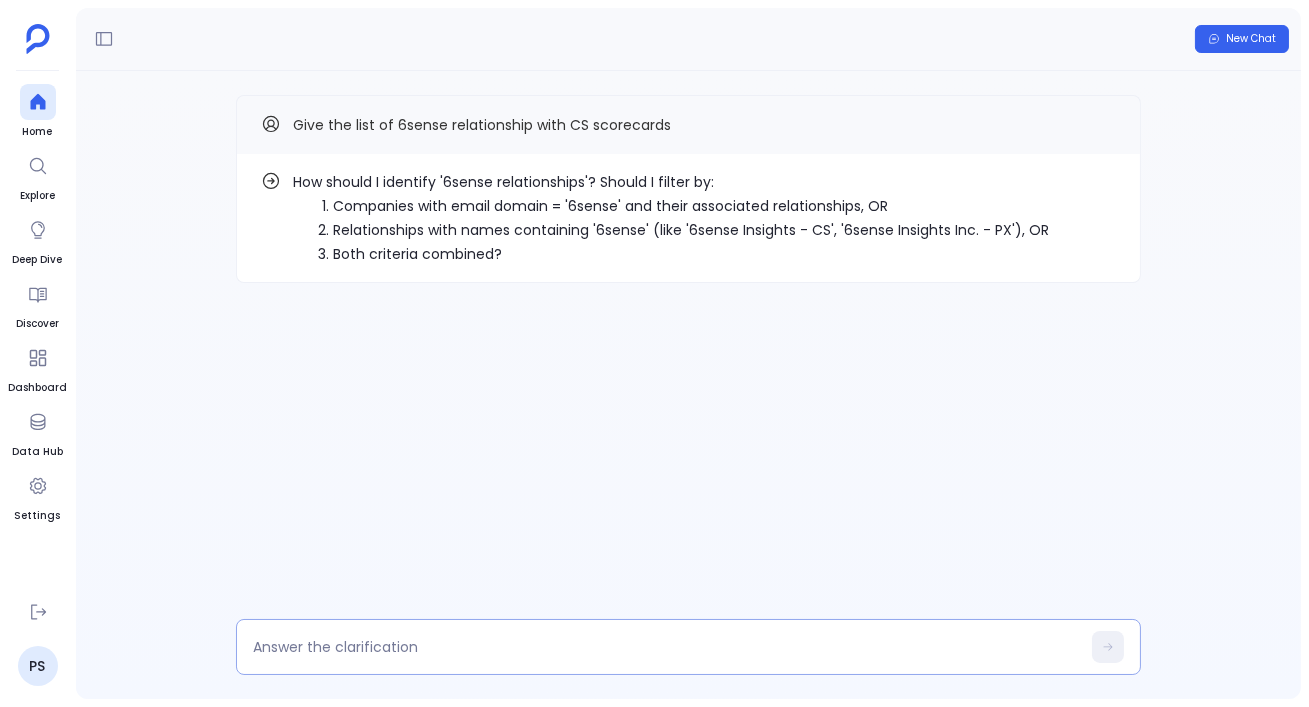 click at bounding box center (666, 647) 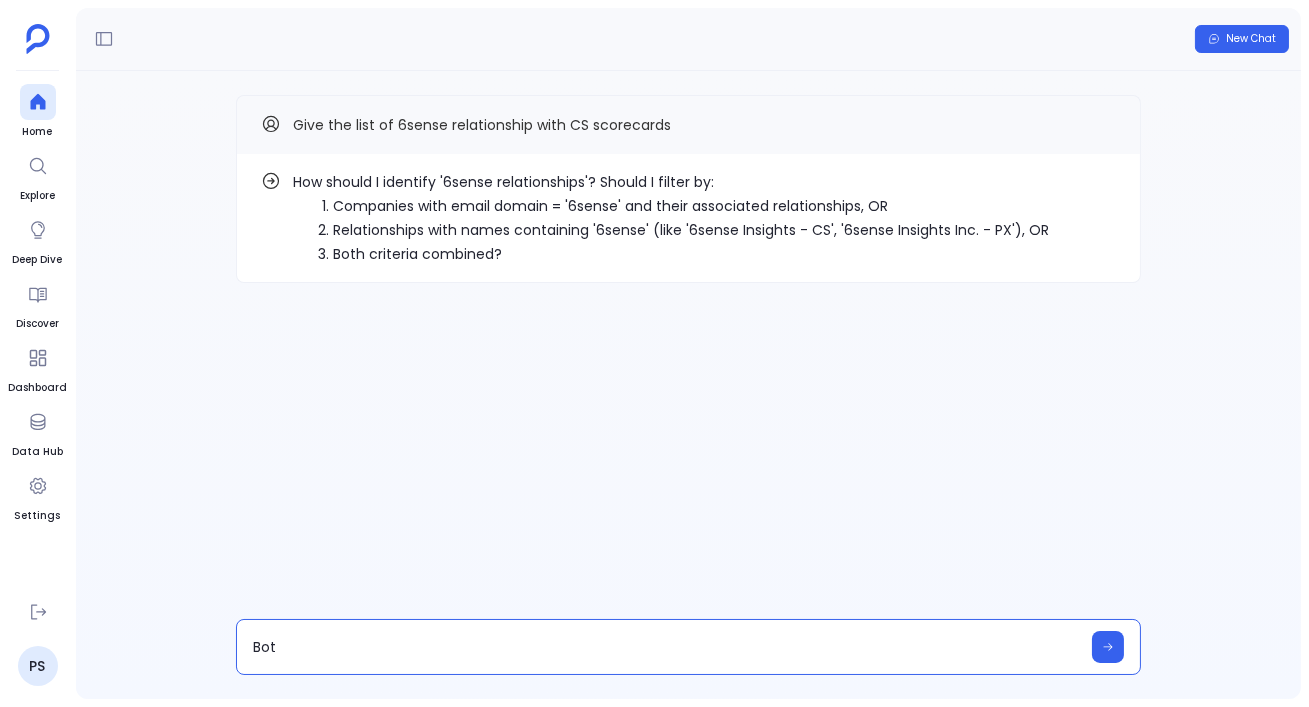 type on "Both" 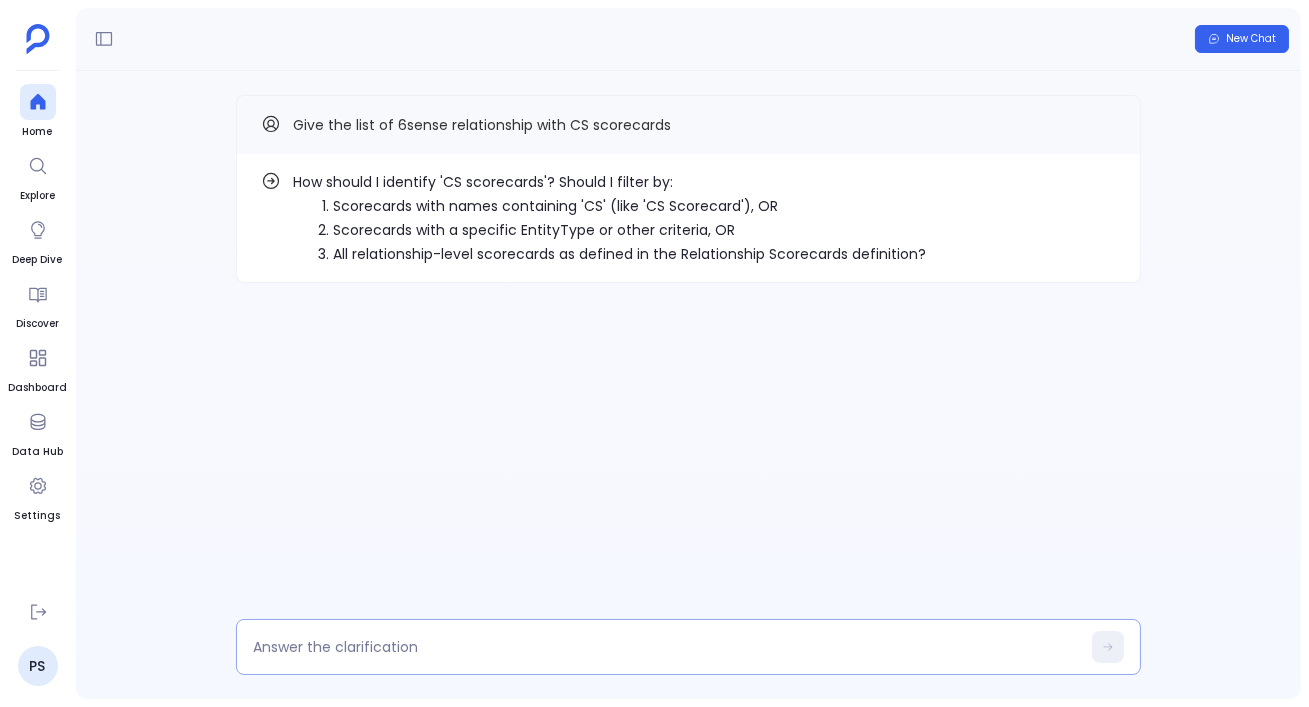 click at bounding box center [688, 647] 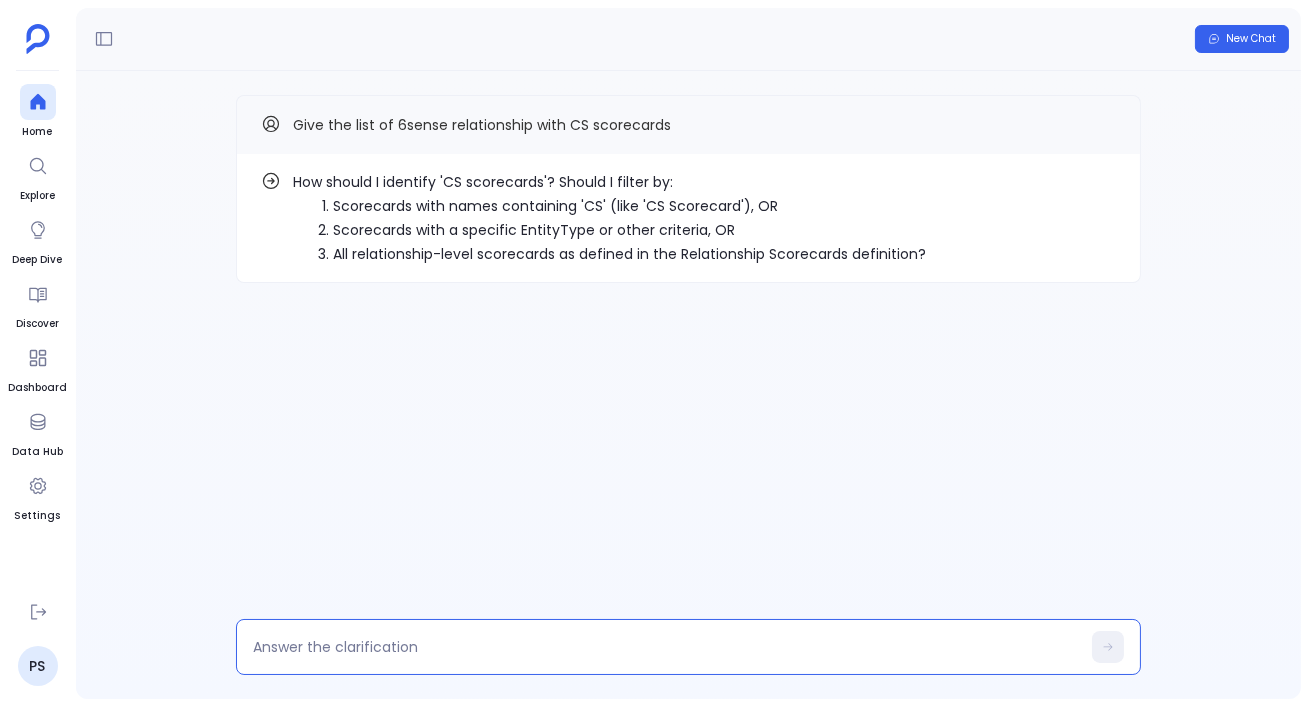 click at bounding box center (666, 647) 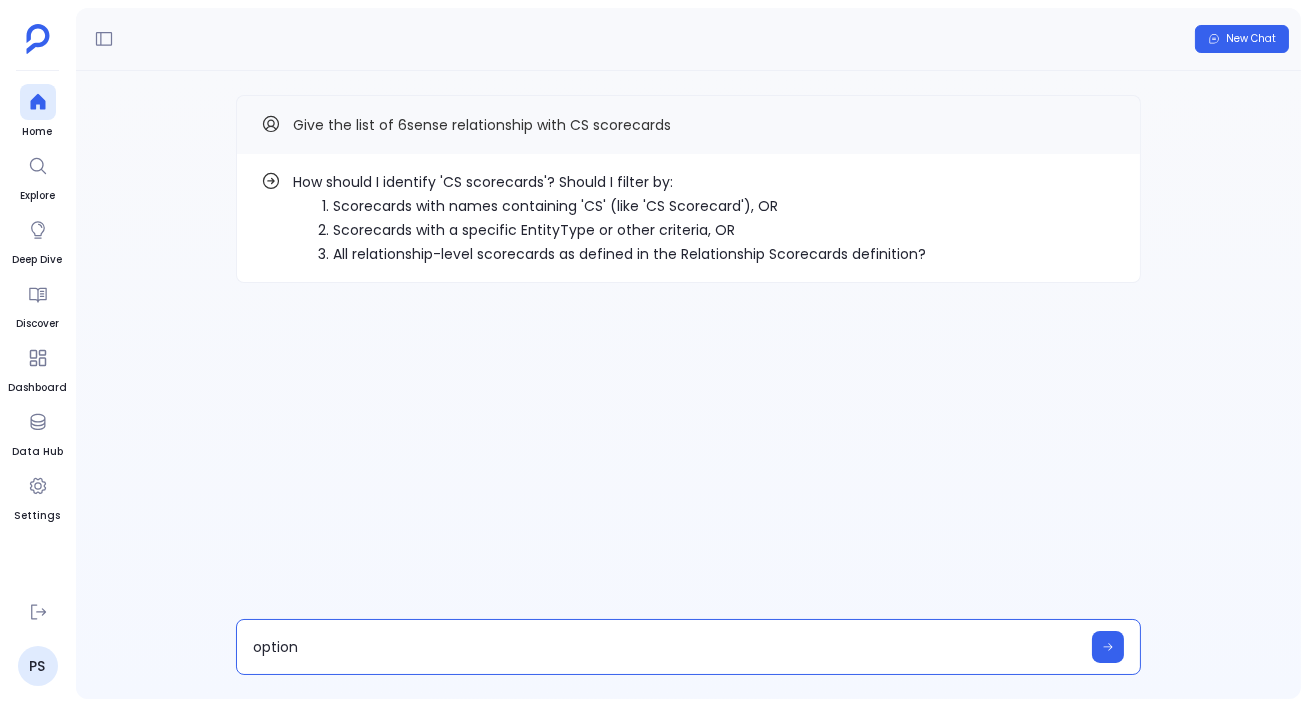 type on "option 1" 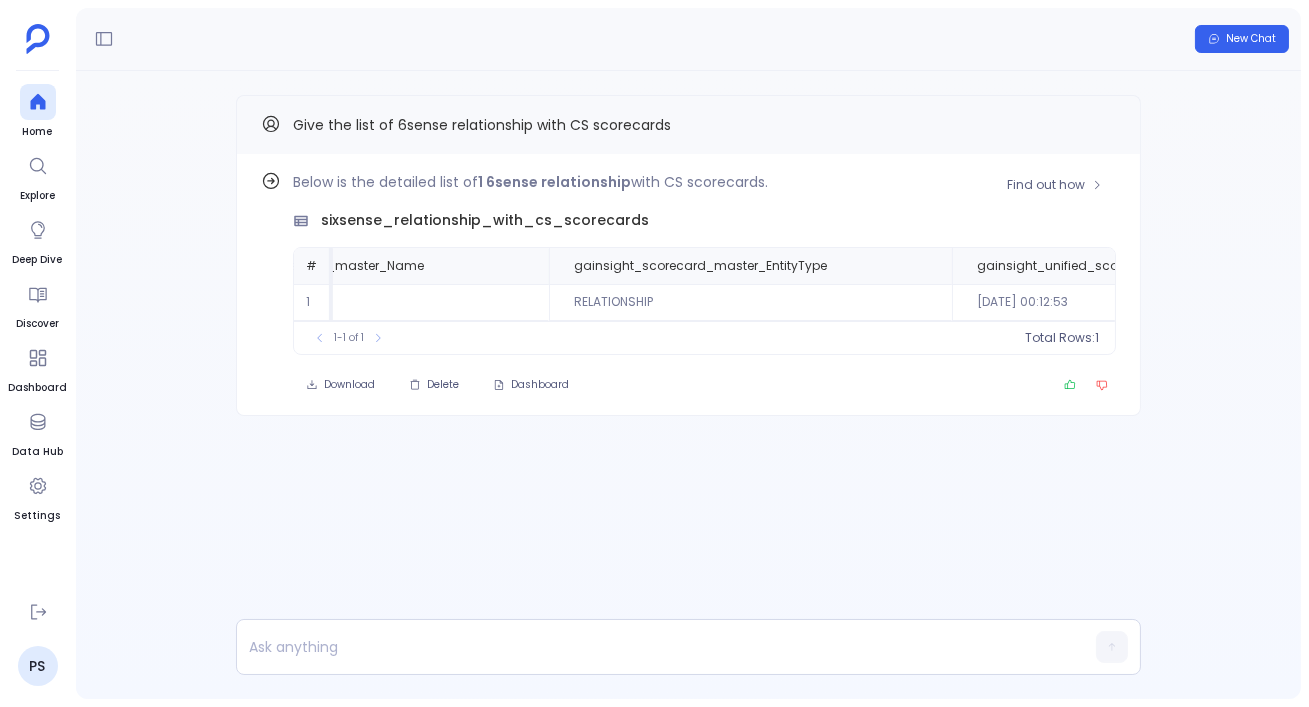 scroll, scrollTop: 0, scrollLeft: 1860, axis: horizontal 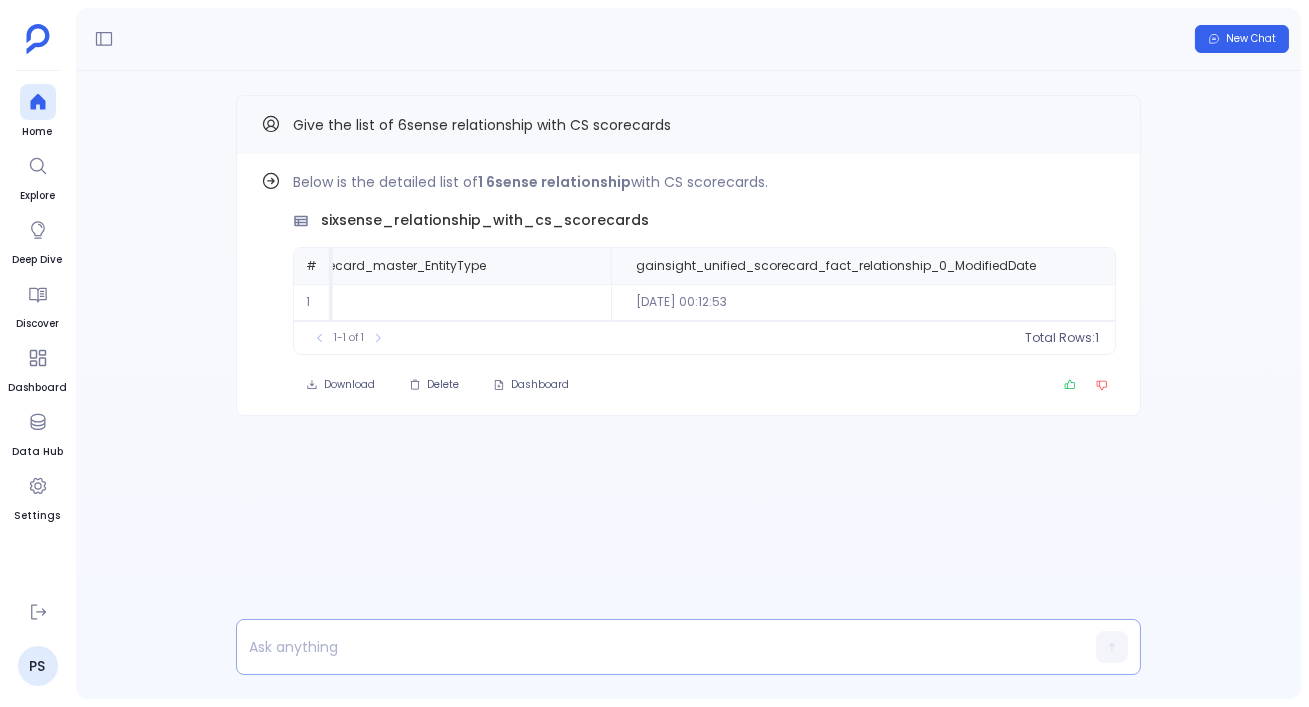 click at bounding box center [650, 647] 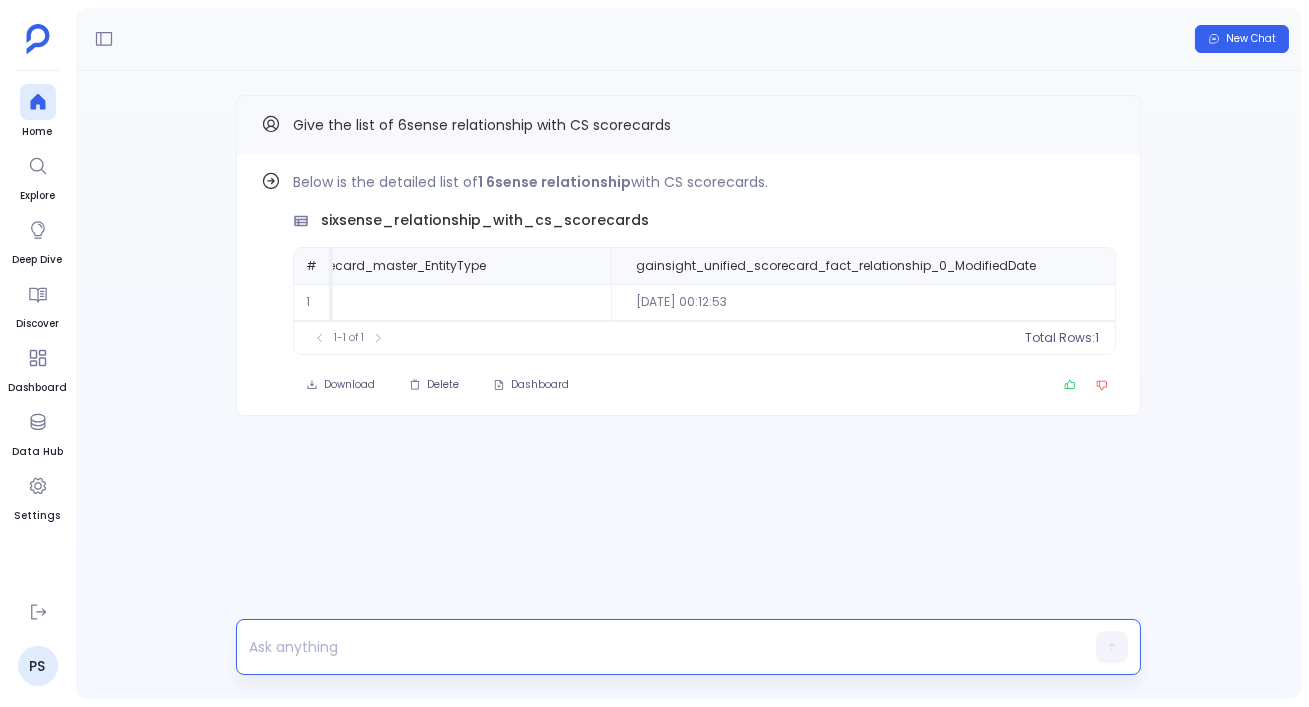 type 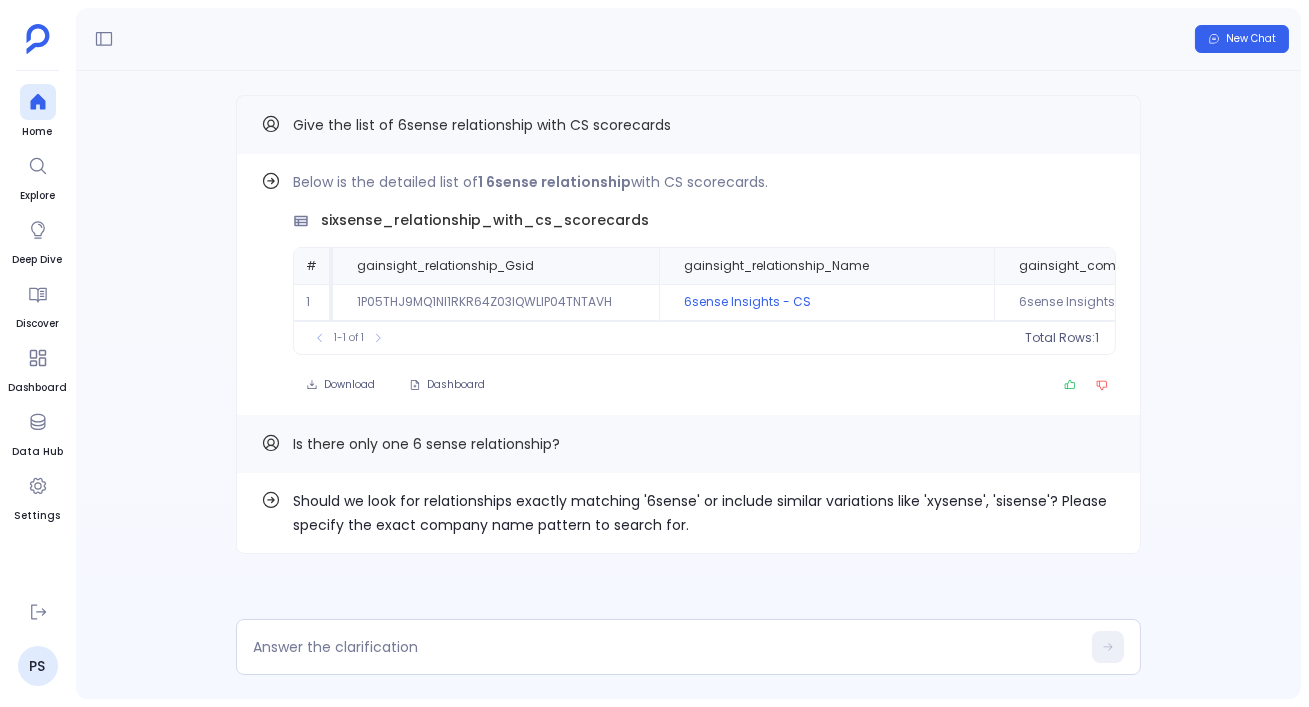 click on "Should we look for relationships exactly matching '6sense' or include similar variations like 'xysense', 'sisense'? Please specify the exact company name pattern to search for." at bounding box center [704, 513] 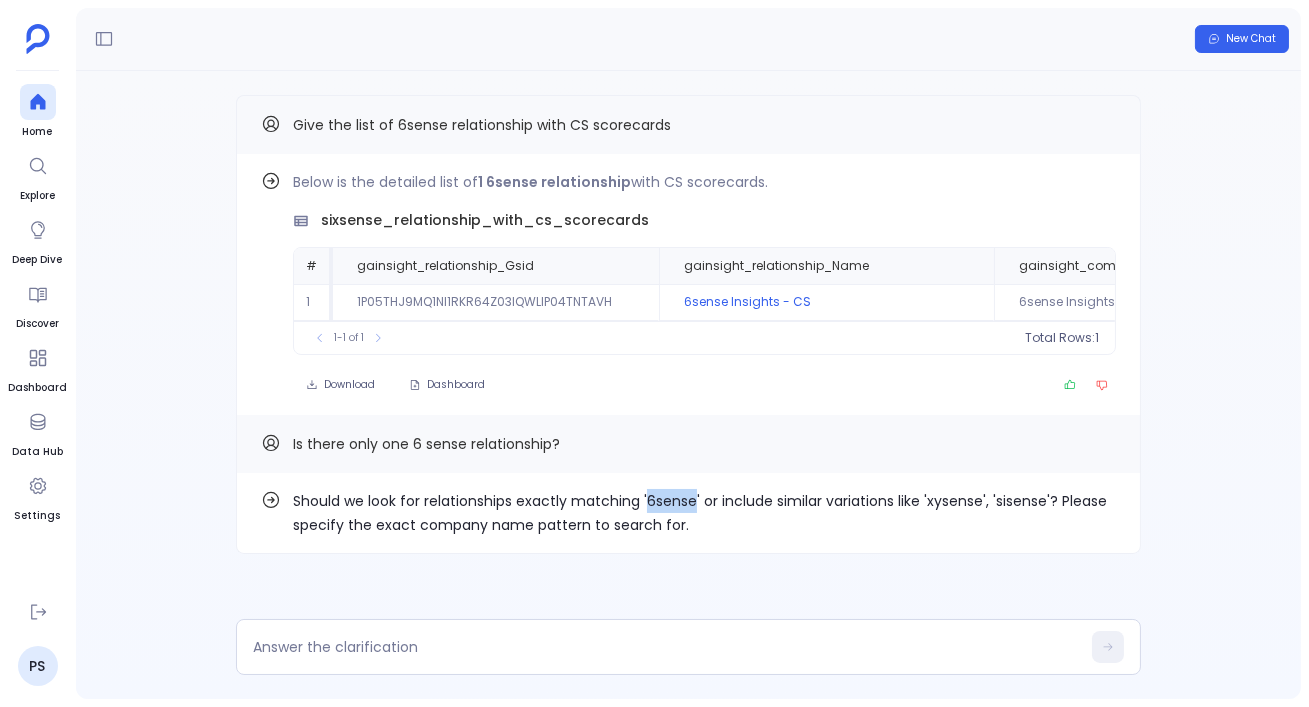click on "Should we look for relationships exactly matching '6sense' or include similar variations like 'xysense', 'sisense'? Please specify the exact company name pattern to search for." at bounding box center [704, 513] 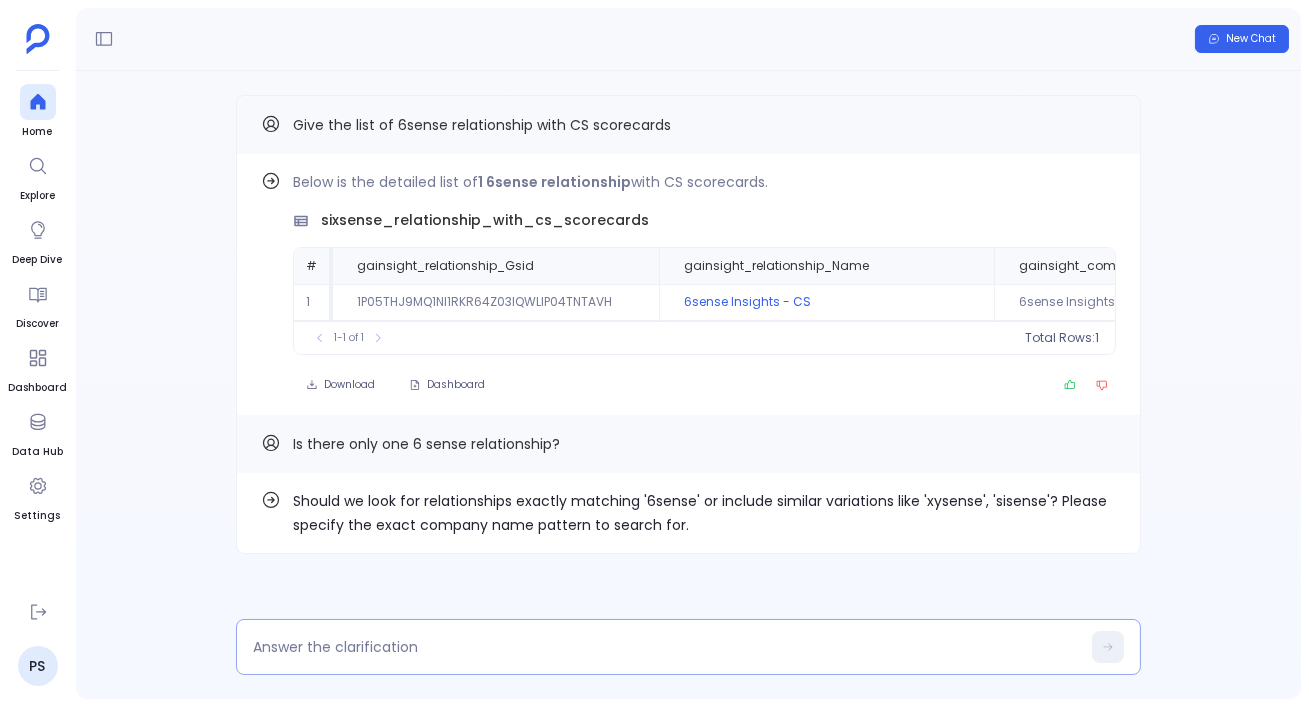 click at bounding box center [666, 647] 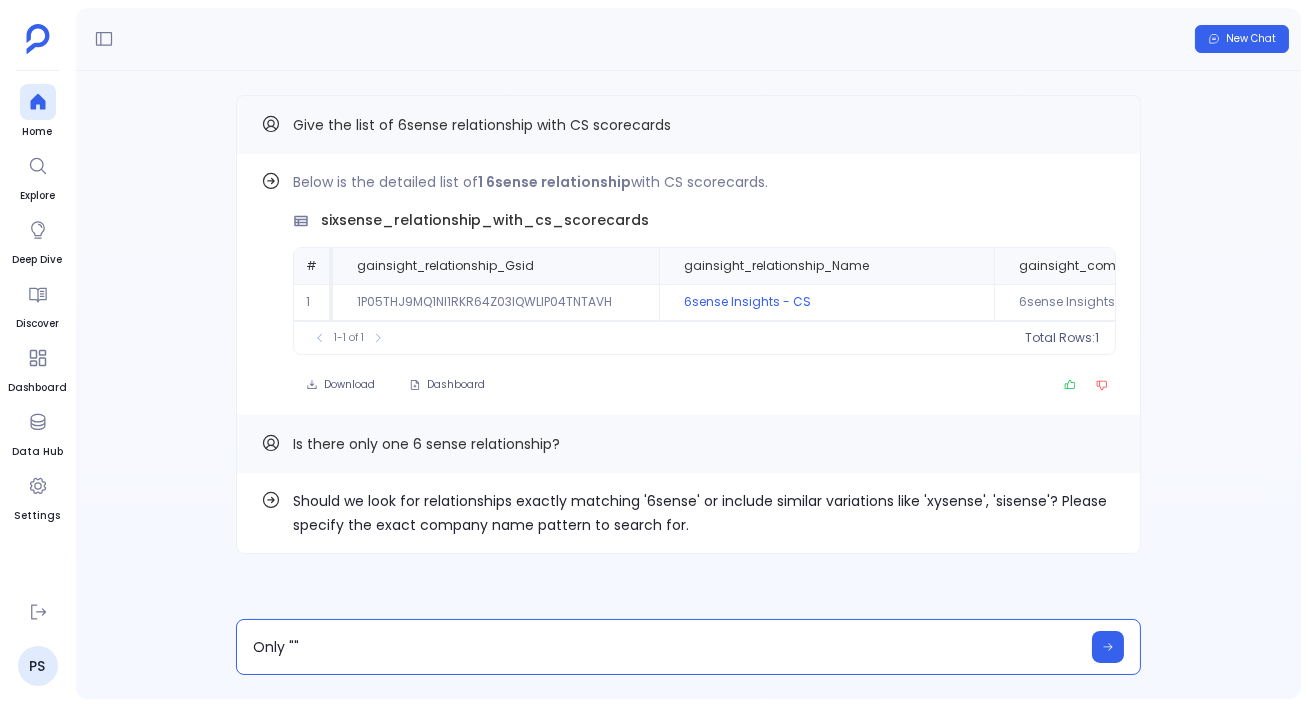 type on "Only "6sense"" 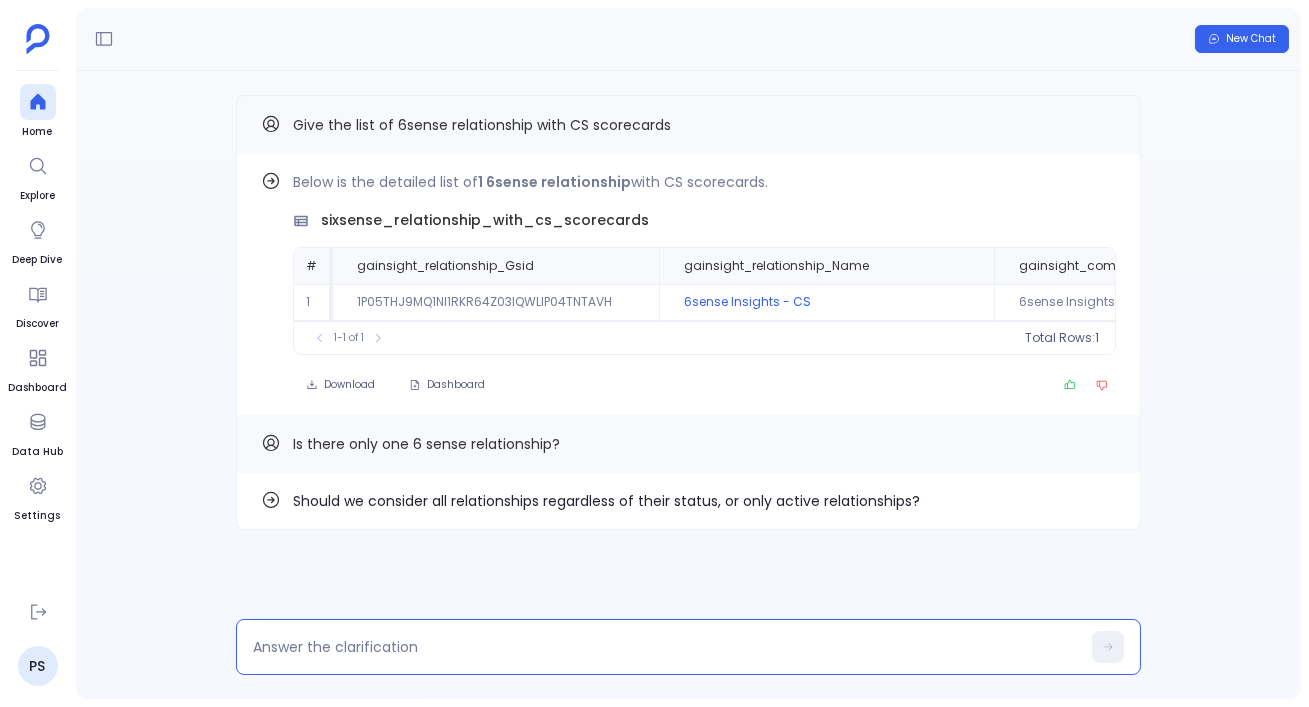 click at bounding box center (666, 647) 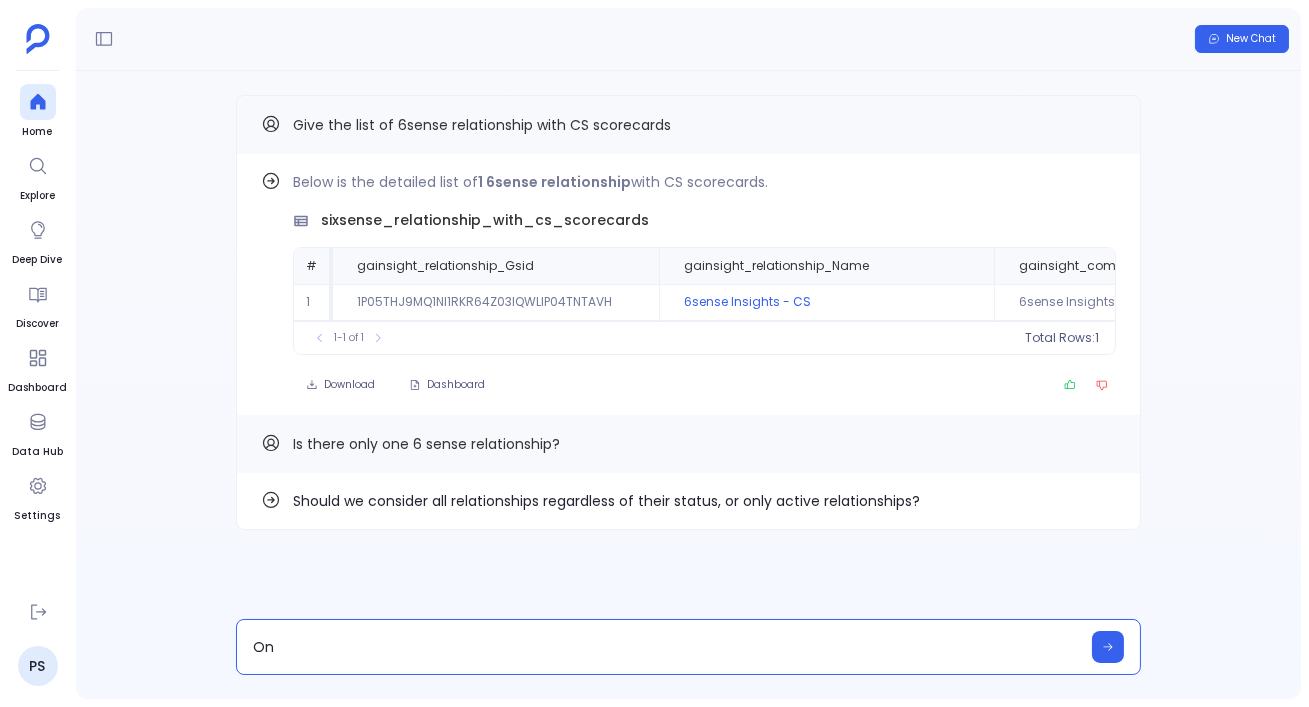 type on "O" 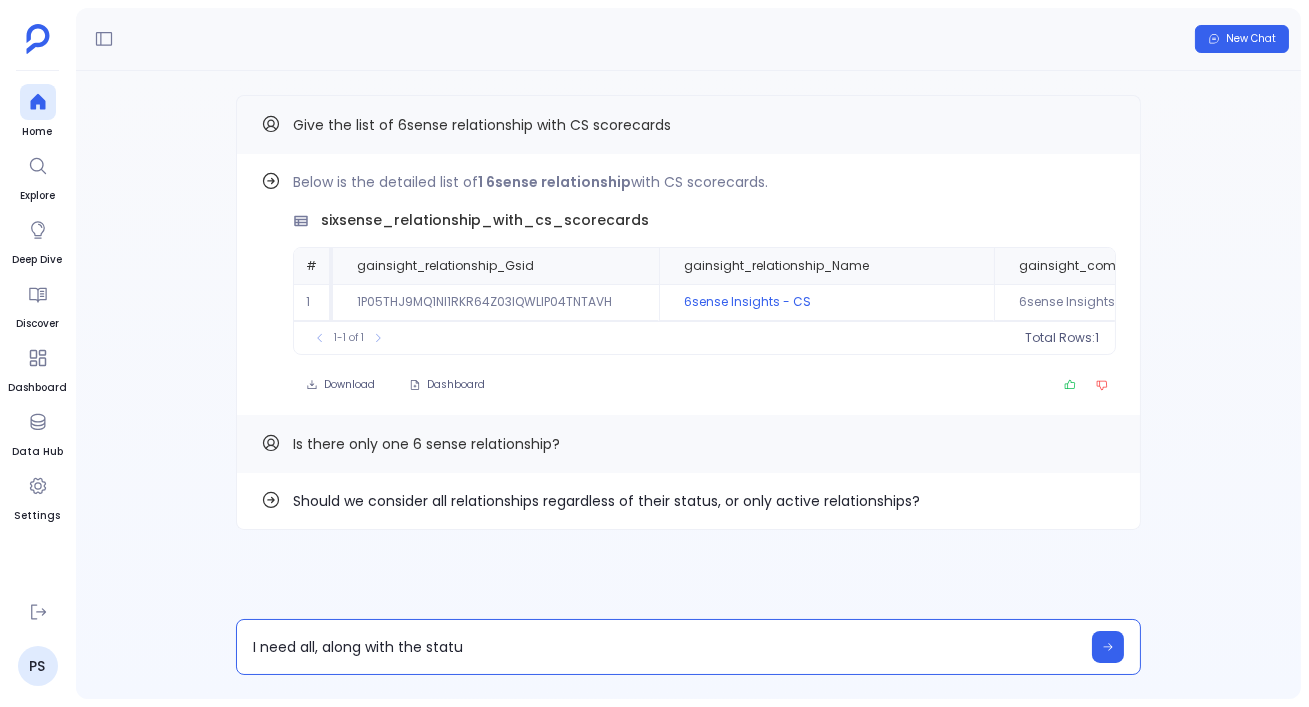 type on "I need all, along with the status" 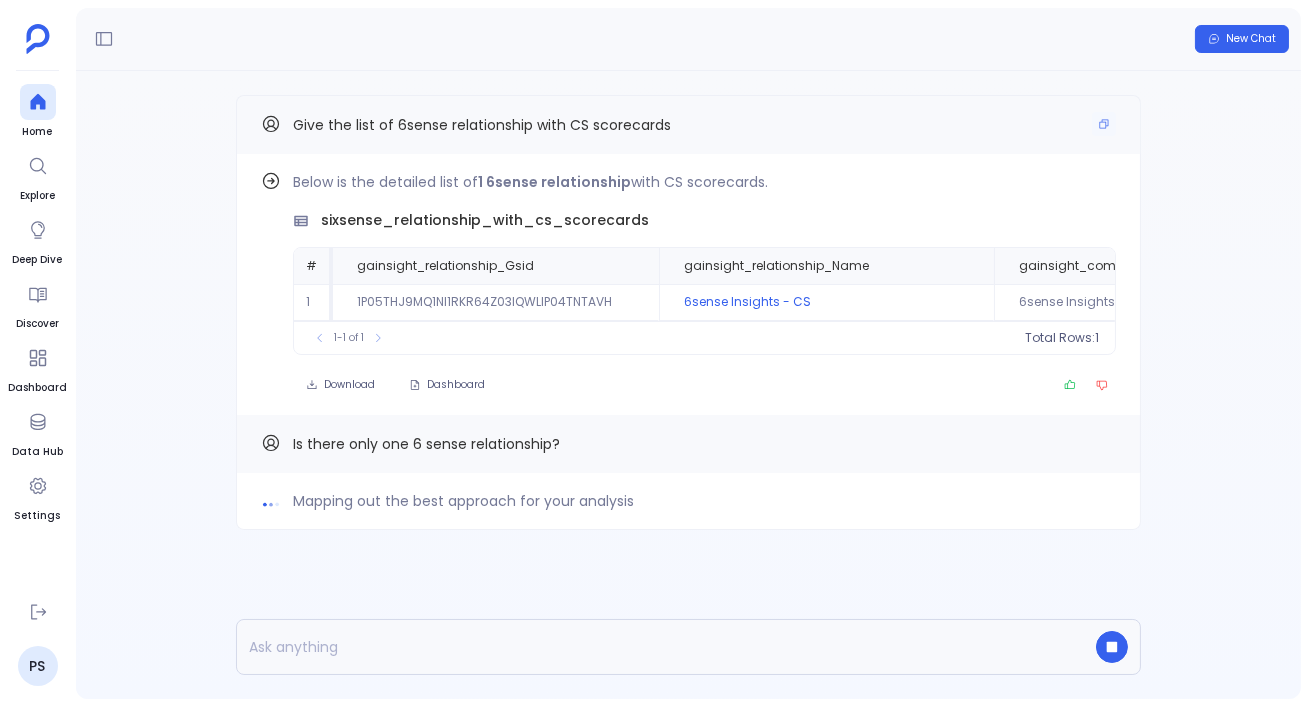 click on "Give the list of 6sense relationship with CS scorecards" at bounding box center (482, 125) 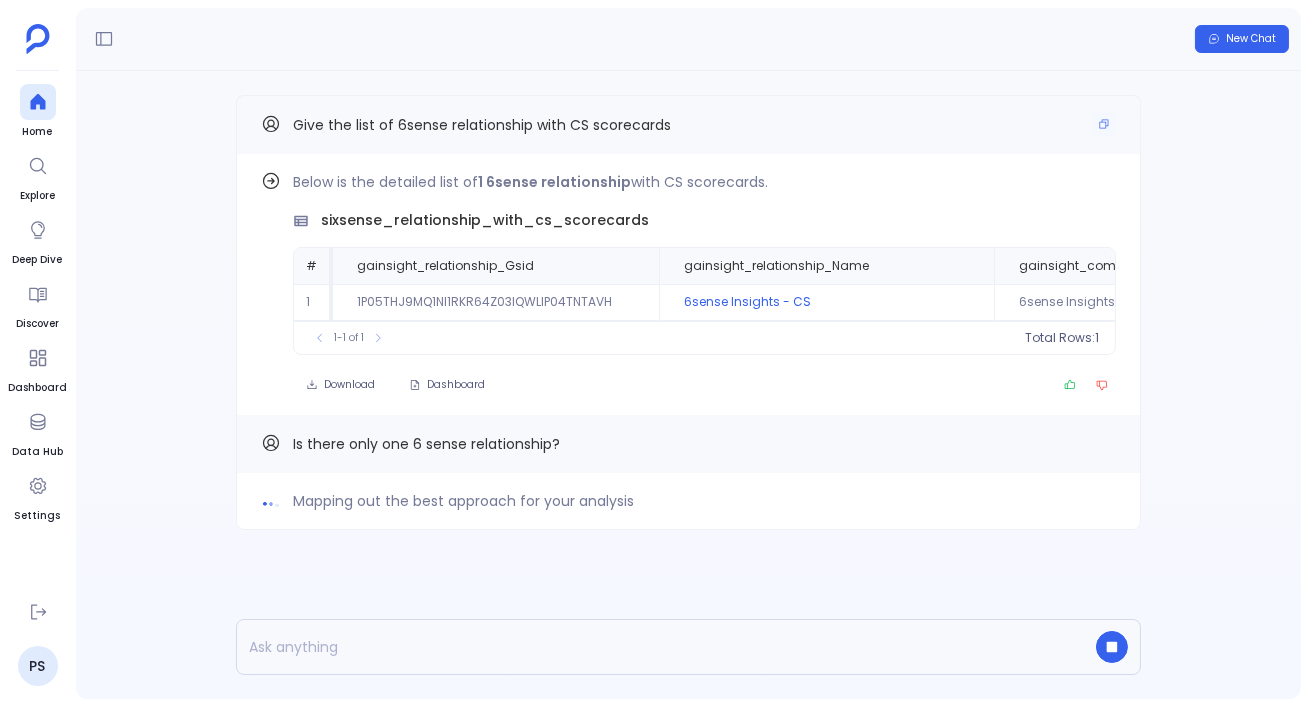 drag, startPoint x: 293, startPoint y: 120, endPoint x: 696, endPoint y: 106, distance: 403.2431 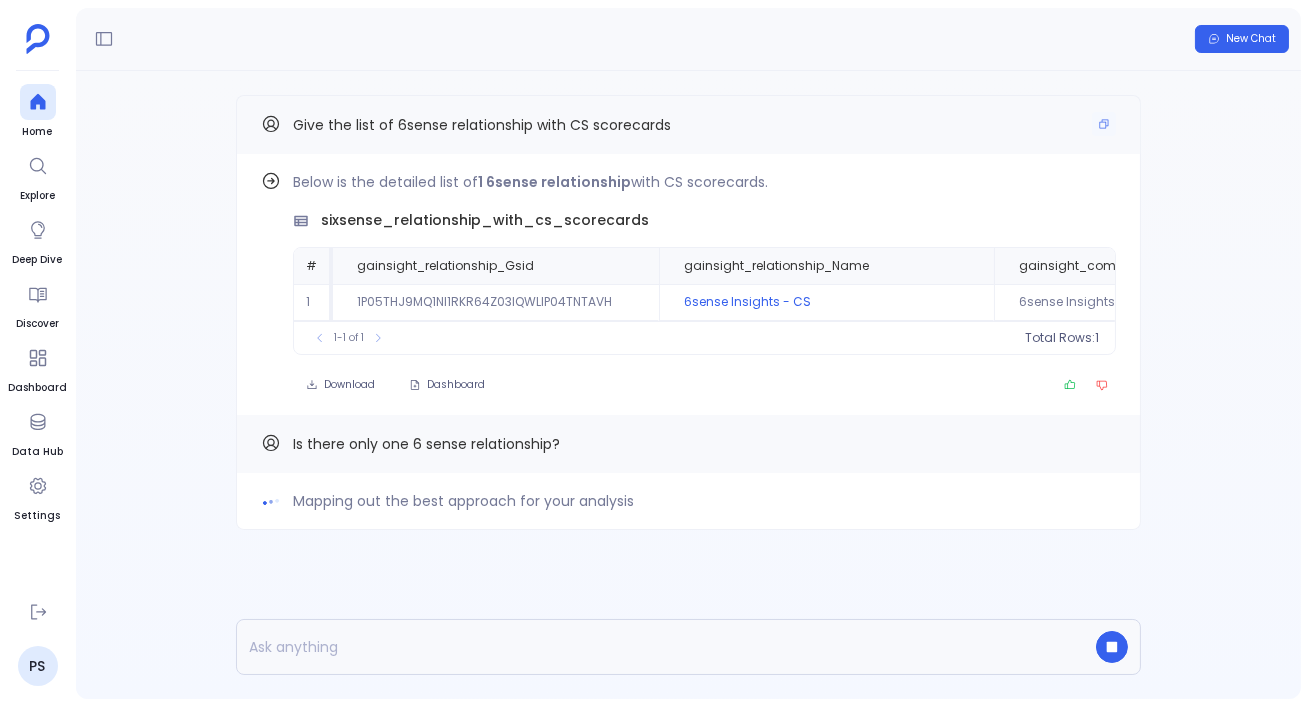 click on "Give the list of 6sense relationship with CS scorecards" at bounding box center (688, 124) 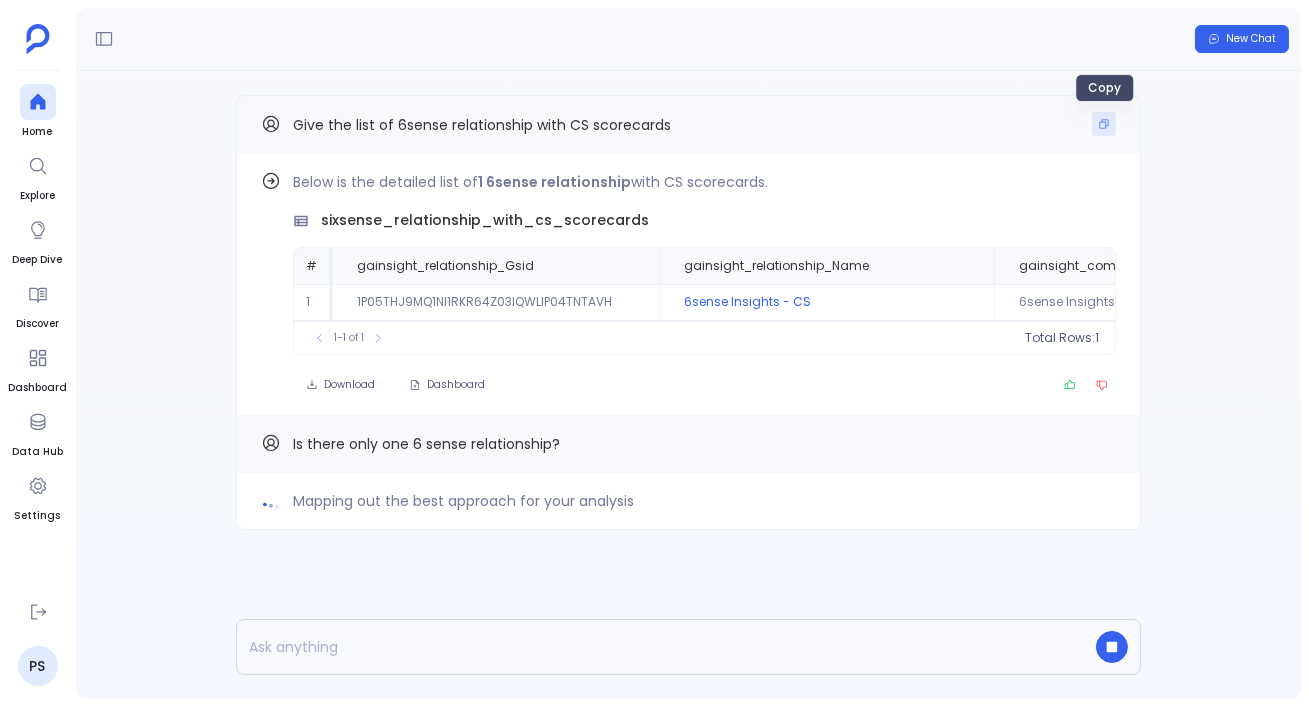 click 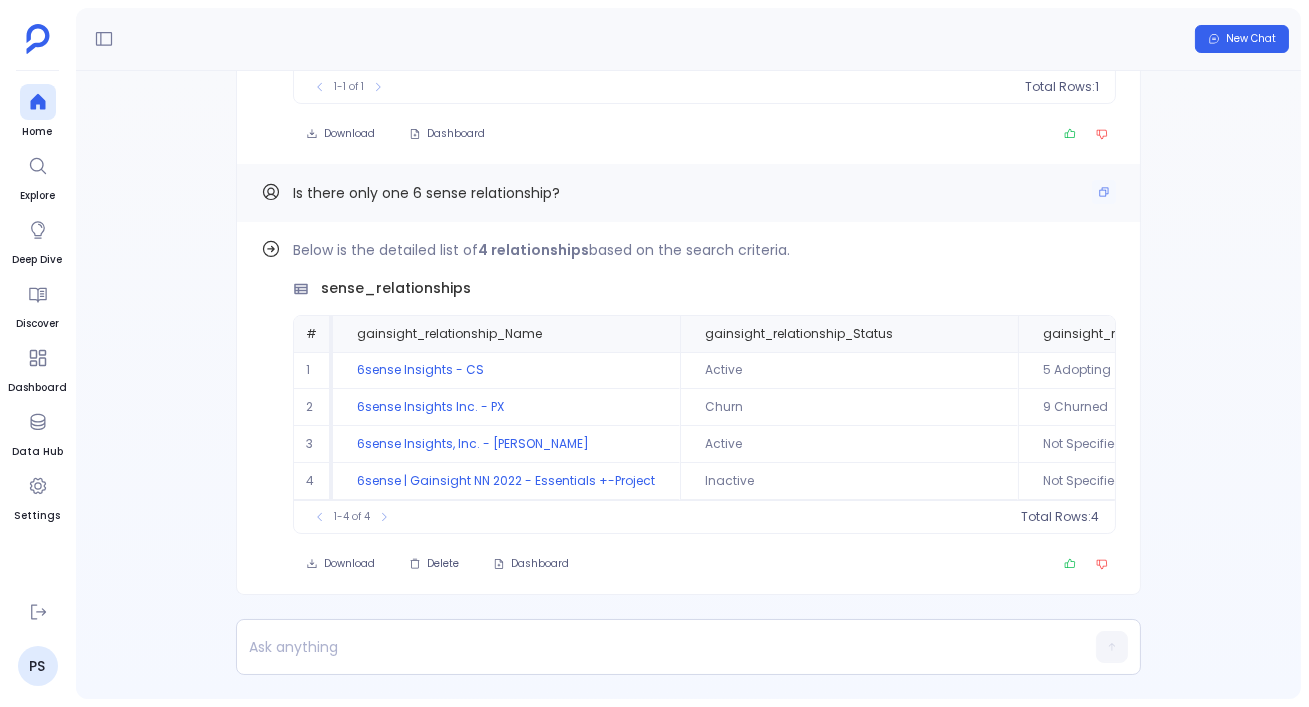 click on "Is there only one 6 sense relationship?" at bounding box center [688, 193] 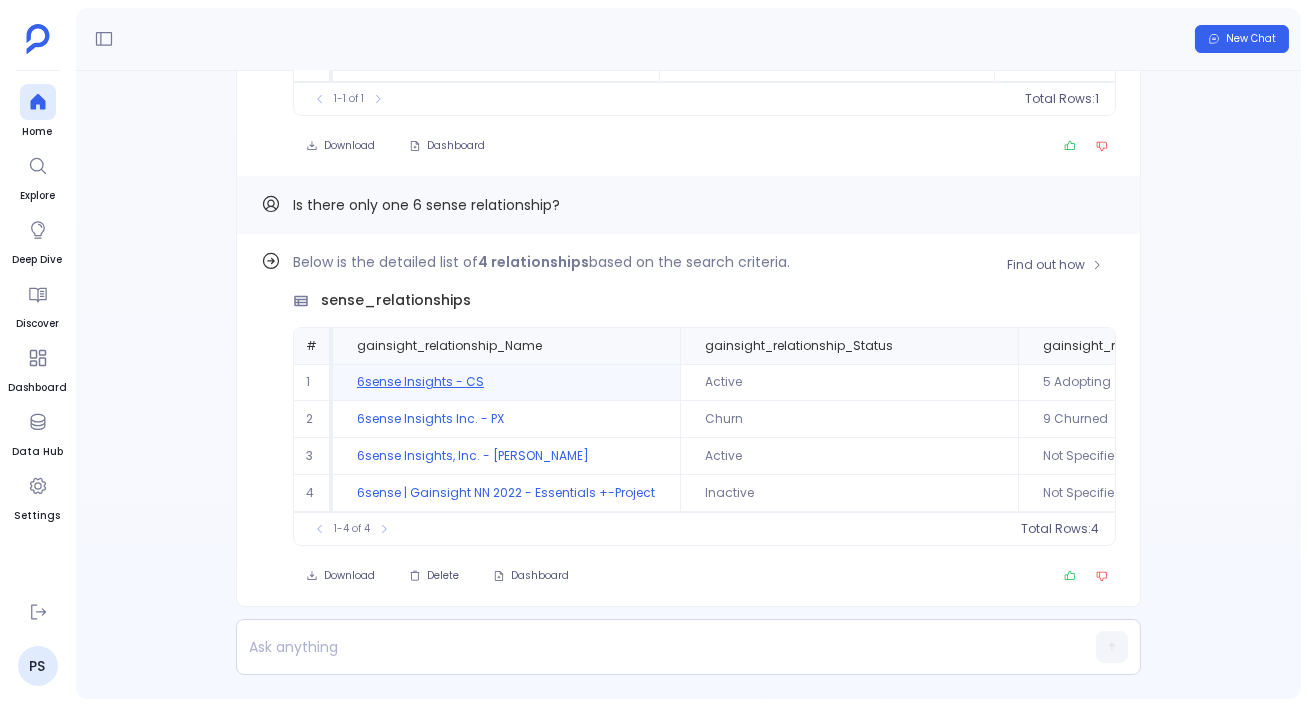 scroll, scrollTop: -20, scrollLeft: 0, axis: vertical 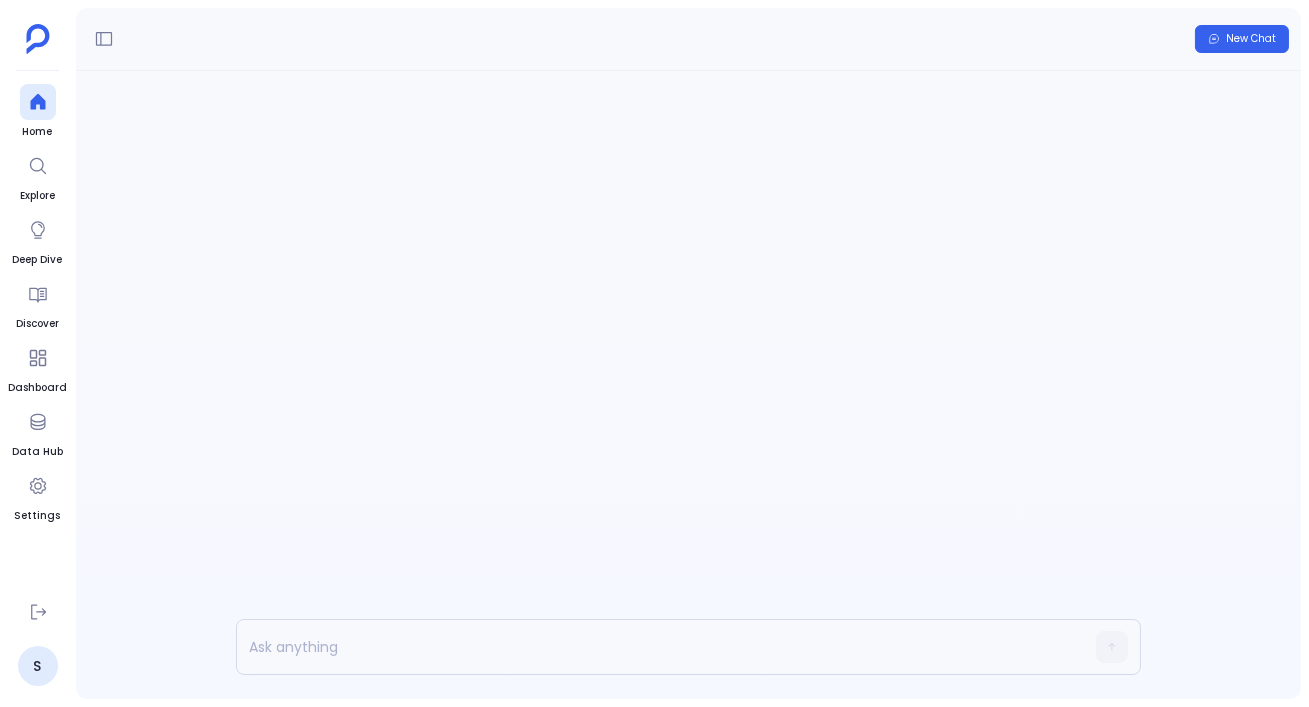 click on "Home Explore Deep Dive Discover Dashboard Data Hub Settings" at bounding box center (37, 335) 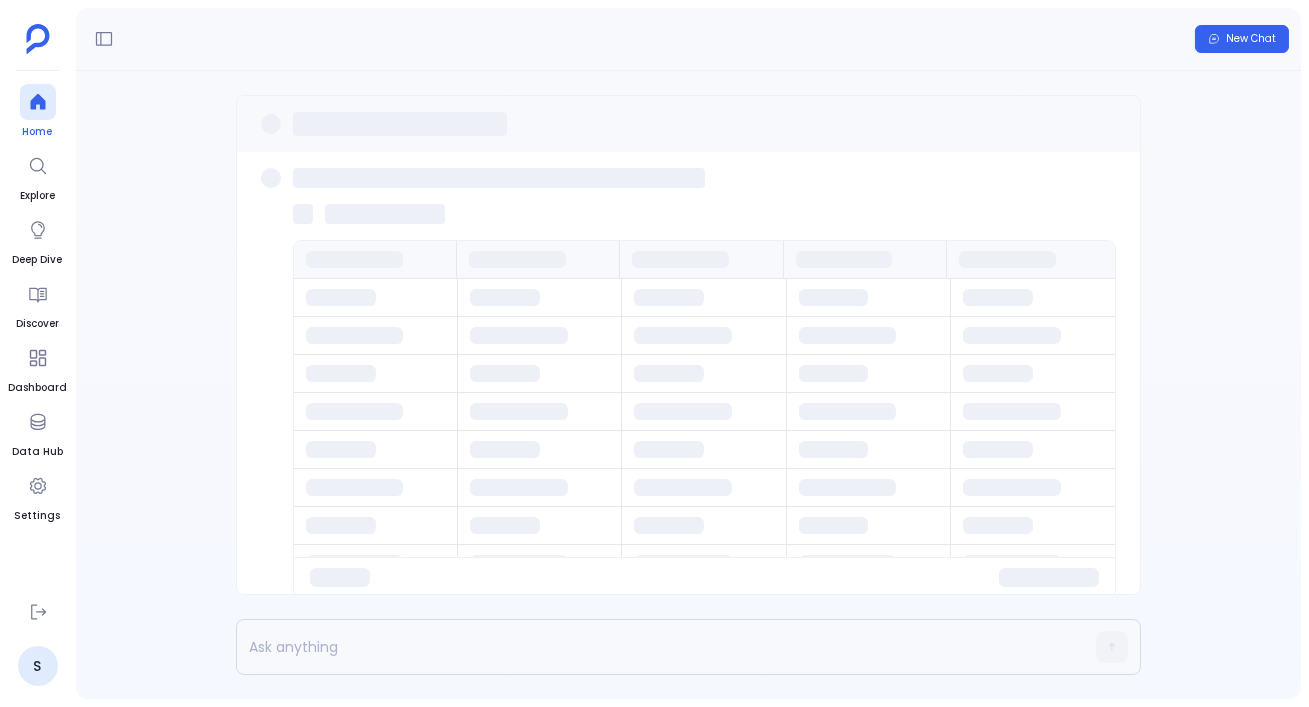 click 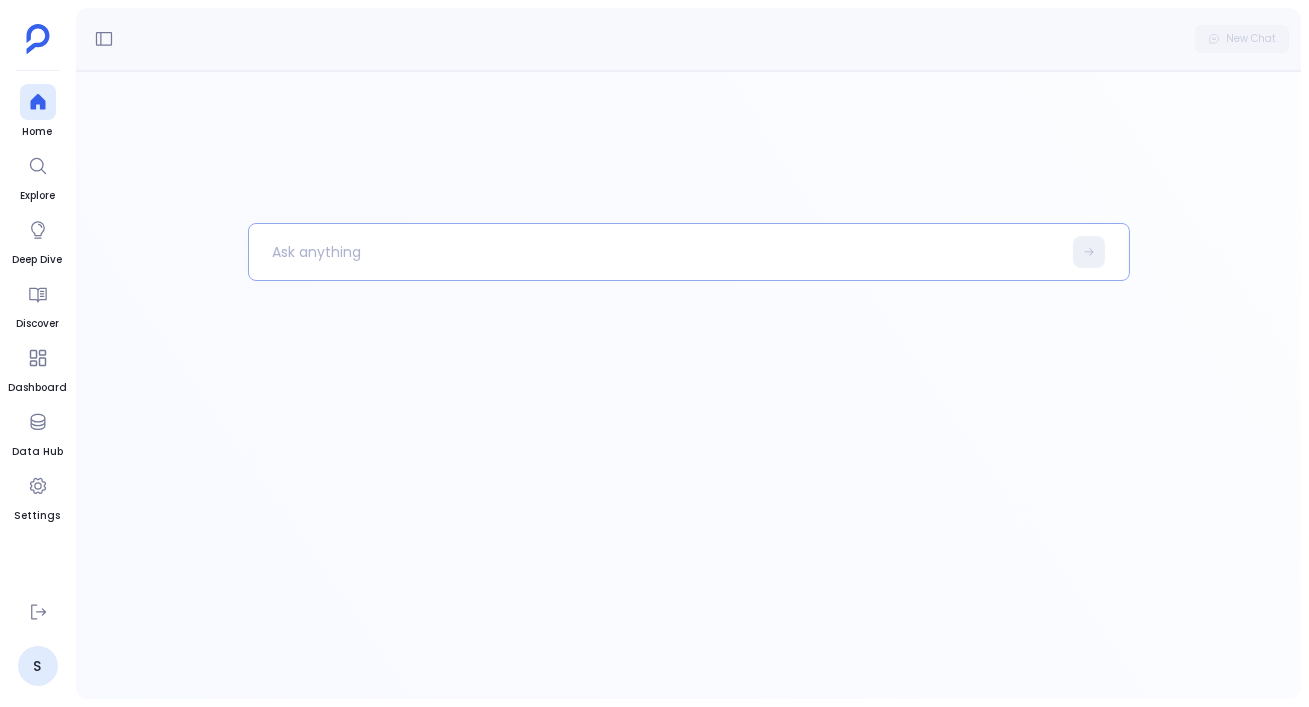 click at bounding box center (655, 252) 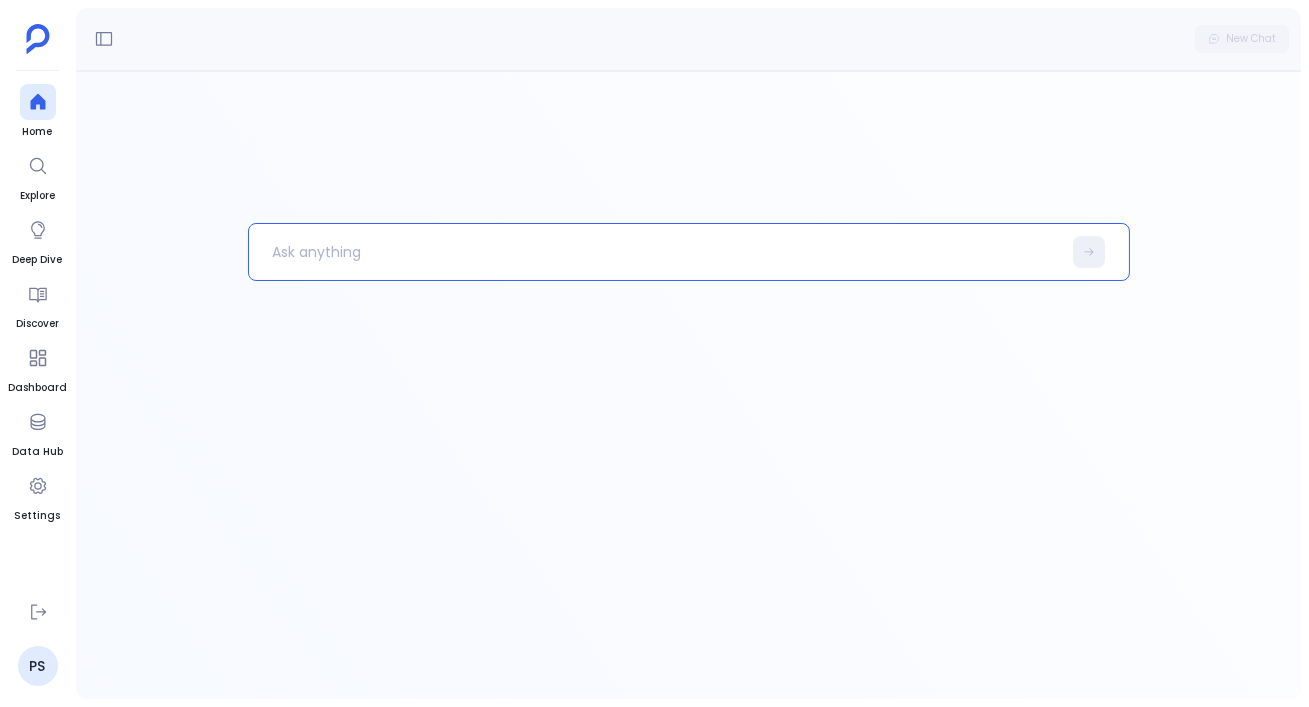 paste 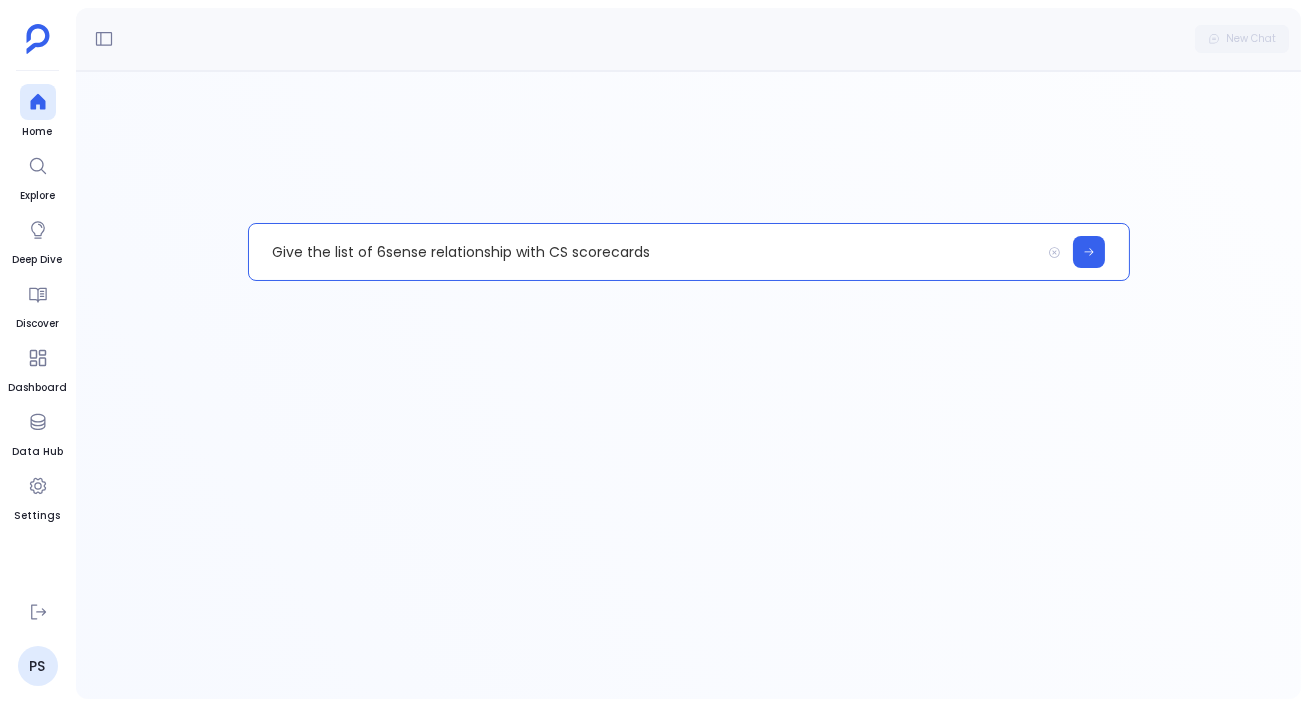 type 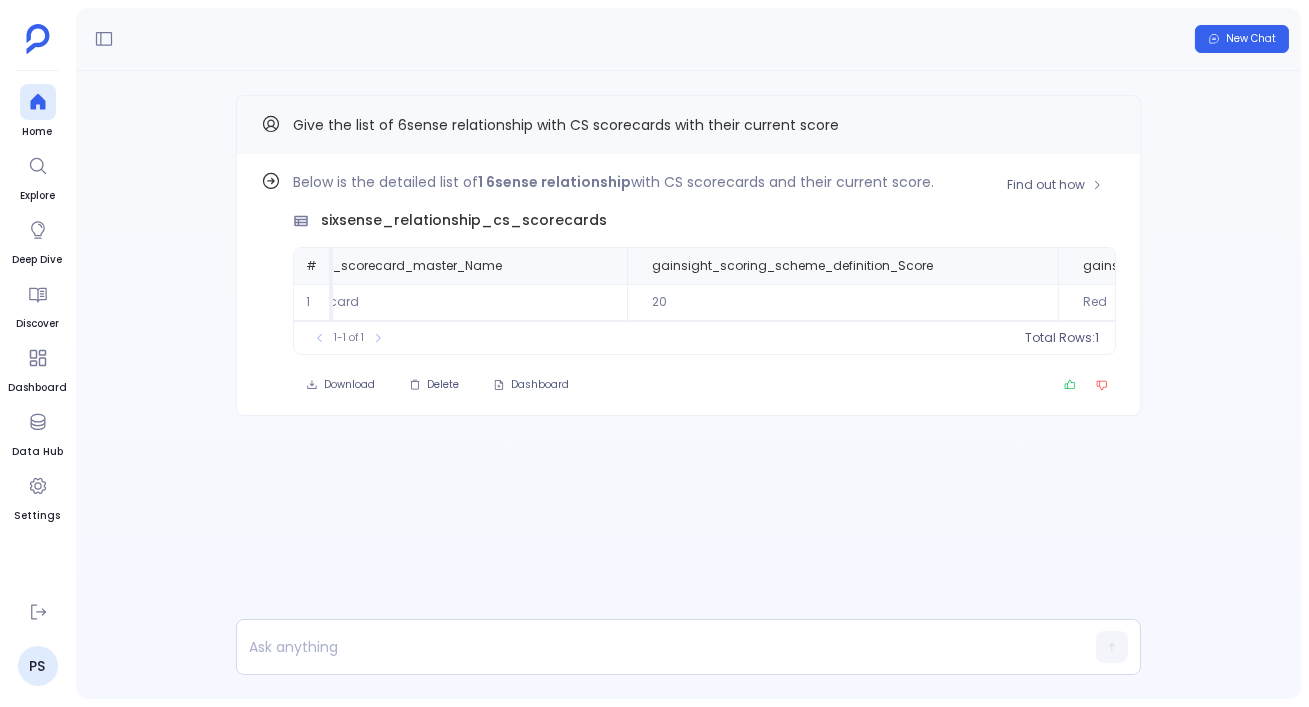 scroll, scrollTop: 0, scrollLeft: 0, axis: both 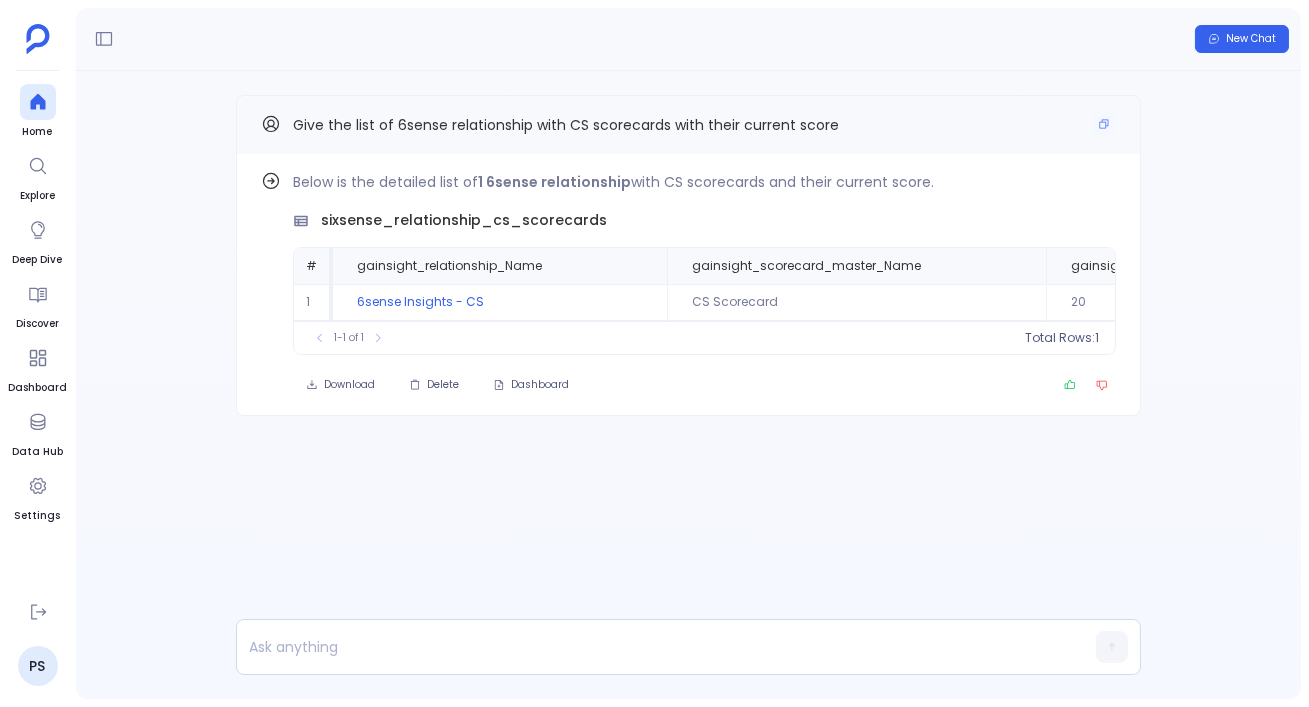 click on "Give the list of 6sense relationship with CS scorecards with their current score" at bounding box center (566, 125) 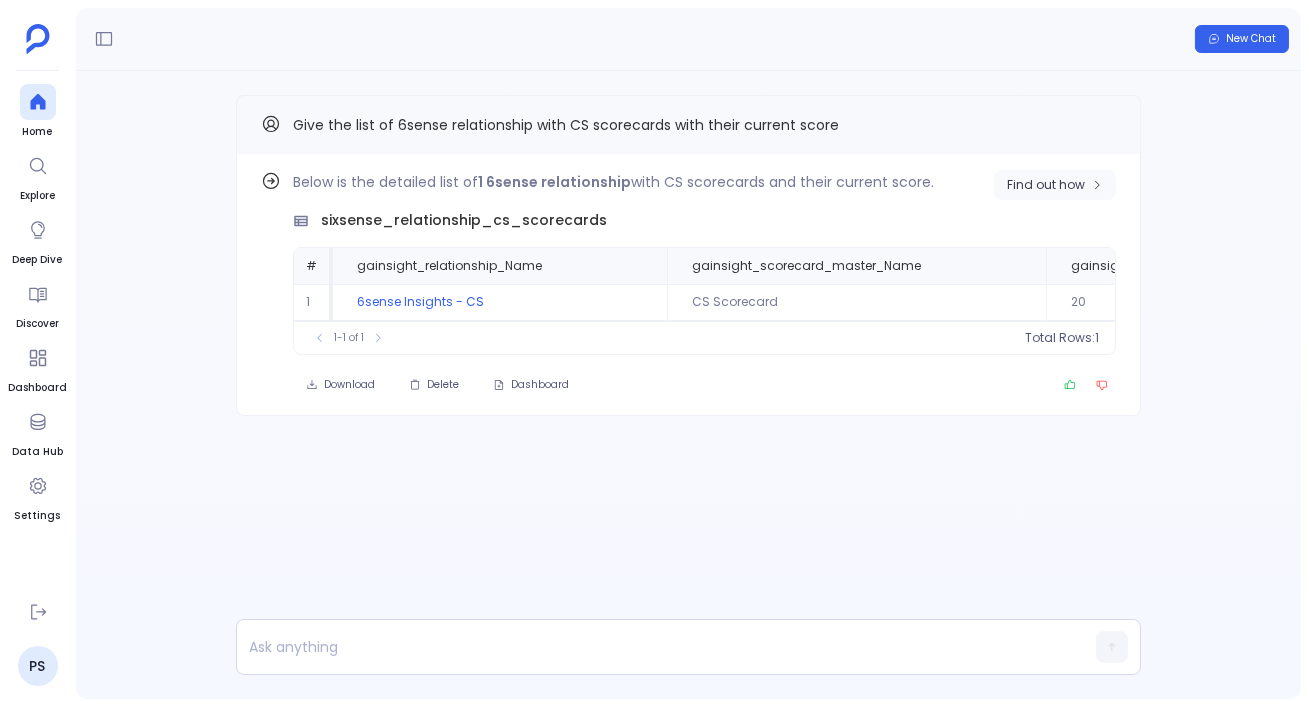 click on "Find out how" at bounding box center (1046, 185) 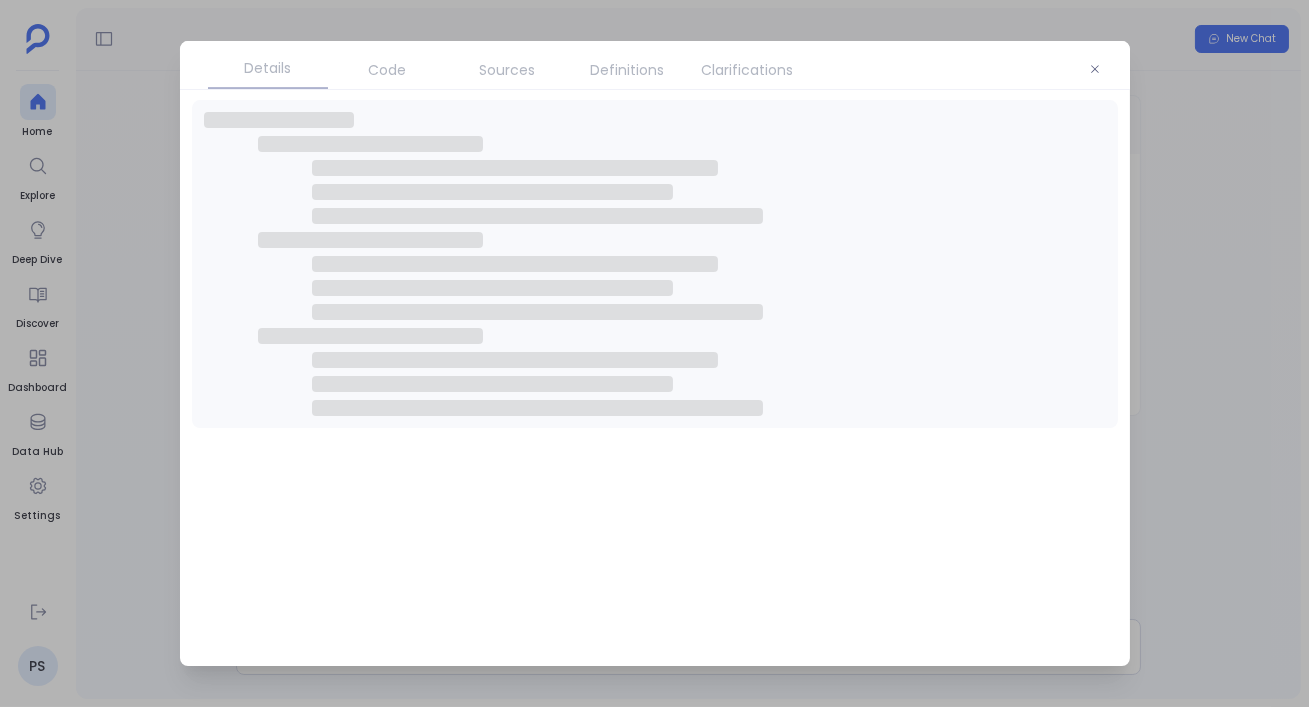 click at bounding box center (654, 353) 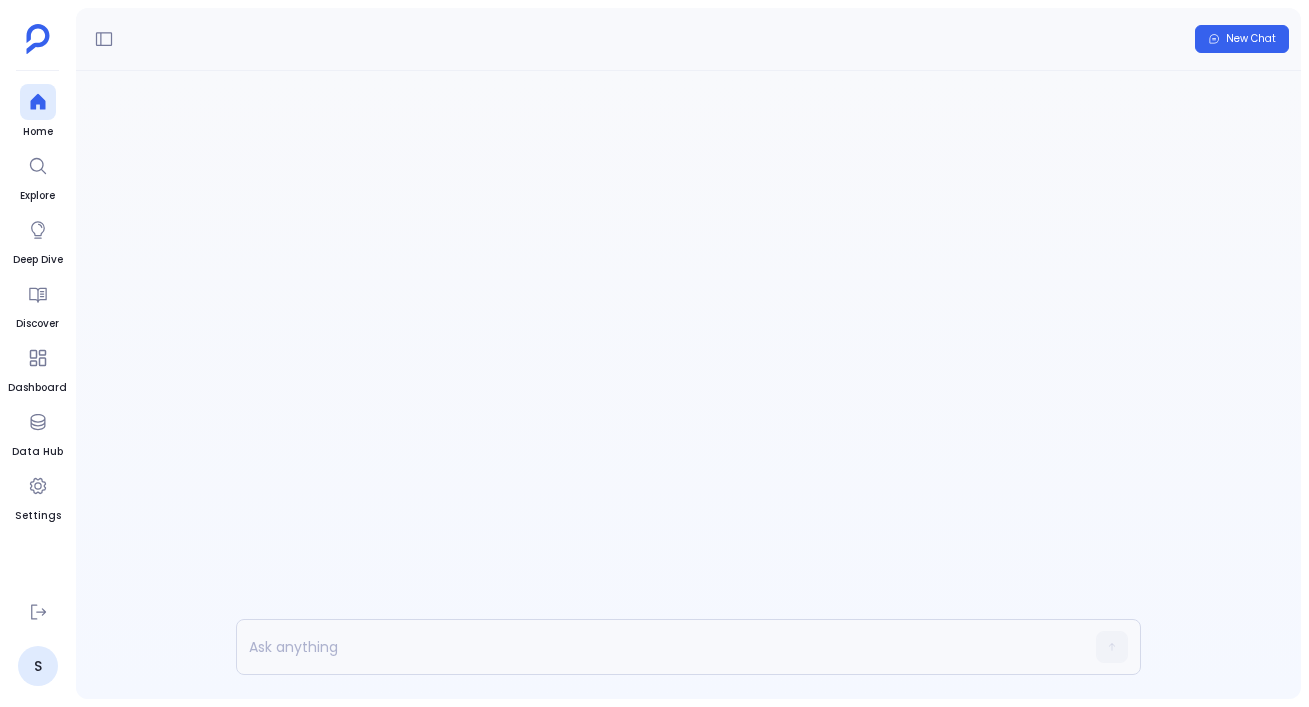 scroll, scrollTop: 0, scrollLeft: 0, axis: both 